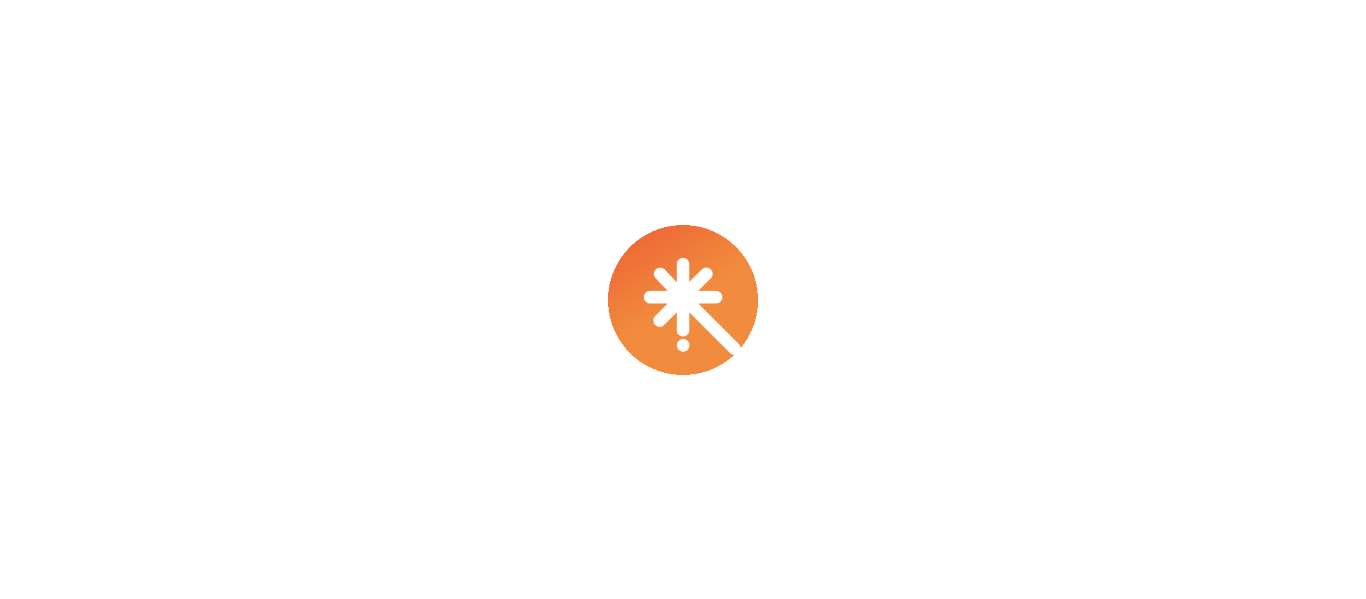 scroll, scrollTop: 0, scrollLeft: 0, axis: both 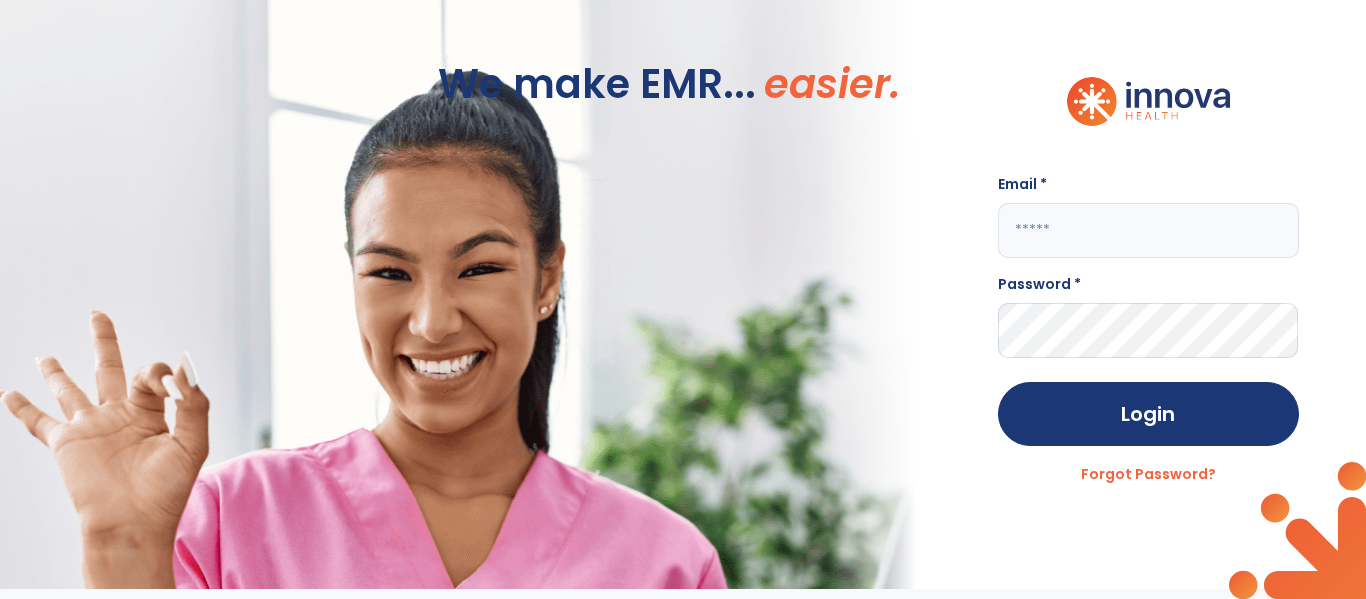 click 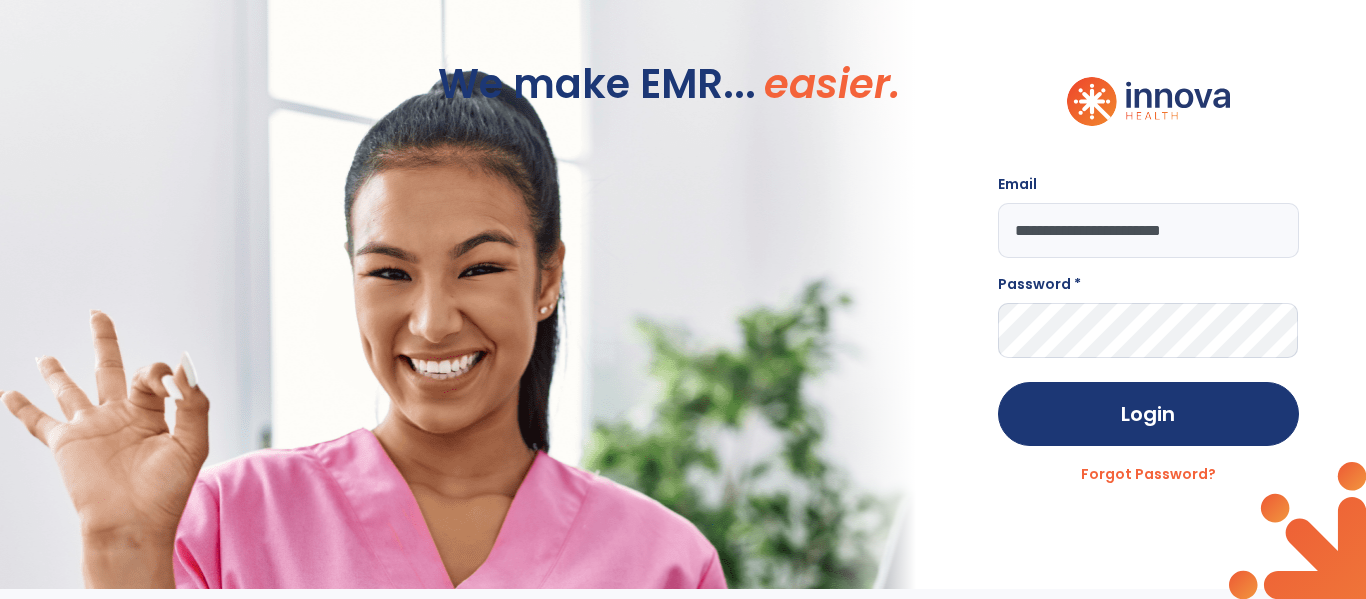 type on "**********" 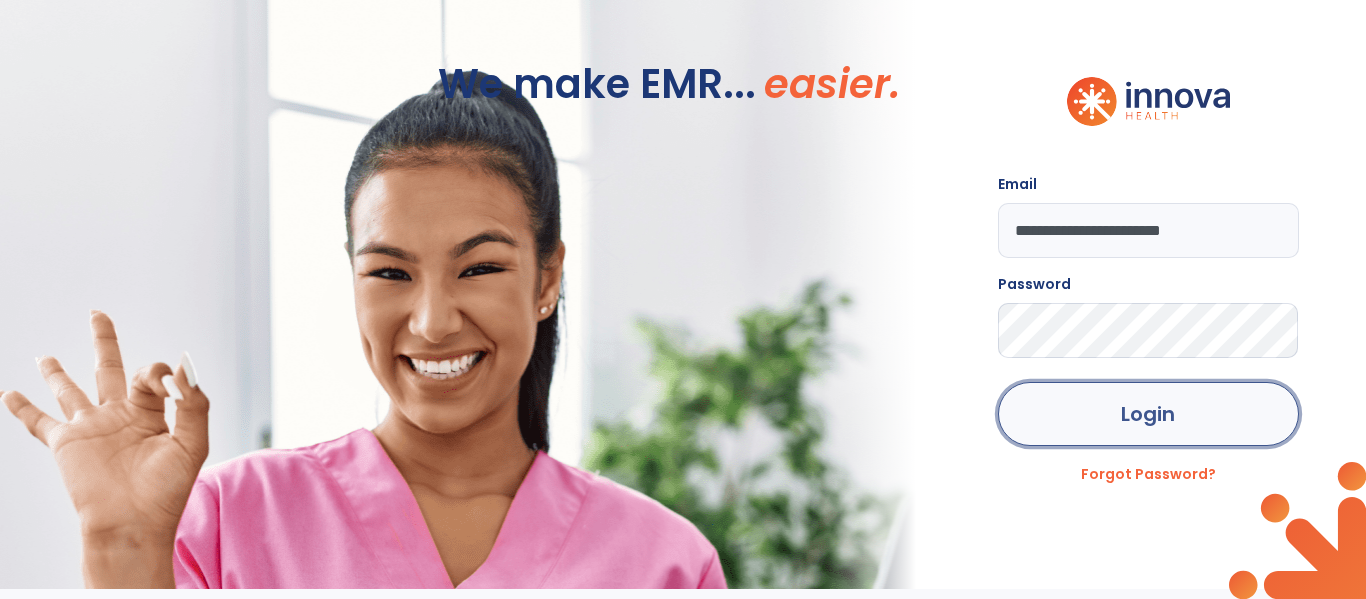click on "Login" 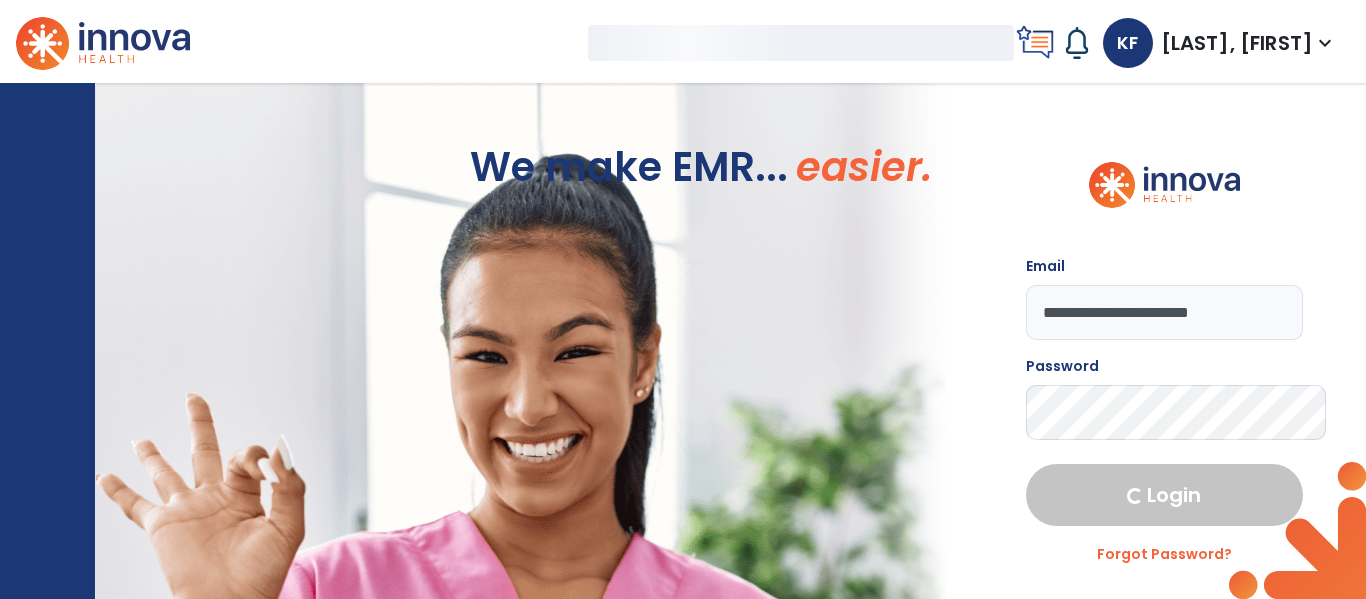 select on "****" 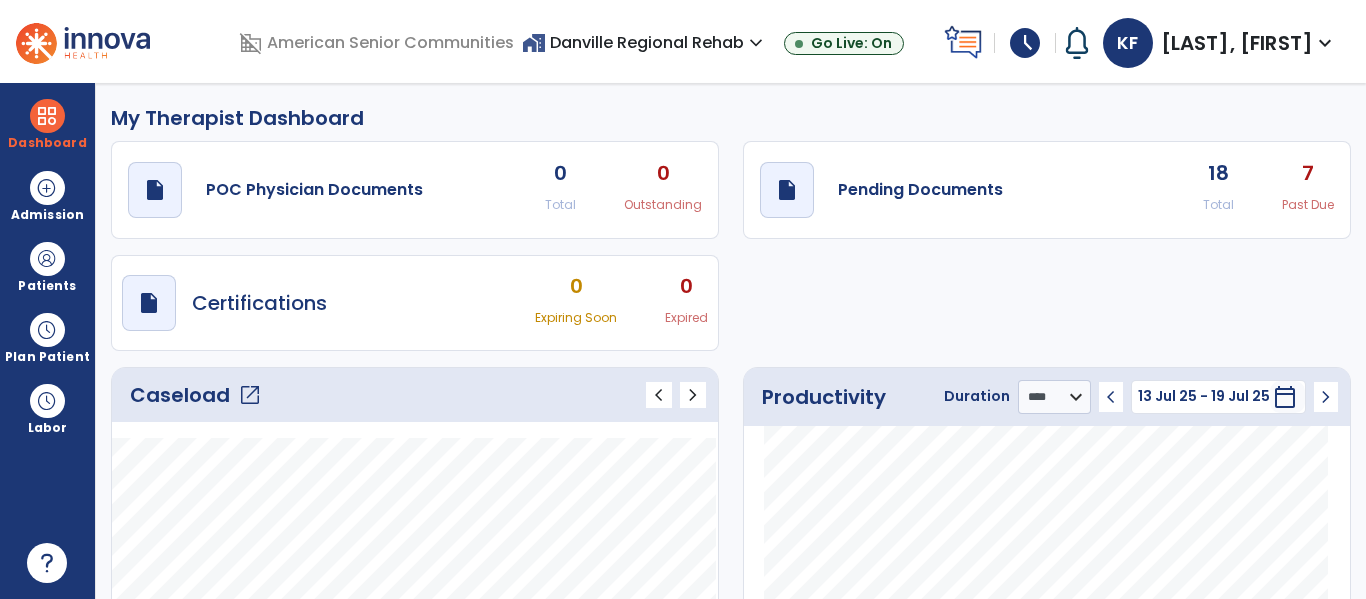 click on "open_in_new" 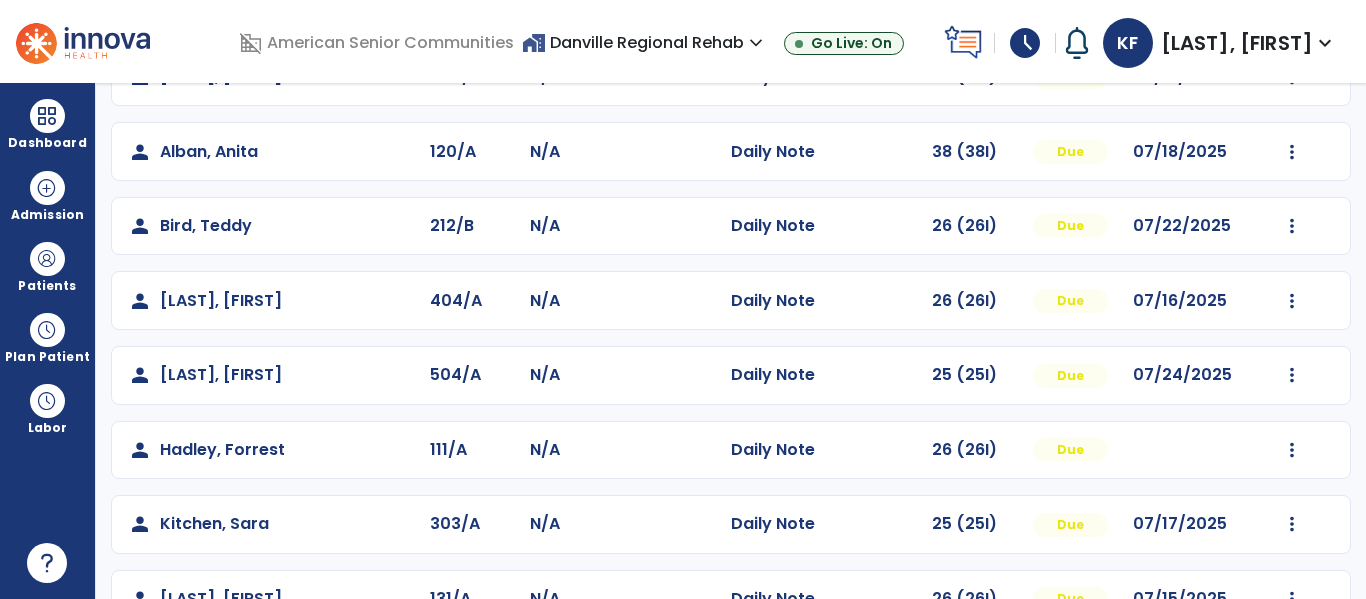 scroll, scrollTop: 209, scrollLeft: 0, axis: vertical 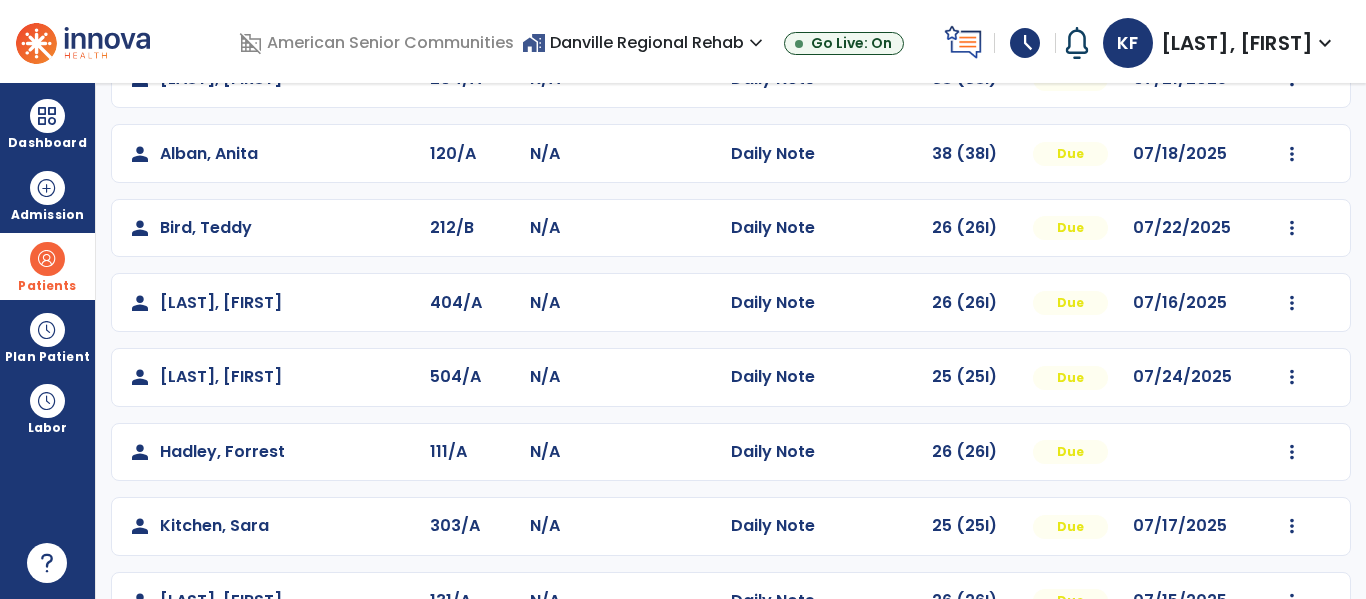click at bounding box center (47, 259) 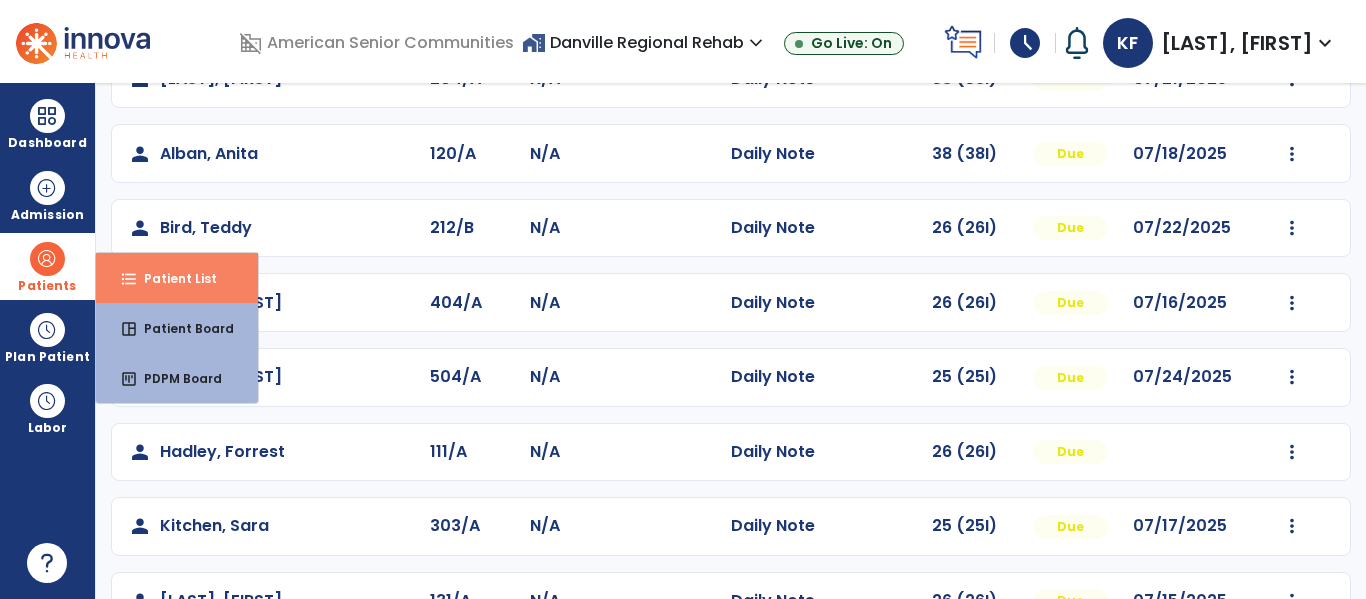 click on "Patient List" at bounding box center [172, 278] 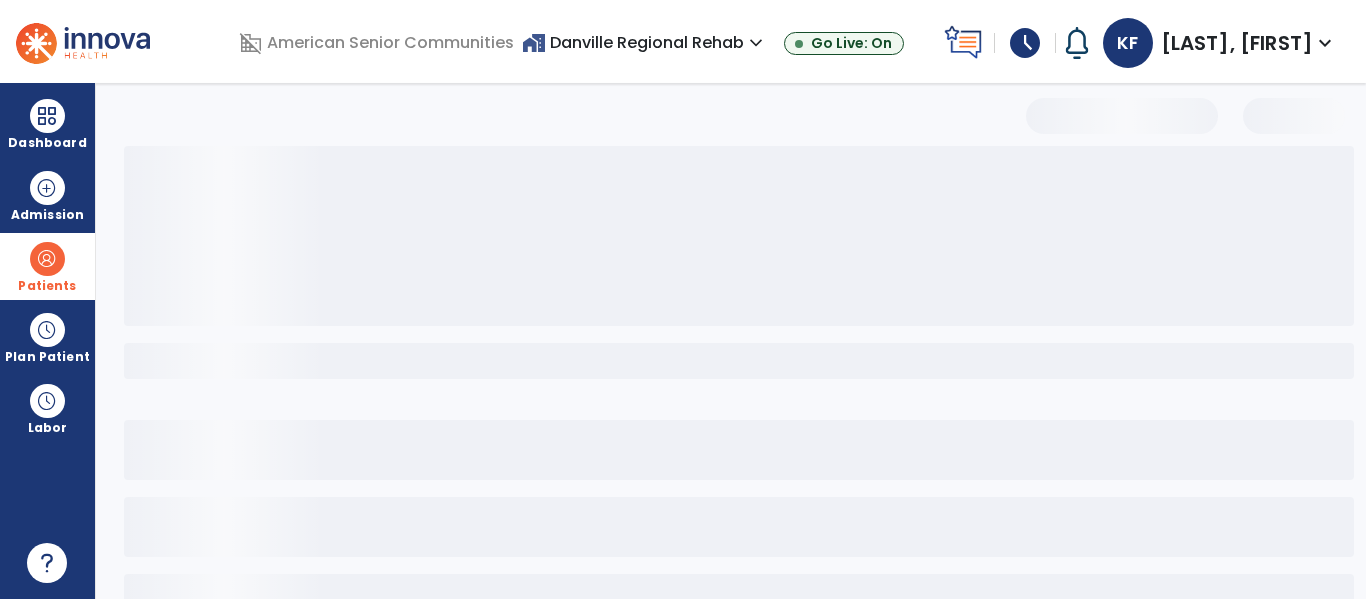 scroll, scrollTop: 144, scrollLeft: 0, axis: vertical 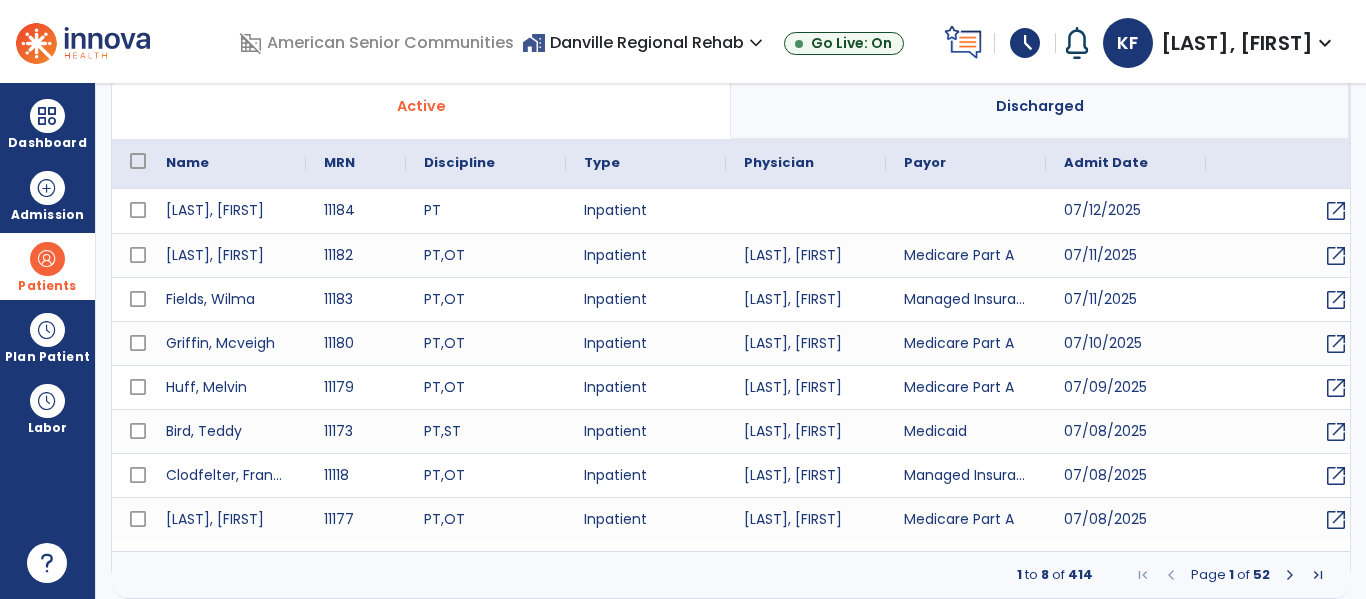 select on "***" 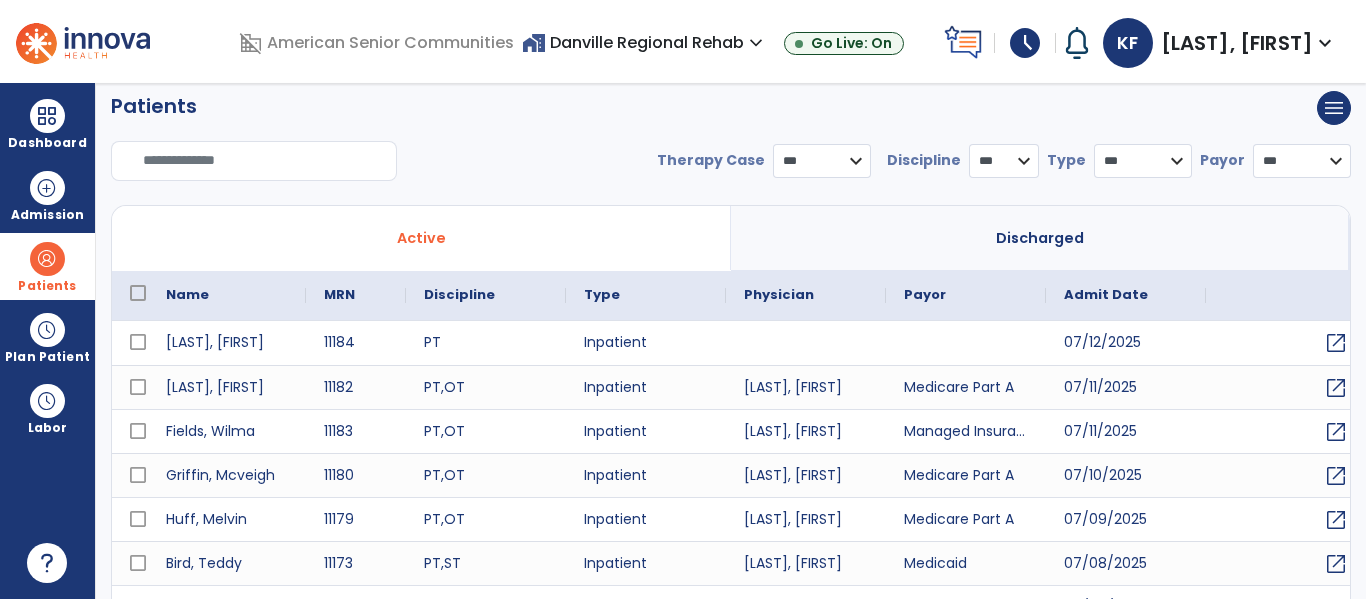 scroll, scrollTop: 0, scrollLeft: 0, axis: both 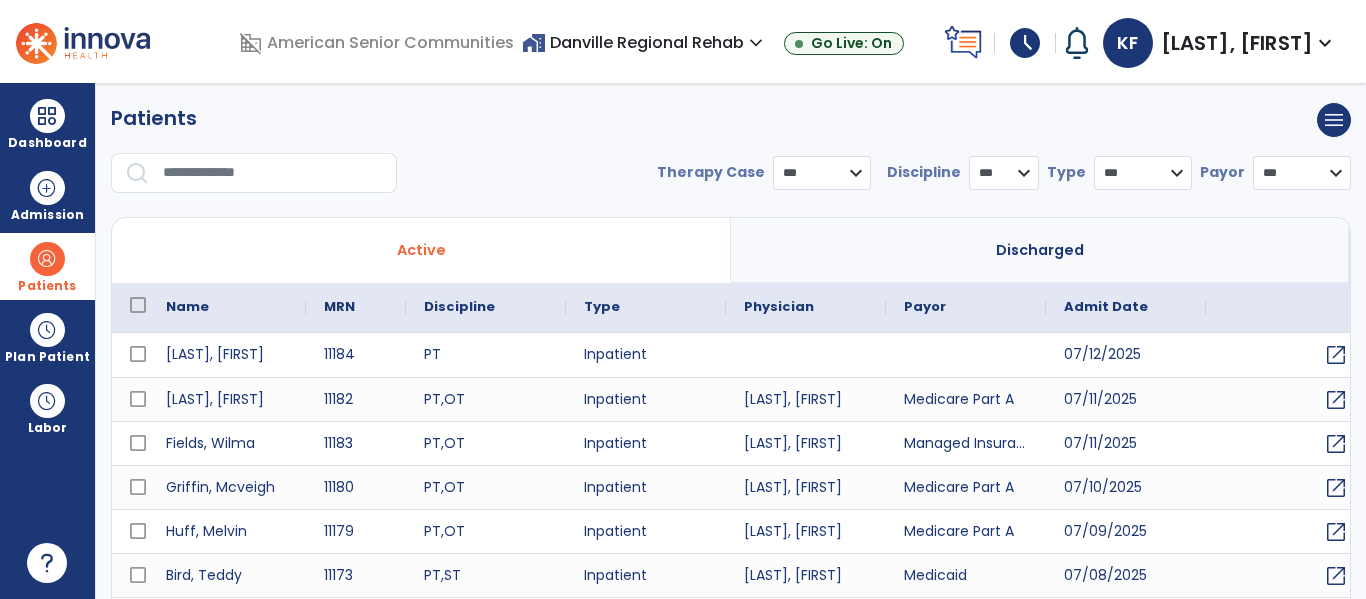 click at bounding box center [273, 173] 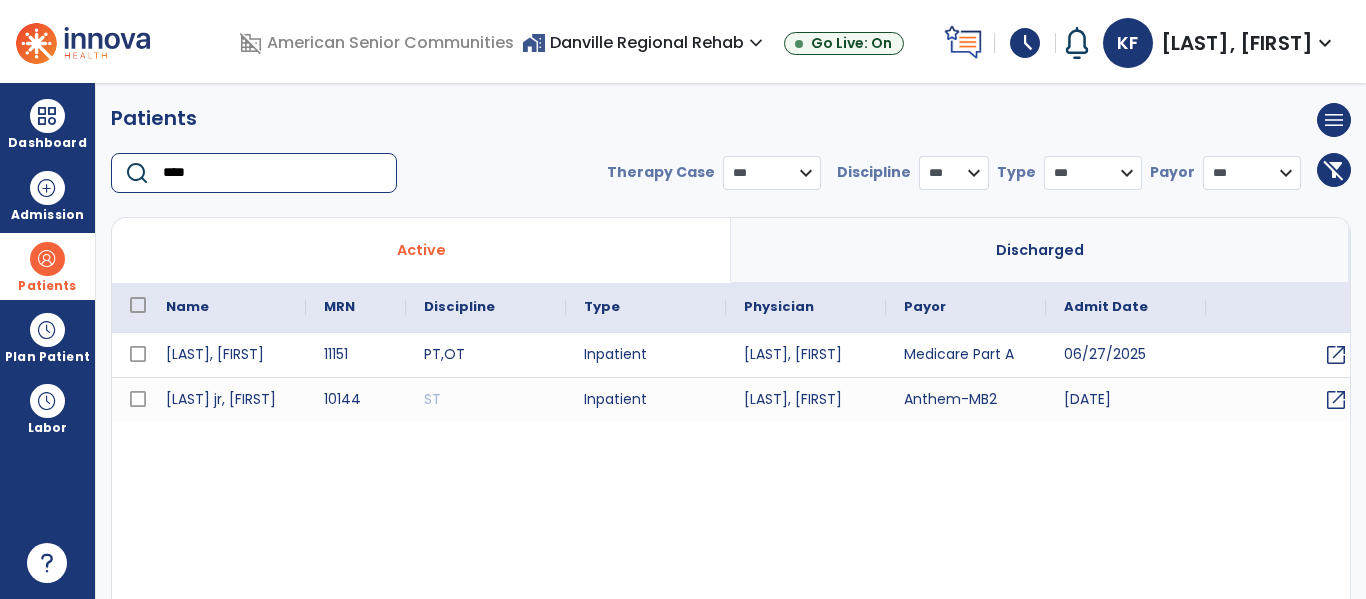 type on "****" 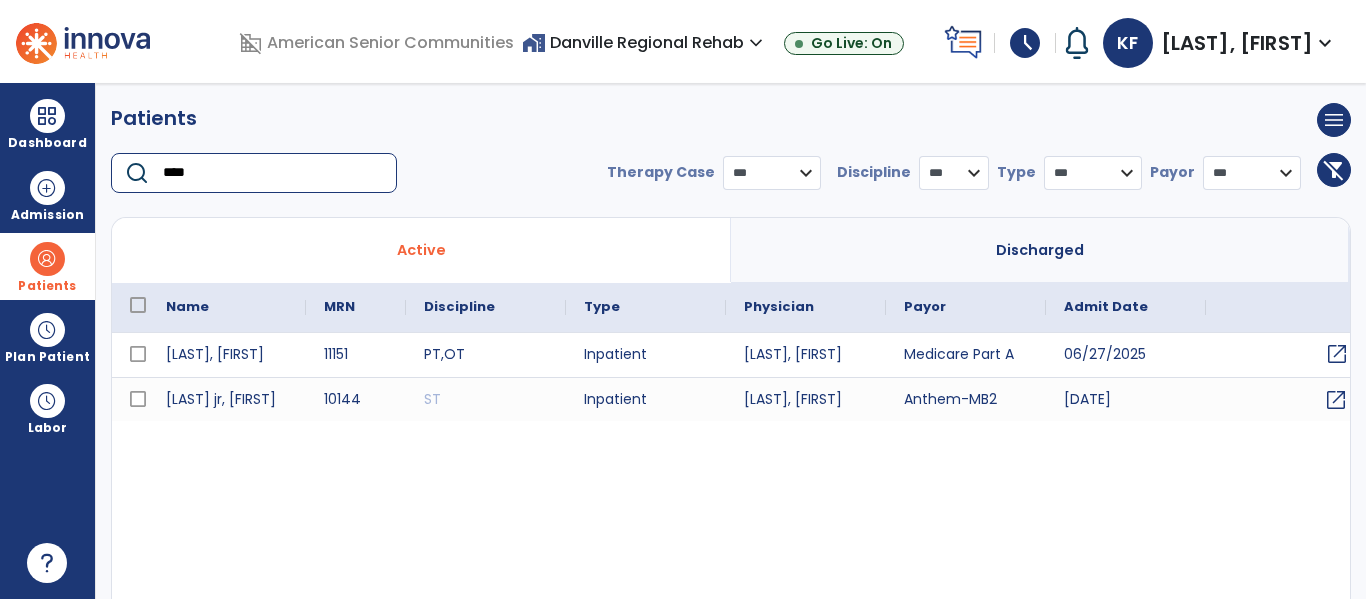click on "open_in_new" at bounding box center (1337, 354) 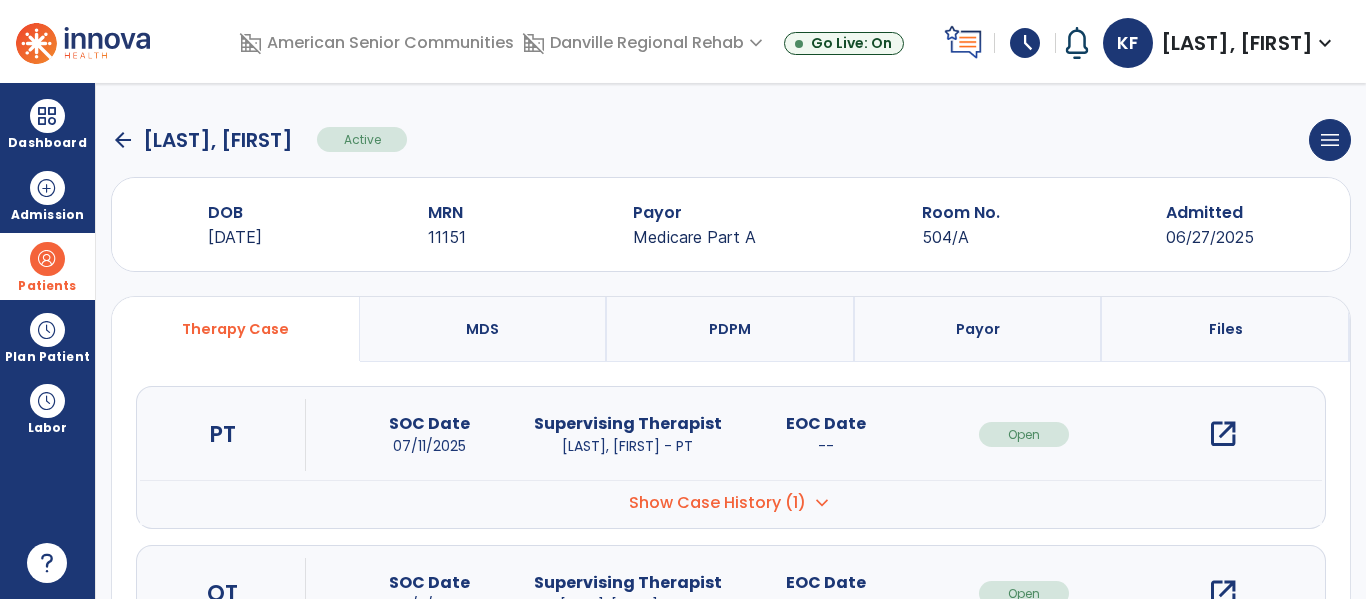 click on "open_in_new" at bounding box center [1223, 434] 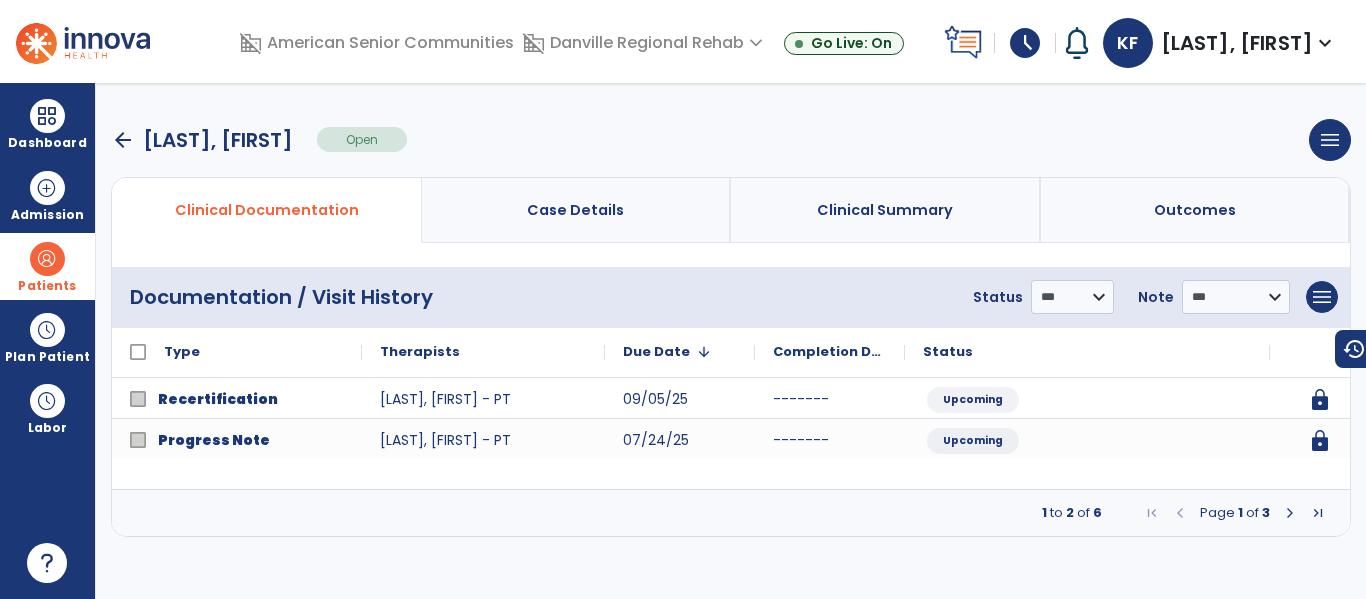 click at bounding box center [1290, 513] 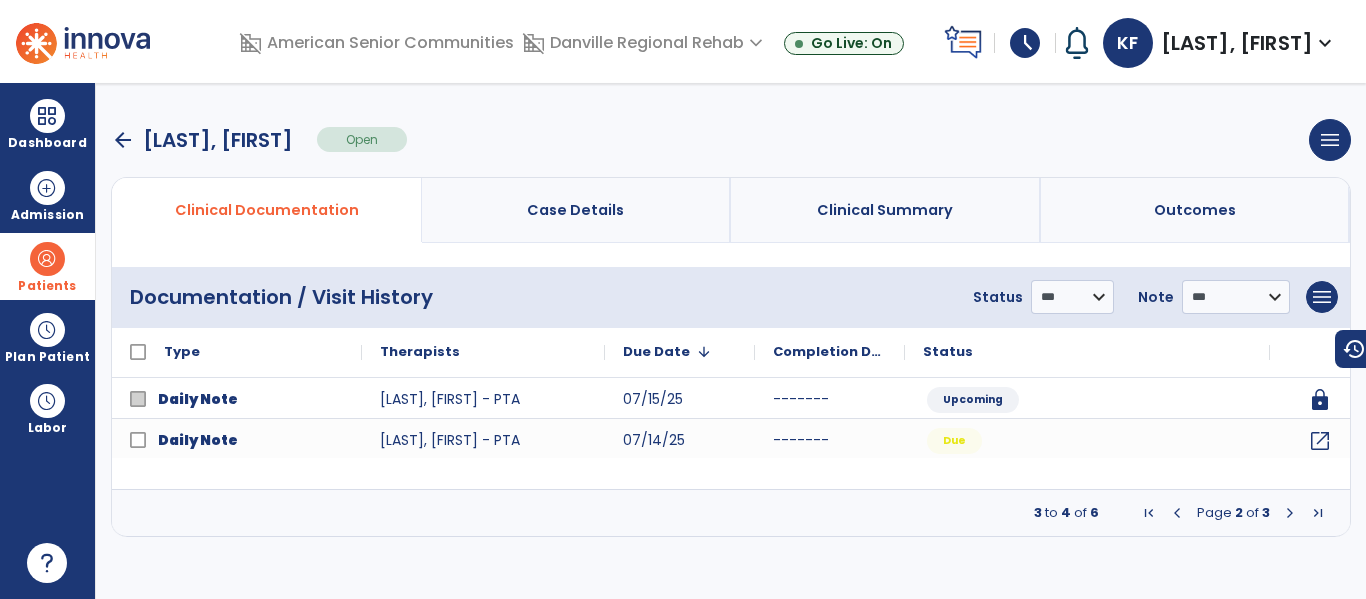 click at bounding box center (1290, 513) 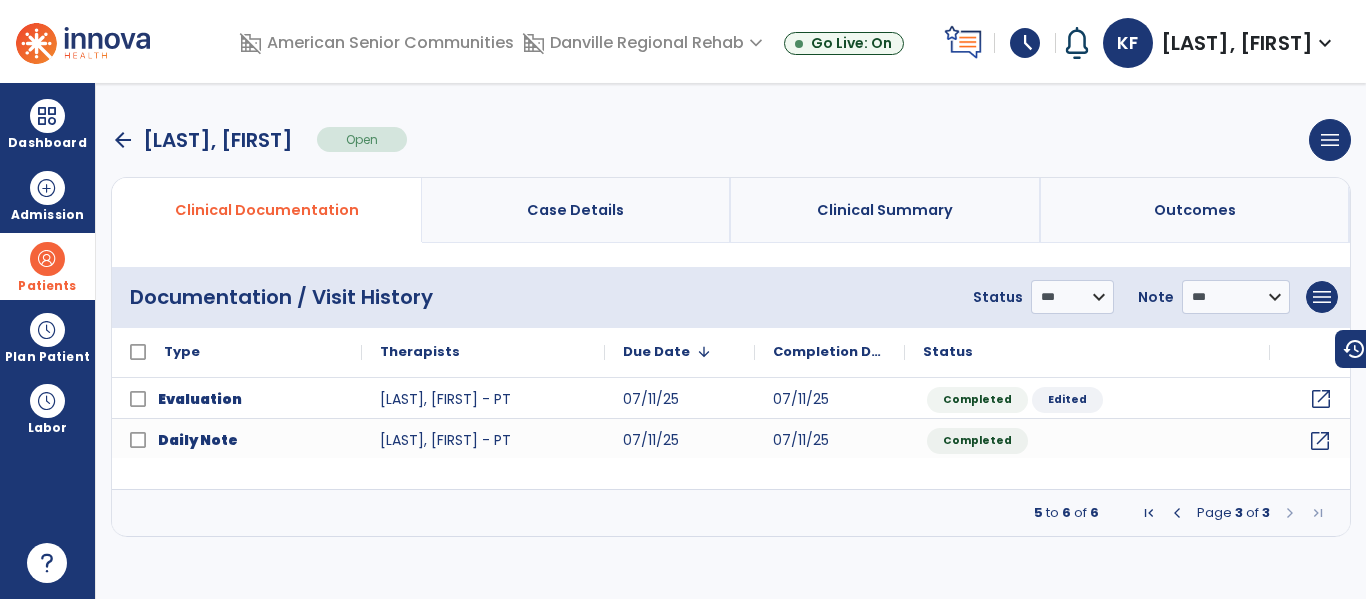 click on "open_in_new" 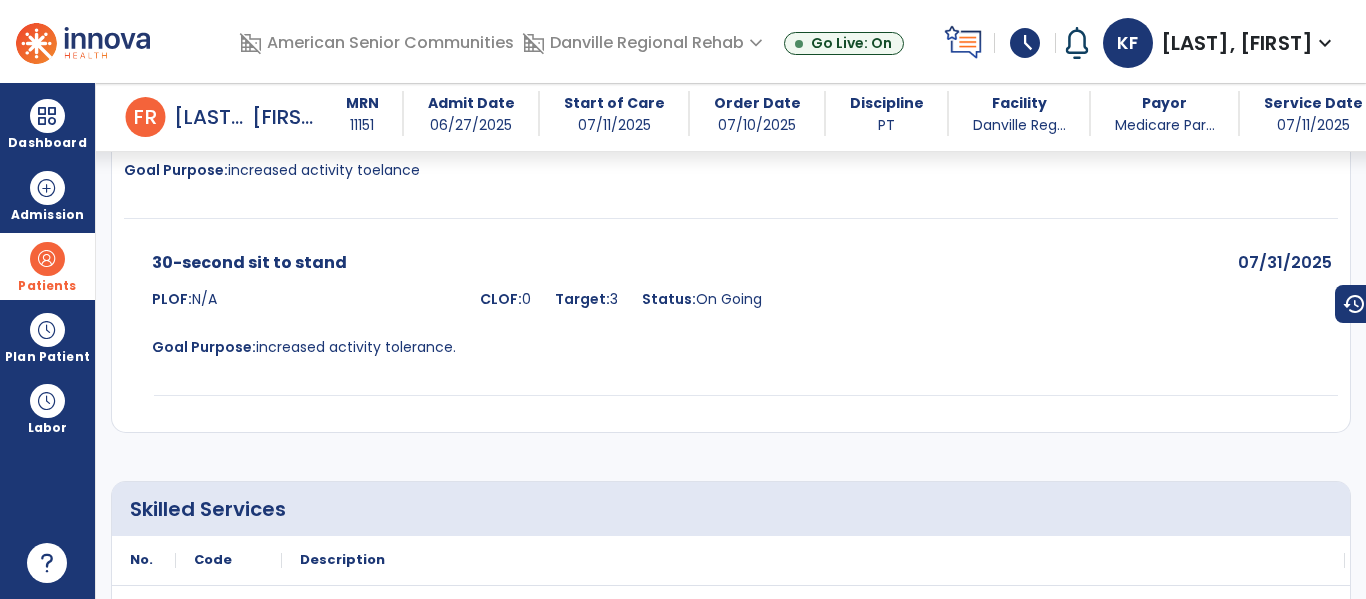 scroll, scrollTop: 6818, scrollLeft: 0, axis: vertical 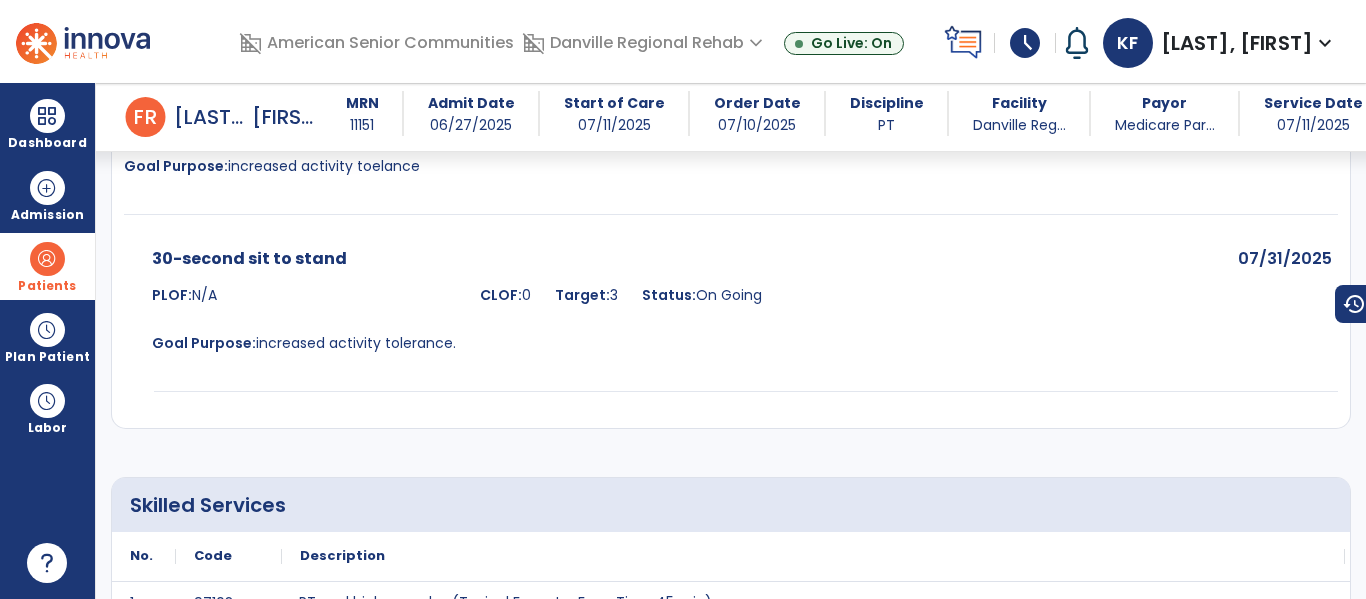click on "PT eval high complex (Typical Face-to-Face Time 45 min)" at bounding box center (813, 610) 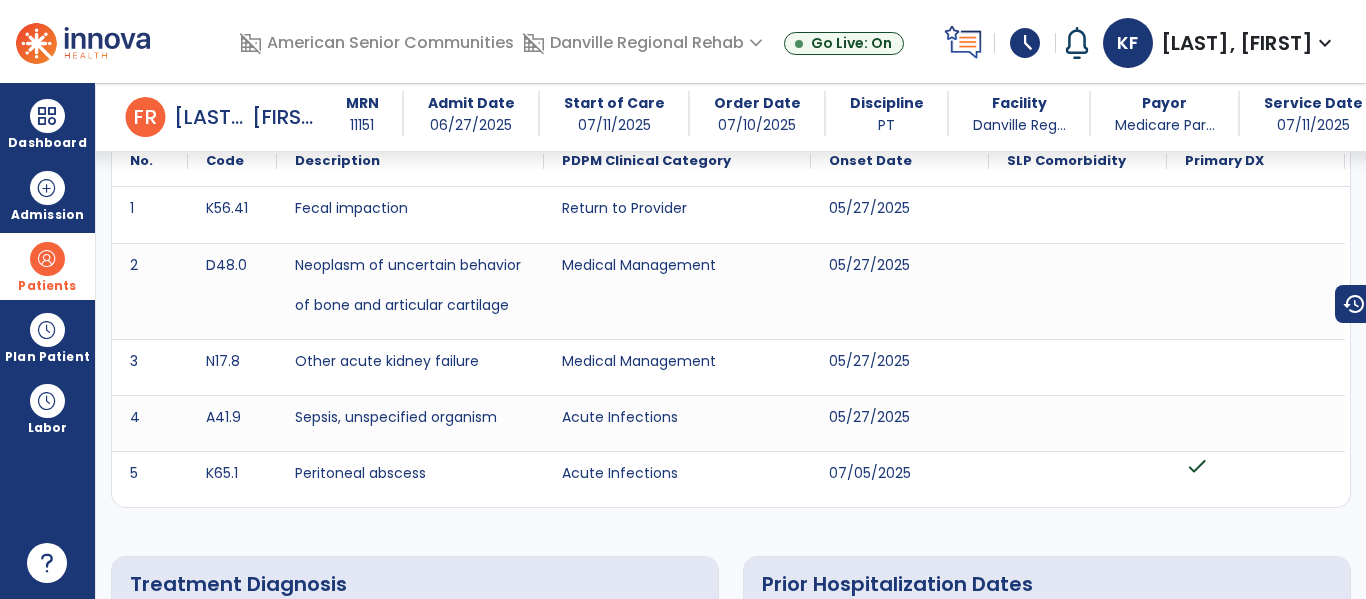 scroll, scrollTop: 0, scrollLeft: 0, axis: both 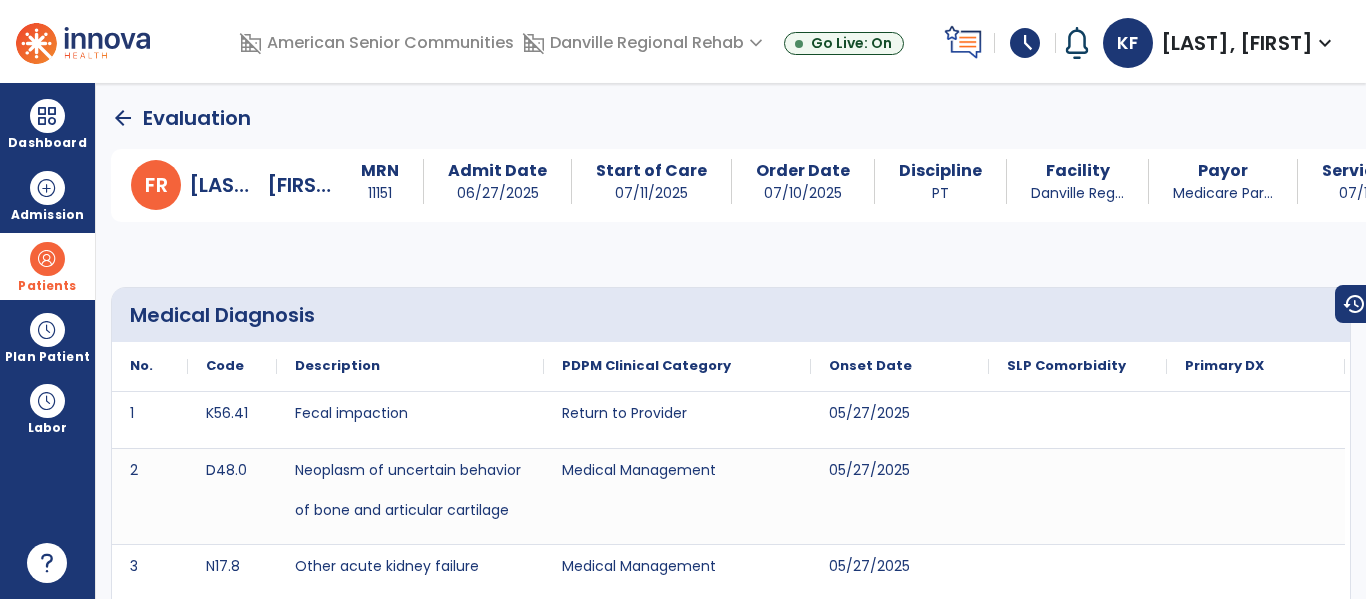click on "arrow_back" 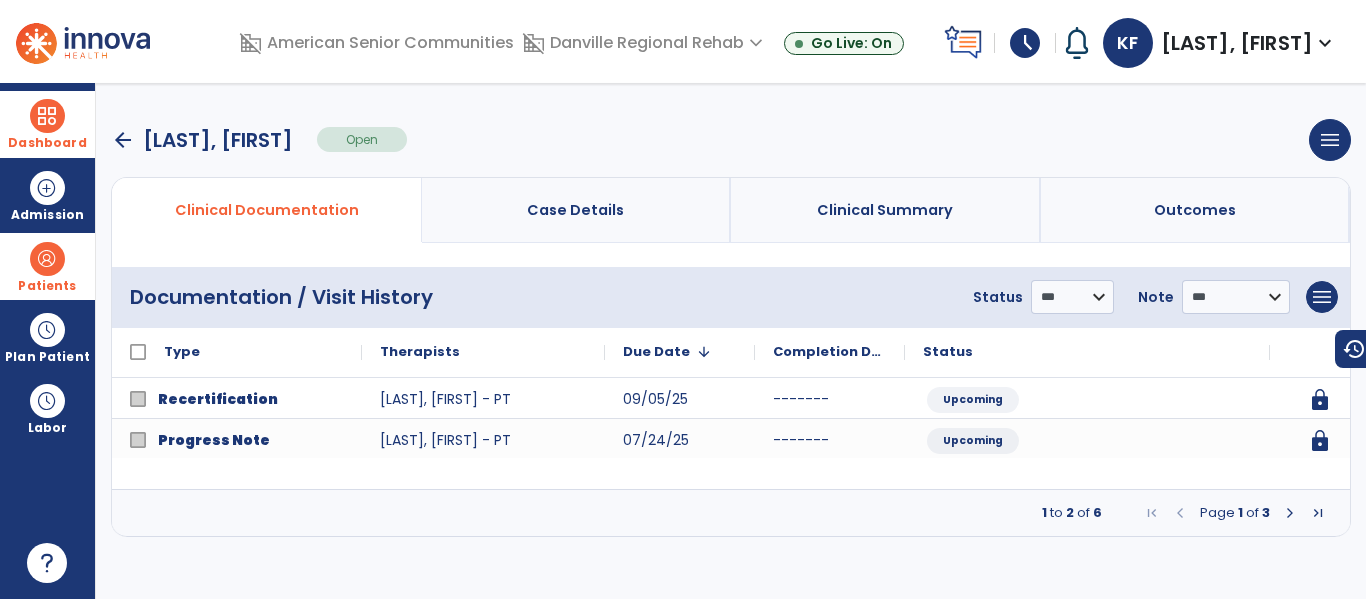 click at bounding box center [47, 116] 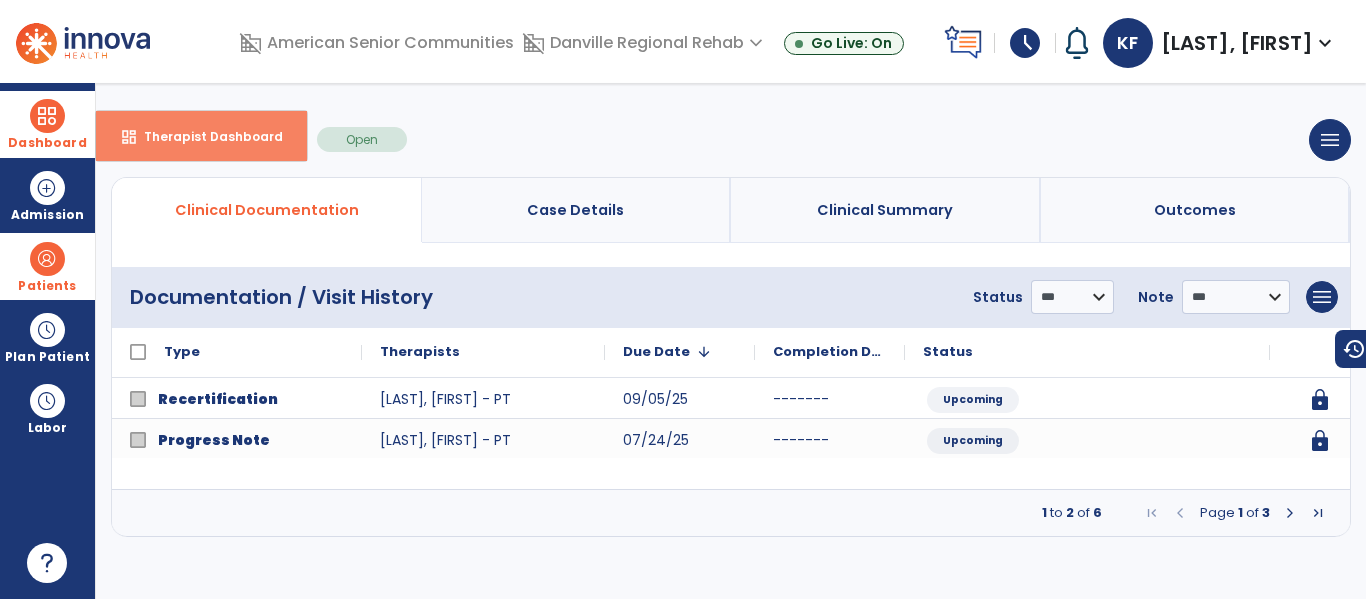 click on "Therapist Dashboard" at bounding box center (205, 136) 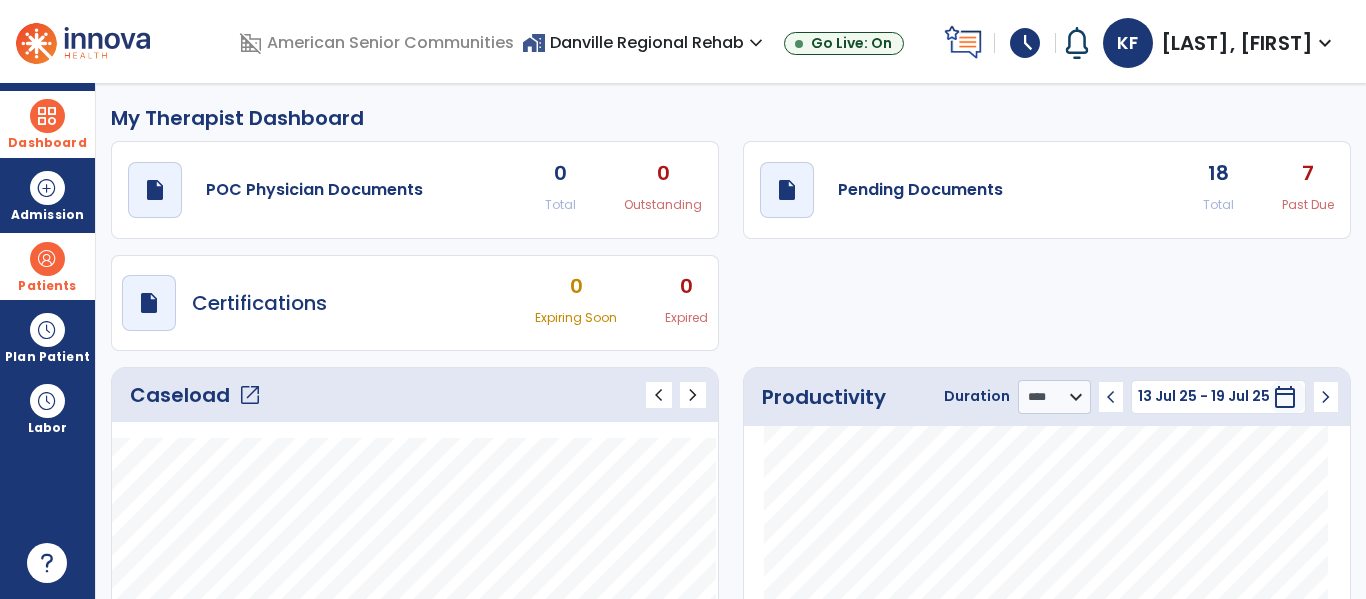 click on "open_in_new" 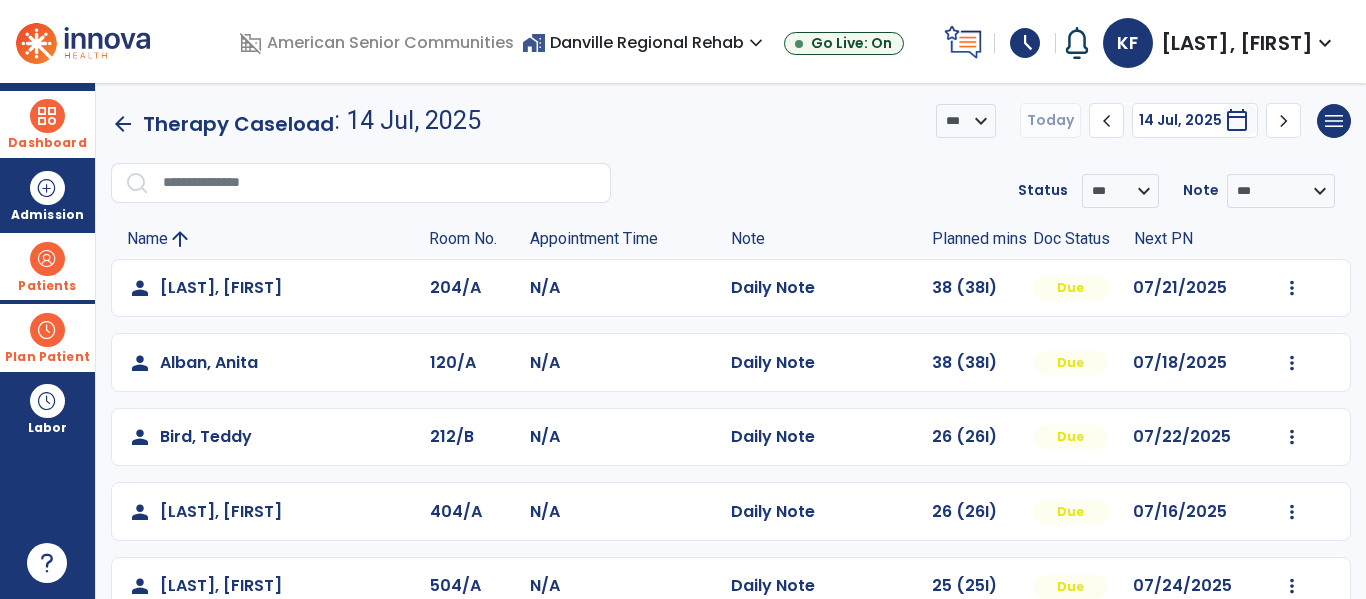 click at bounding box center [47, 330] 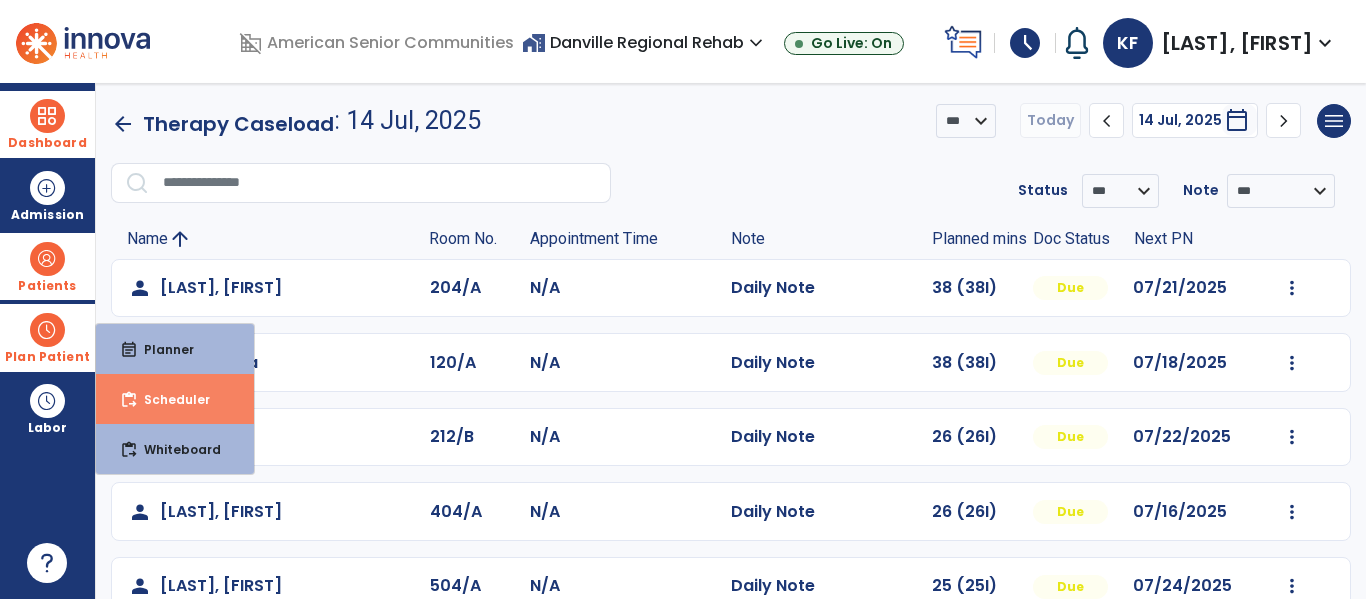 click on "Scheduler" at bounding box center (169, 399) 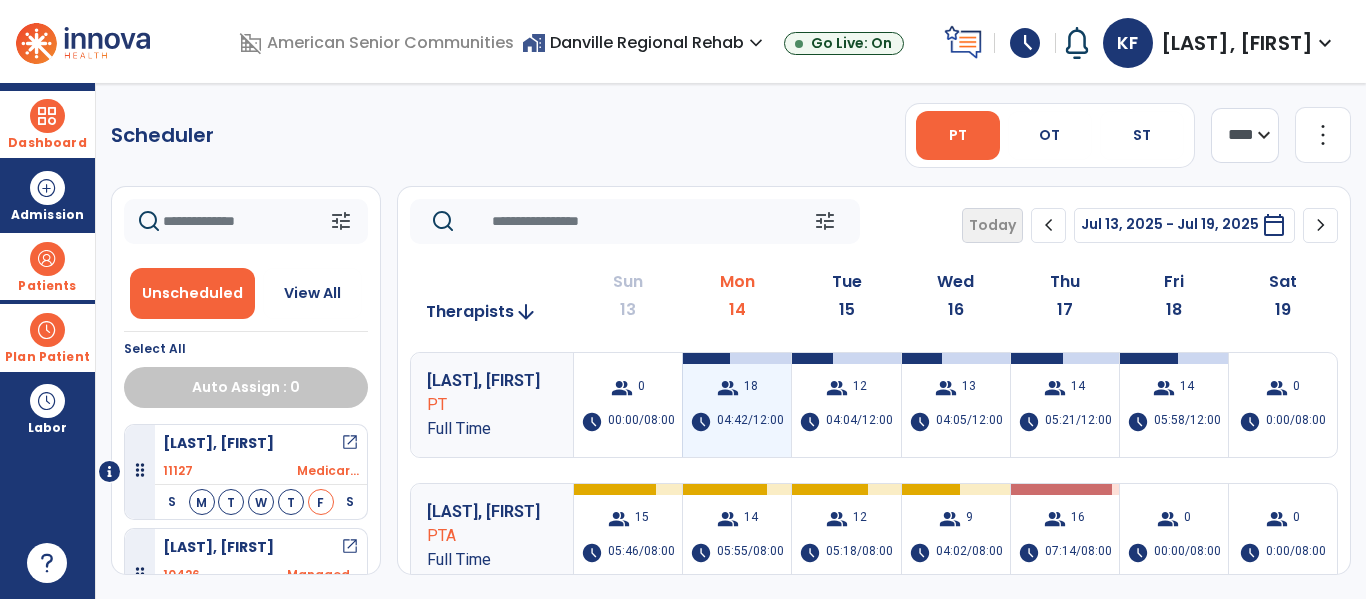 click on "group  18  schedule  04:42/12:00" at bounding box center [737, 405] 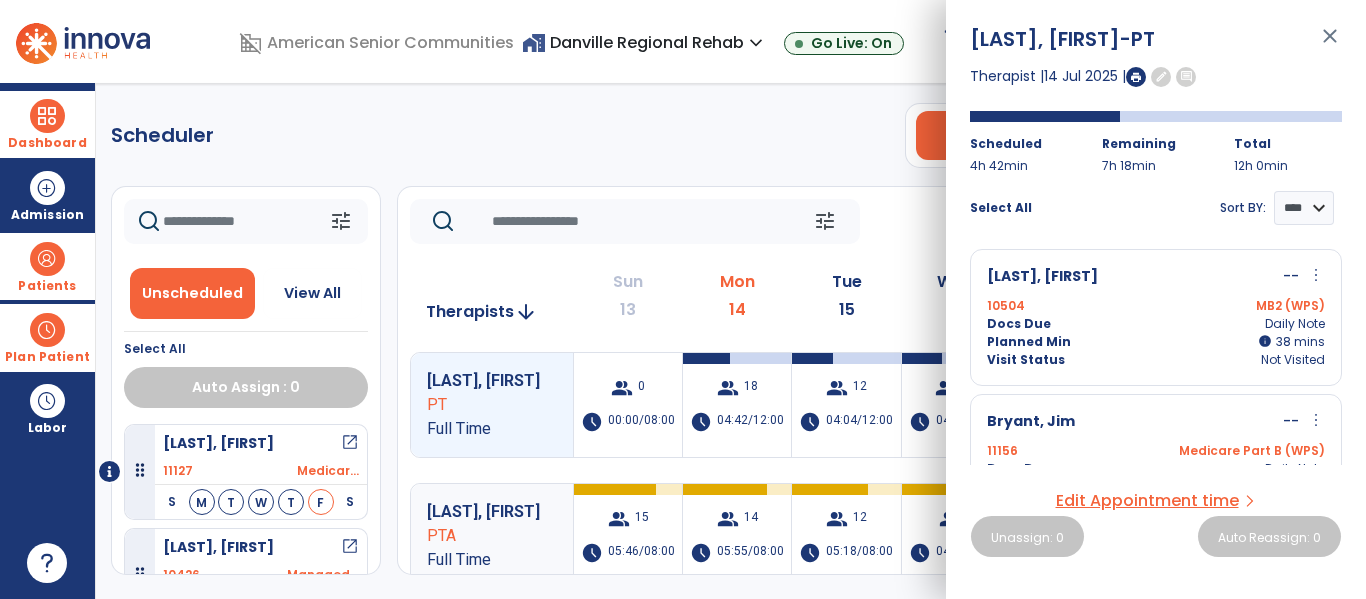 click on "[LAST], [FIRST]   --  more_vert  edit   Edit Session   alt_route   Split Minutes  11156 Medicare Part B (WPS)  Docs Due Daily Note   Planned Min  info   38 I 38 mins  Visit Status  Not Visited" at bounding box center [1156, 462] 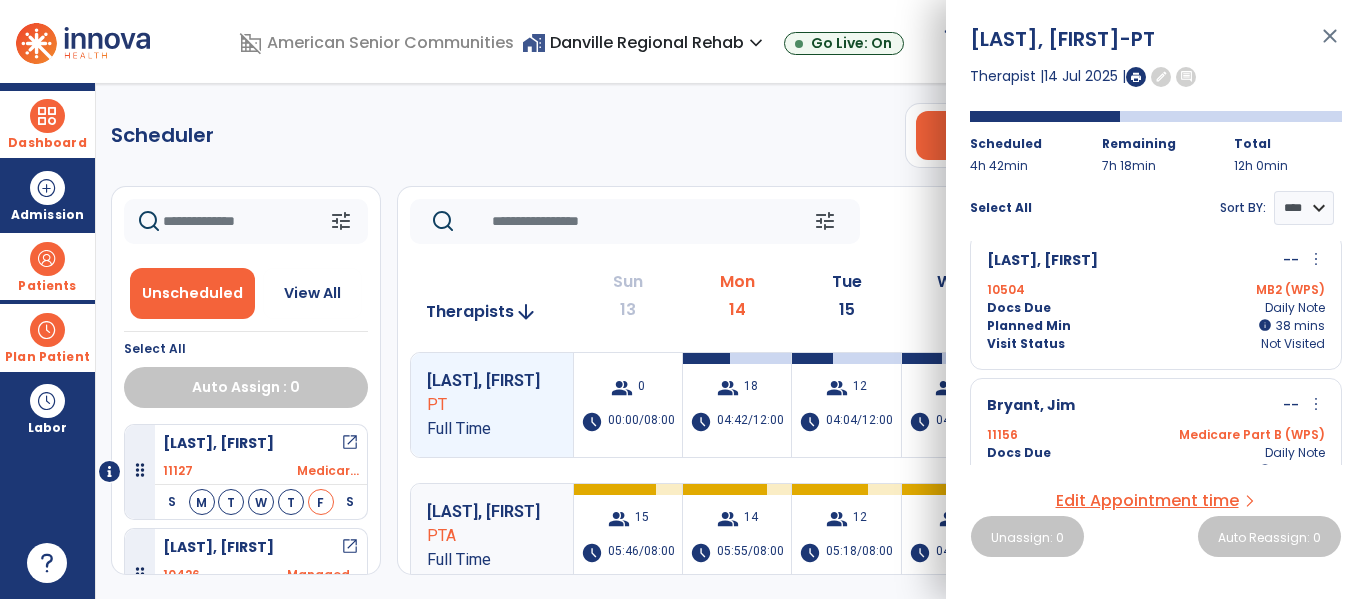 scroll, scrollTop: 0, scrollLeft: 0, axis: both 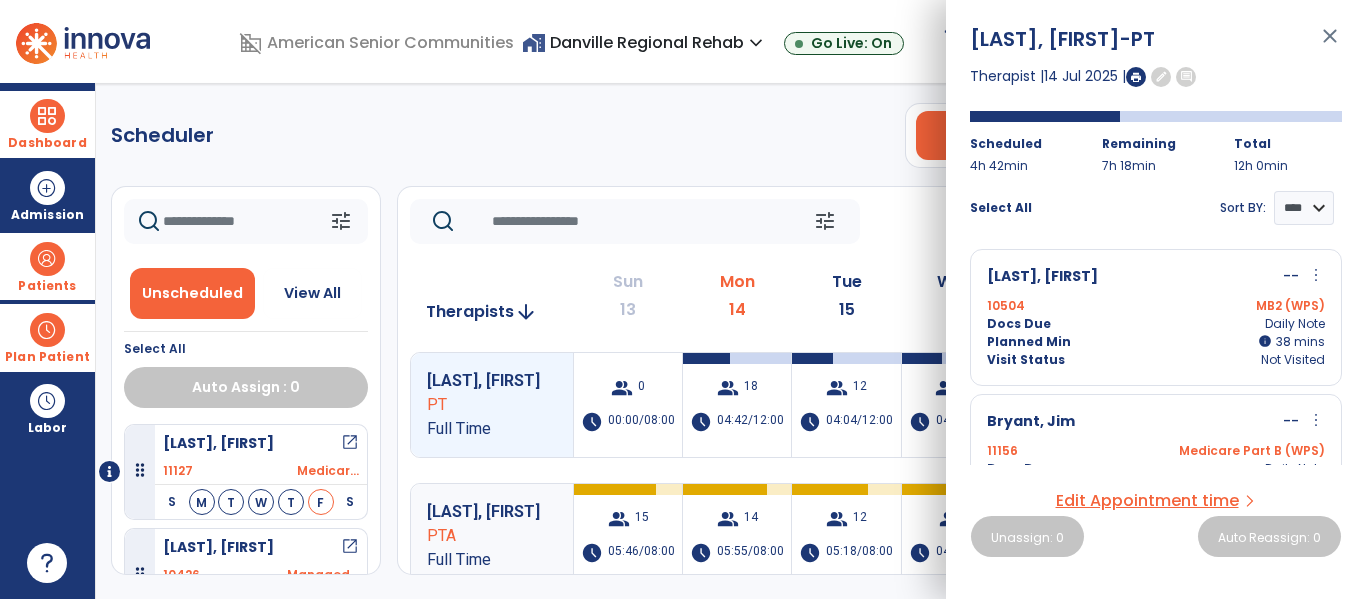 click on "close" at bounding box center [1330, 45] 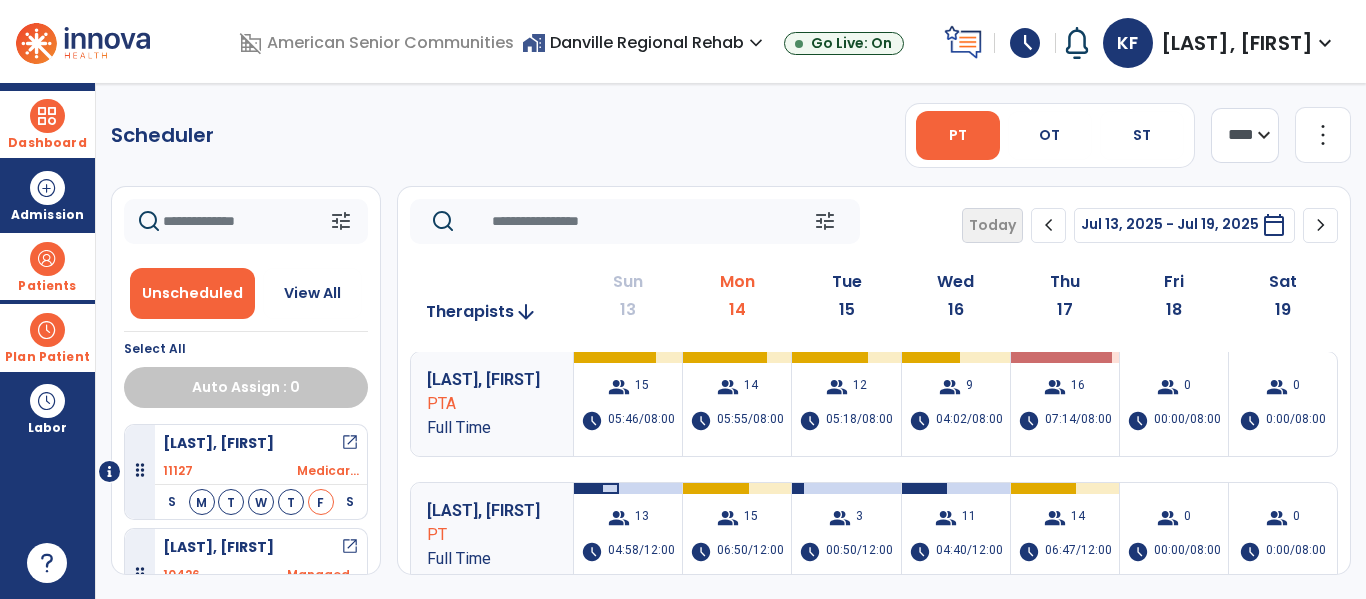 scroll, scrollTop: 157, scrollLeft: 0, axis: vertical 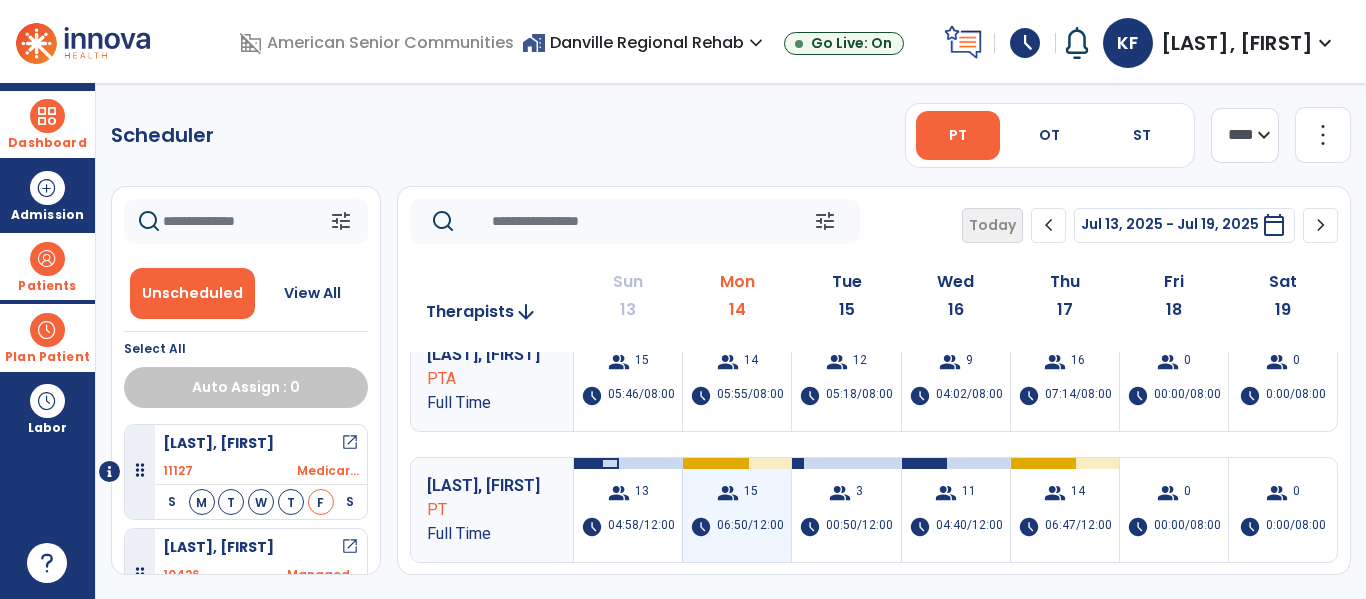 click on "group  15  schedule  06:50/12:00" at bounding box center [737, 510] 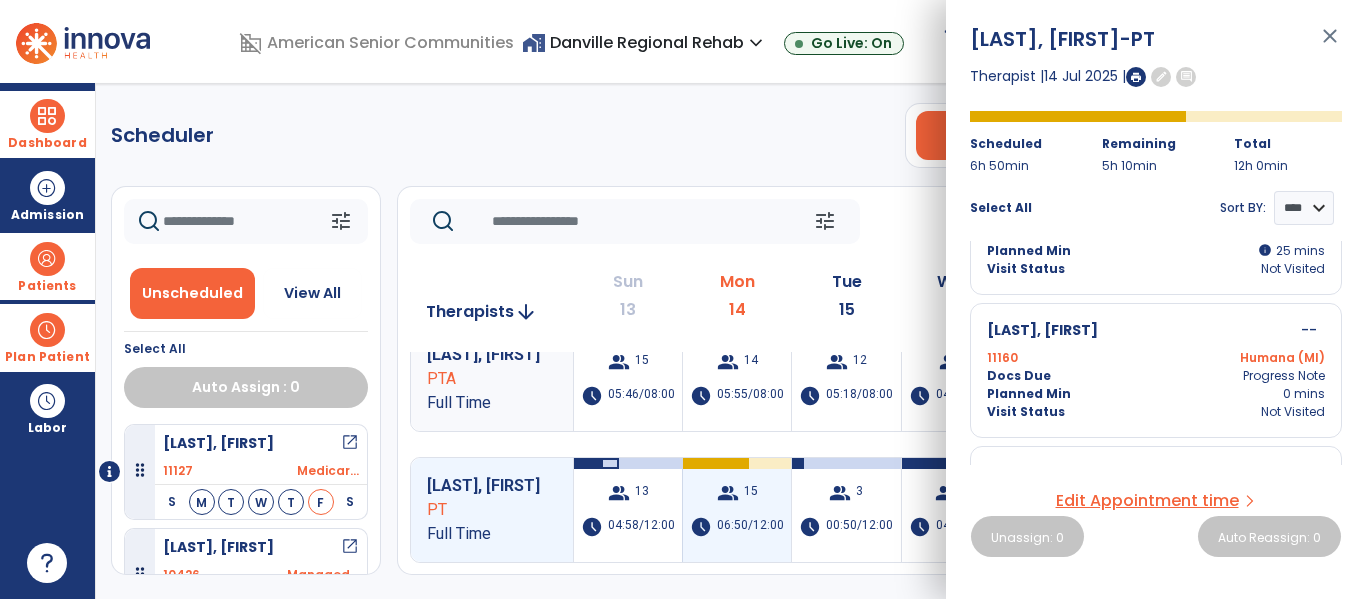 scroll, scrollTop: 1698, scrollLeft: 0, axis: vertical 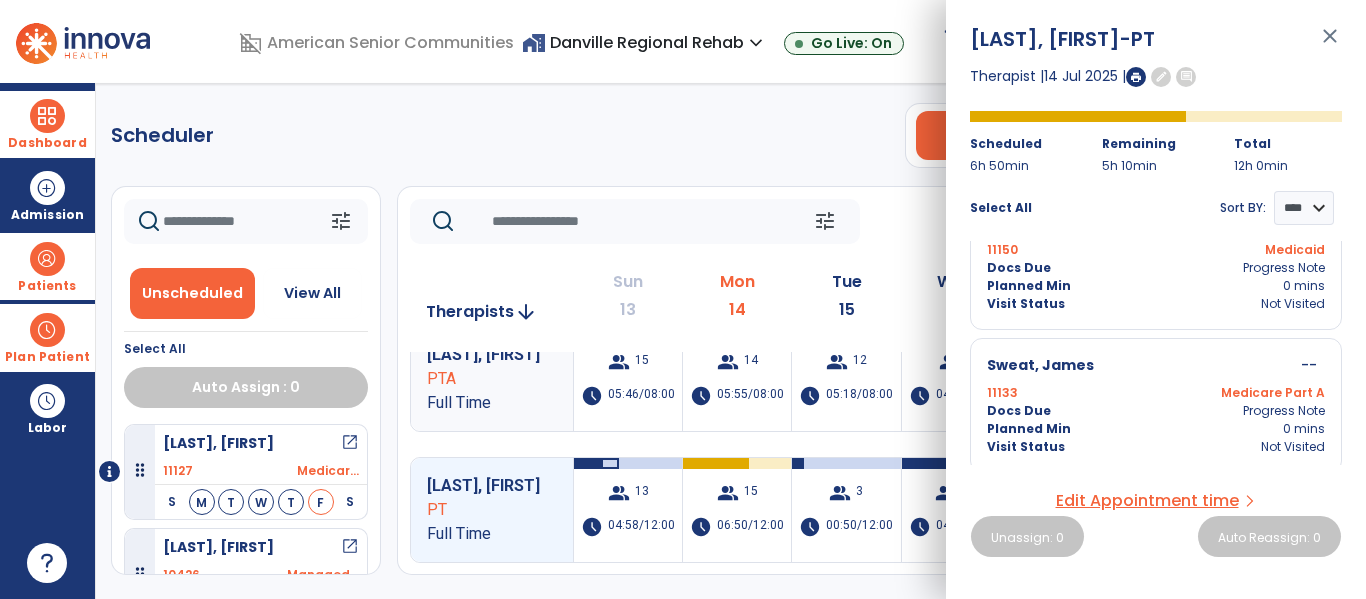 click on "[LAST], [FIRST]   --  11133 Medicare Part A  Docs Due Progress Note   Planned Min 0 mins  Visit Status  Not Visited" at bounding box center [1156, 405] 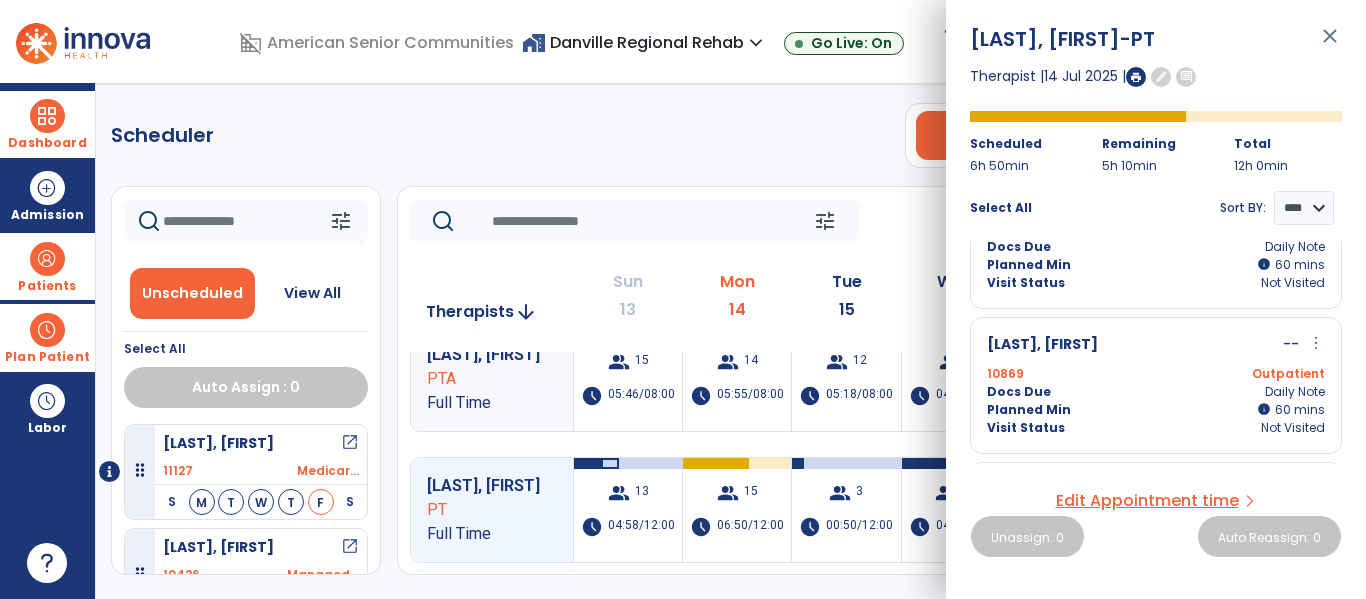 scroll, scrollTop: 0, scrollLeft: 0, axis: both 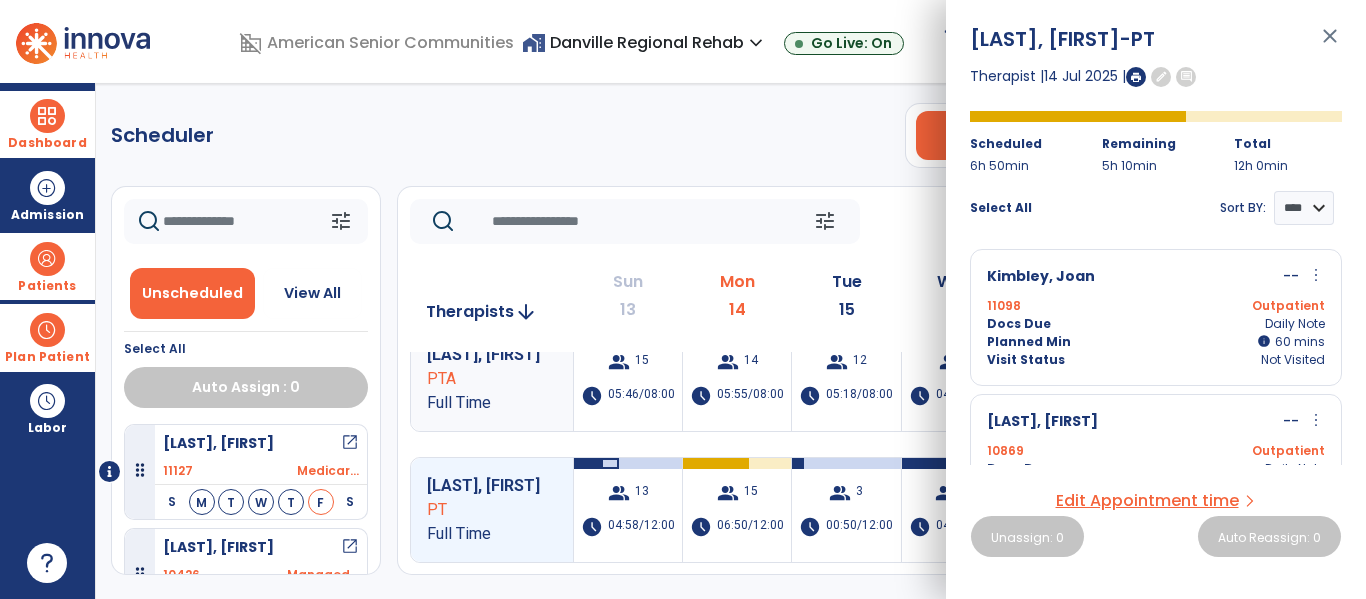 click on "close" at bounding box center (1330, 45) 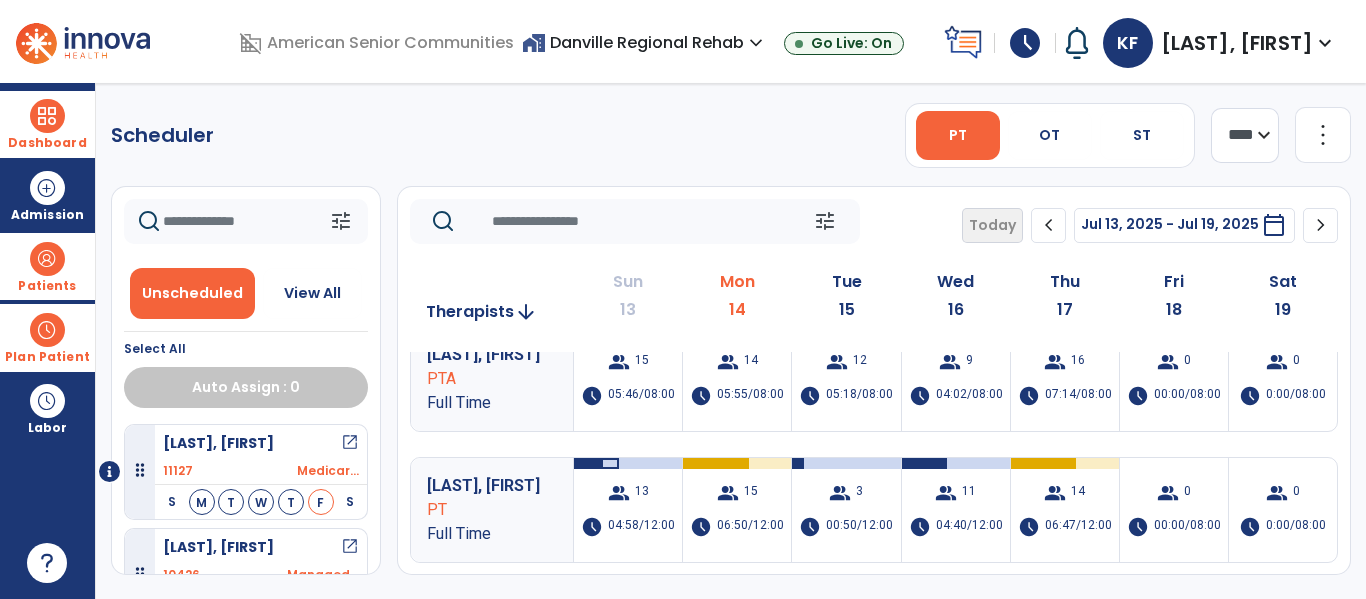 click at bounding box center [47, 116] 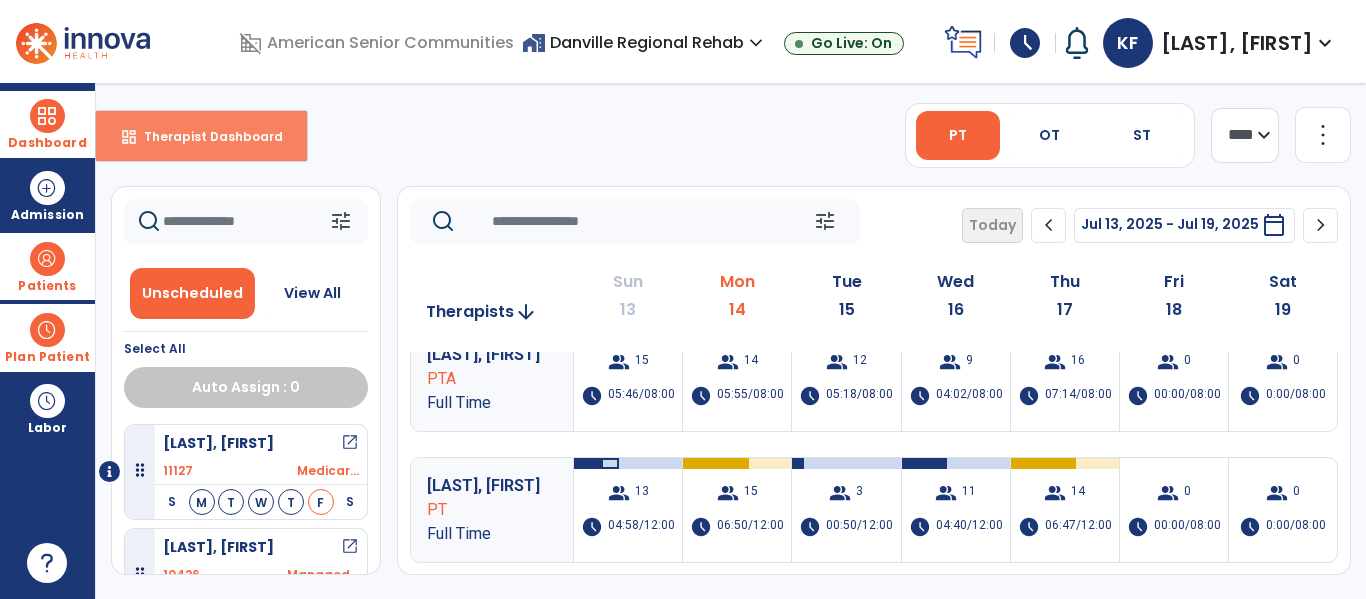 click on "Therapist Dashboard" at bounding box center (205, 136) 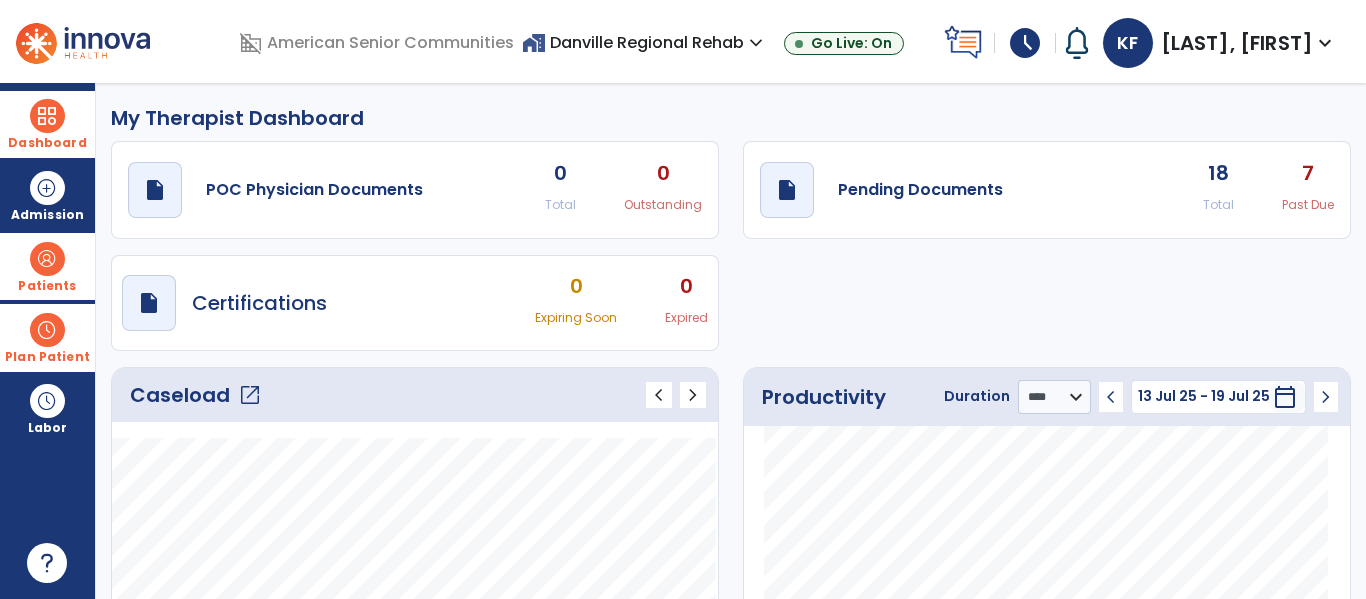 click on "open_in_new" 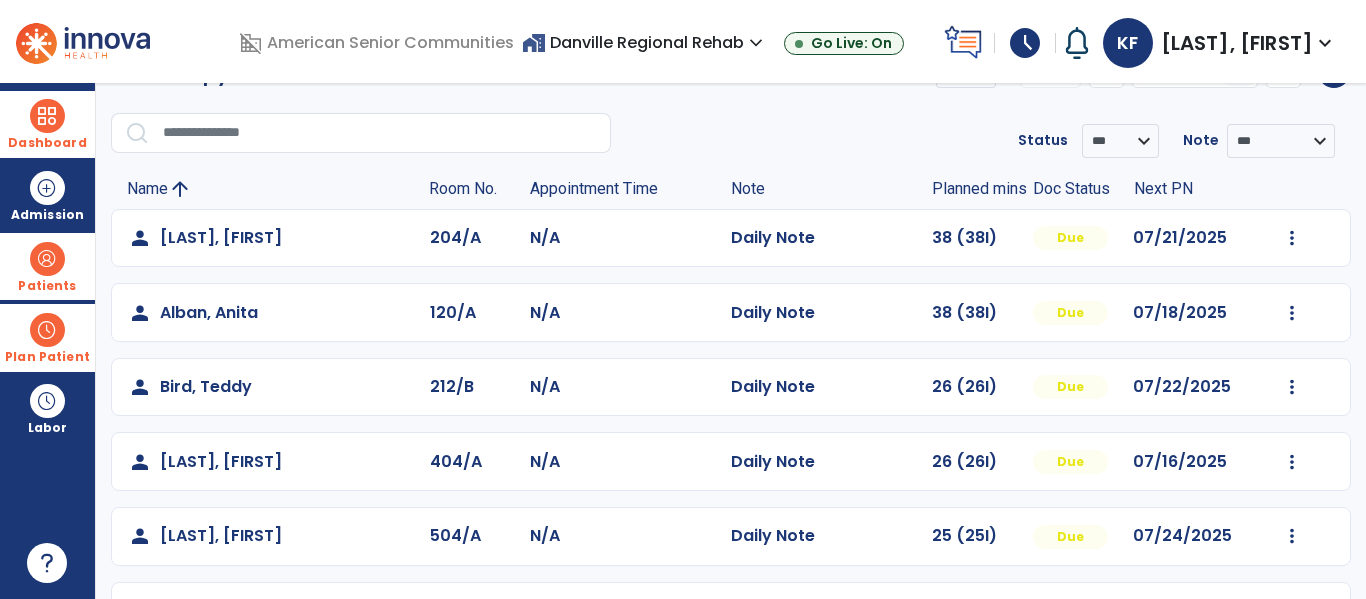 scroll, scrollTop: 0, scrollLeft: 0, axis: both 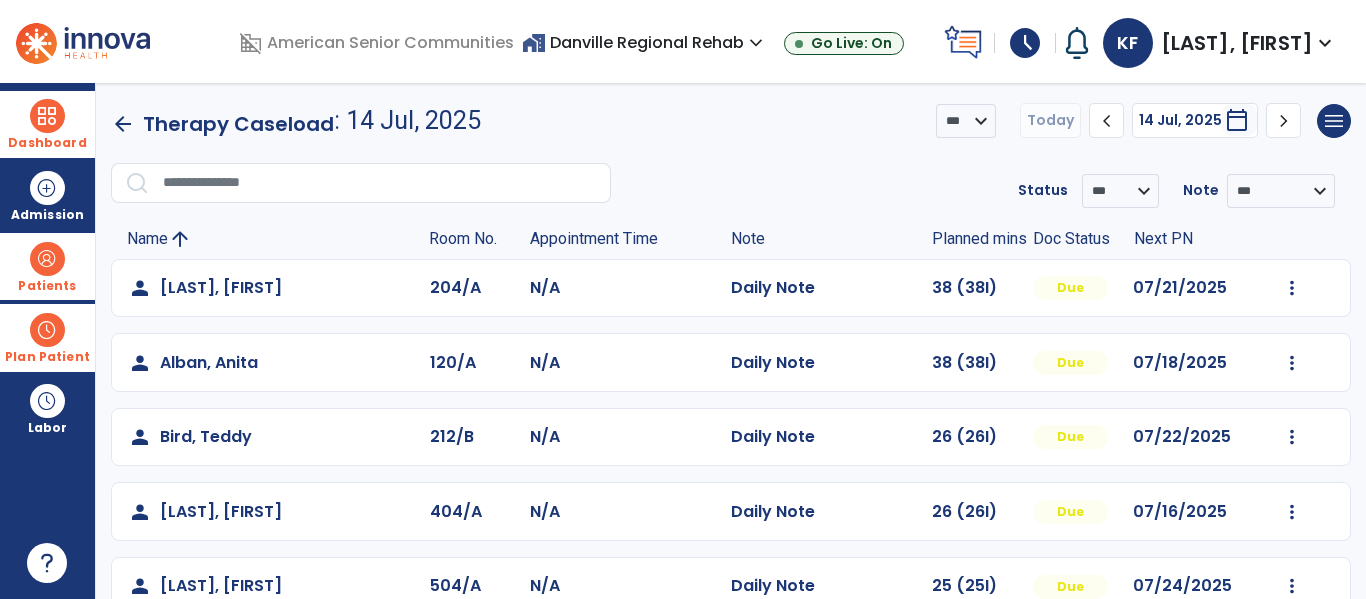 click at bounding box center [47, 259] 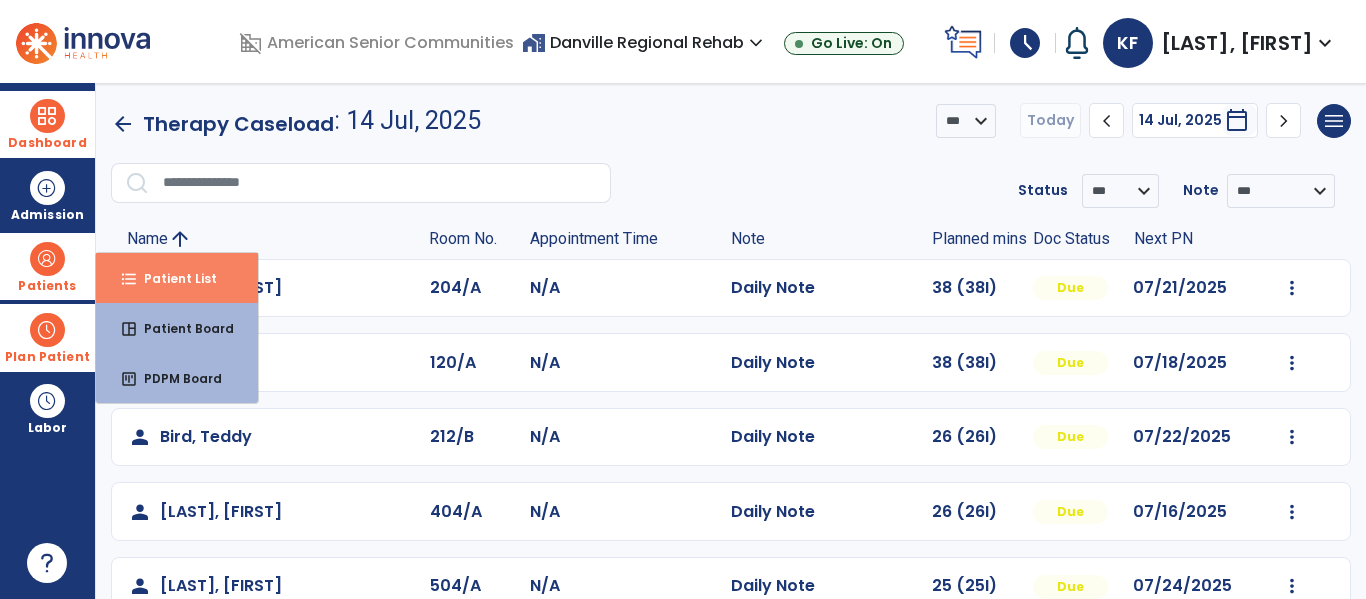 click on "Patient List" at bounding box center [172, 278] 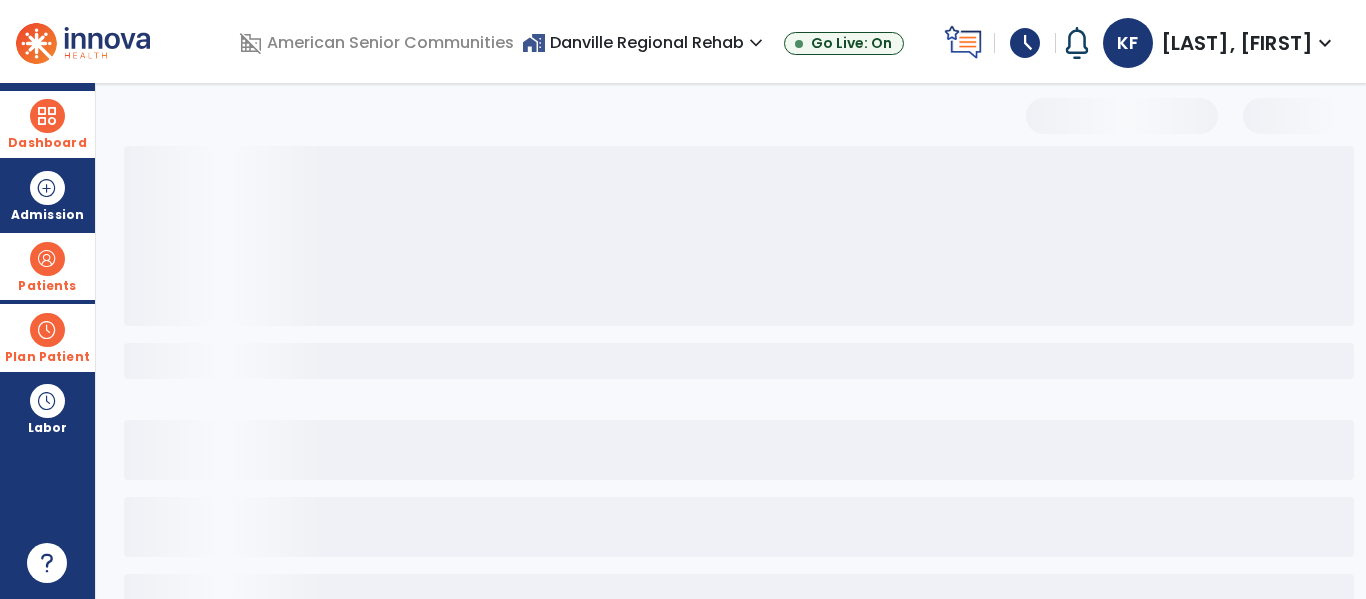 select on "***" 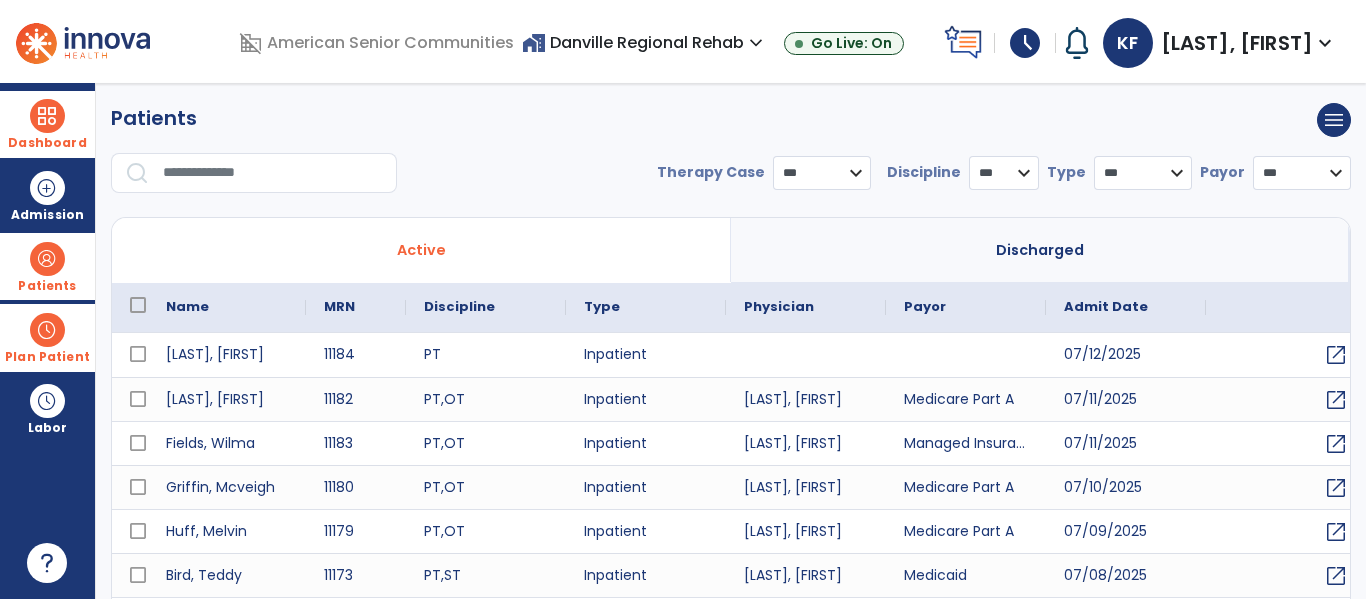 click at bounding box center (273, 173) 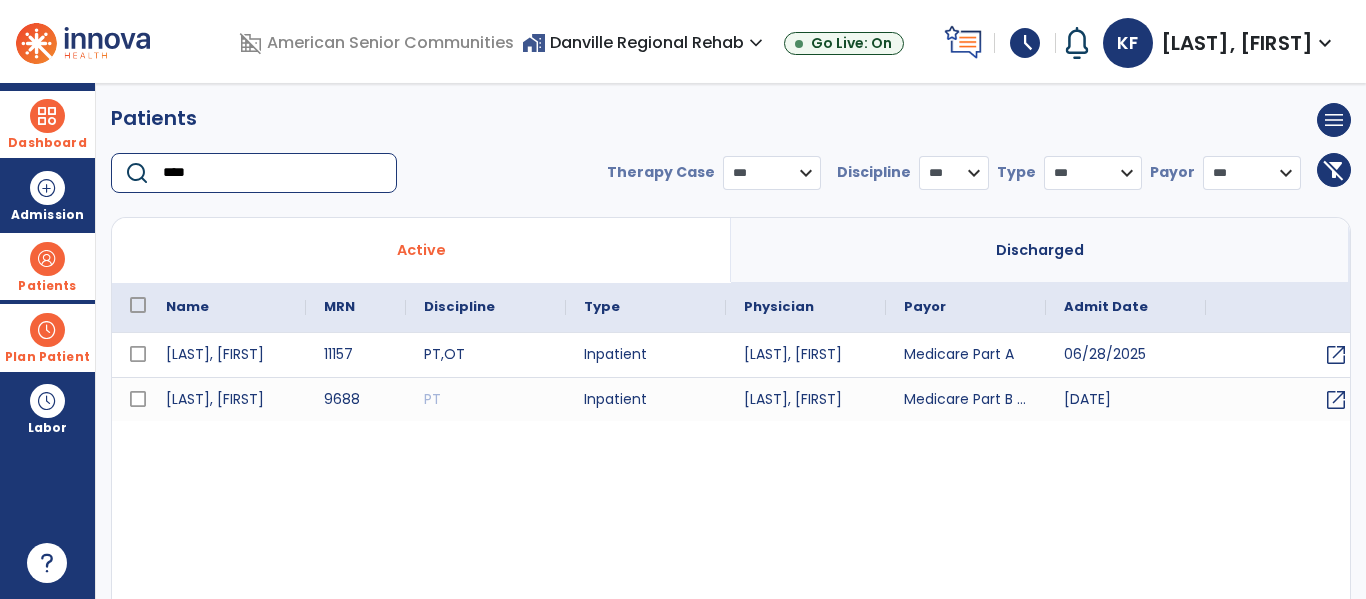 type on "****" 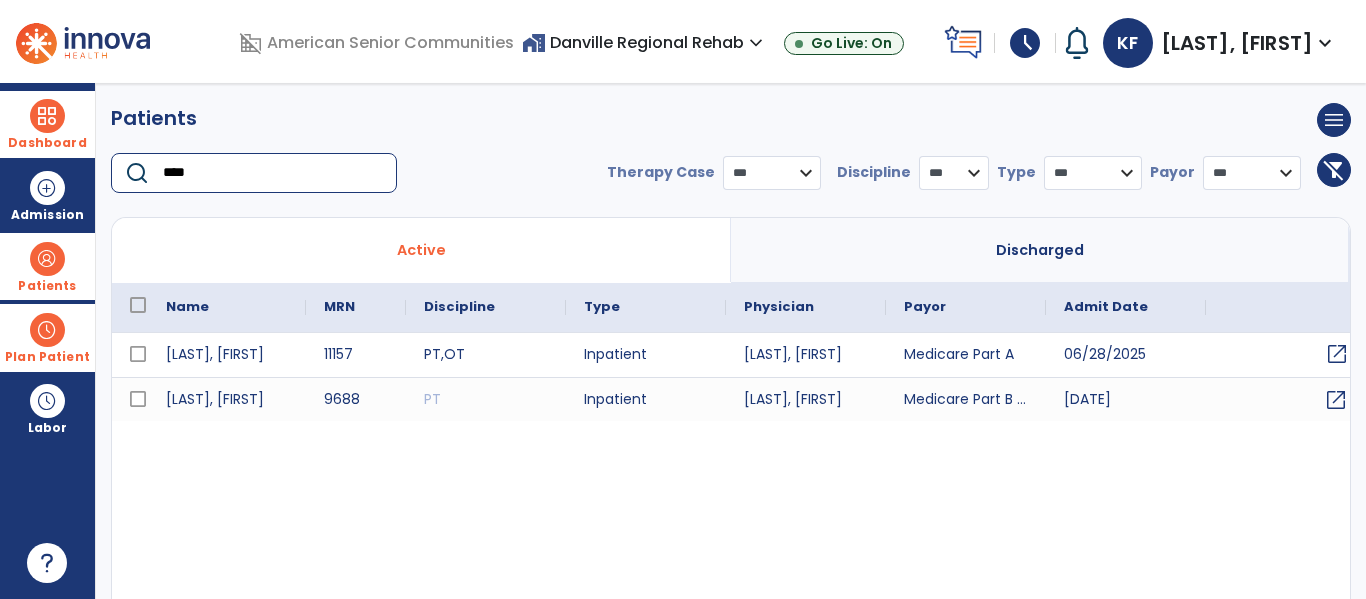 click on "open_in_new" at bounding box center (1337, 354) 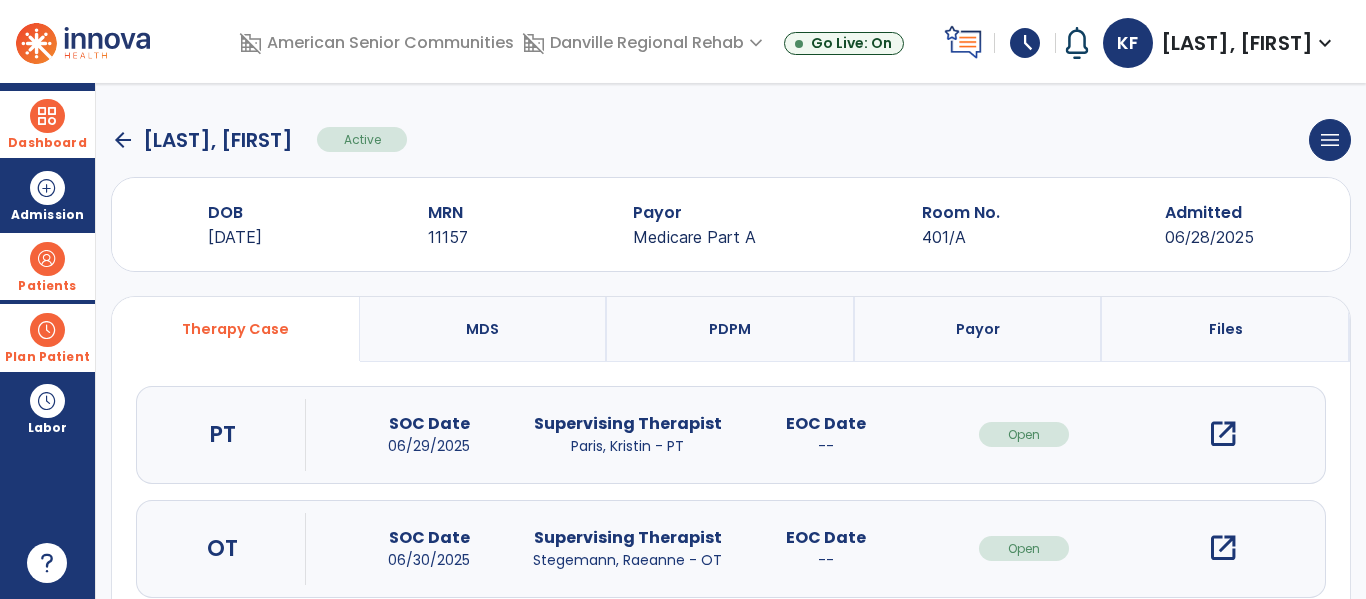 click at bounding box center (47, 330) 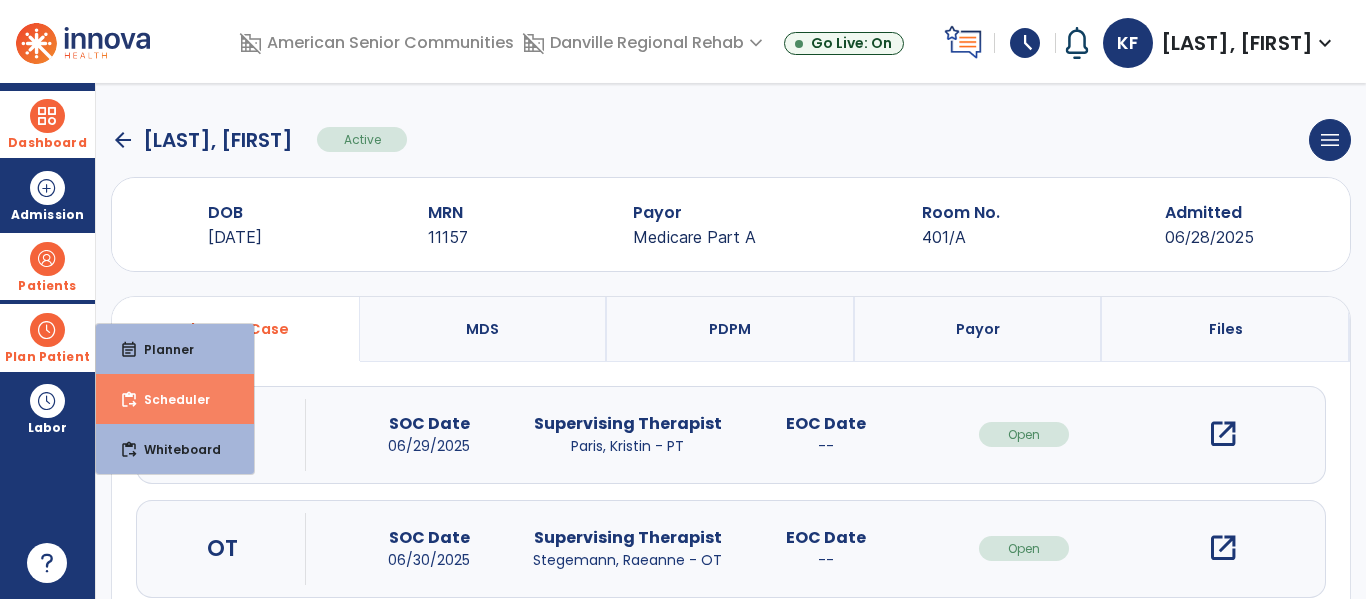 click on "Scheduler" at bounding box center [169, 399] 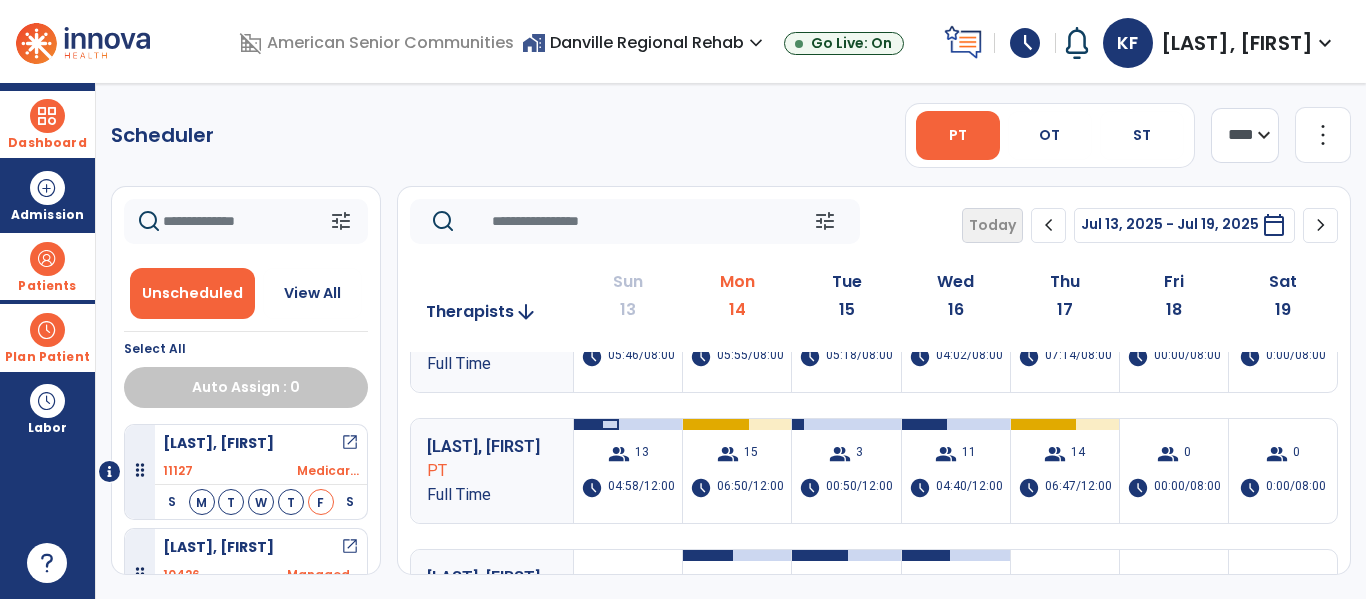 scroll, scrollTop: 231, scrollLeft: 0, axis: vertical 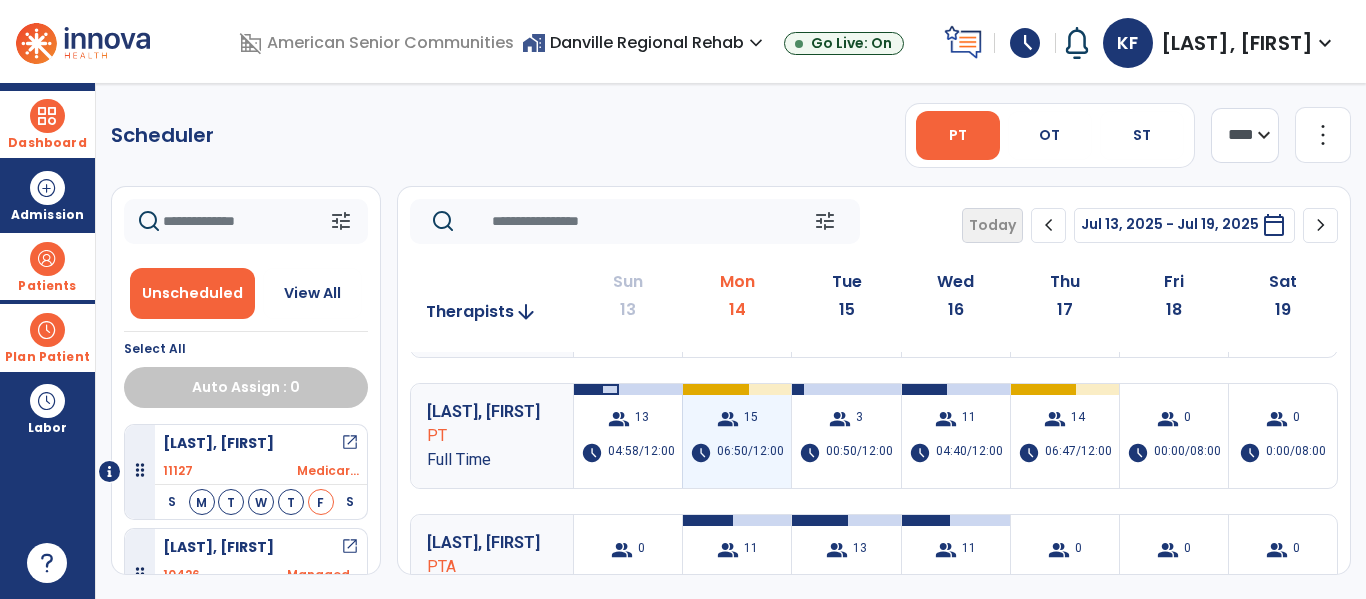 click on "06:50/12:00" at bounding box center [750, 453] 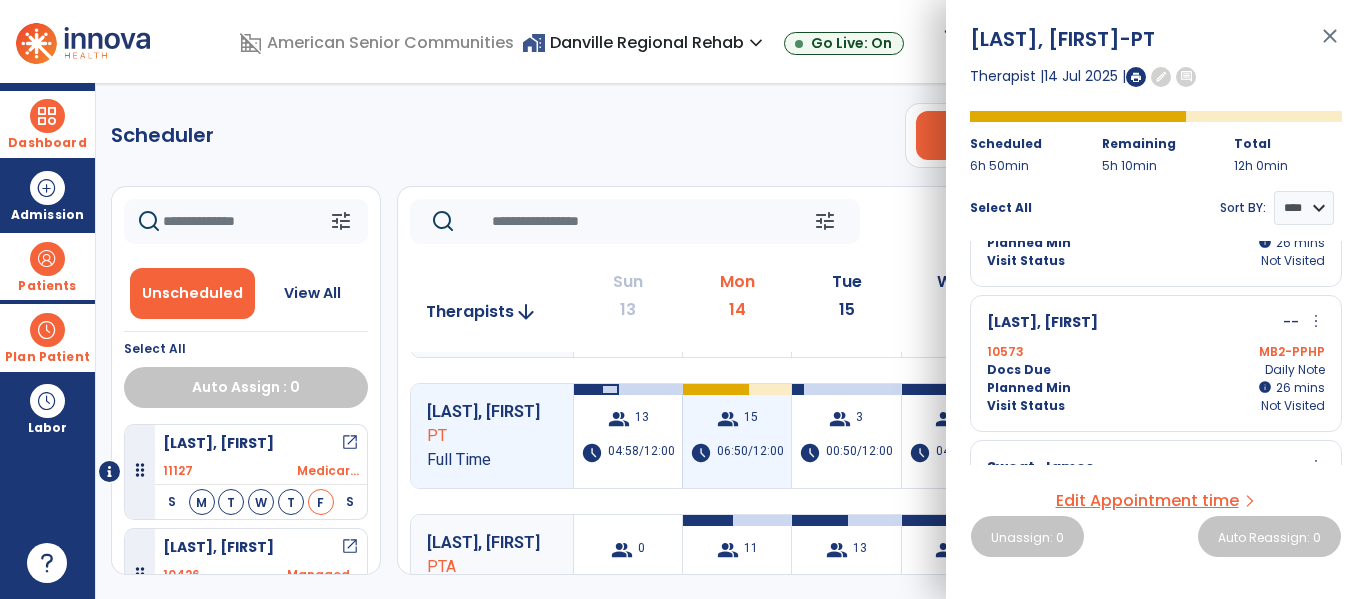 scroll, scrollTop: 960, scrollLeft: 0, axis: vertical 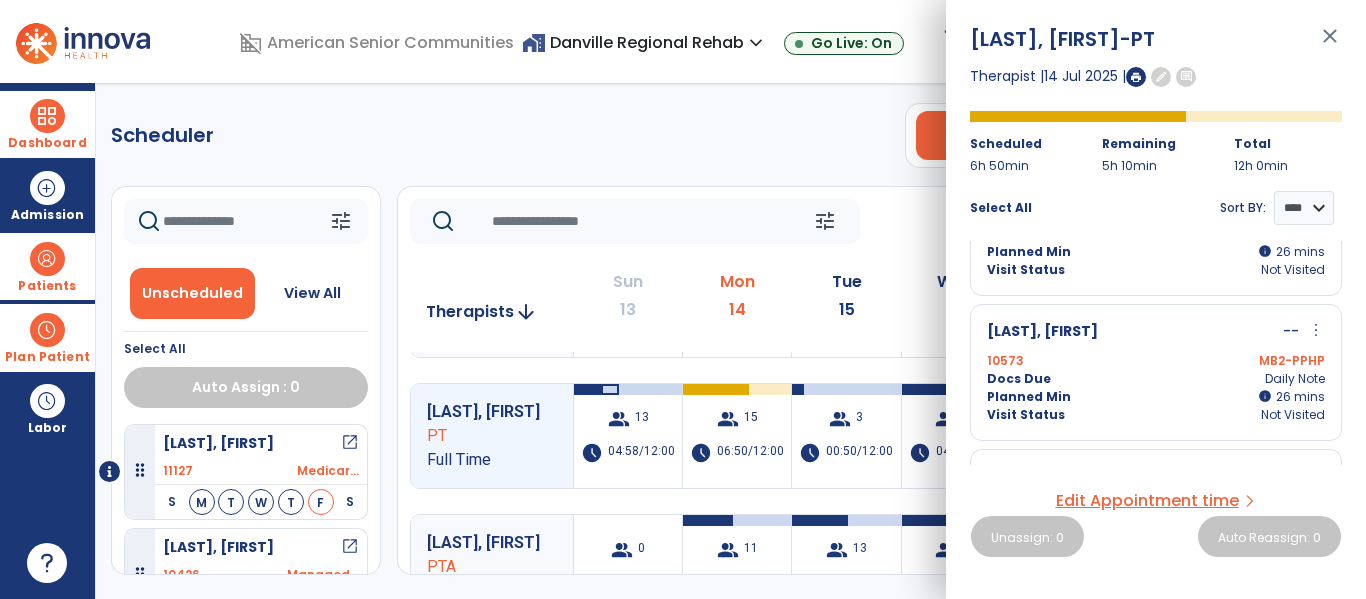 click on "close" at bounding box center [1330, 45] 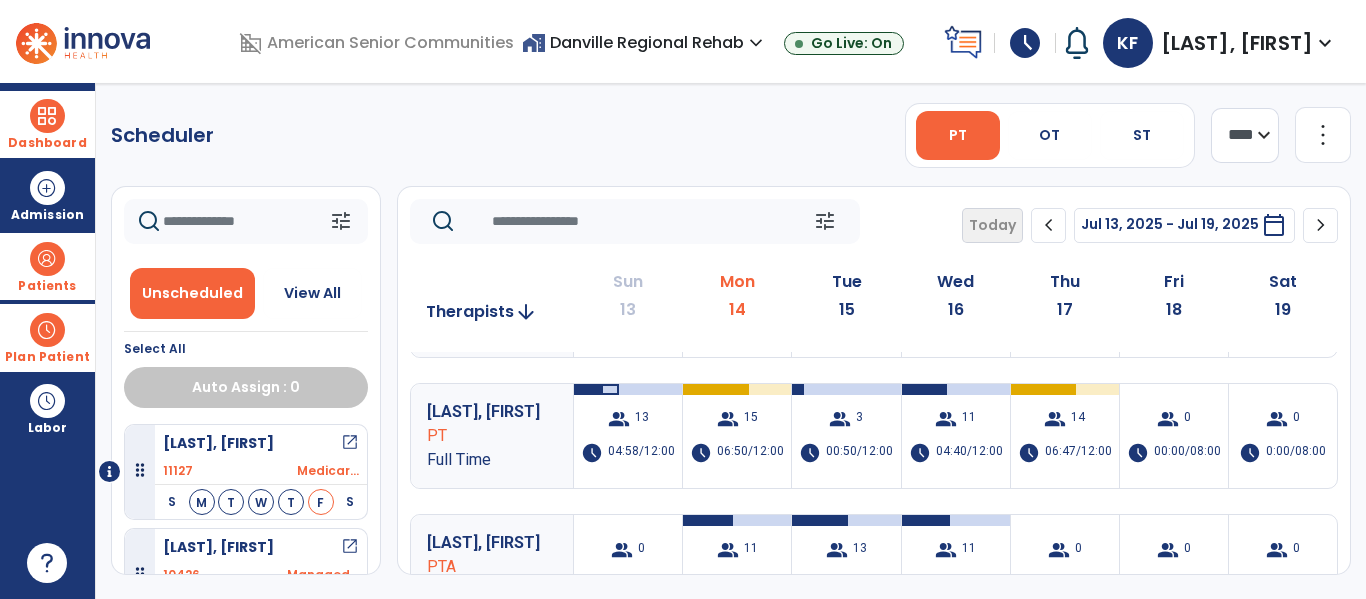click at bounding box center (47, 116) 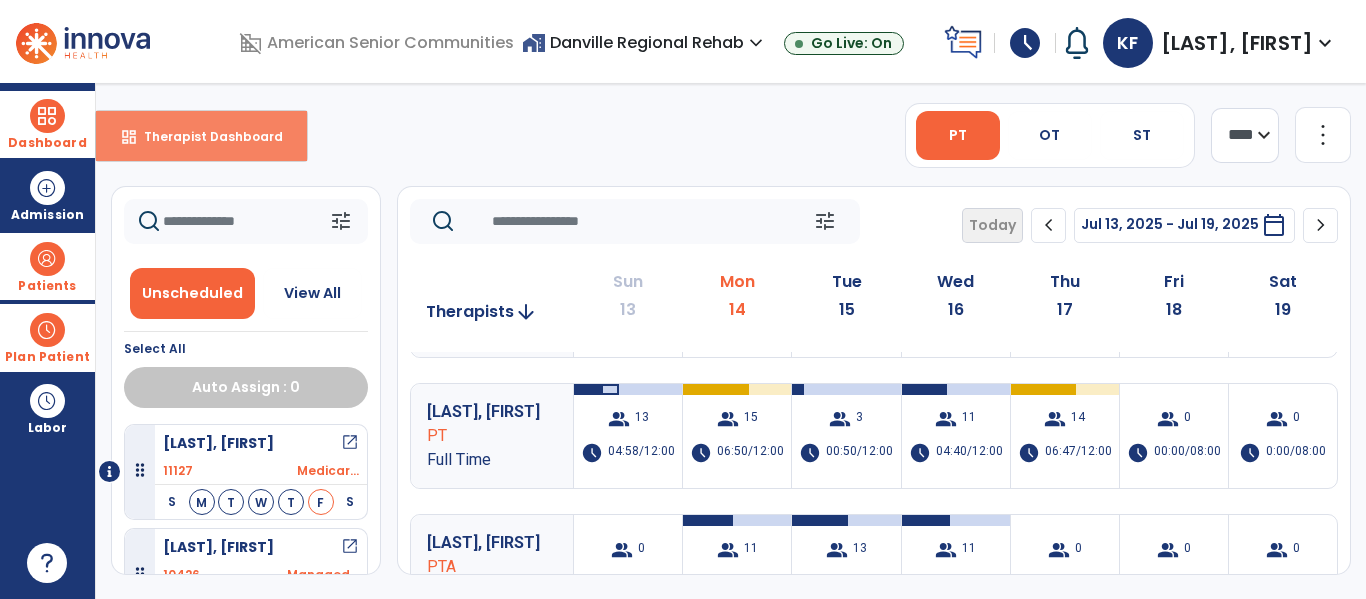 click on "dashboard  Therapist Dashboard" at bounding box center (201, 136) 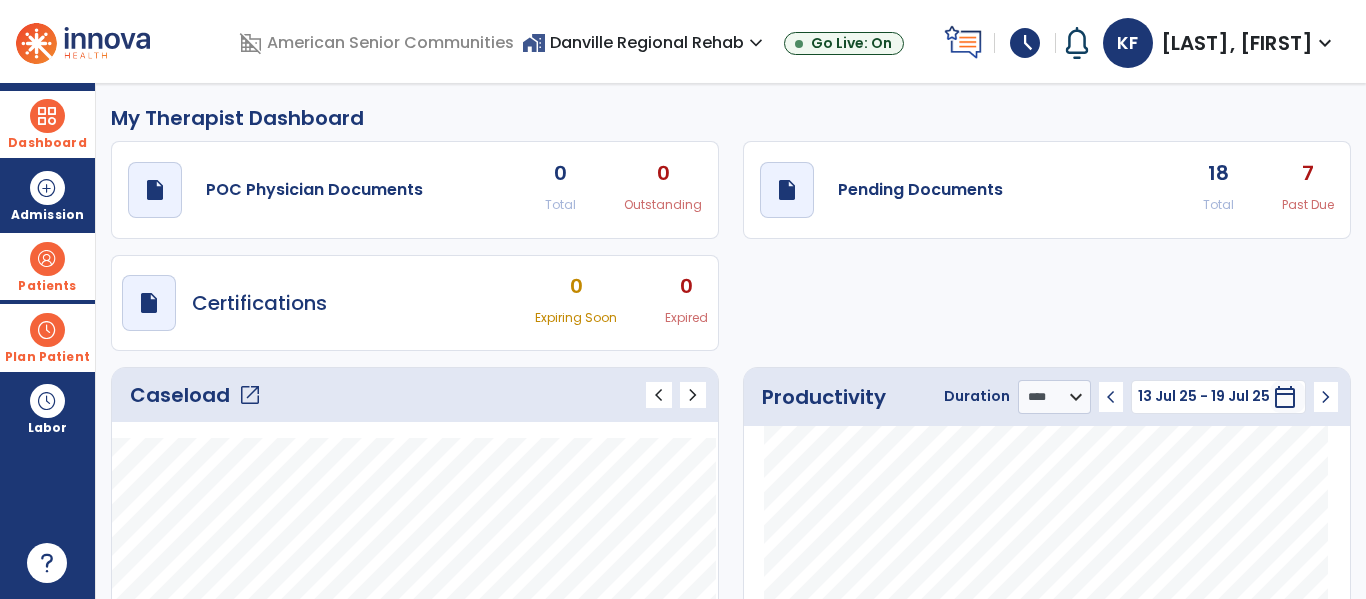 click on "open_in_new" 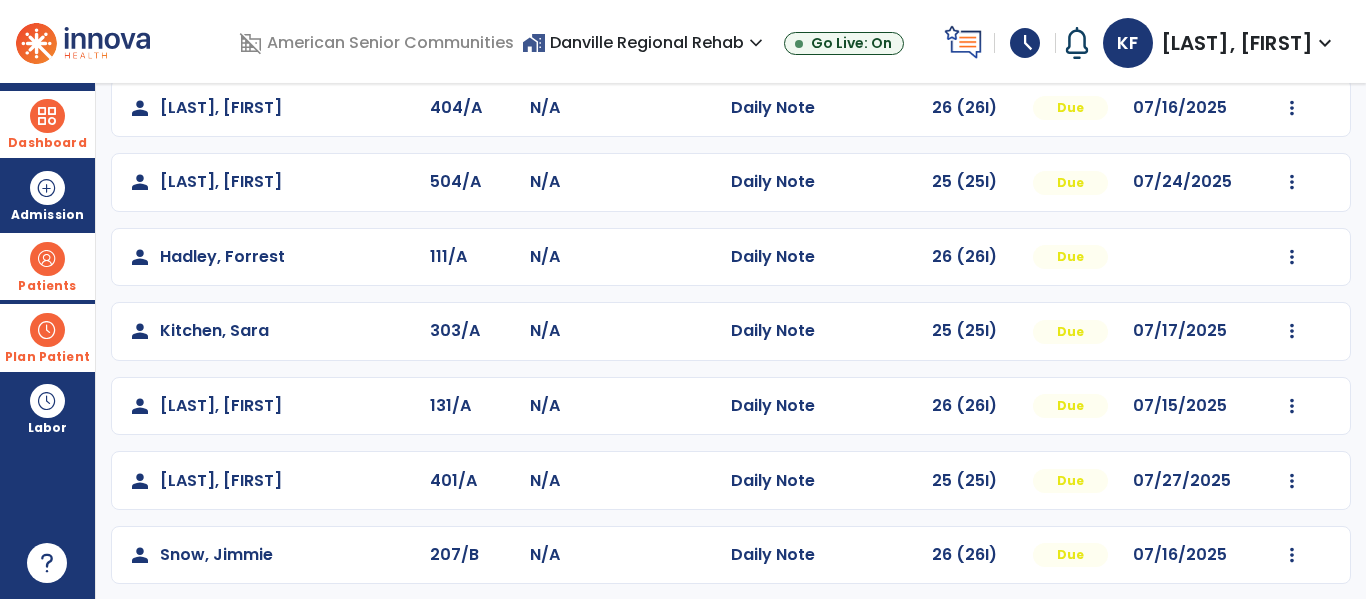 scroll, scrollTop: 488, scrollLeft: 0, axis: vertical 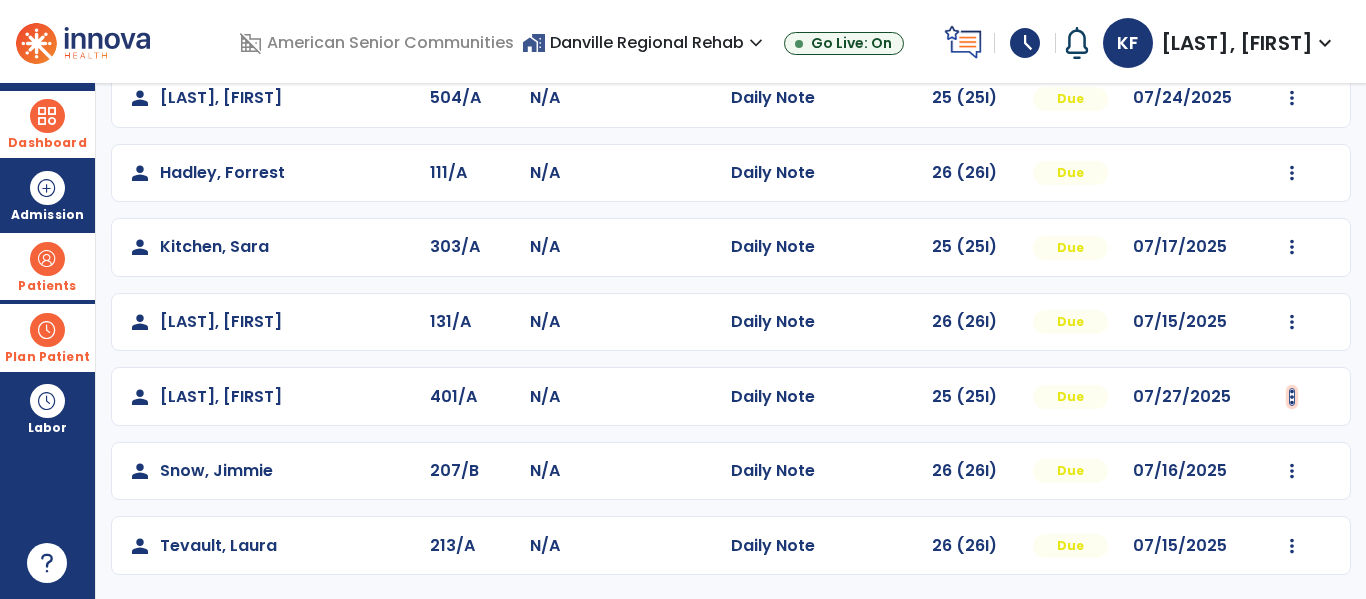 click at bounding box center [1292, -200] 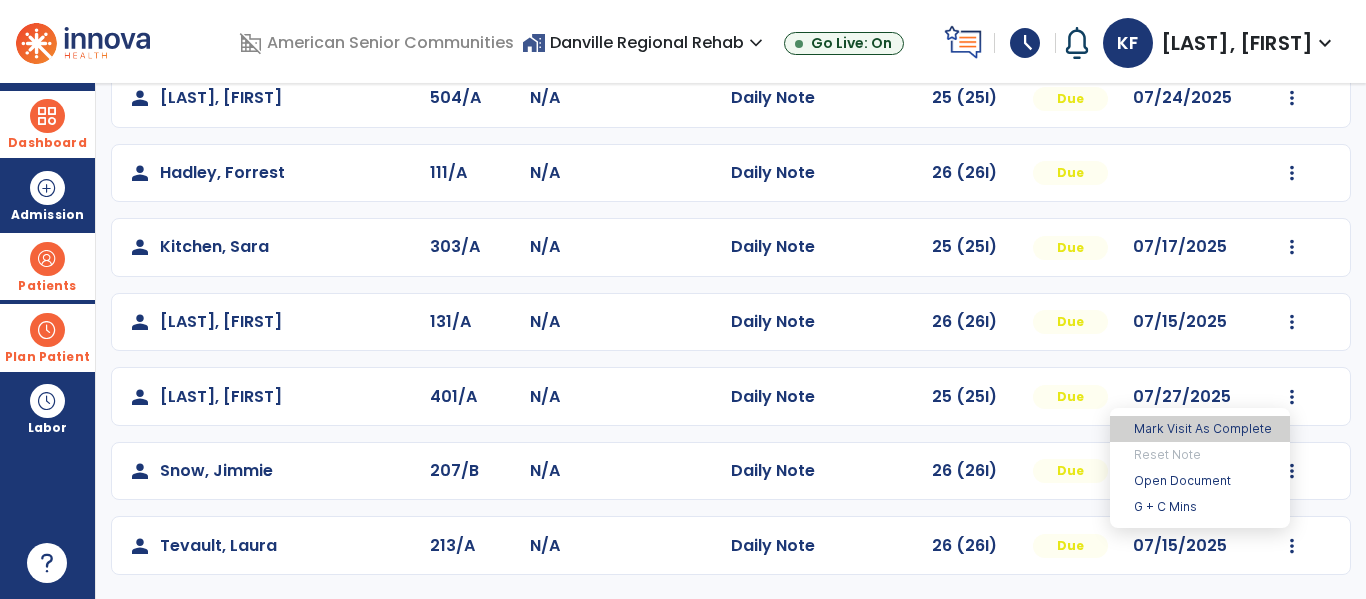 click on "Mark Visit As Complete" at bounding box center (1200, 429) 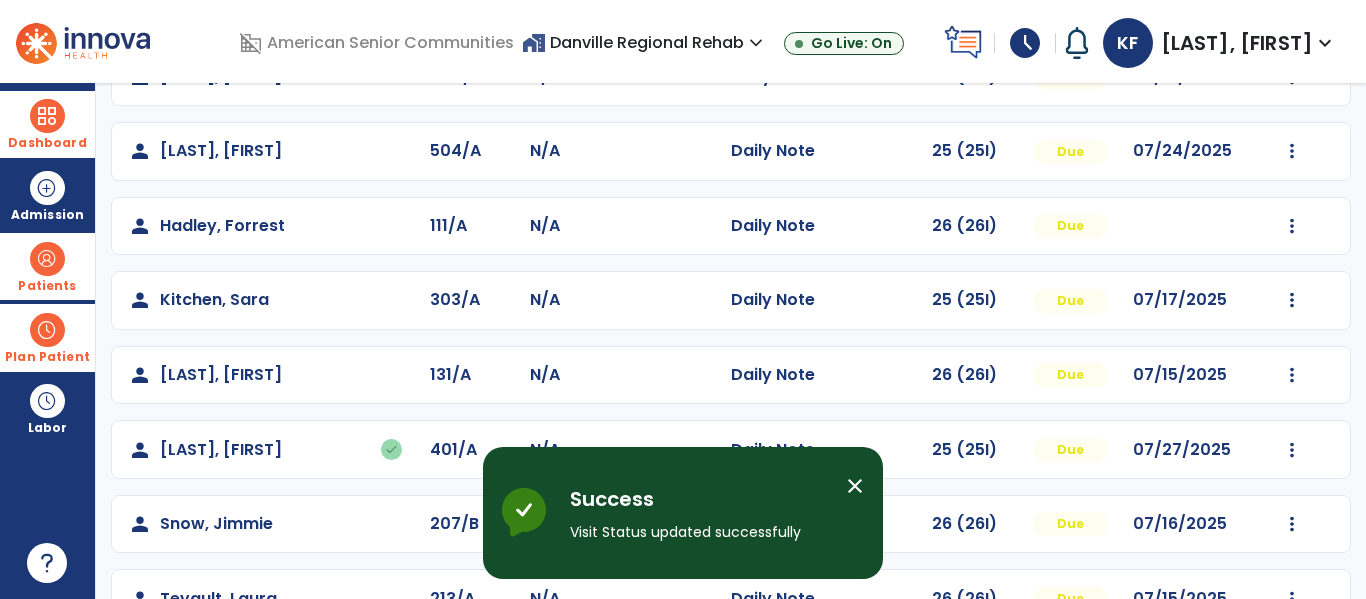scroll, scrollTop: 488, scrollLeft: 0, axis: vertical 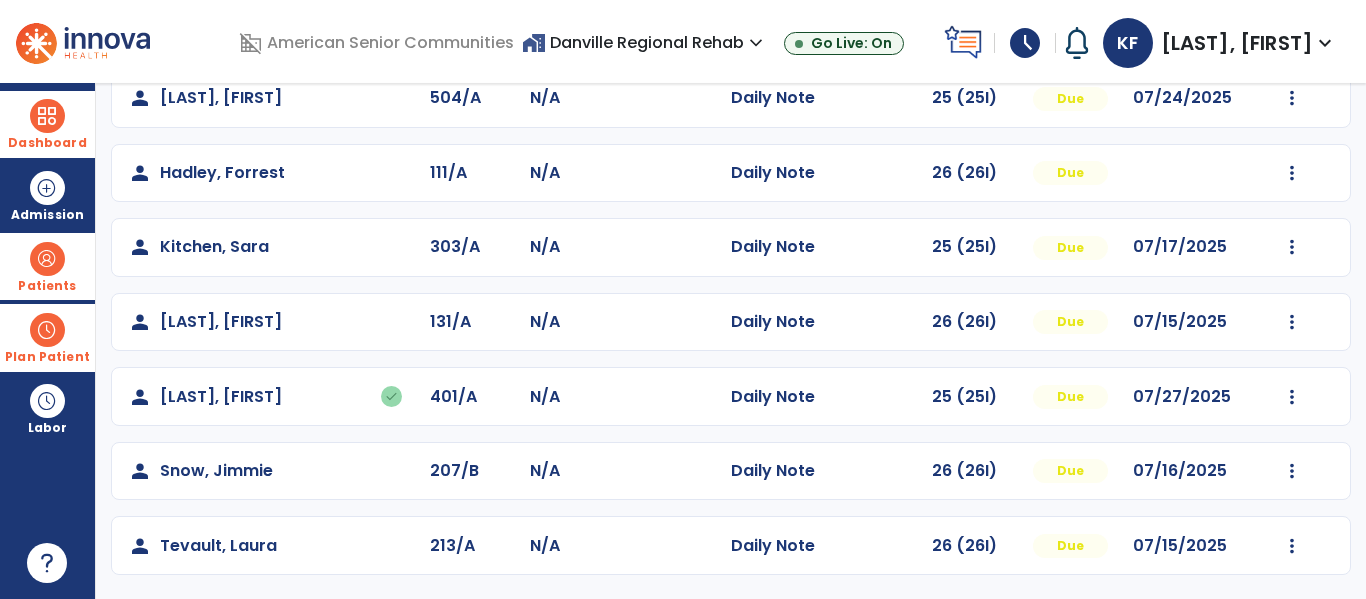click at bounding box center (47, 259) 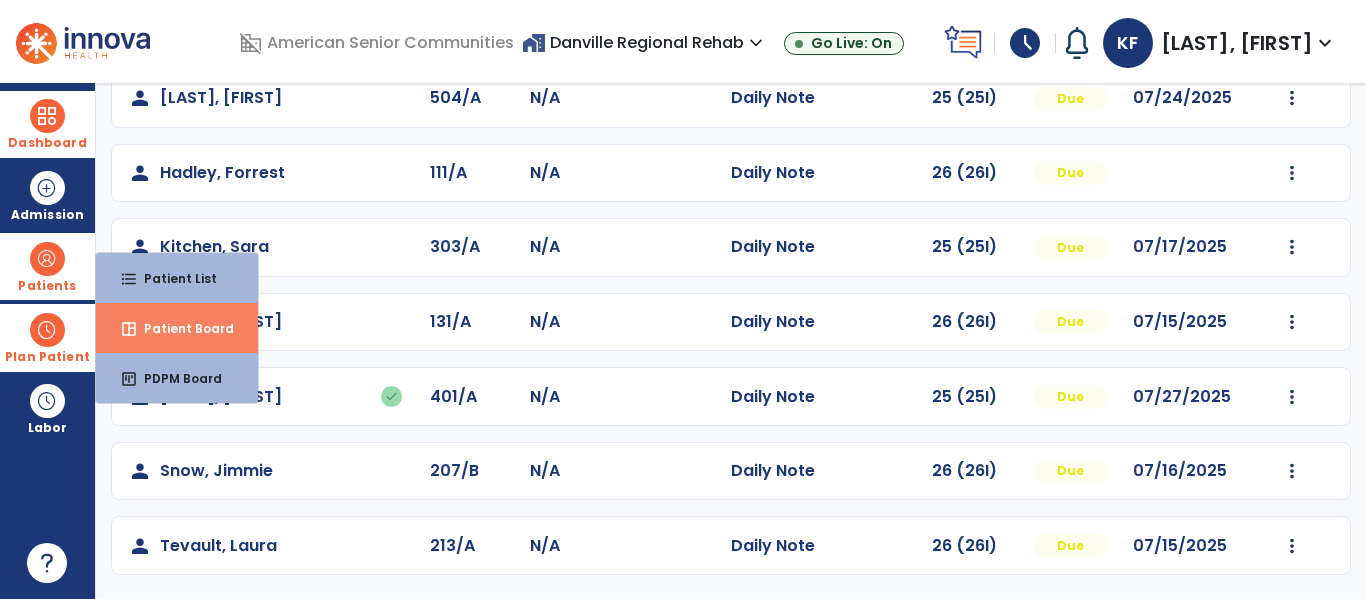 click on "Patient Board" at bounding box center [181, 328] 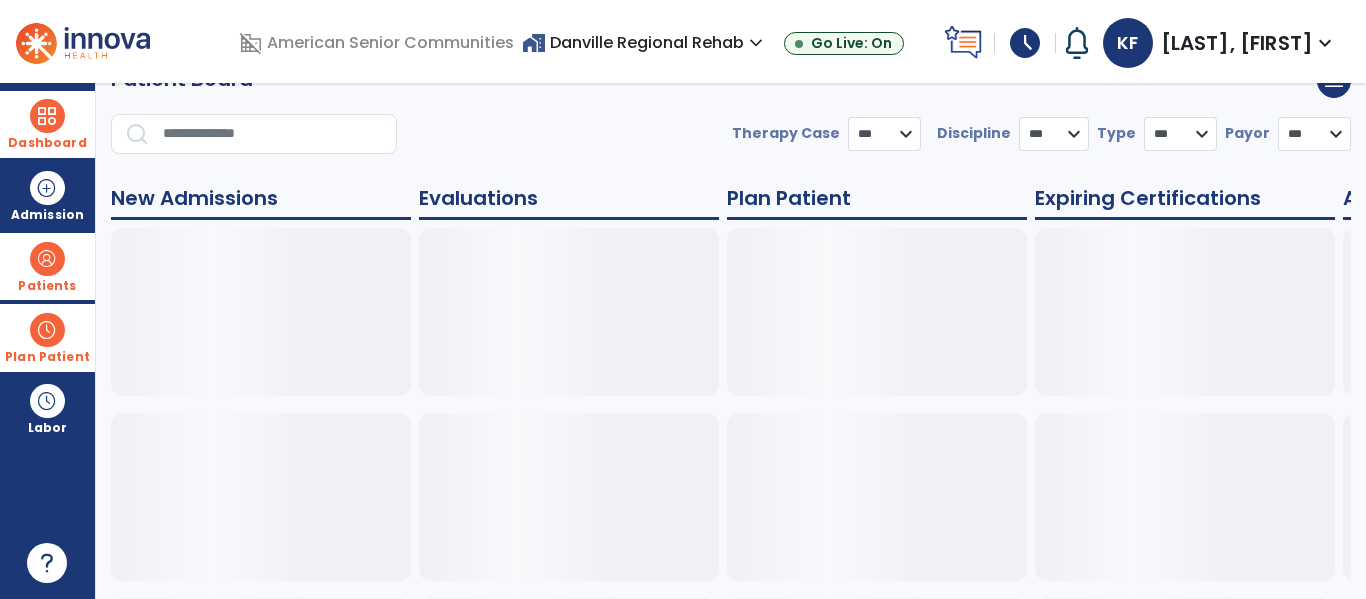 click on "Patients" at bounding box center [47, 266] 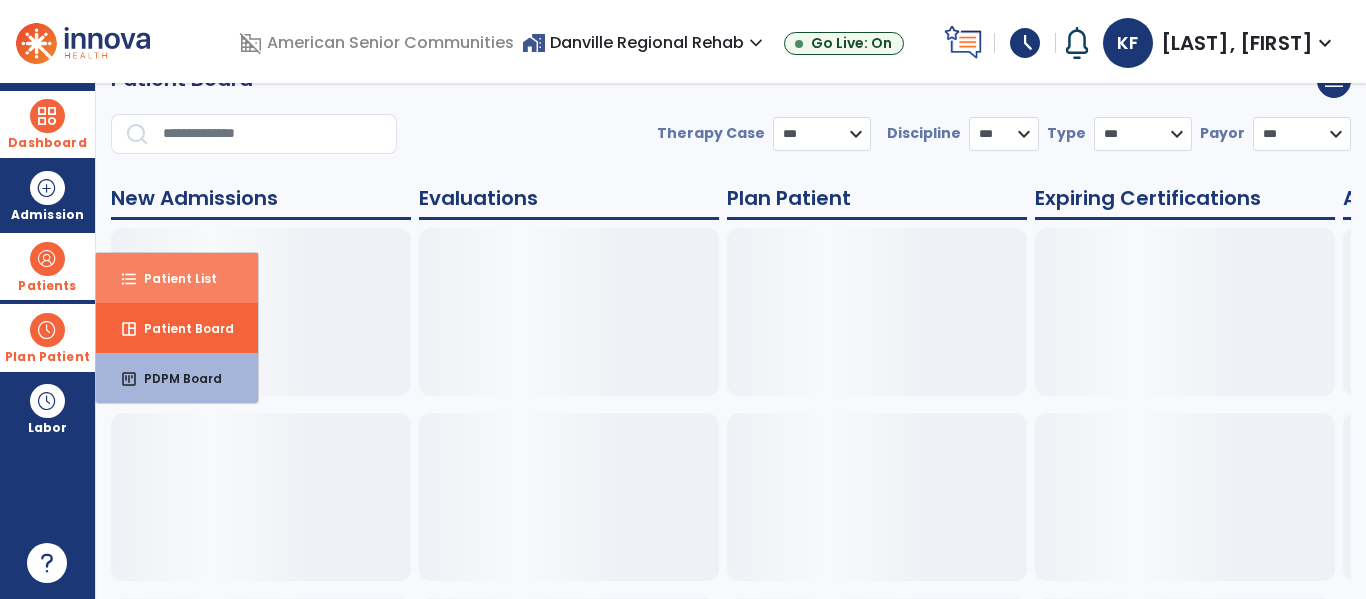 click on "Patient List" at bounding box center (172, 278) 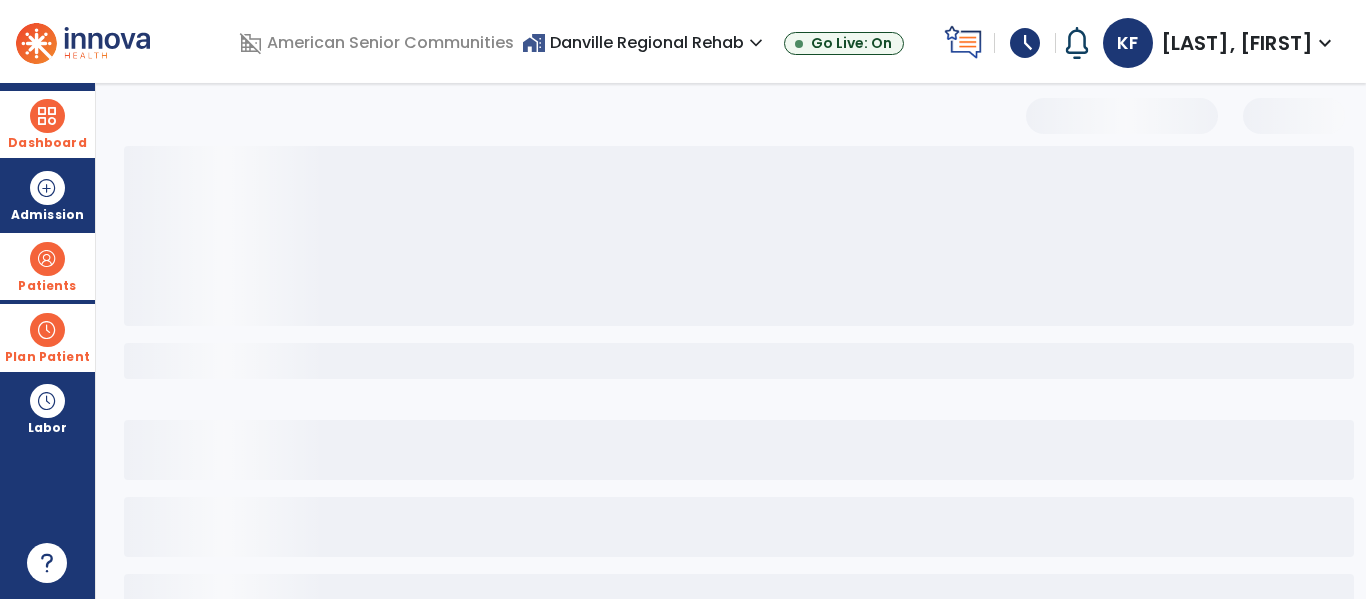 select on "***" 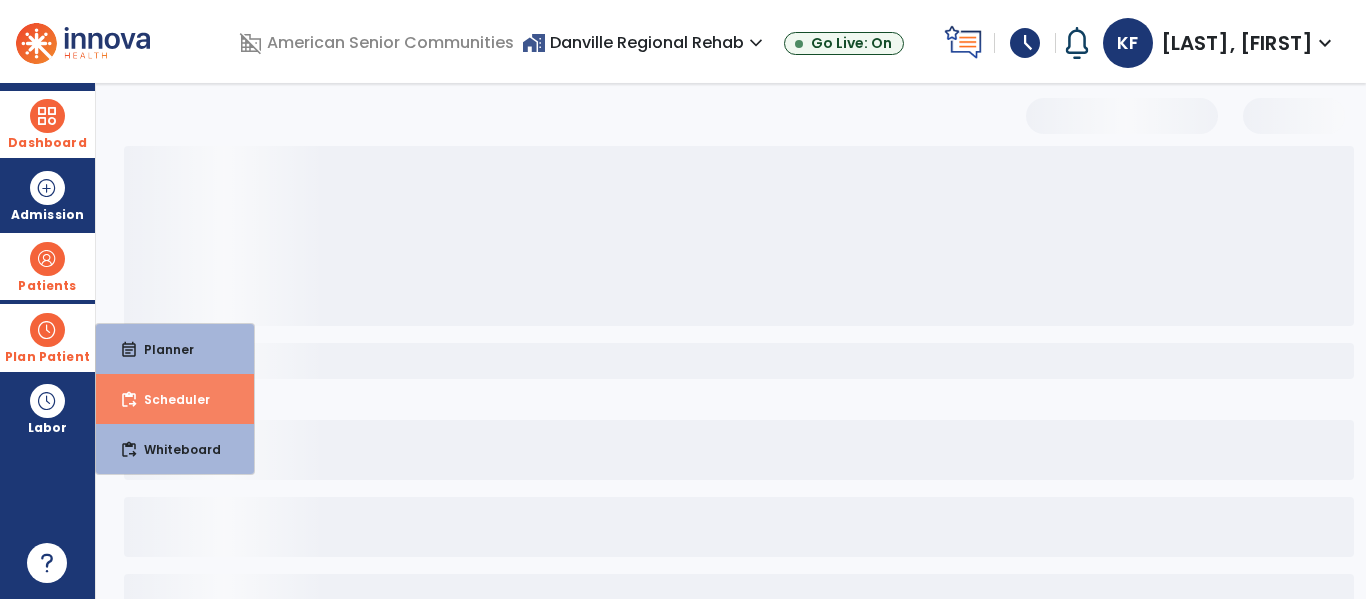 click on "Scheduler" at bounding box center [169, 399] 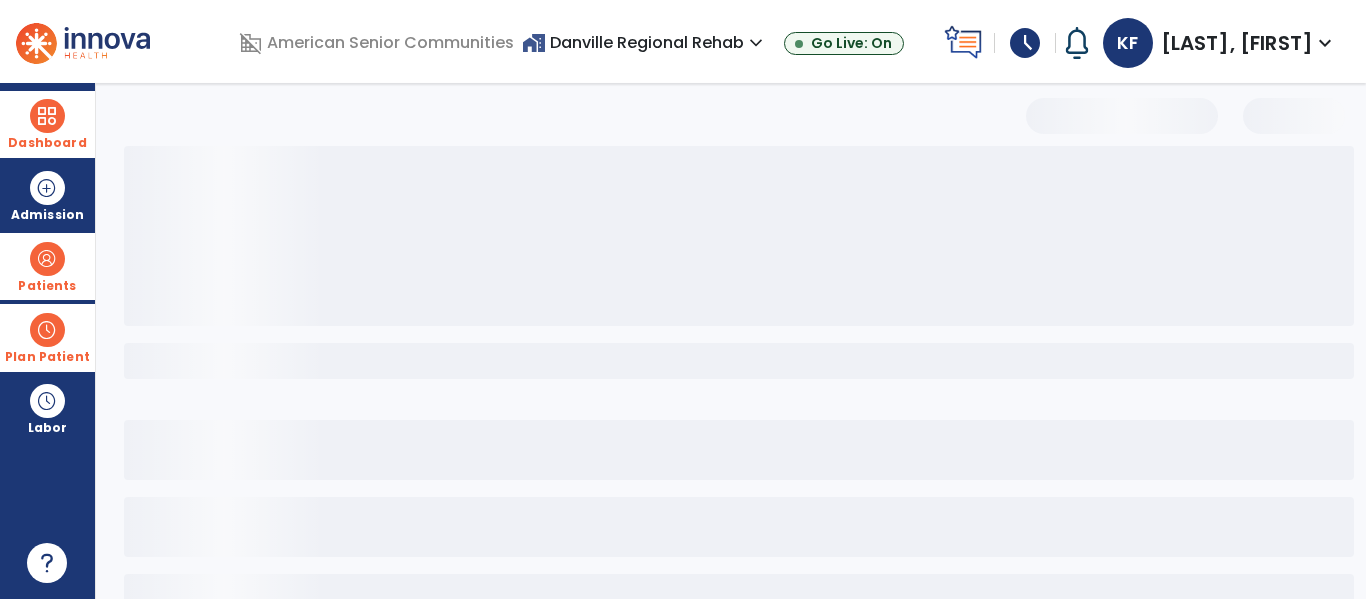 scroll, scrollTop: 0, scrollLeft: 0, axis: both 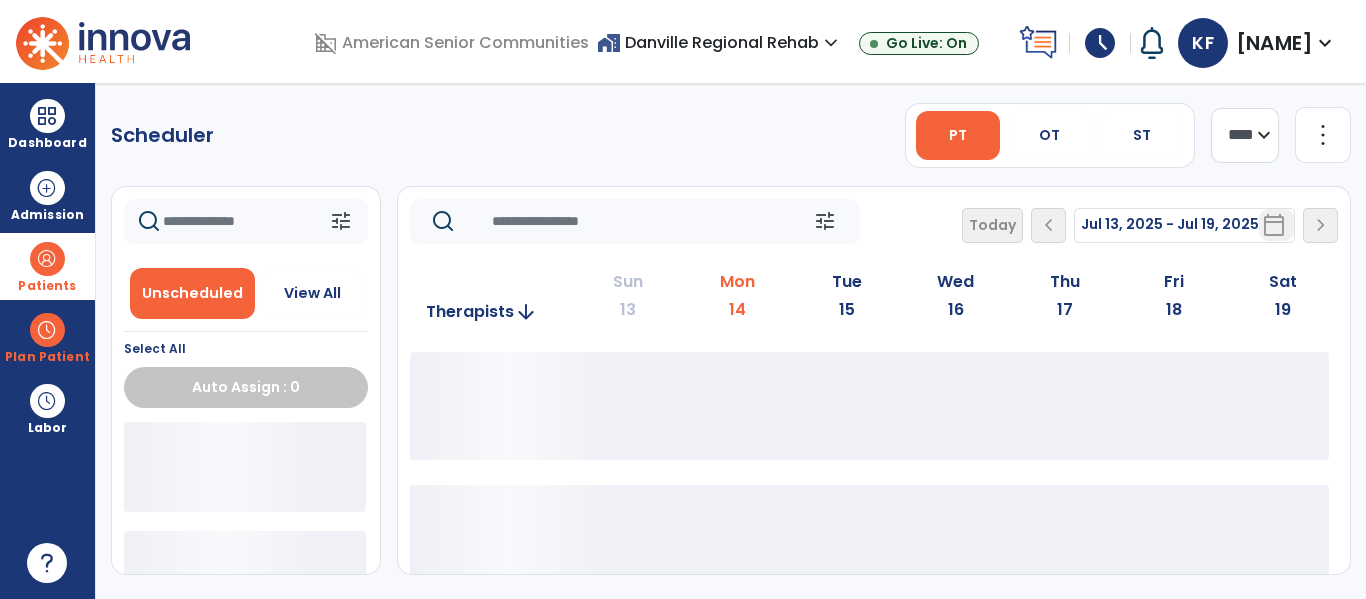 click on "Patients" at bounding box center [47, 266] 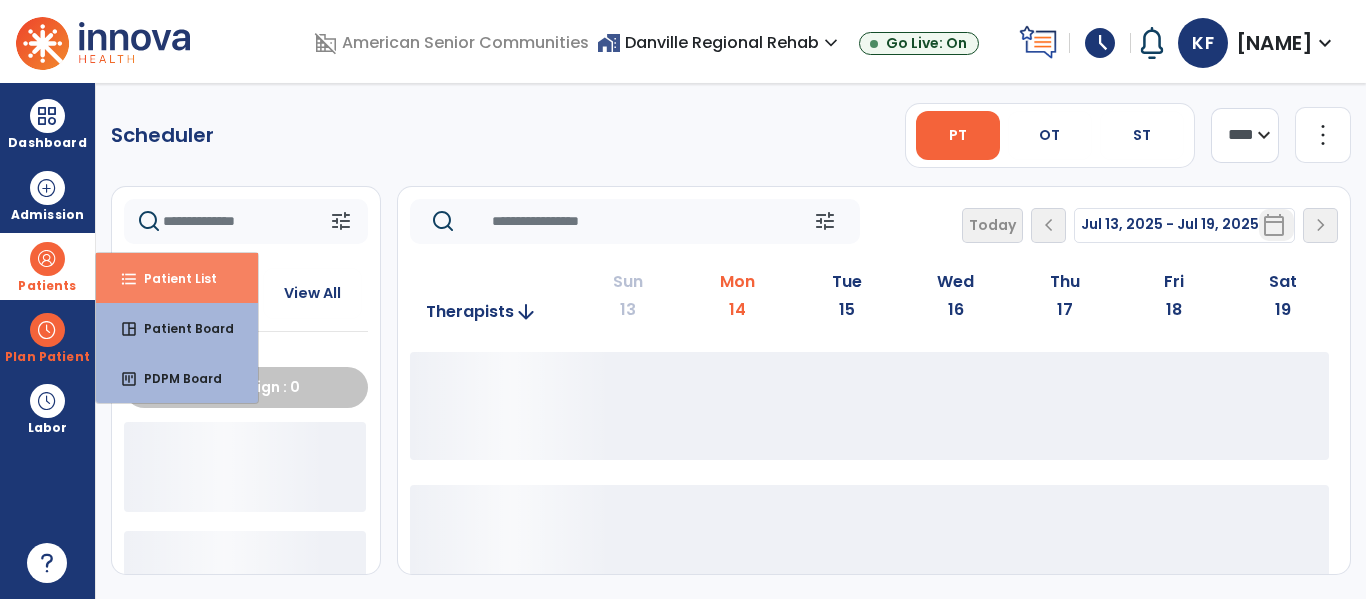 click on "Patient List" at bounding box center (172, 278) 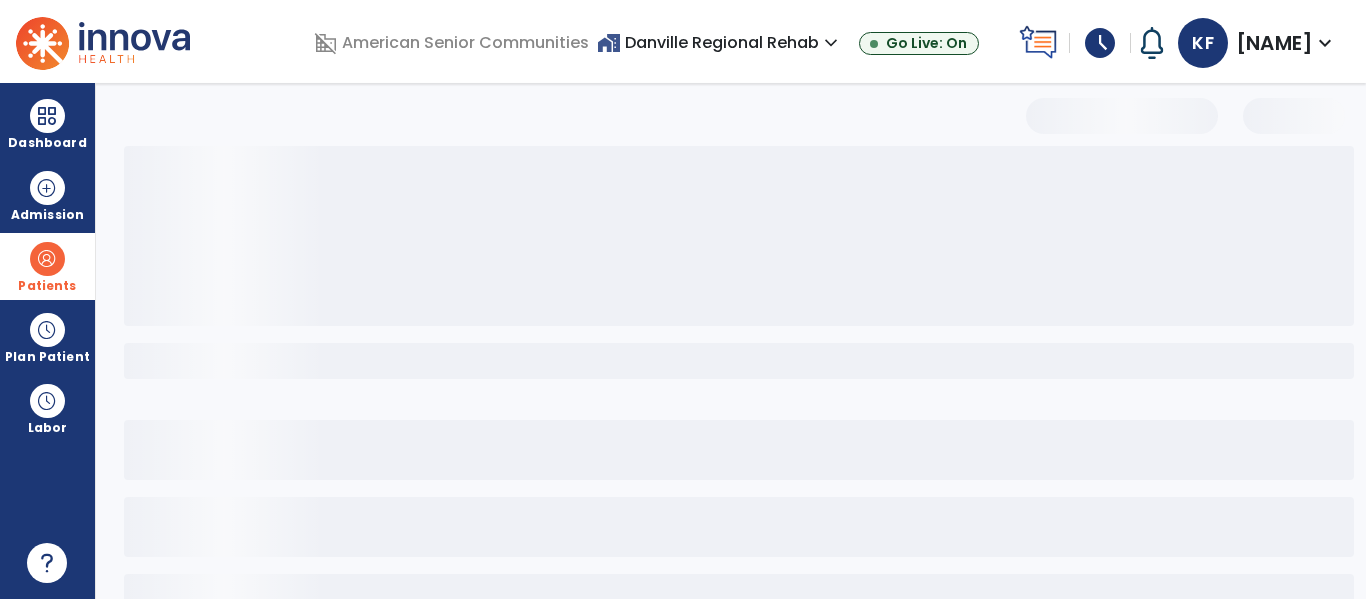 select on "***" 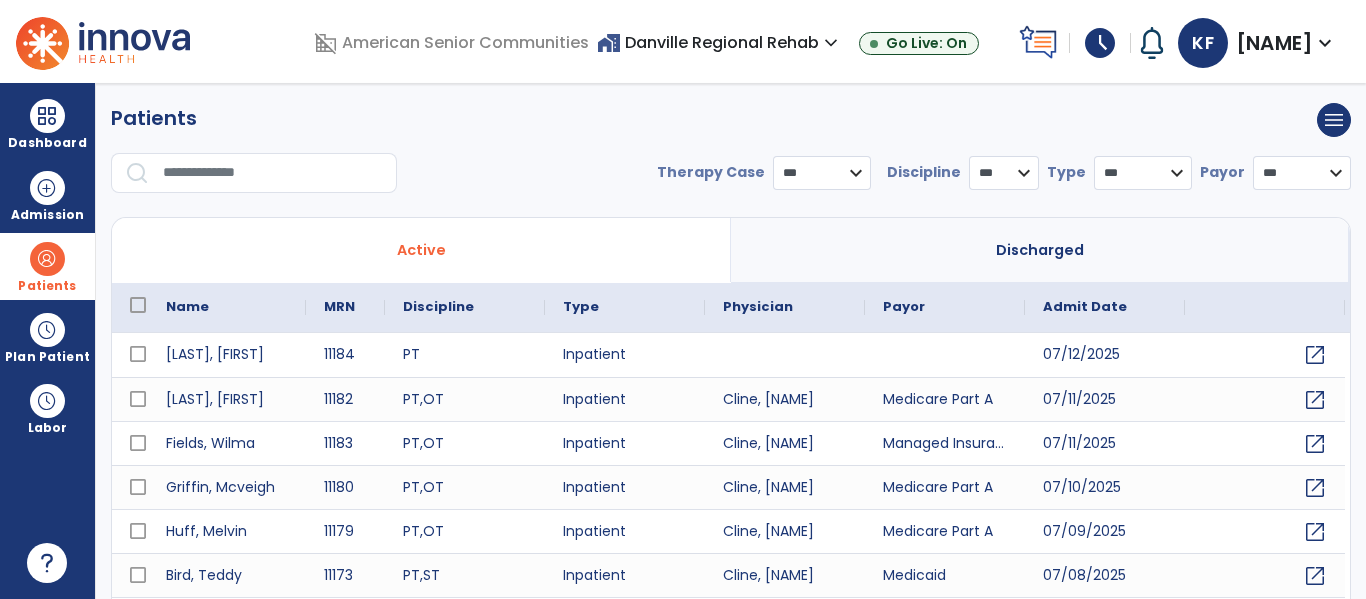 click at bounding box center [273, 173] 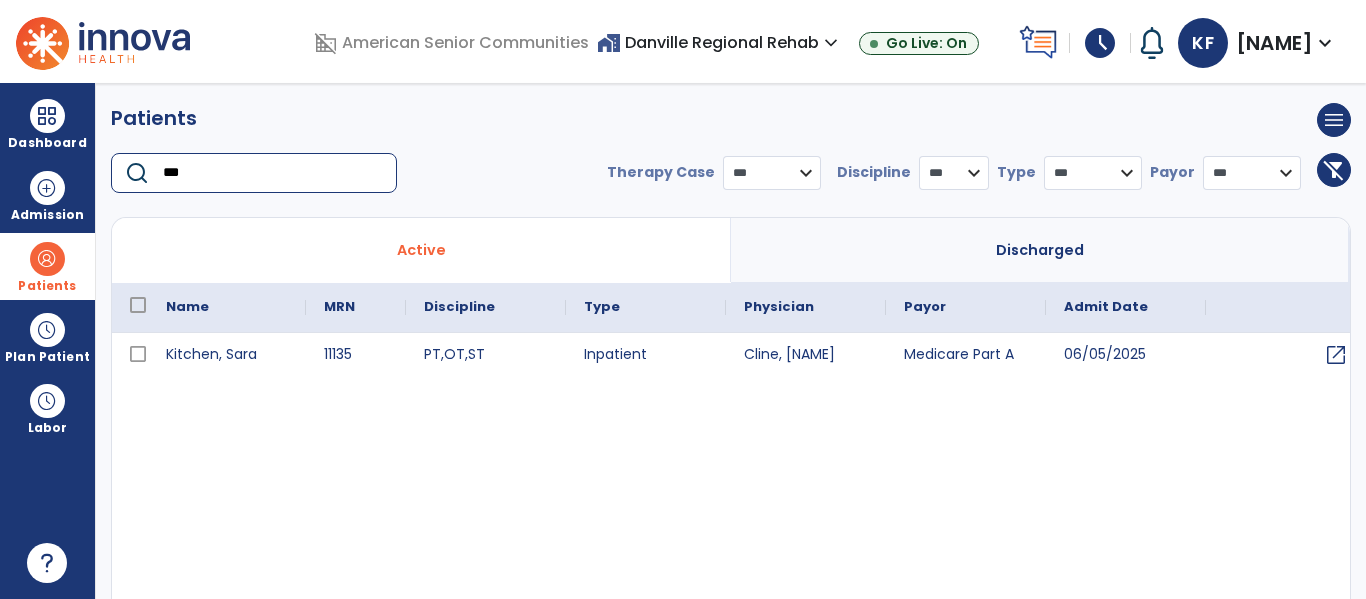 type on "***" 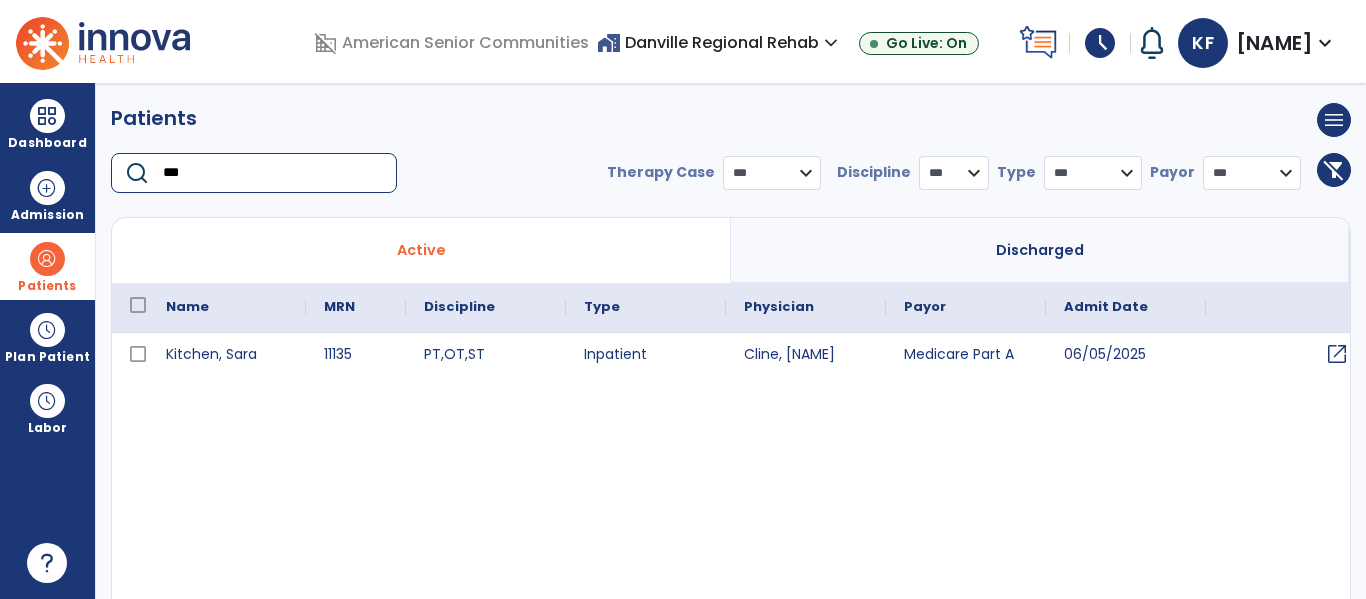 click on "open_in_new" at bounding box center [1337, 354] 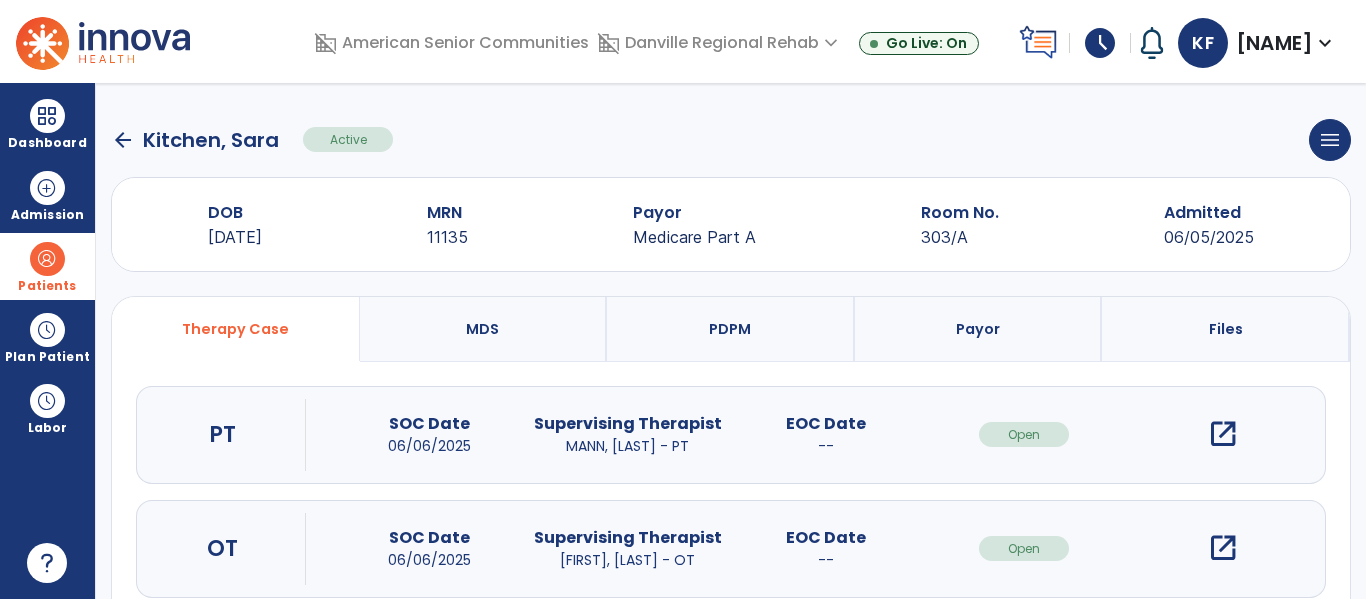 click on "open_in_new" at bounding box center [1223, 434] 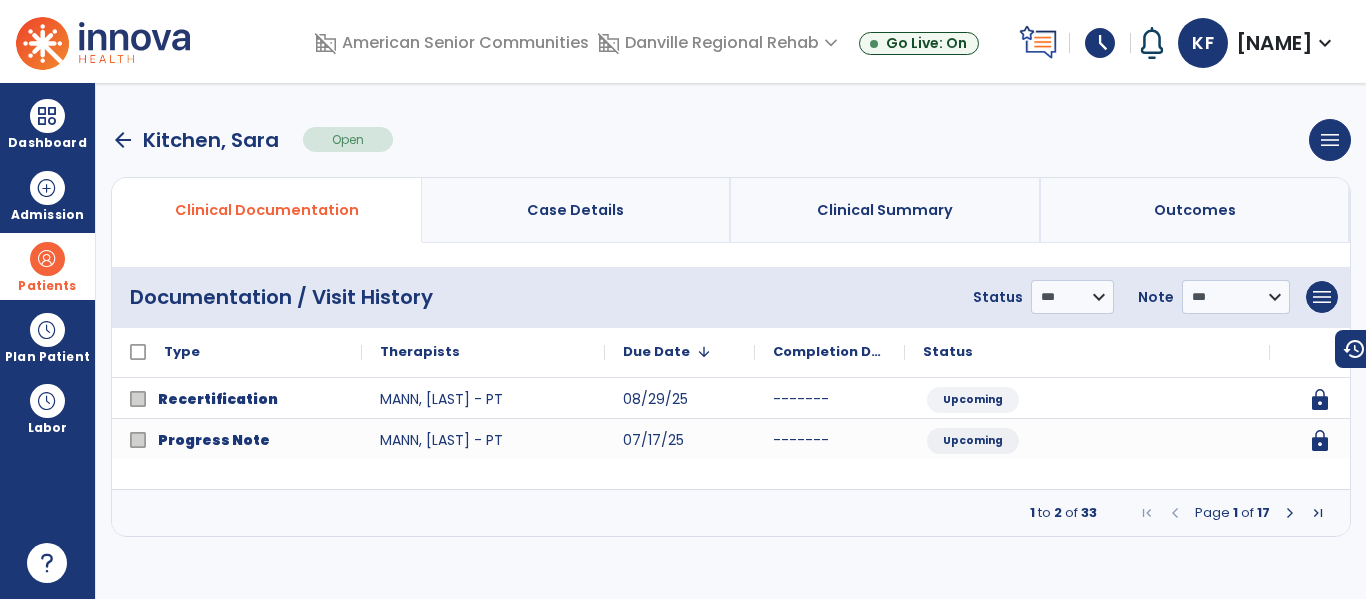 click on "arrow_back" at bounding box center [123, 140] 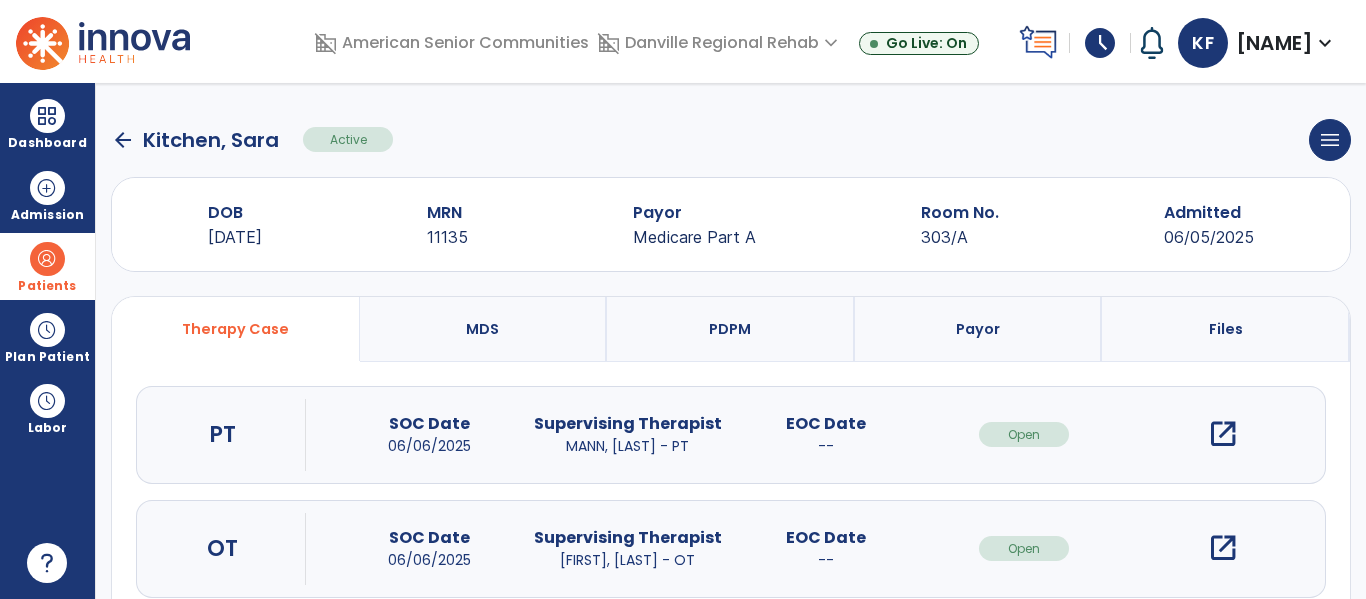 click on "open_in_new" at bounding box center (1223, 548) 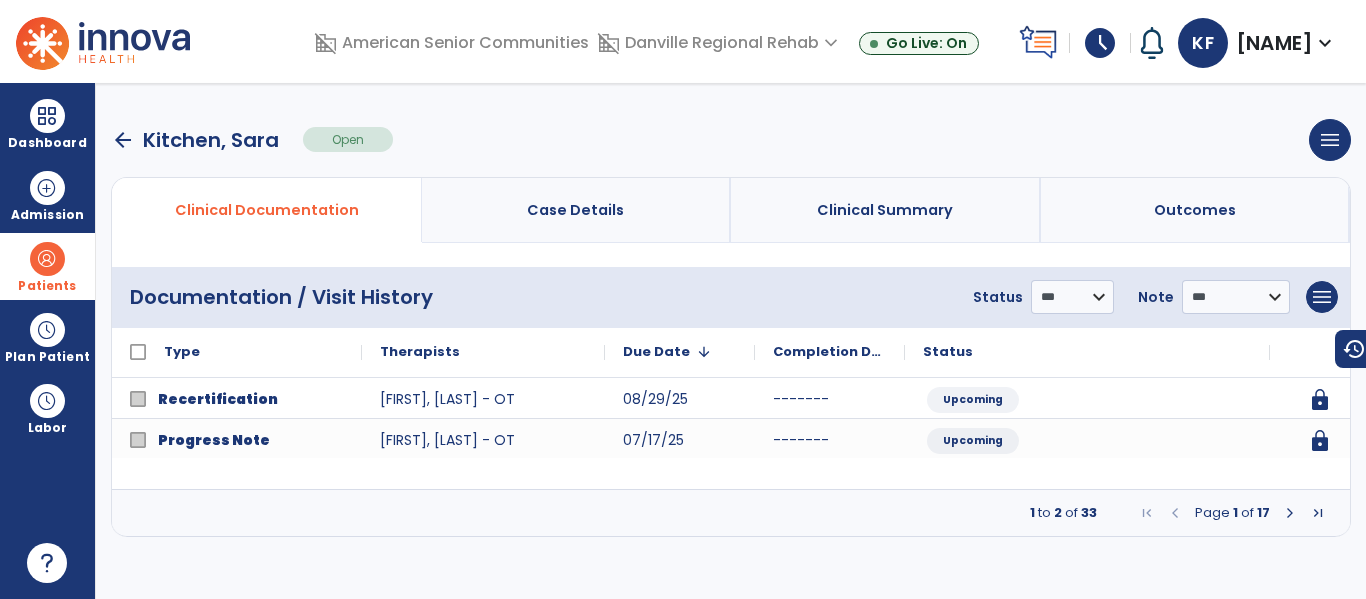 click at bounding box center [1290, 513] 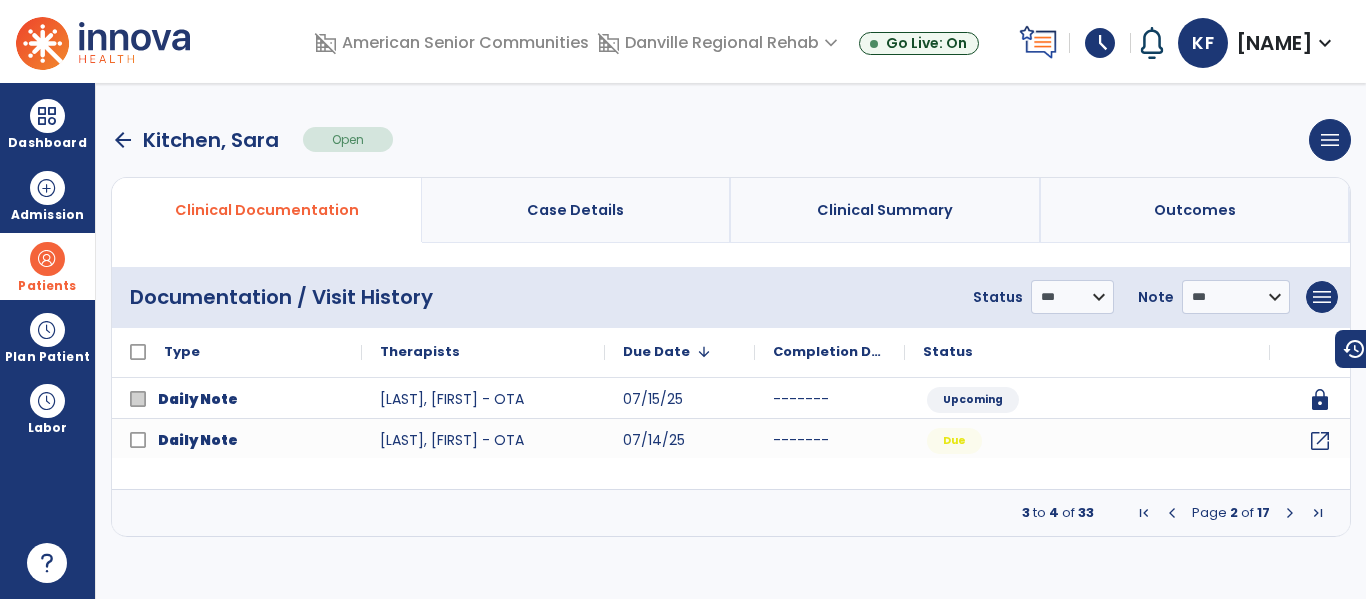 click on "arrow_back" at bounding box center [123, 140] 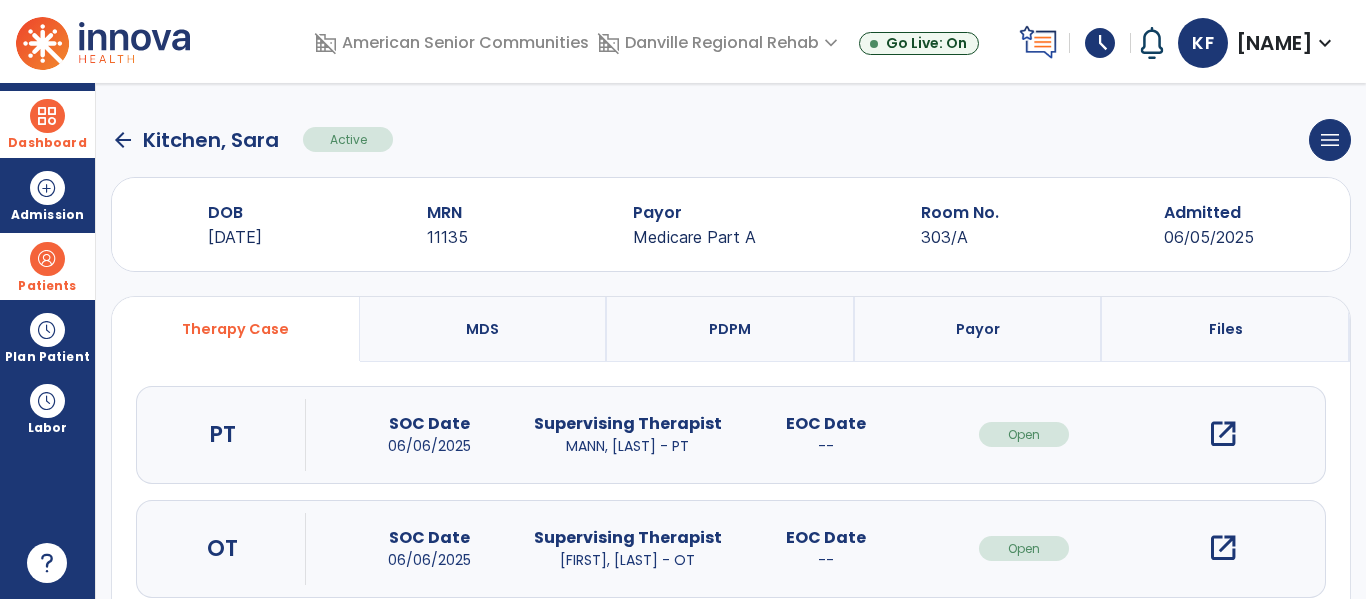 click at bounding box center [47, 116] 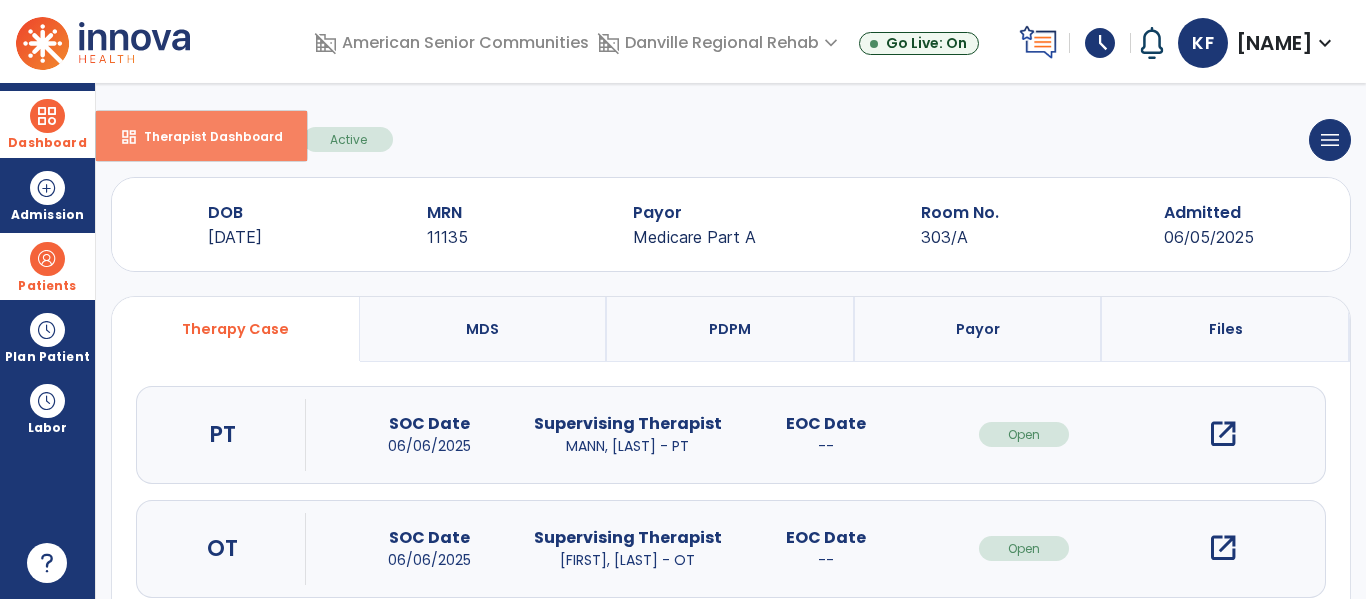 click on "Therapist Dashboard" at bounding box center (205, 136) 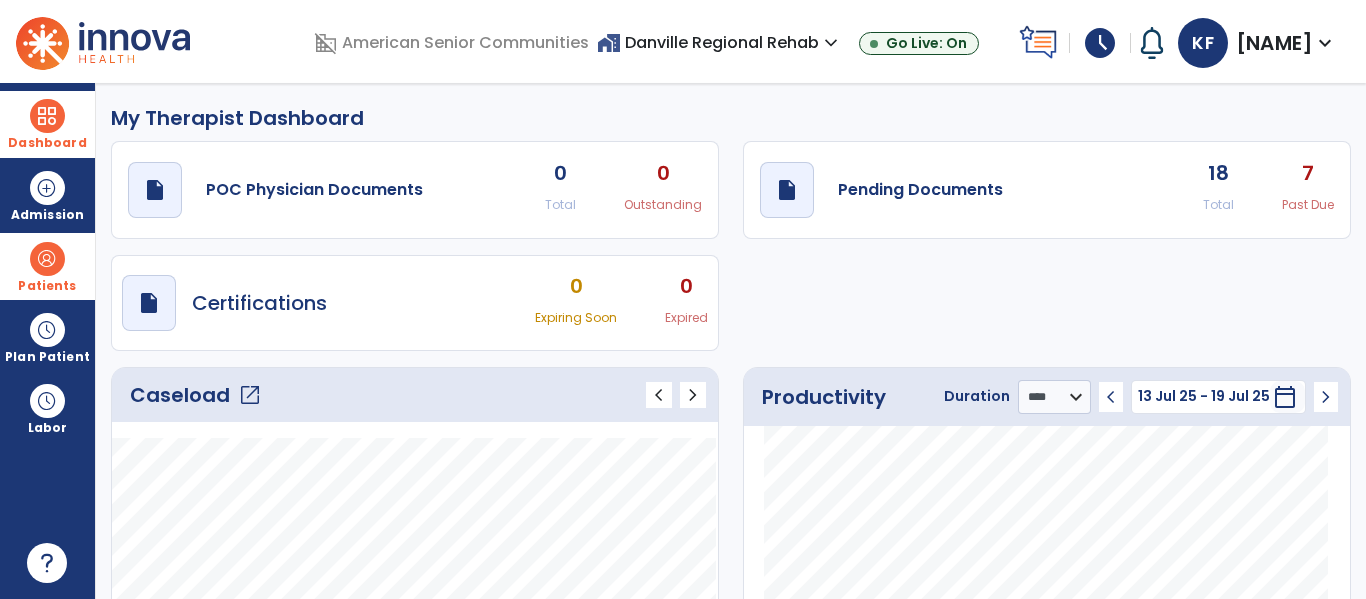 click on "open_in_new" 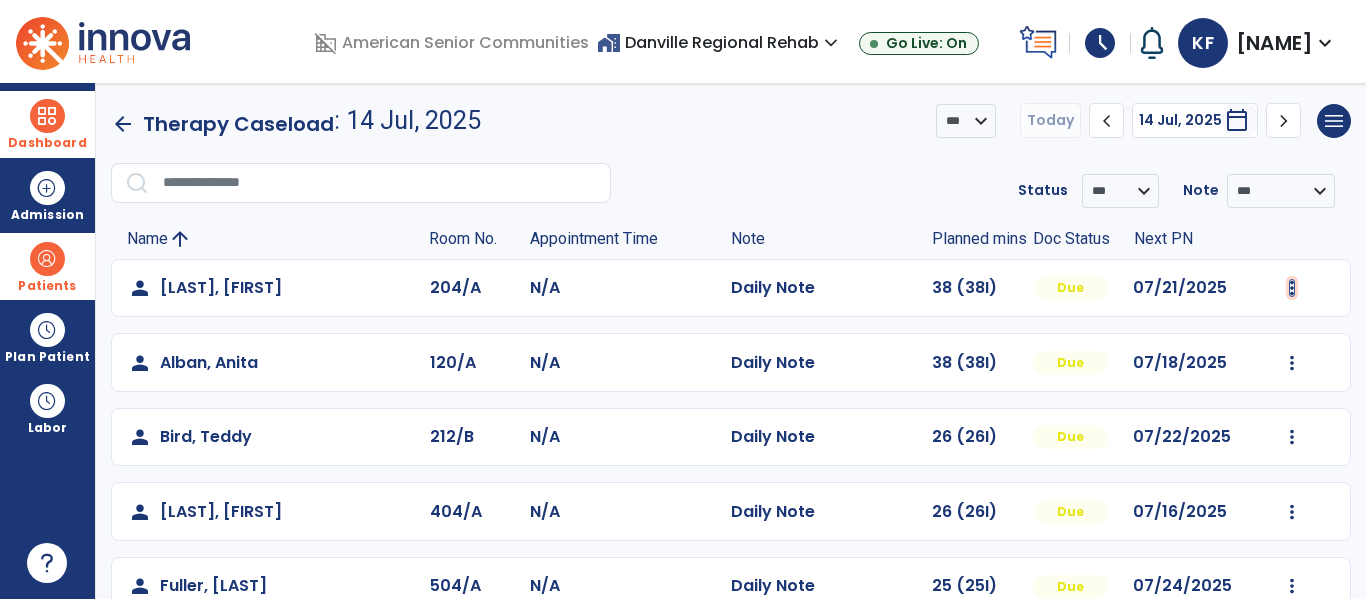 click at bounding box center (1292, 288) 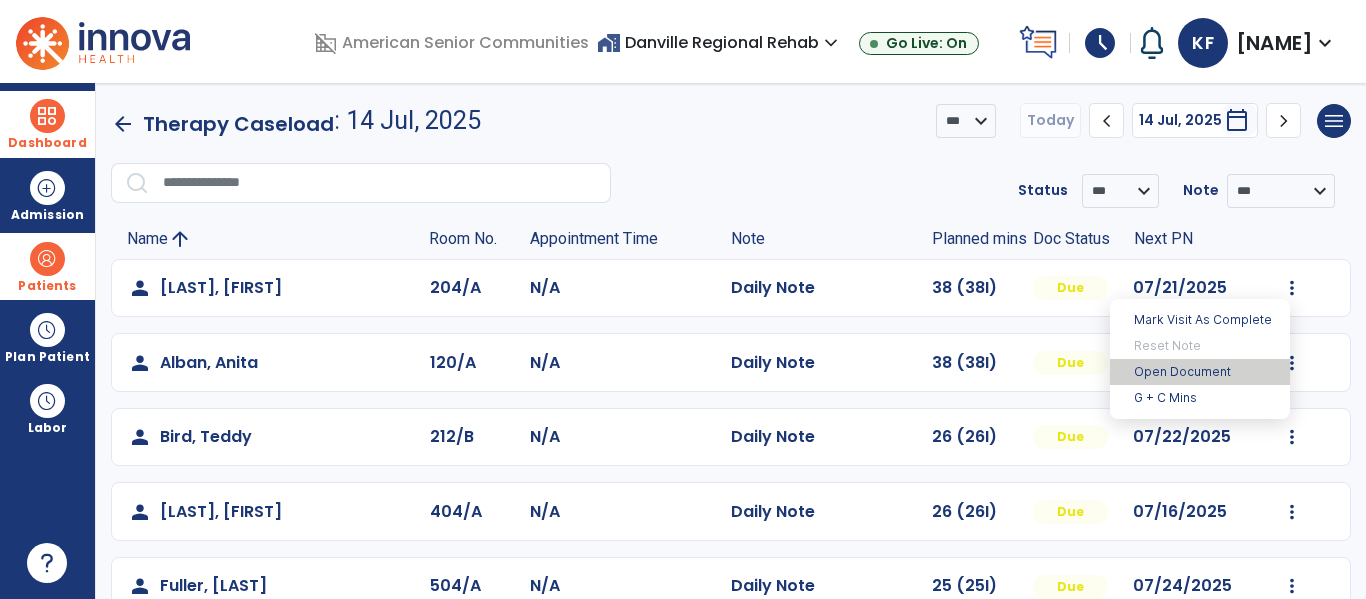 click on "Open Document" at bounding box center [1200, 372] 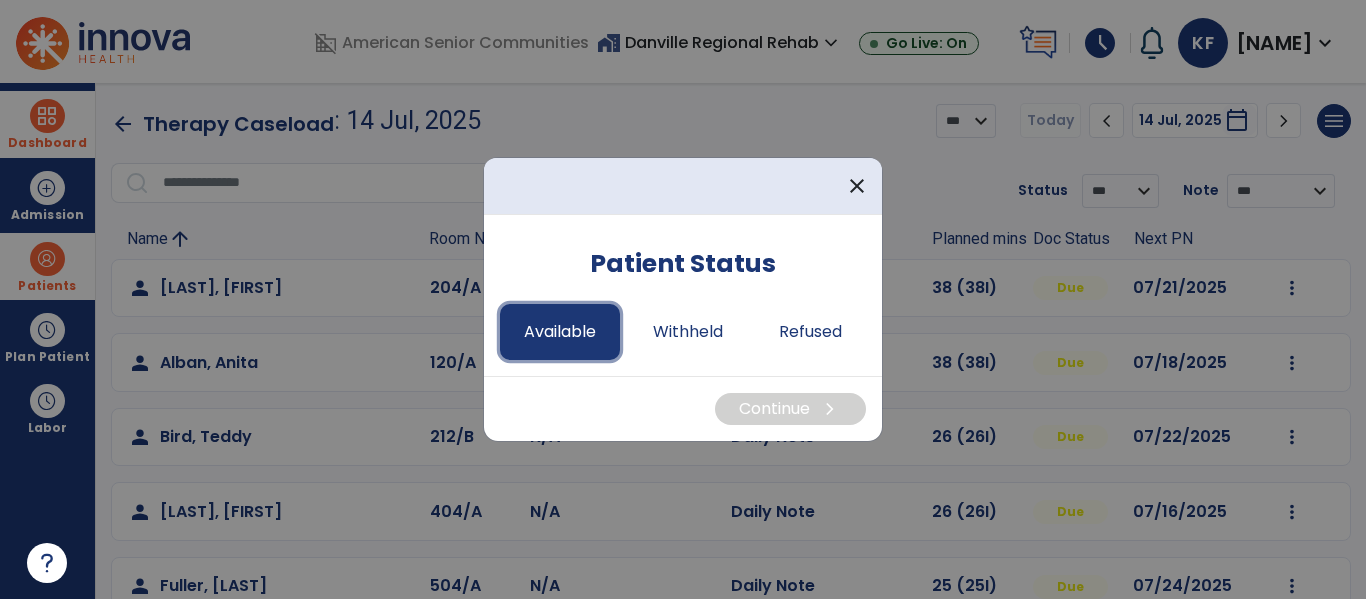 click on "Available" at bounding box center (560, 332) 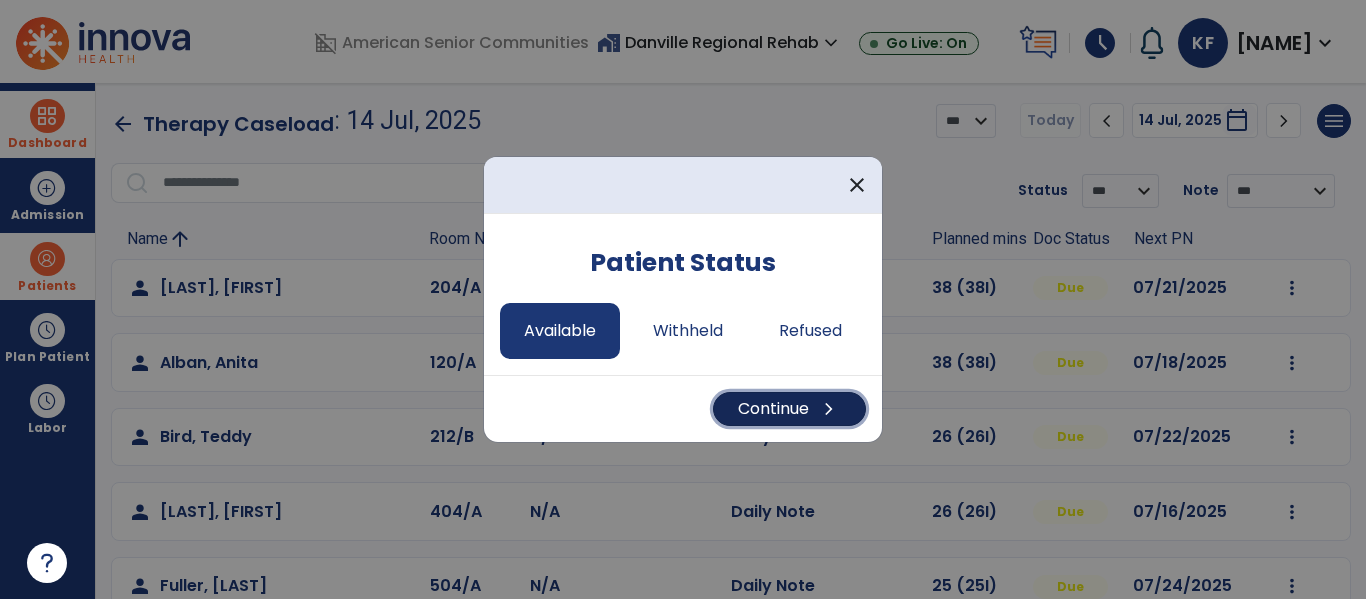 click on "Continue   chevron_right" at bounding box center [789, 409] 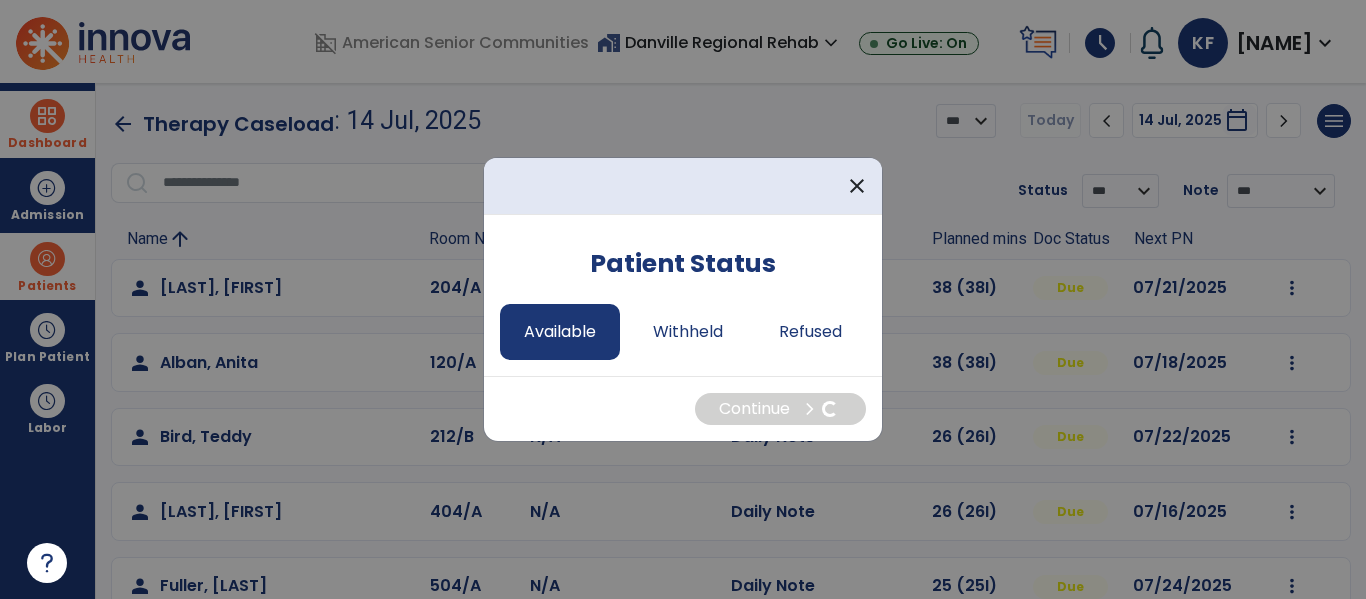 select on "*" 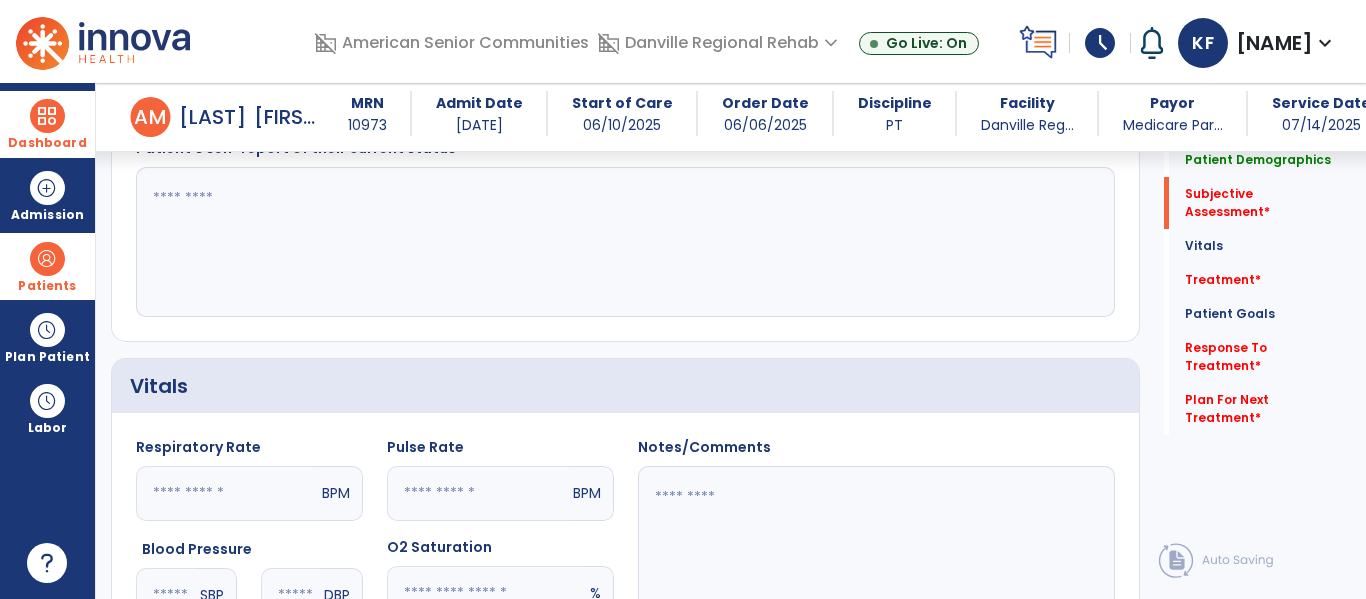 scroll, scrollTop: 578, scrollLeft: 0, axis: vertical 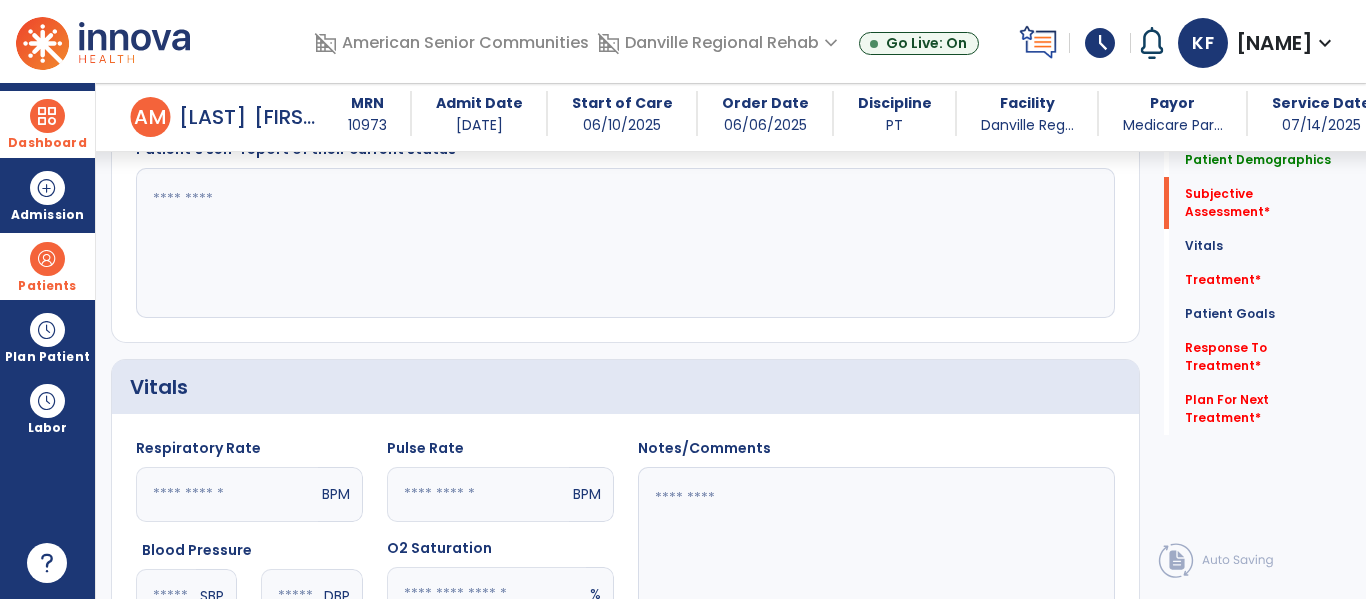 click 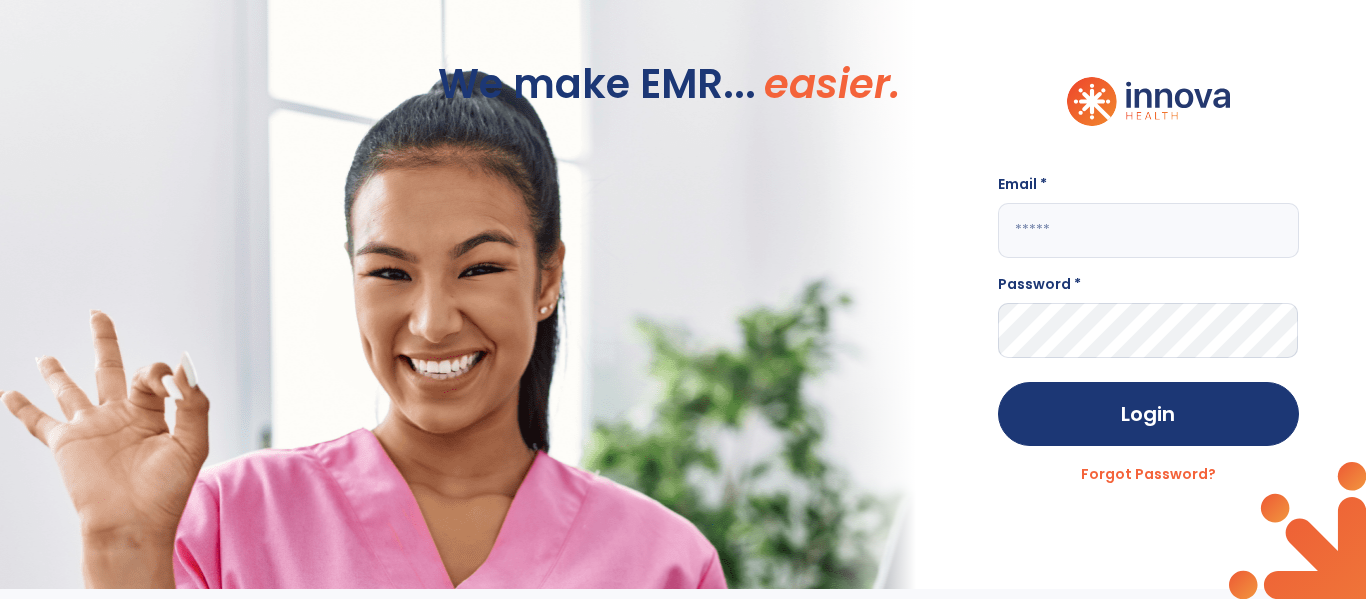 scroll, scrollTop: 0, scrollLeft: 0, axis: both 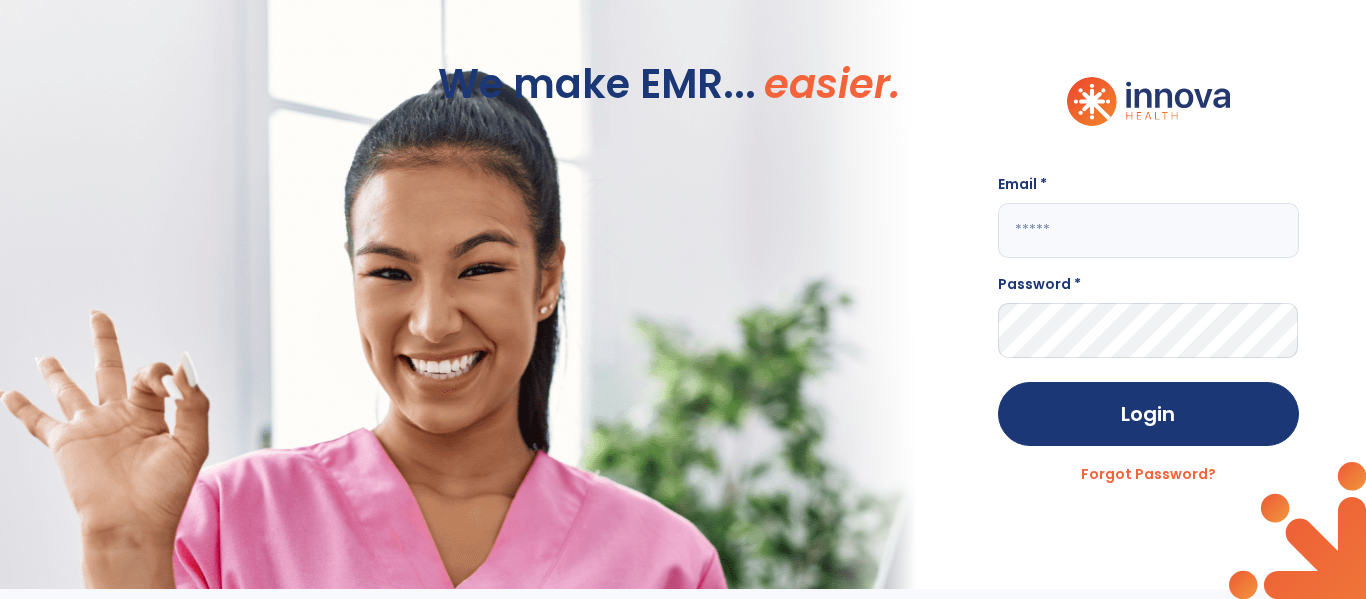 click 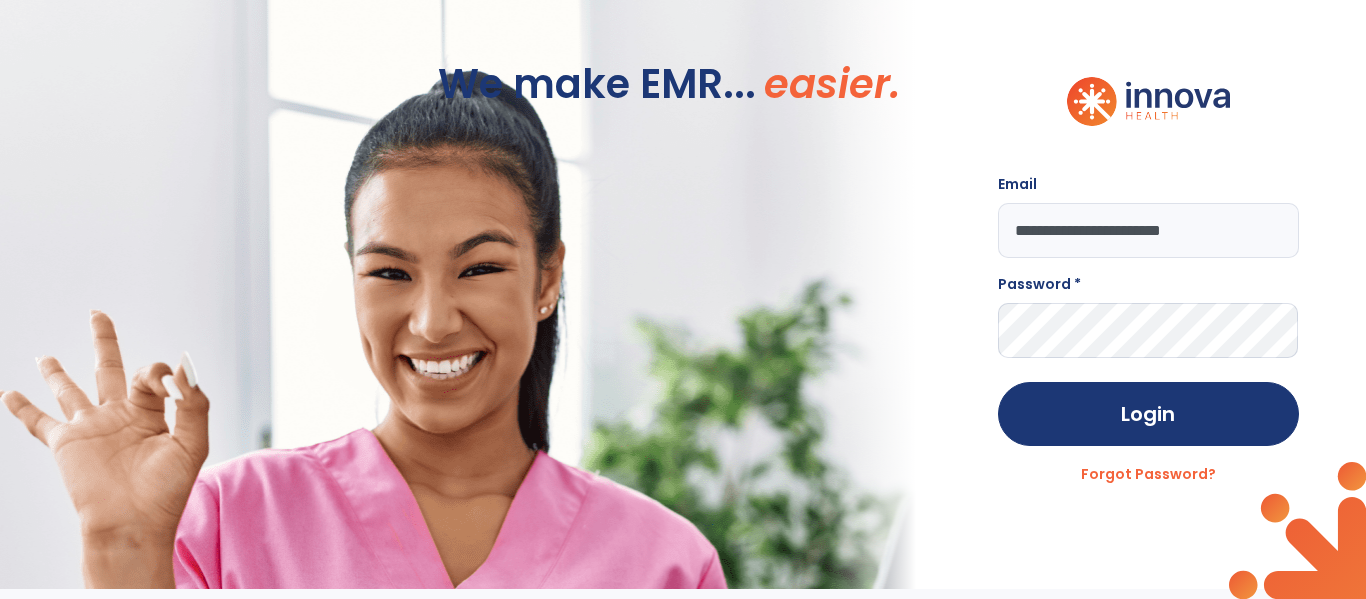 type on "**********" 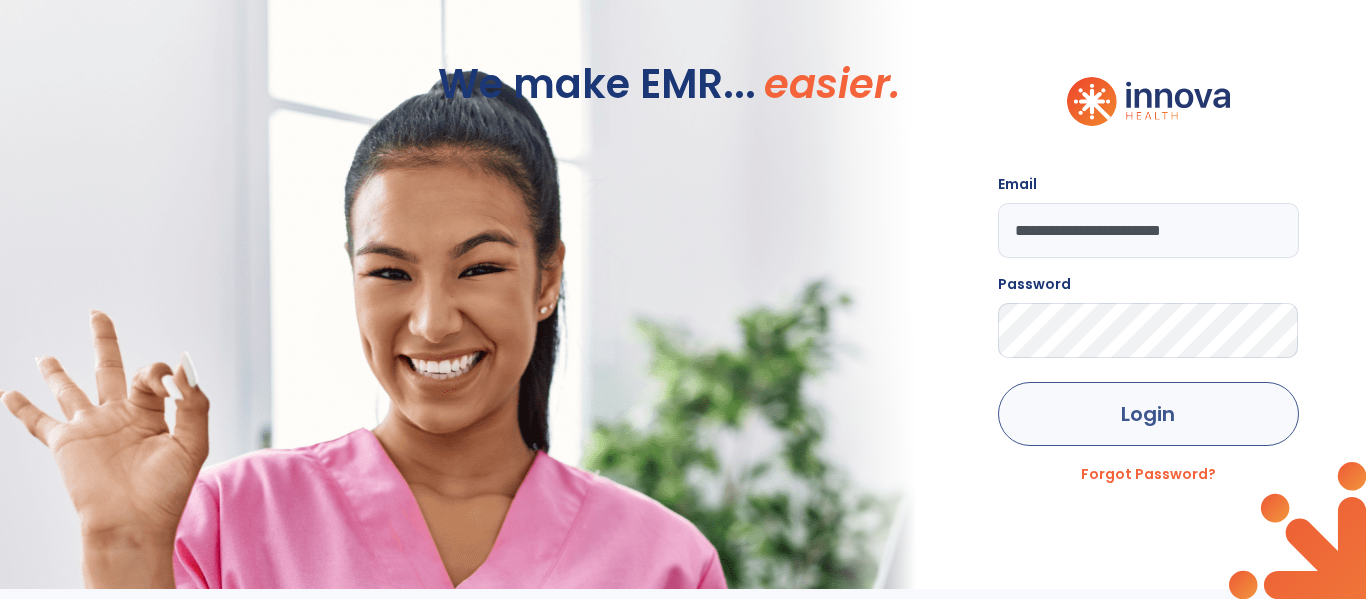 click on "Login" 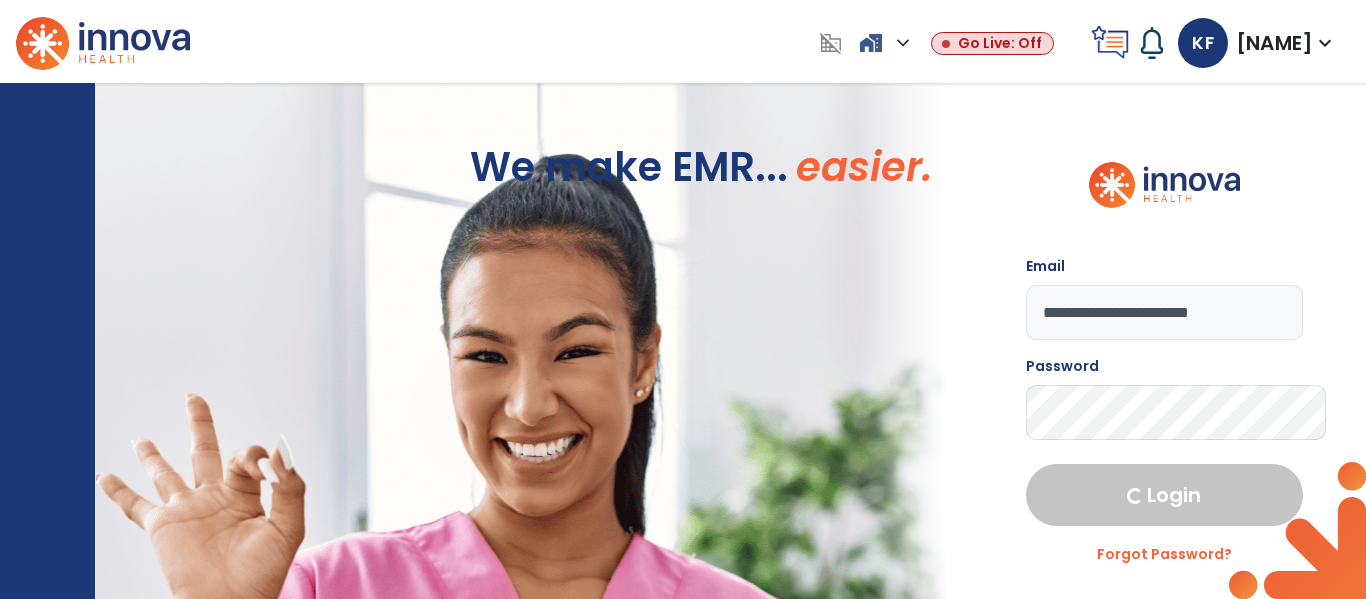 select on "****" 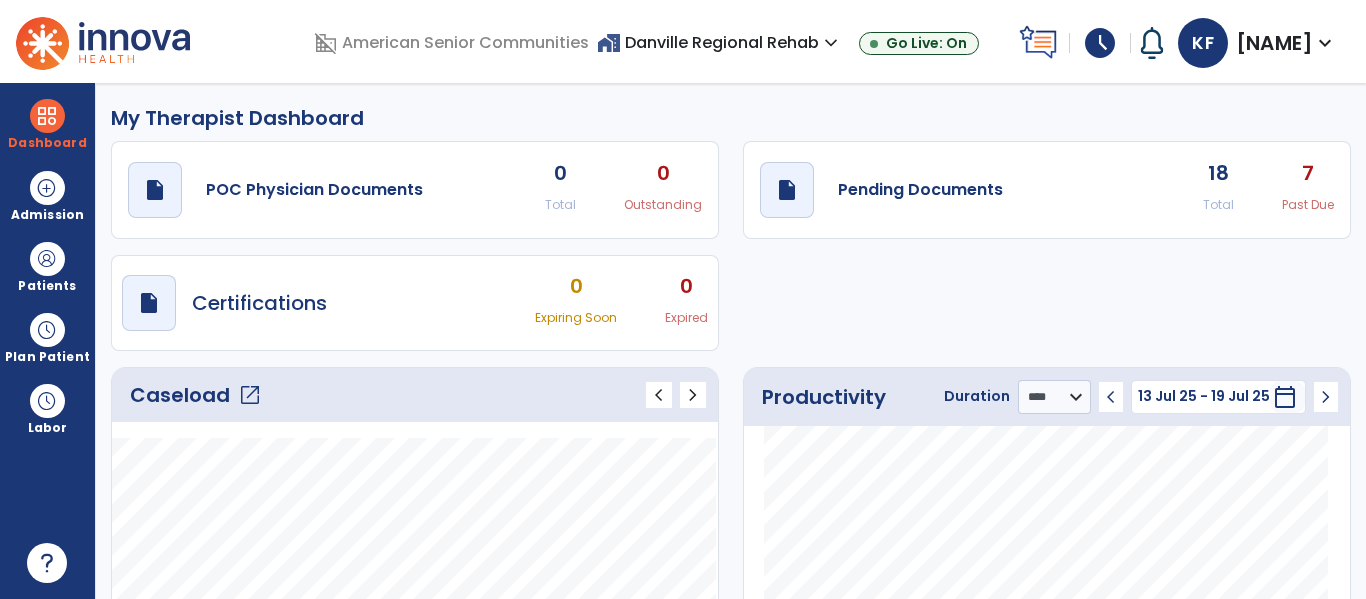 click on "open_in_new" 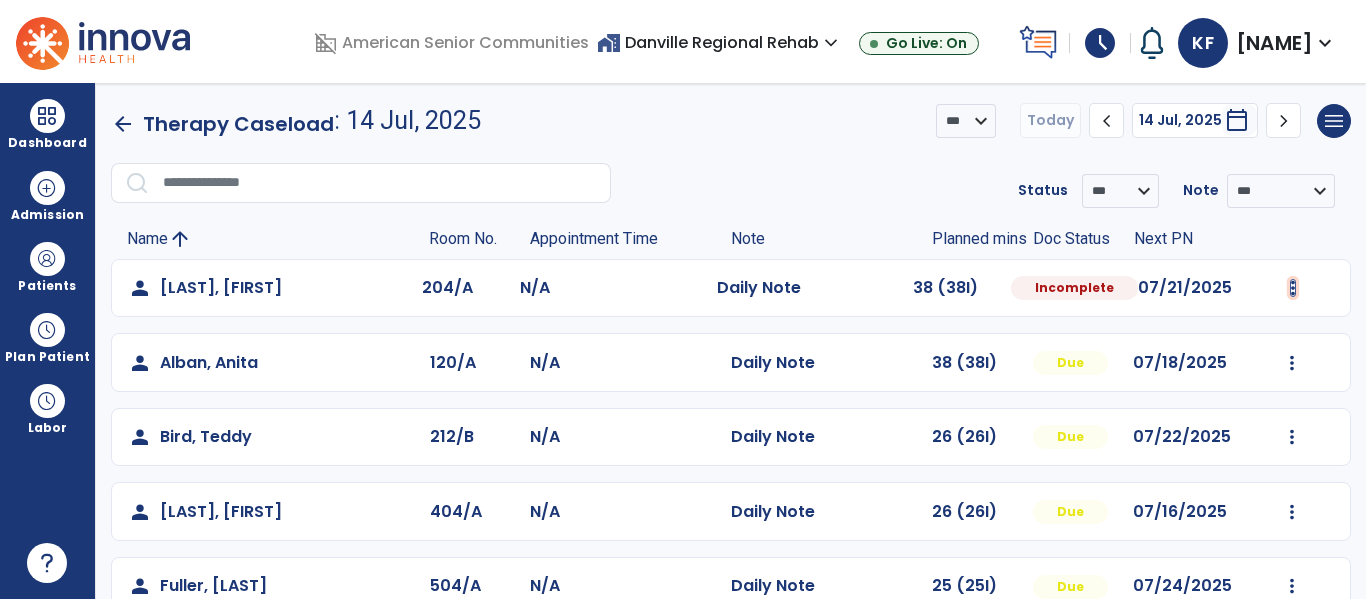 click at bounding box center [1293, 288] 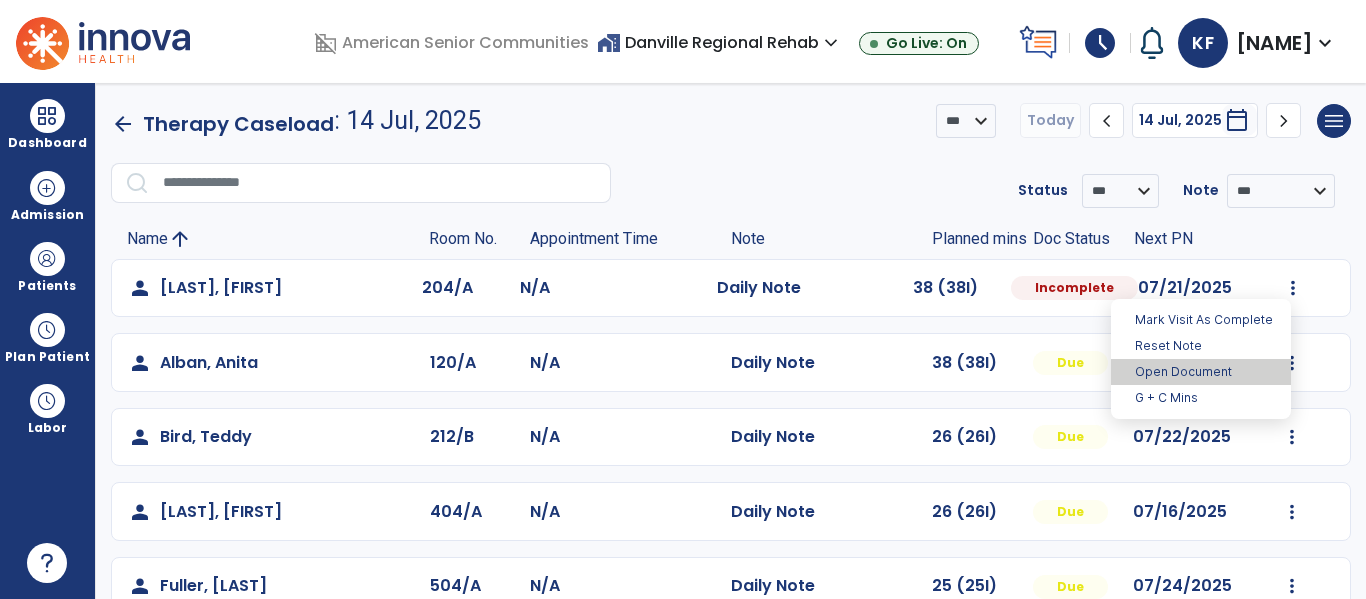 click on "Open Document" at bounding box center [1201, 372] 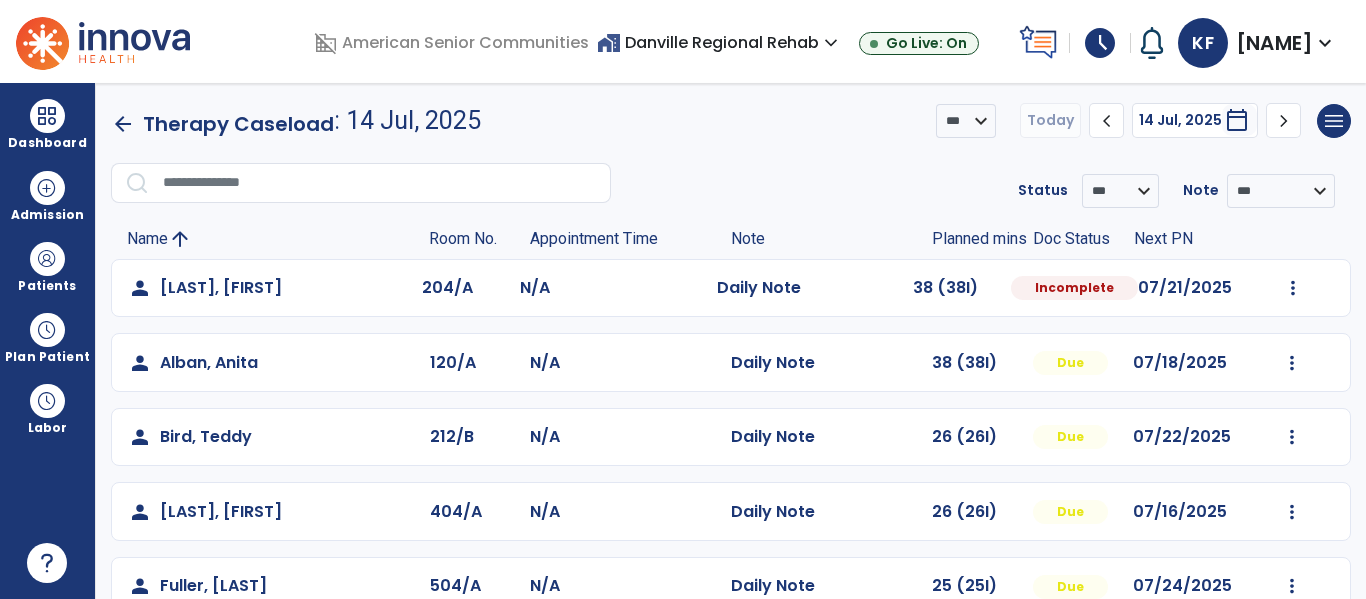 select on "*" 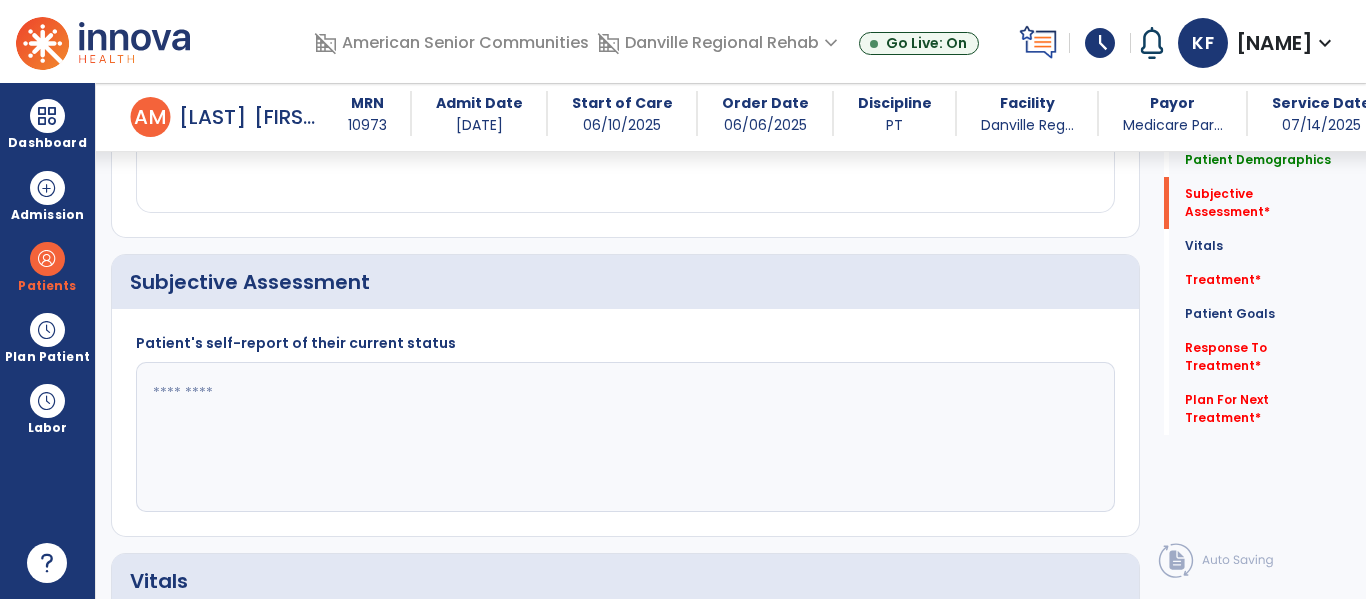scroll, scrollTop: 385, scrollLeft: 0, axis: vertical 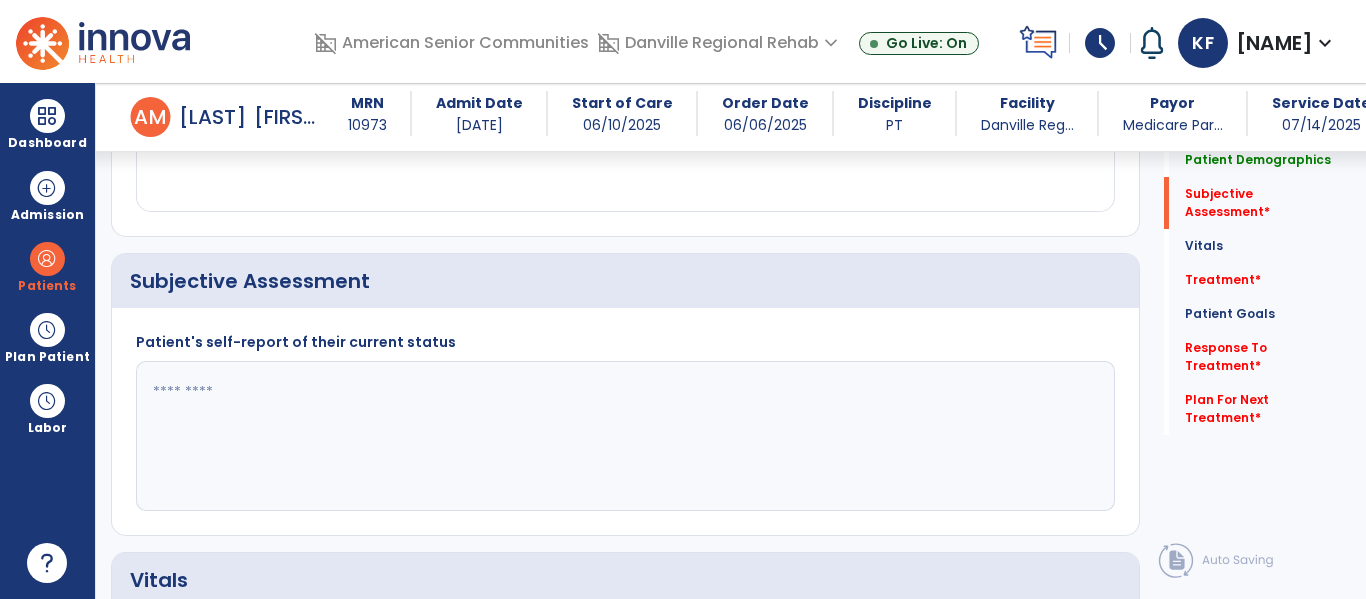 click 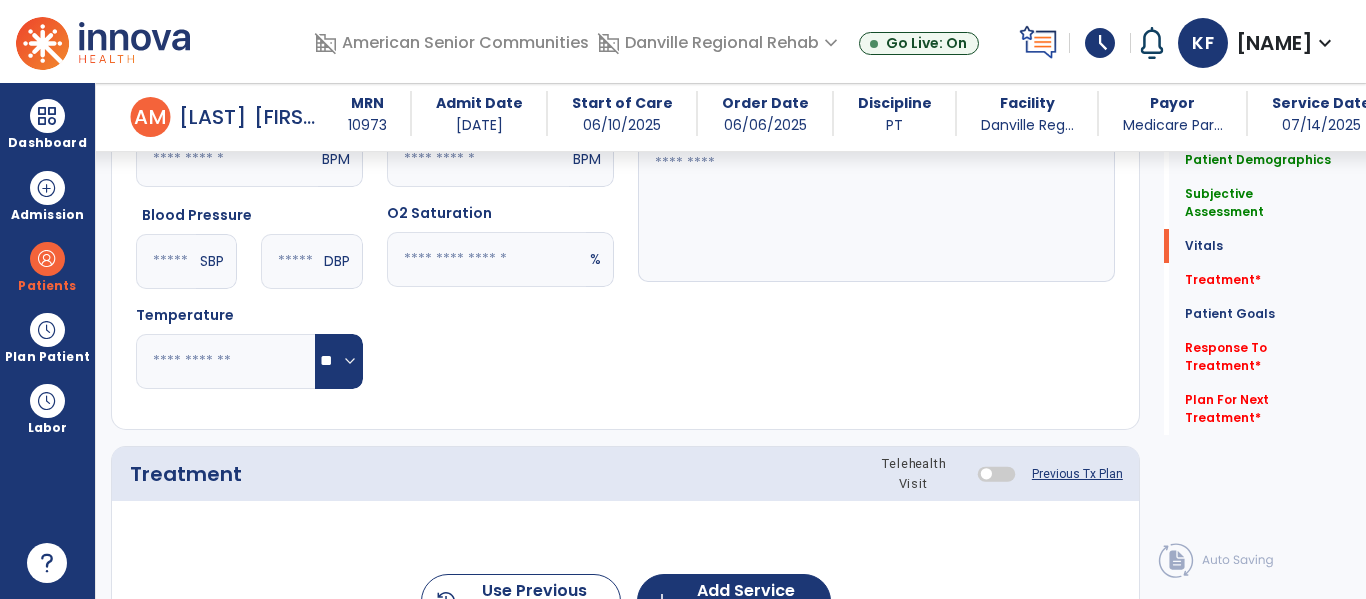 scroll, scrollTop: 923, scrollLeft: 0, axis: vertical 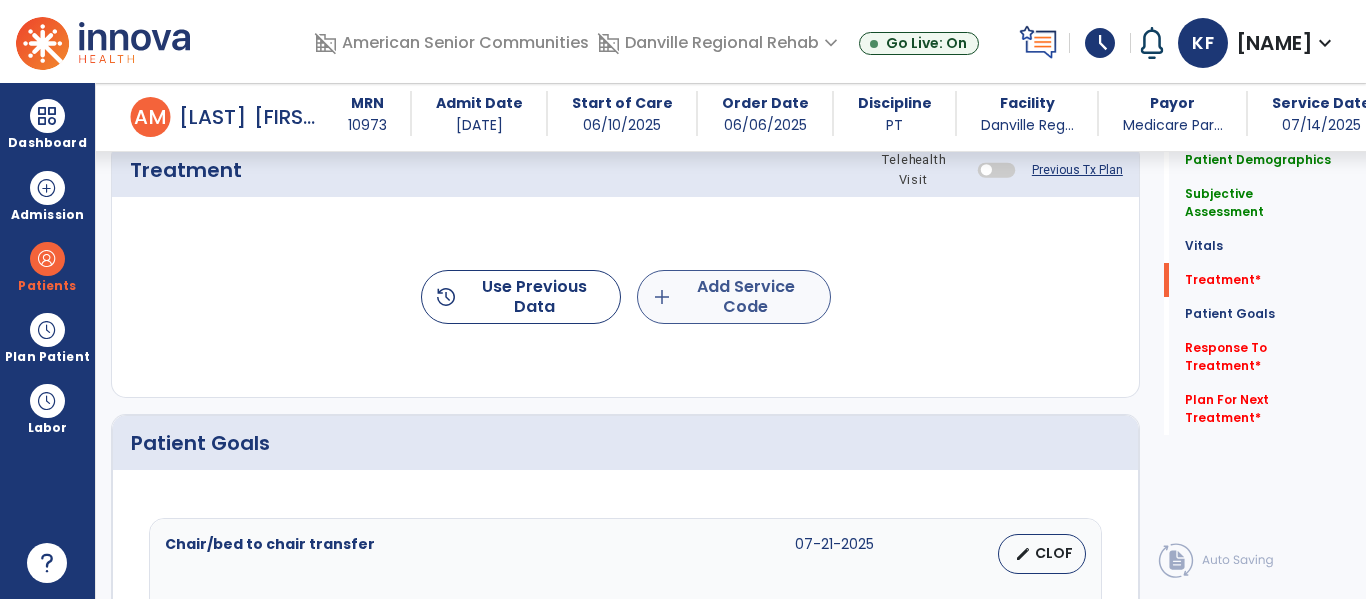 type on "**********" 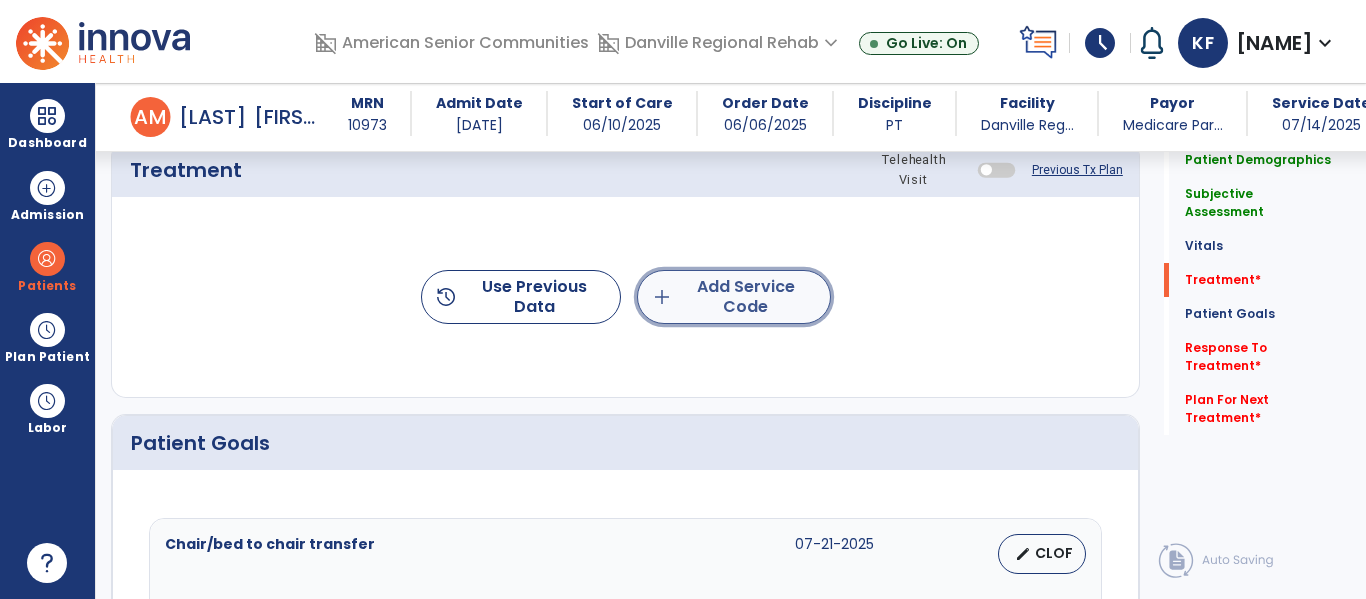 click on "add  Add Service Code" 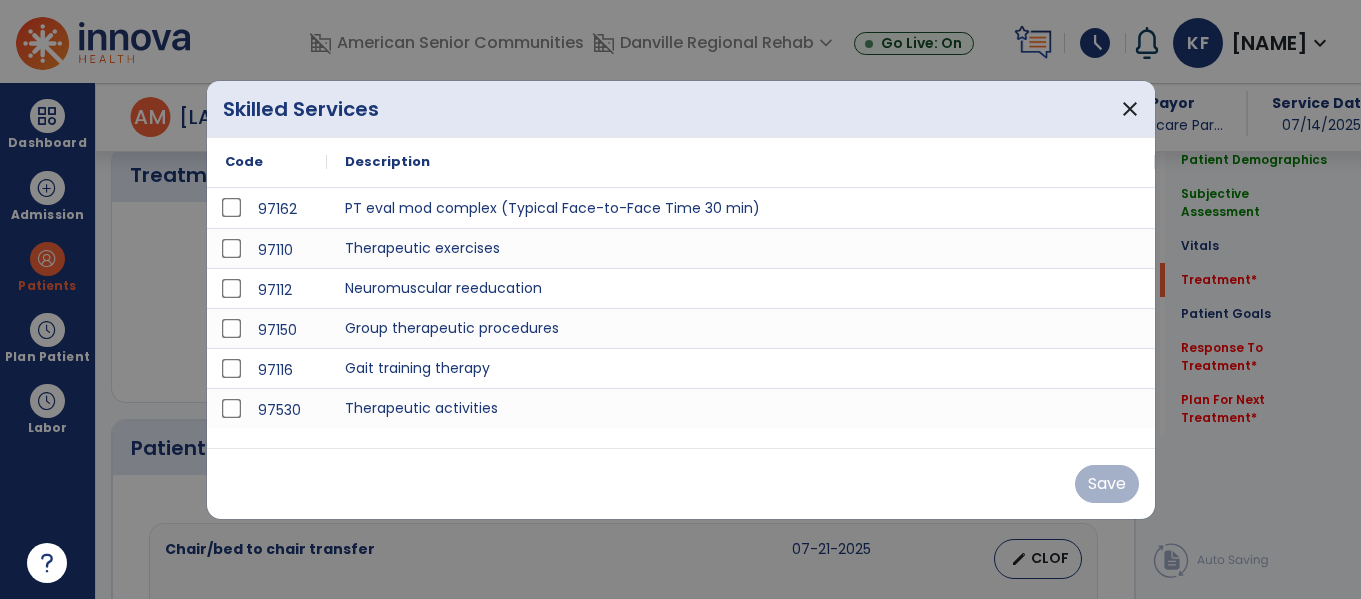 scroll, scrollTop: 1217, scrollLeft: 0, axis: vertical 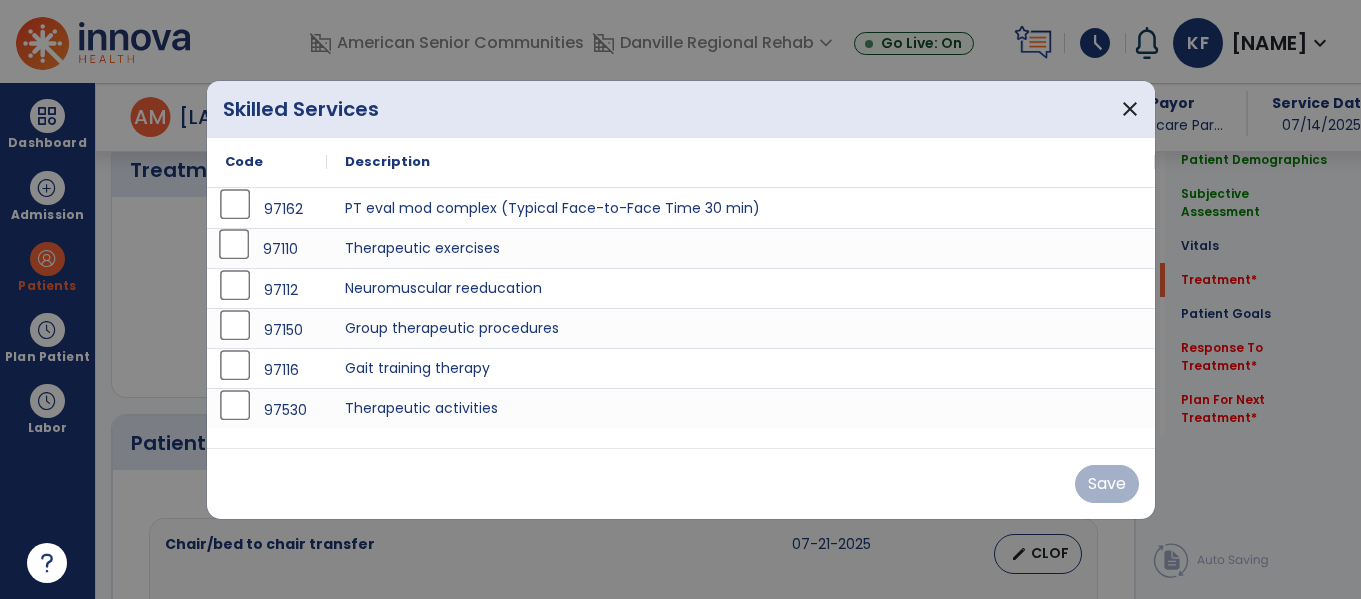 click on "97110" at bounding box center [267, 248] 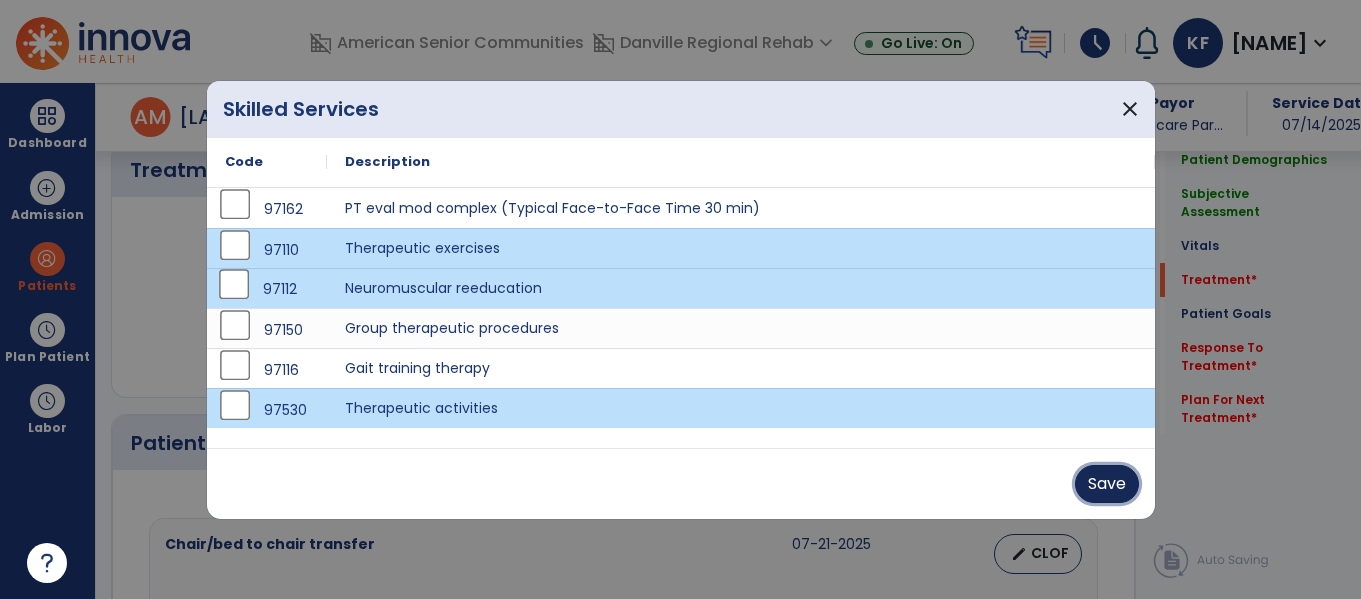 click on "Save" at bounding box center [1107, 484] 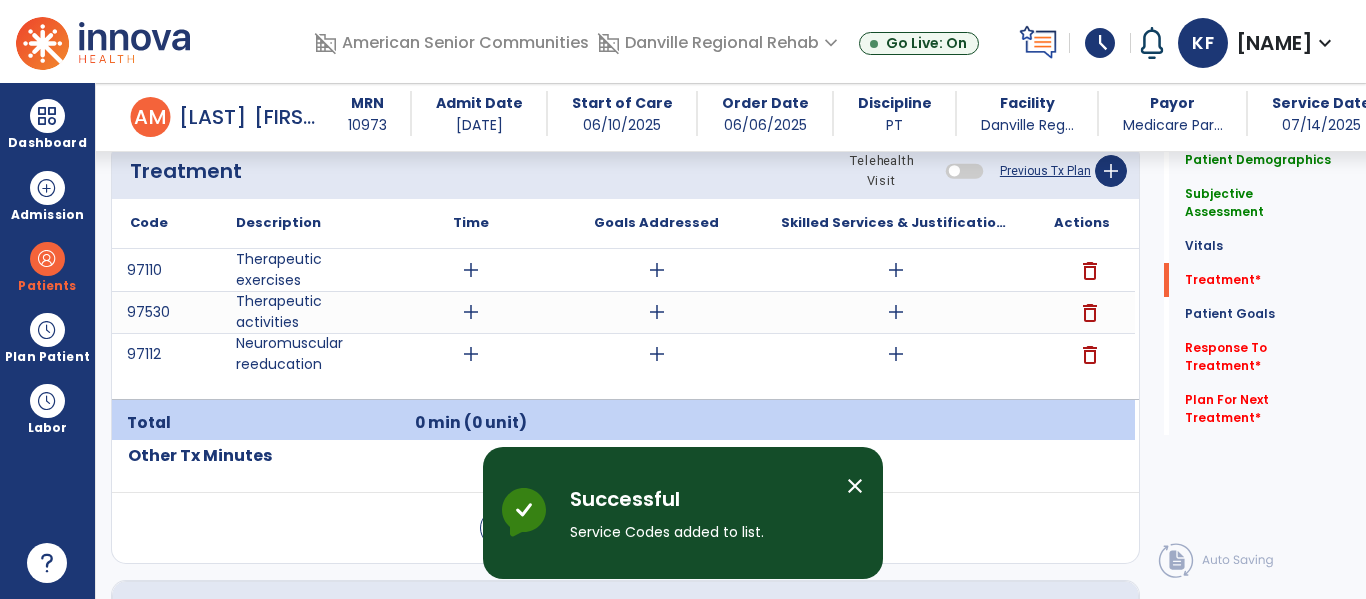 click on "add" at bounding box center (471, 270) 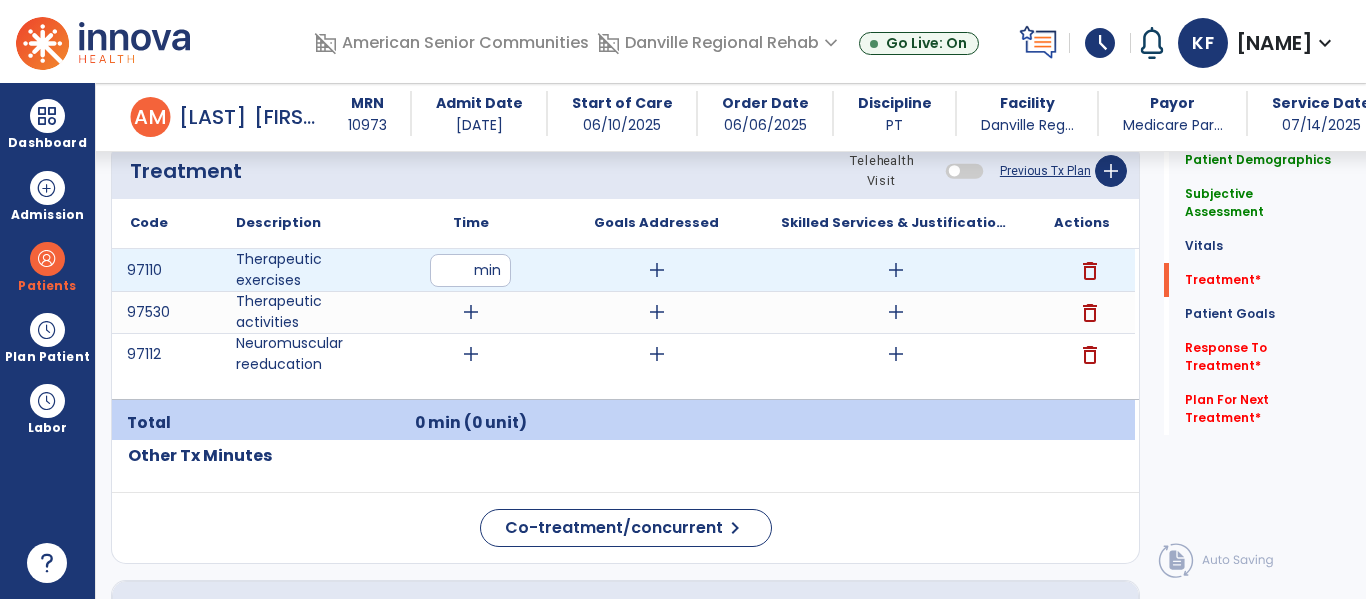 type on "**" 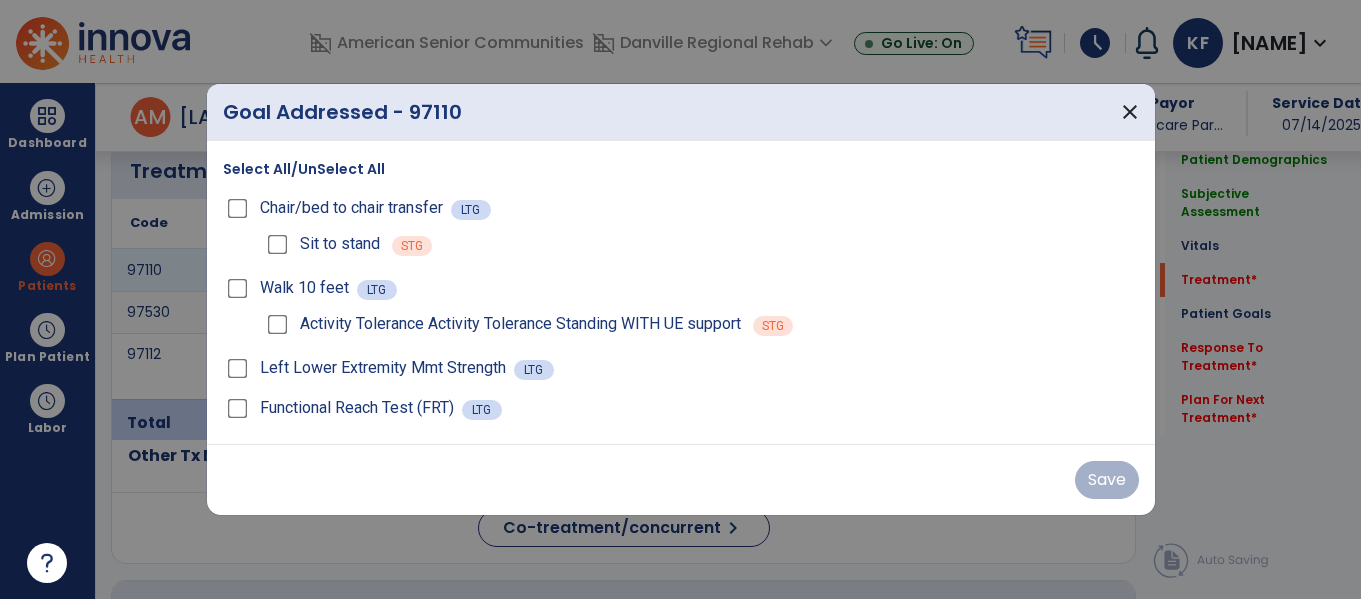 scroll, scrollTop: 1217, scrollLeft: 0, axis: vertical 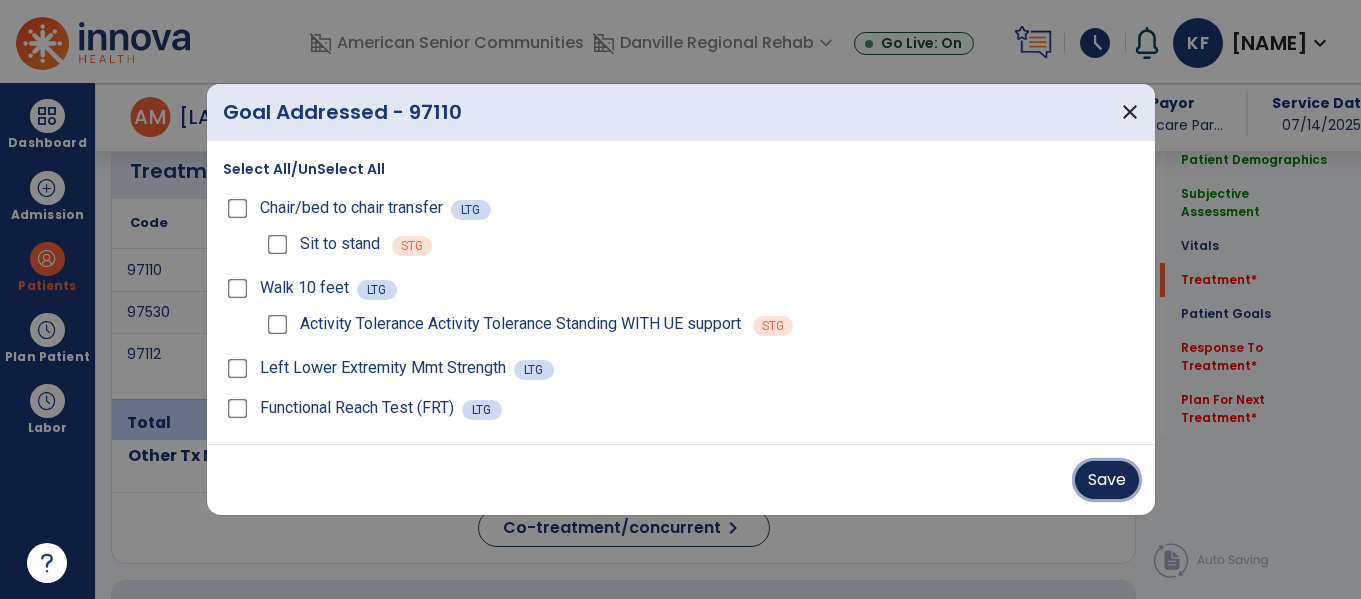 click on "Save" at bounding box center [1107, 480] 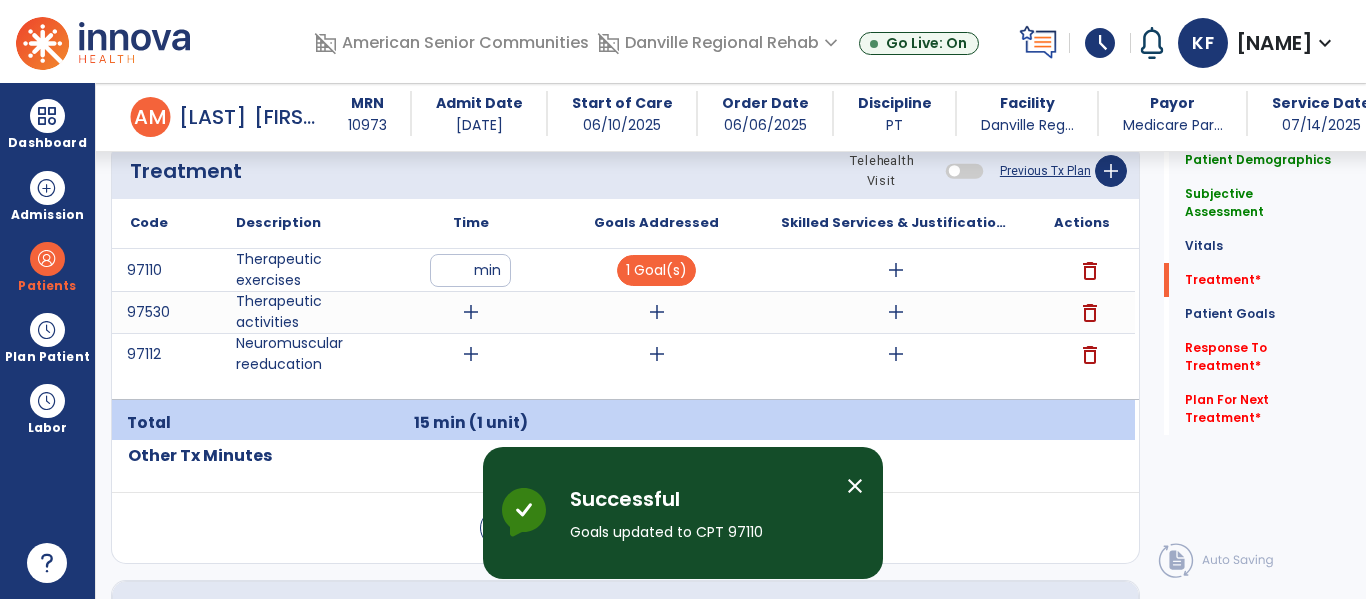 click on "add" at bounding box center (896, 270) 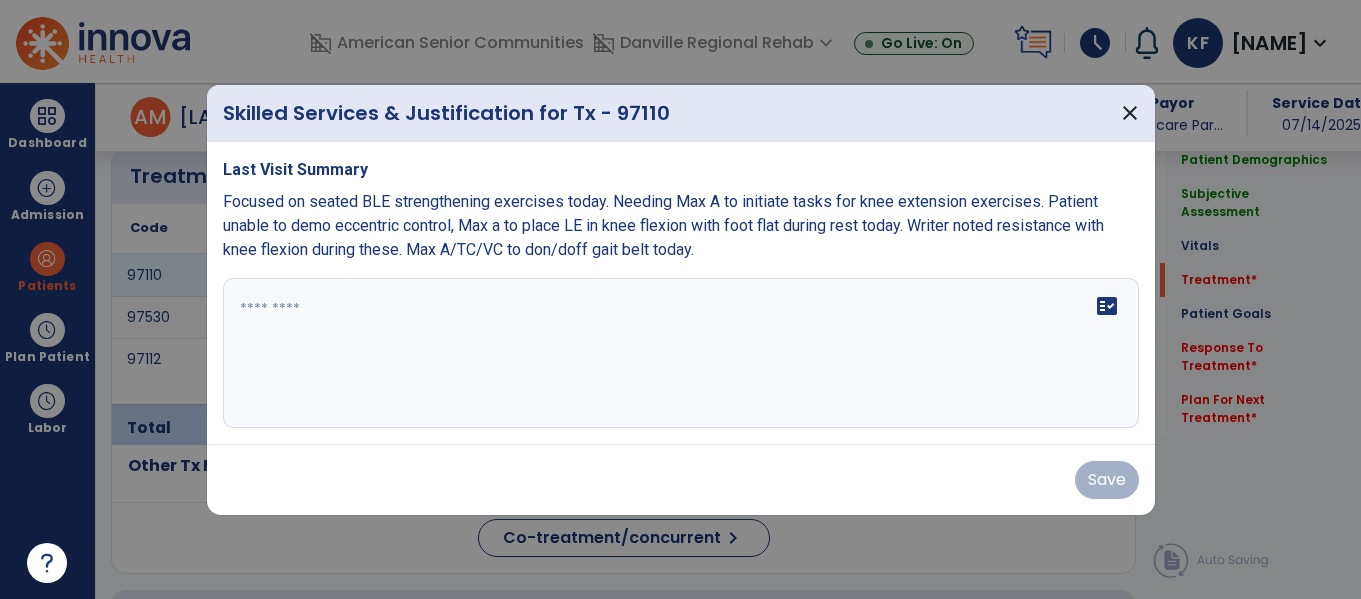 scroll, scrollTop: 1217, scrollLeft: 0, axis: vertical 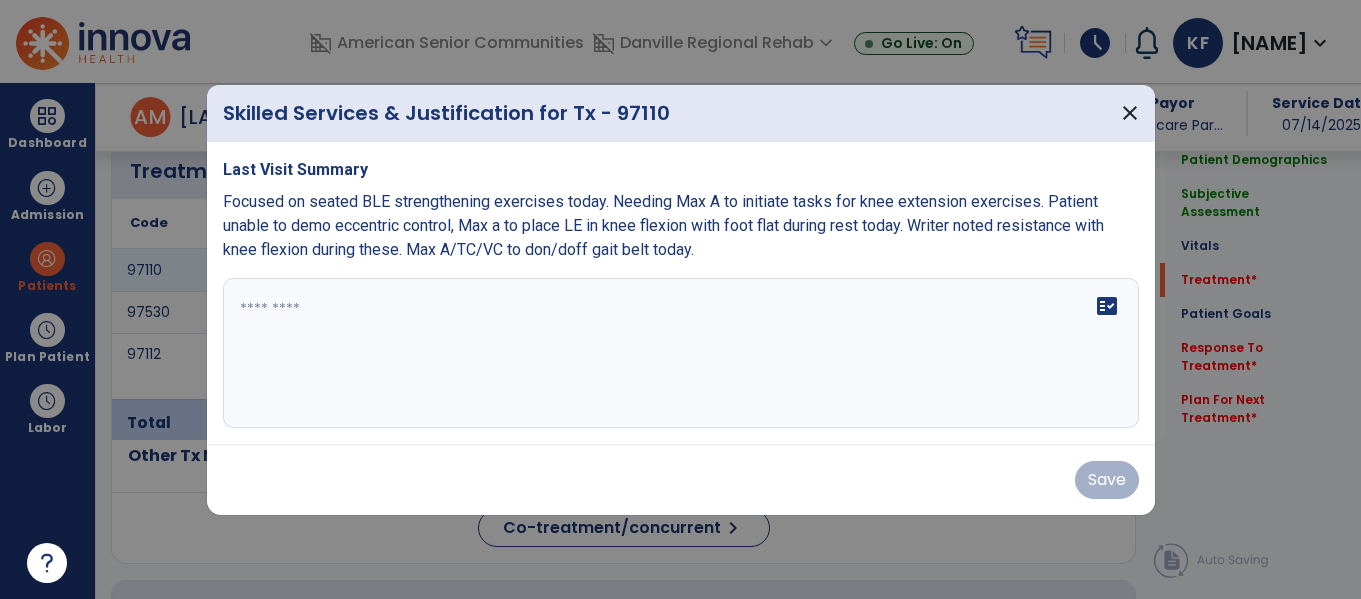 click at bounding box center [681, 353] 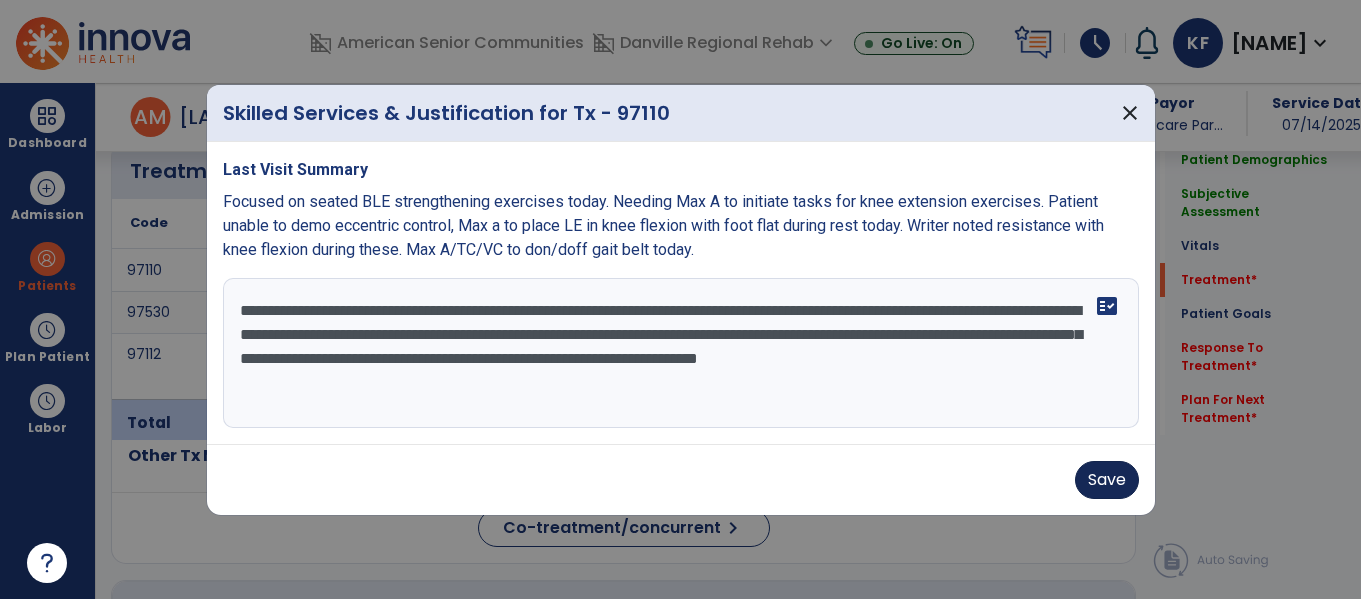 type on "**********" 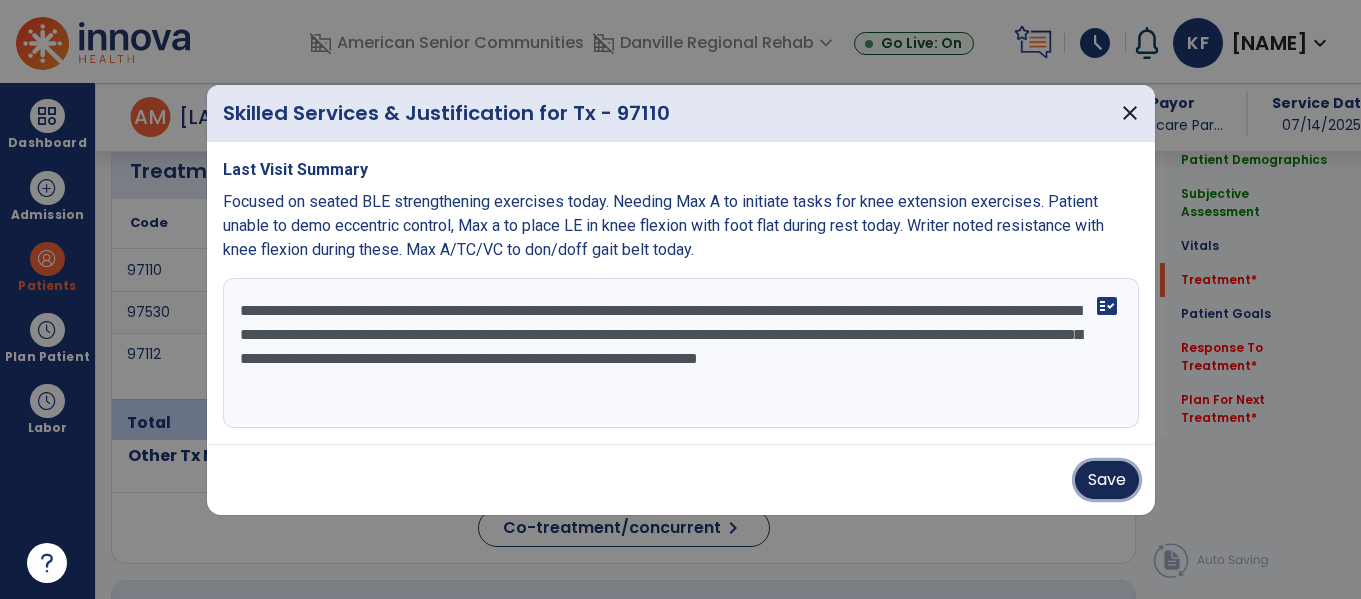 click on "Save" at bounding box center [1107, 480] 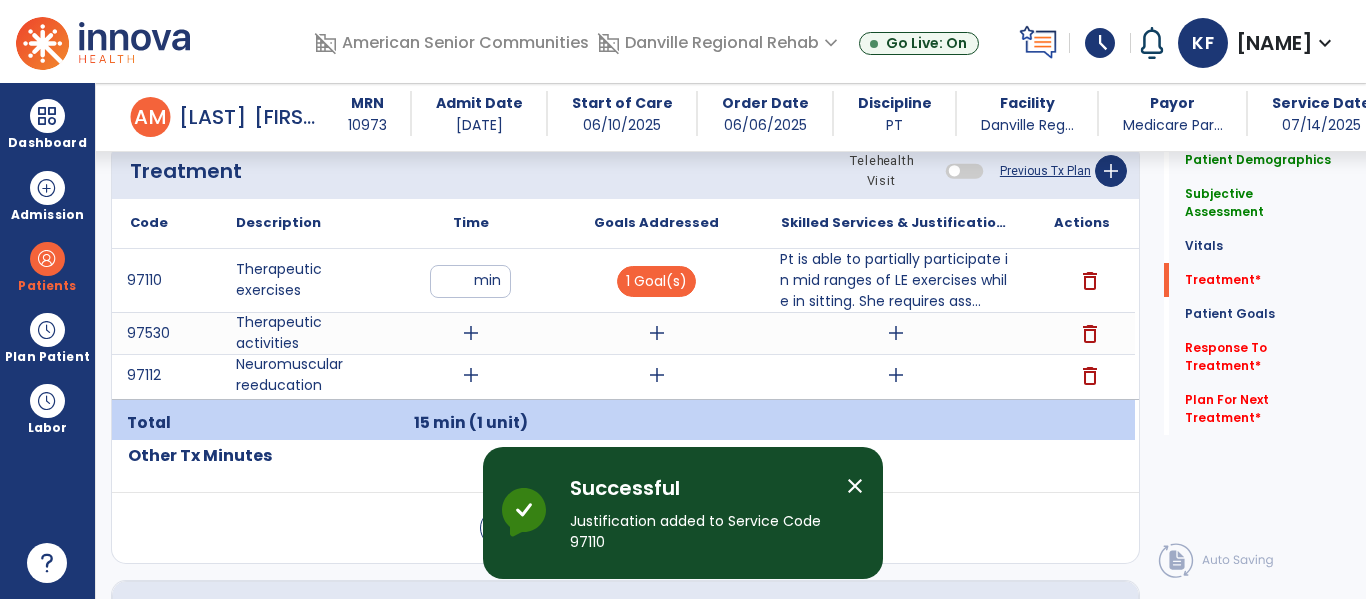 click on "add" at bounding box center (471, 333) 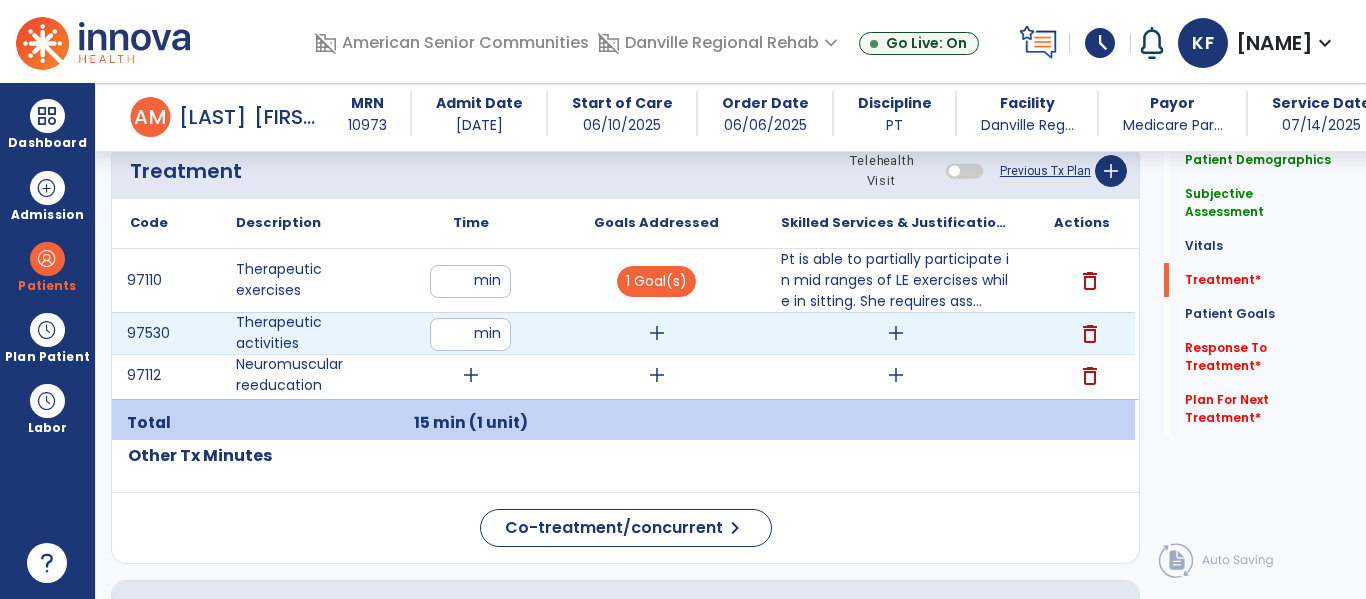 type on "**" 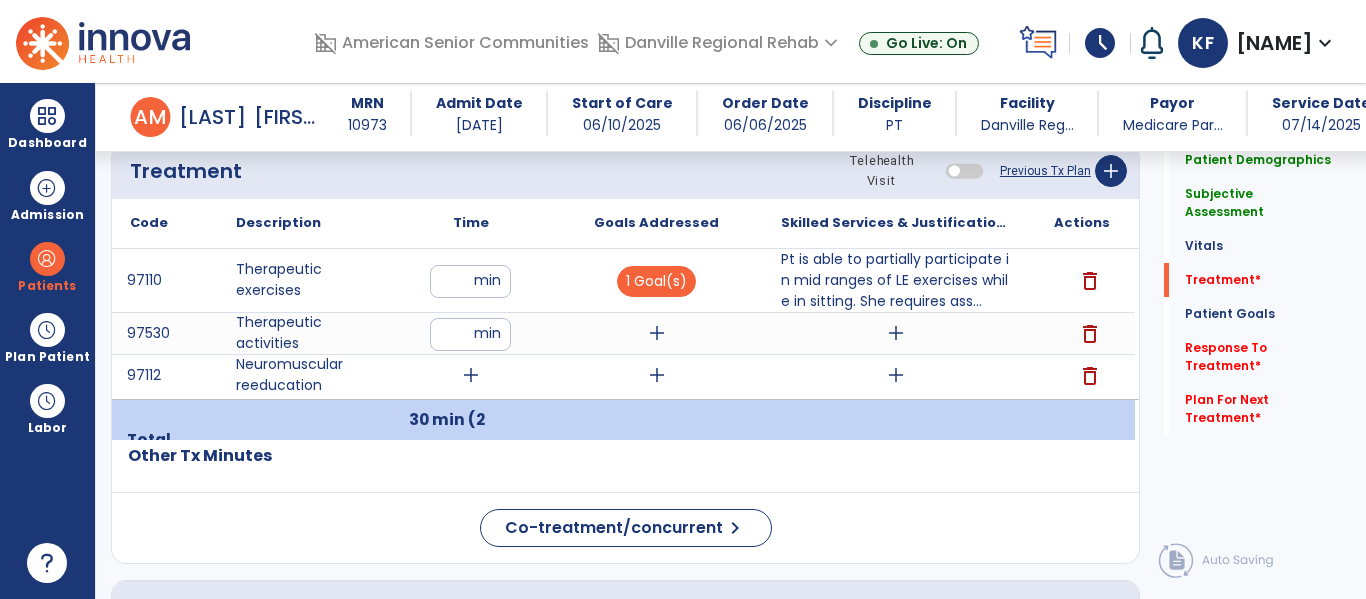 click on "add" at bounding box center [657, 333] 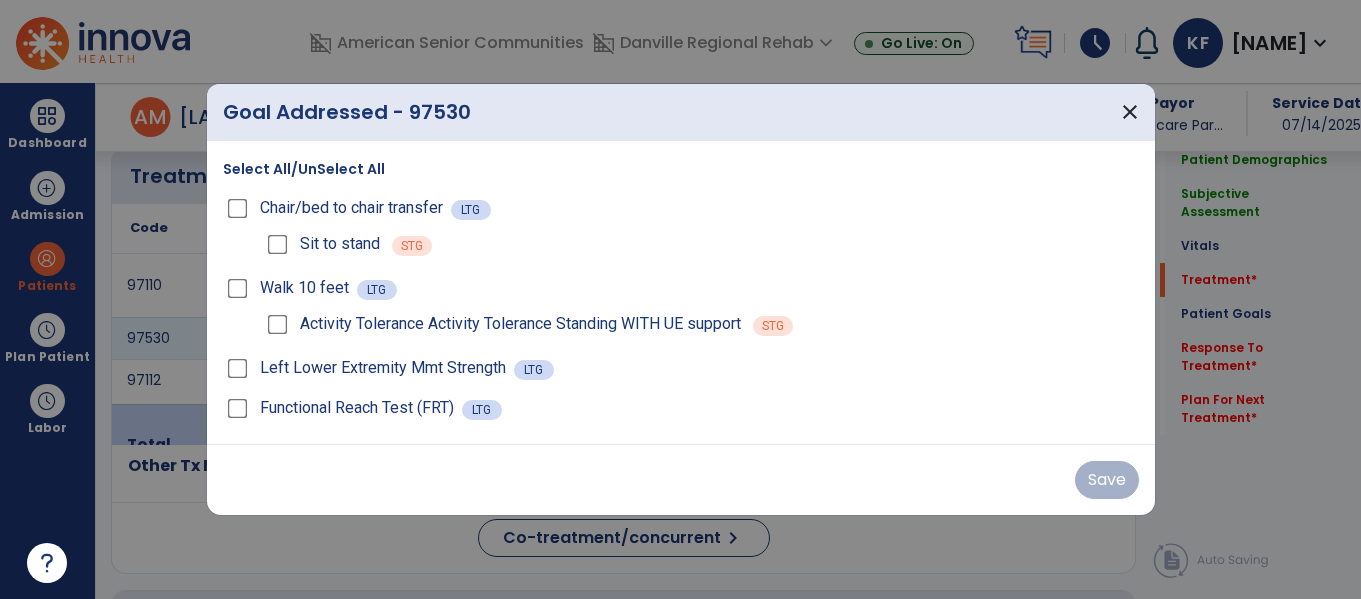 scroll, scrollTop: 1217, scrollLeft: 0, axis: vertical 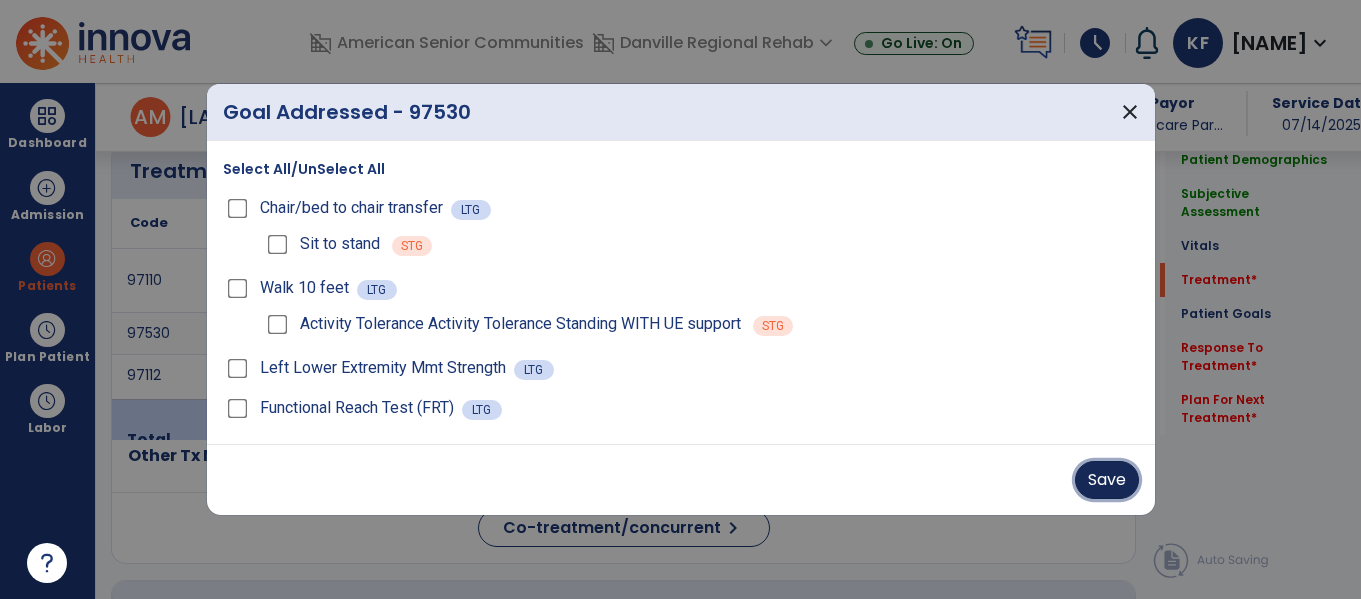 click on "Save" at bounding box center [1107, 480] 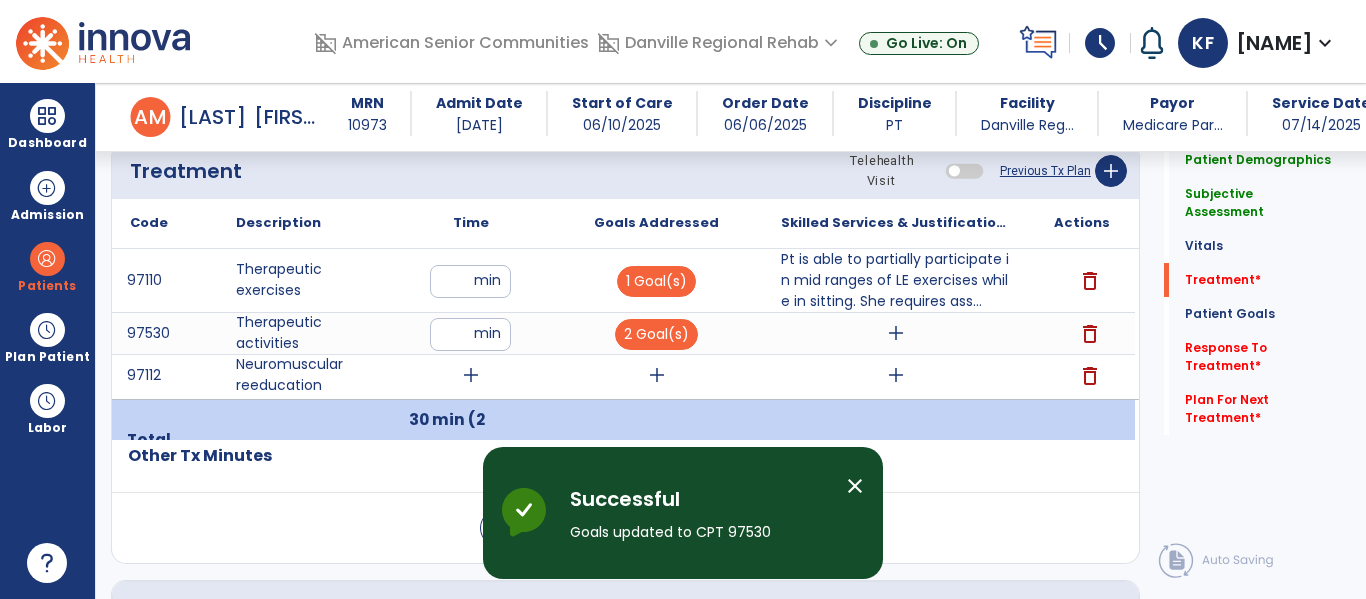 click on "add" at bounding box center (896, 333) 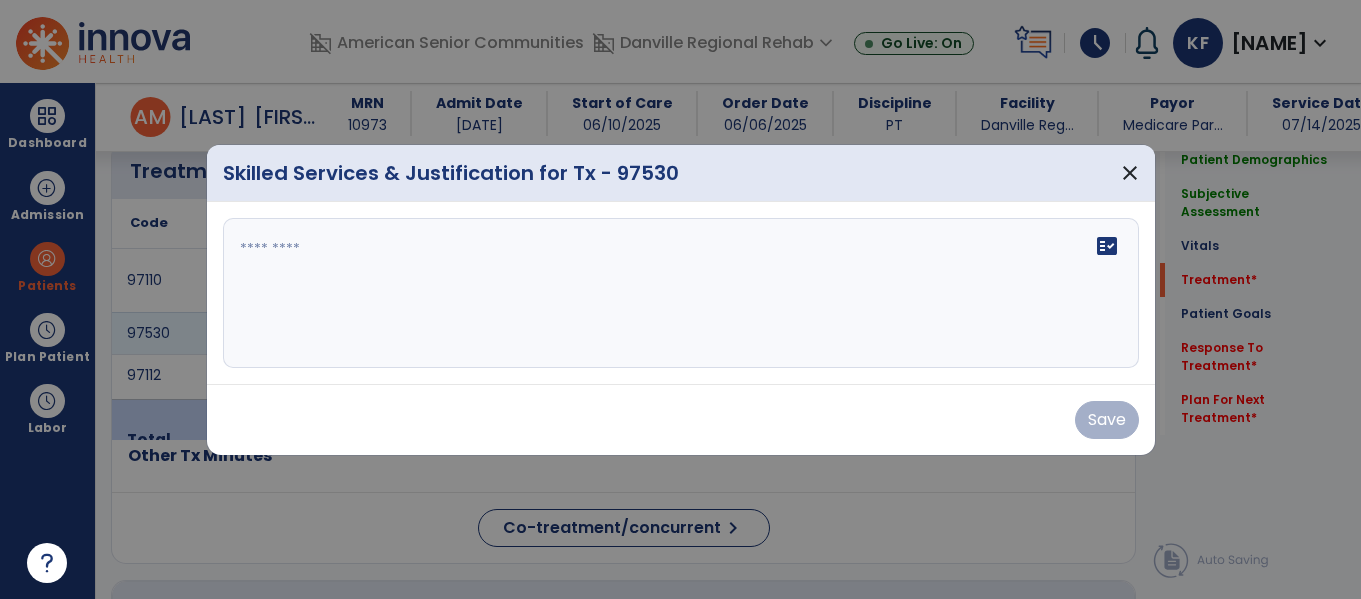 scroll, scrollTop: 1217, scrollLeft: 0, axis: vertical 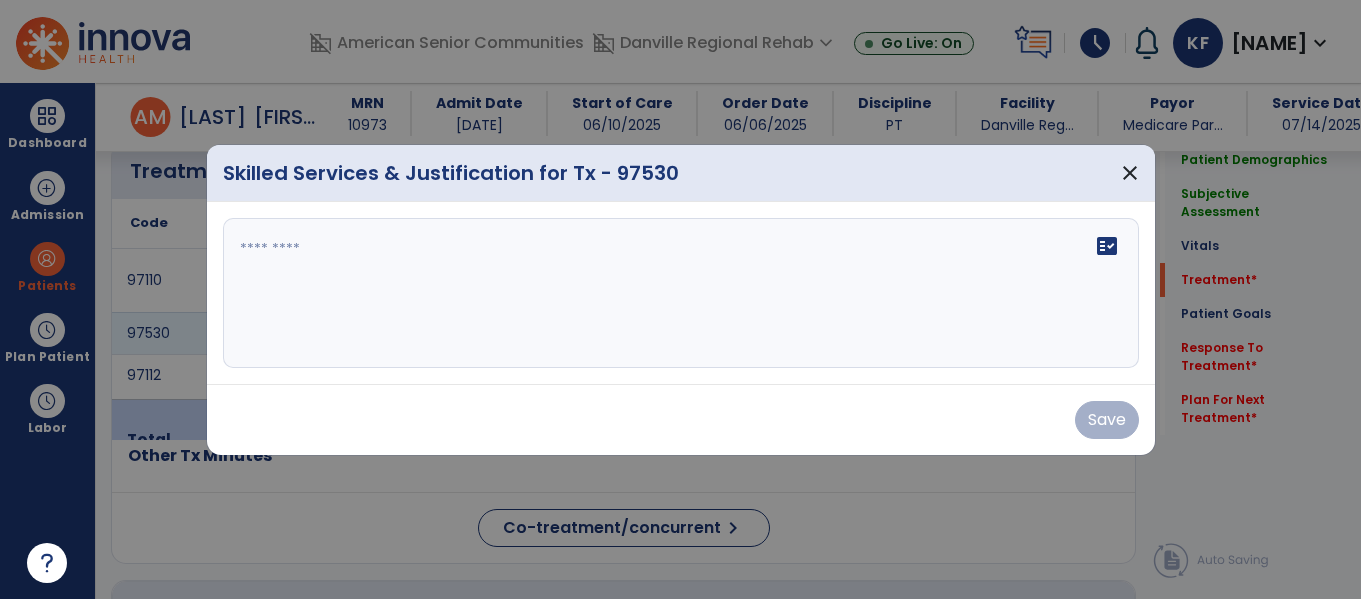 click on "fact_check" at bounding box center [681, 293] 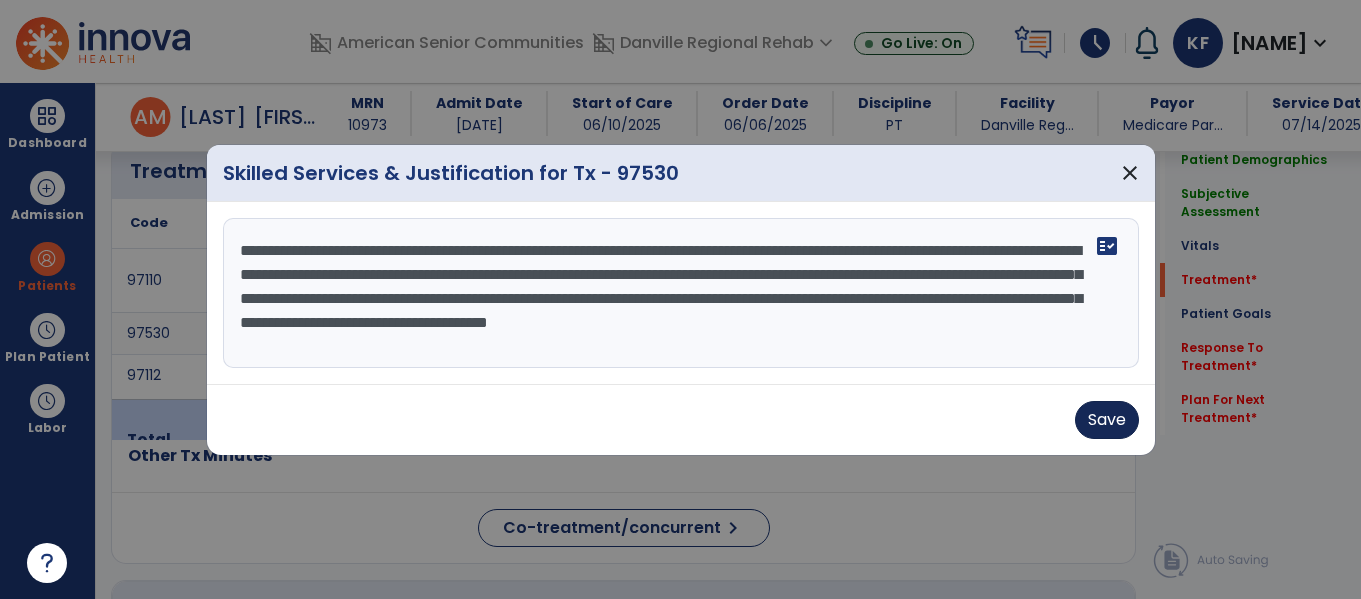 type on "**********" 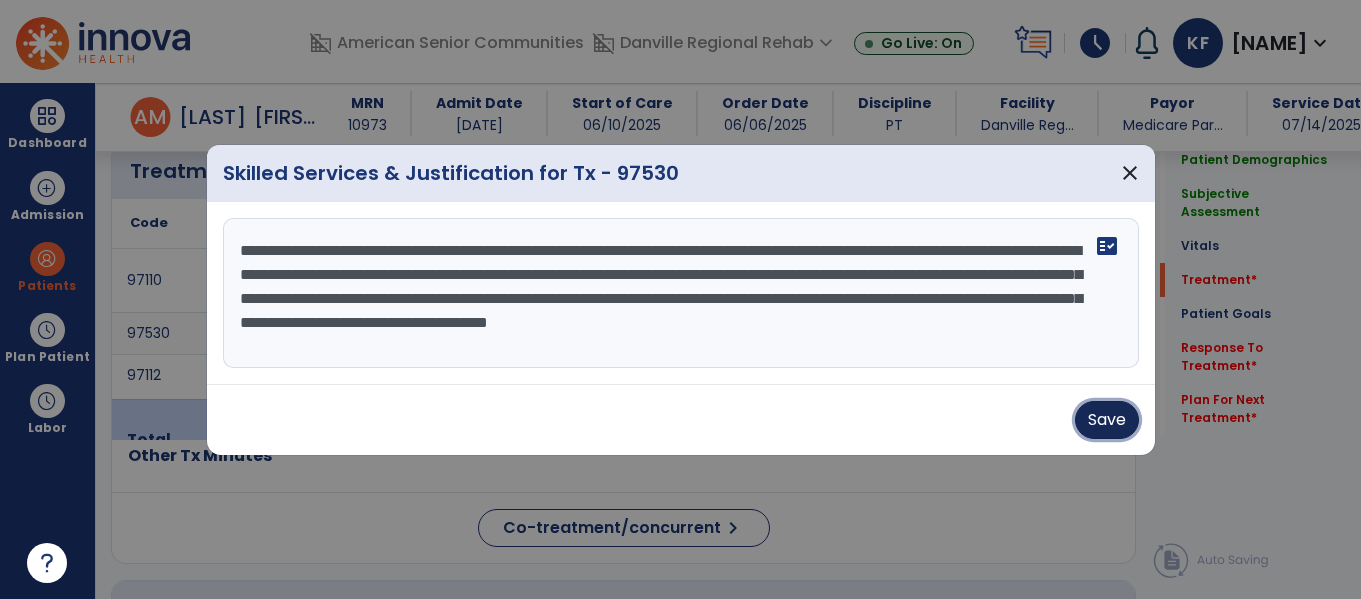 click on "Save" at bounding box center (1107, 420) 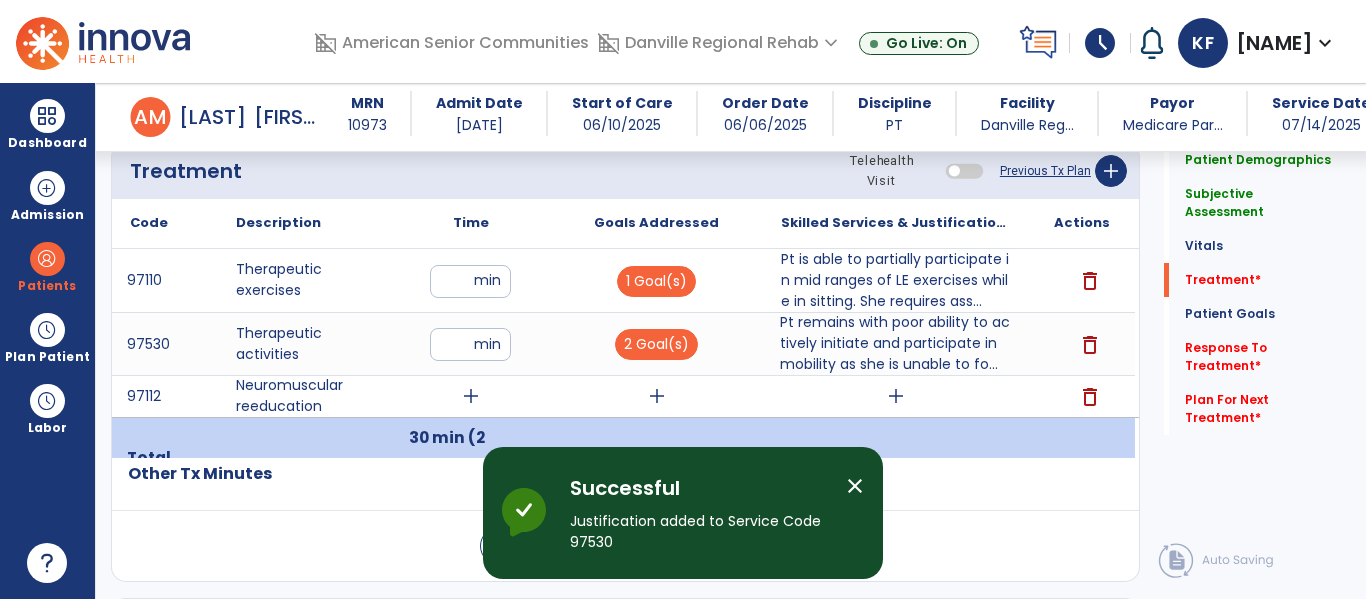 click on "add" at bounding box center [471, 396] 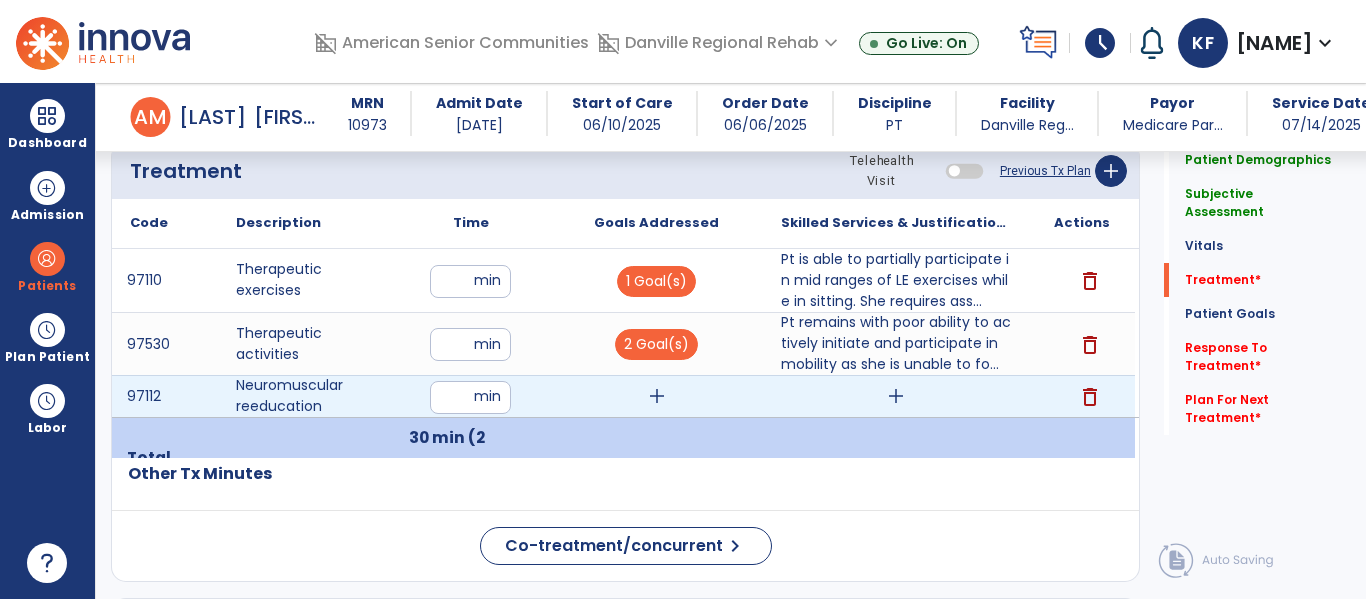 type on "**" 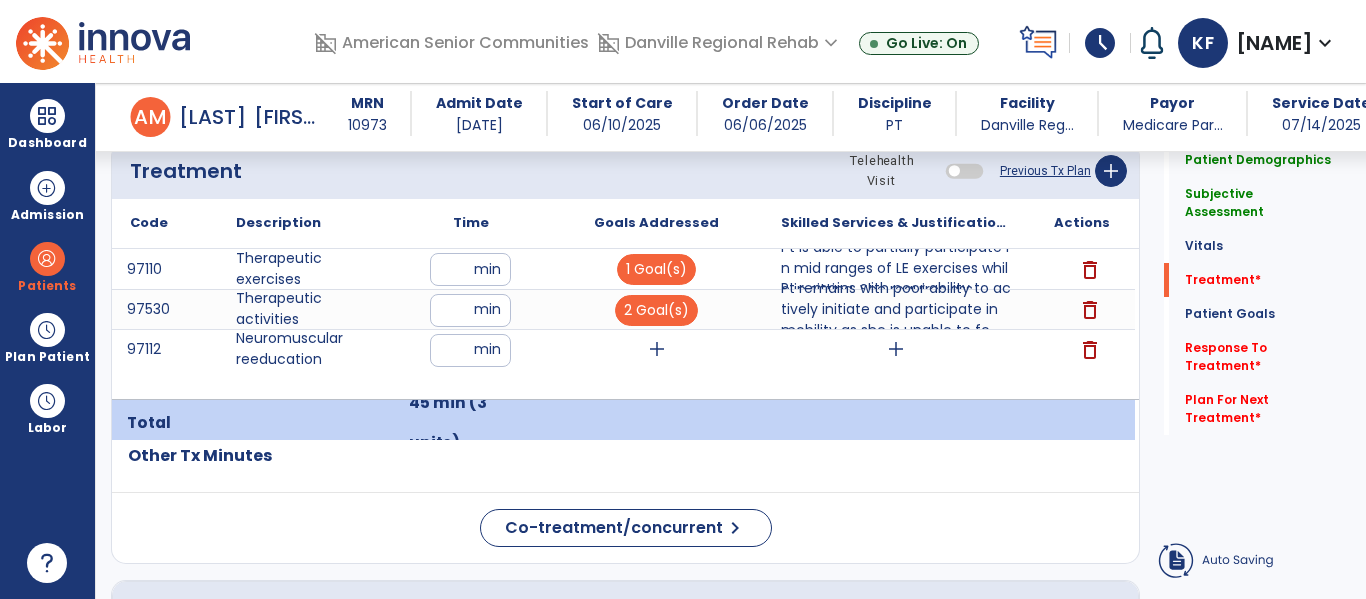 click on "Total 45 min (3 units)" at bounding box center [625, 419] 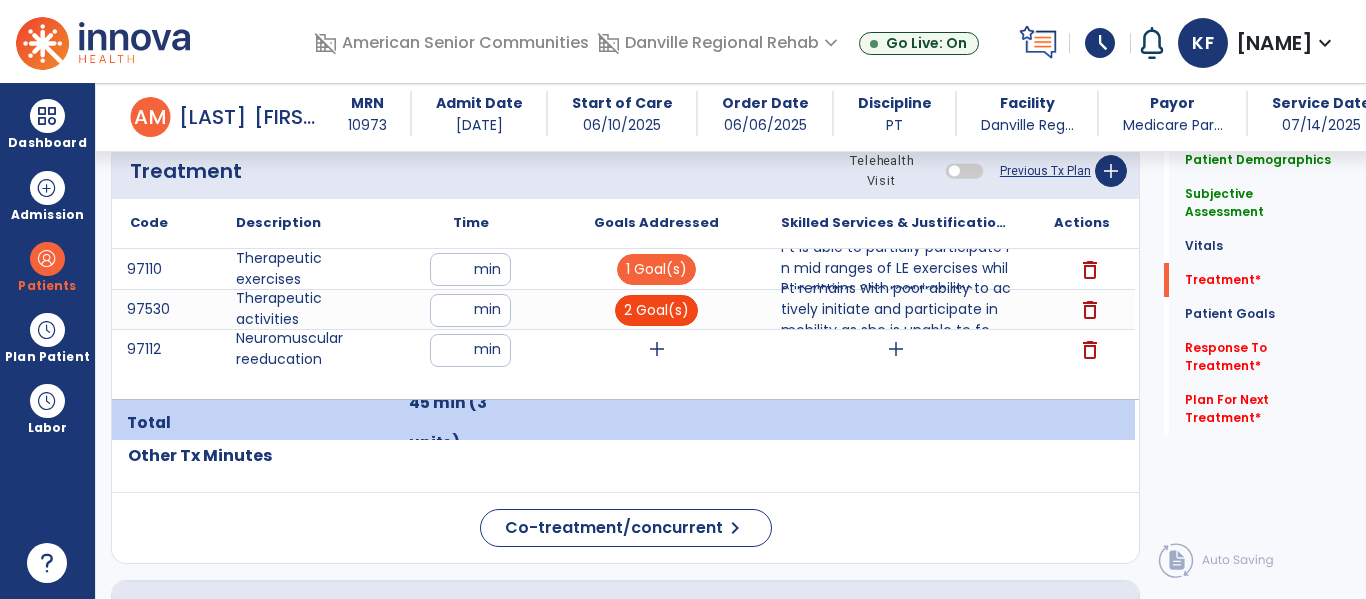 click on "2 Goal(s)" at bounding box center (656, 310) 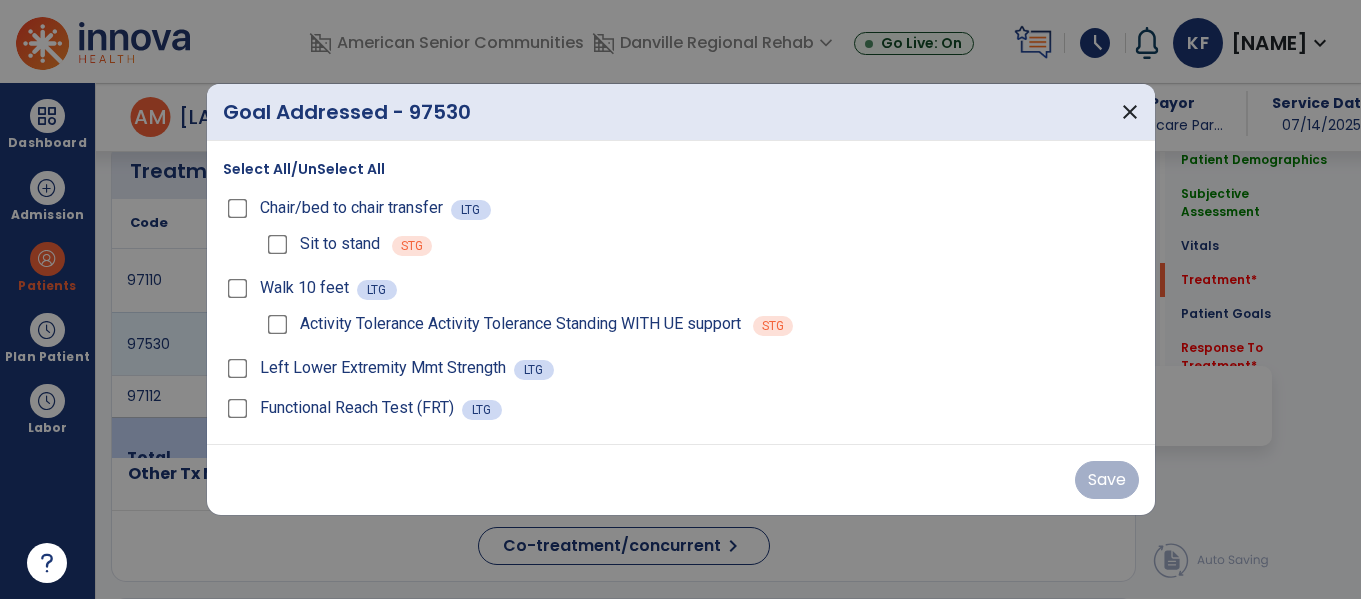 scroll, scrollTop: 1217, scrollLeft: 0, axis: vertical 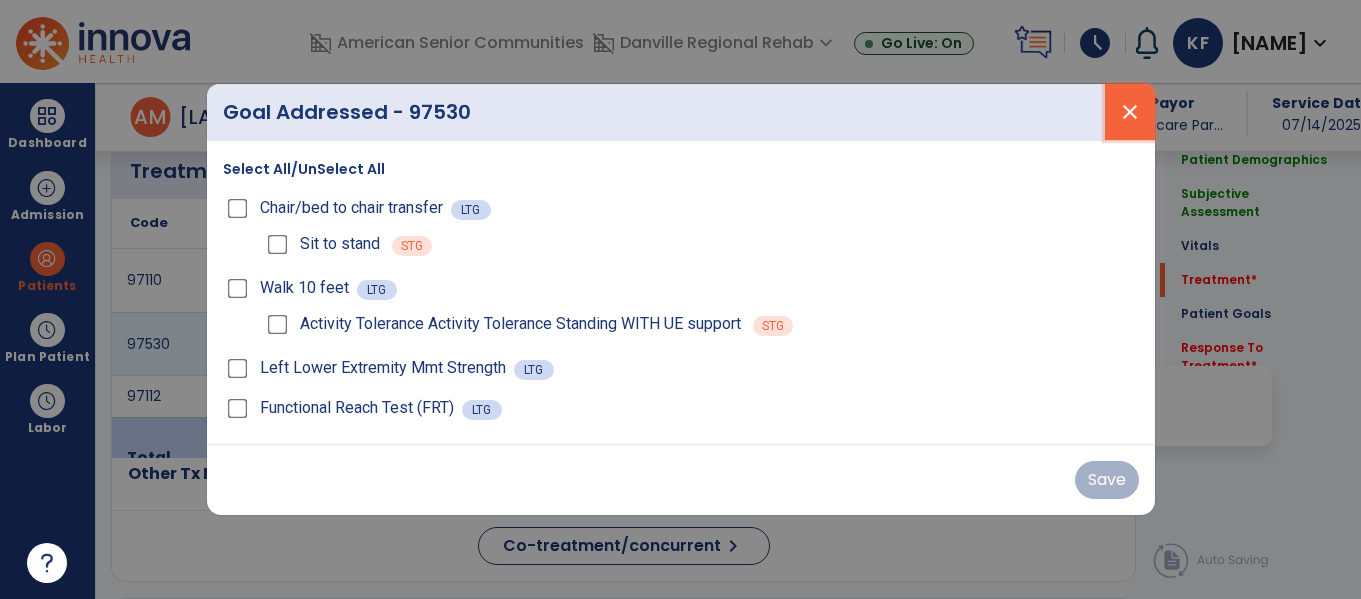 click on "close" at bounding box center (1130, 112) 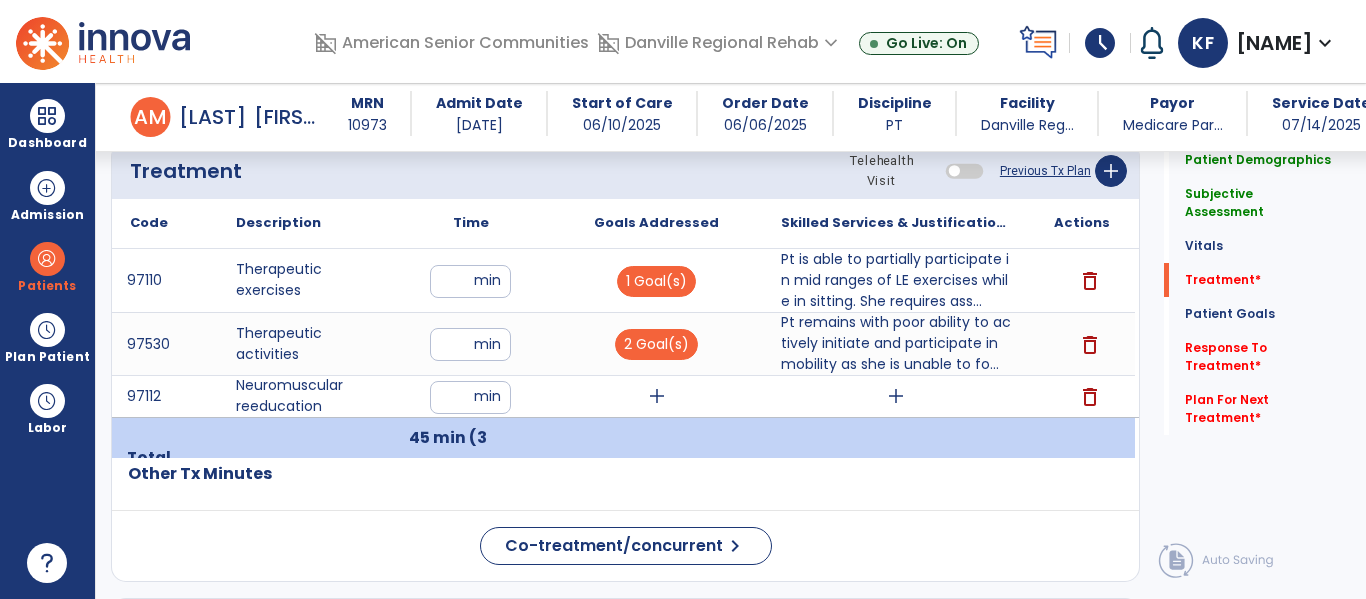 click on "add" at bounding box center [656, 396] 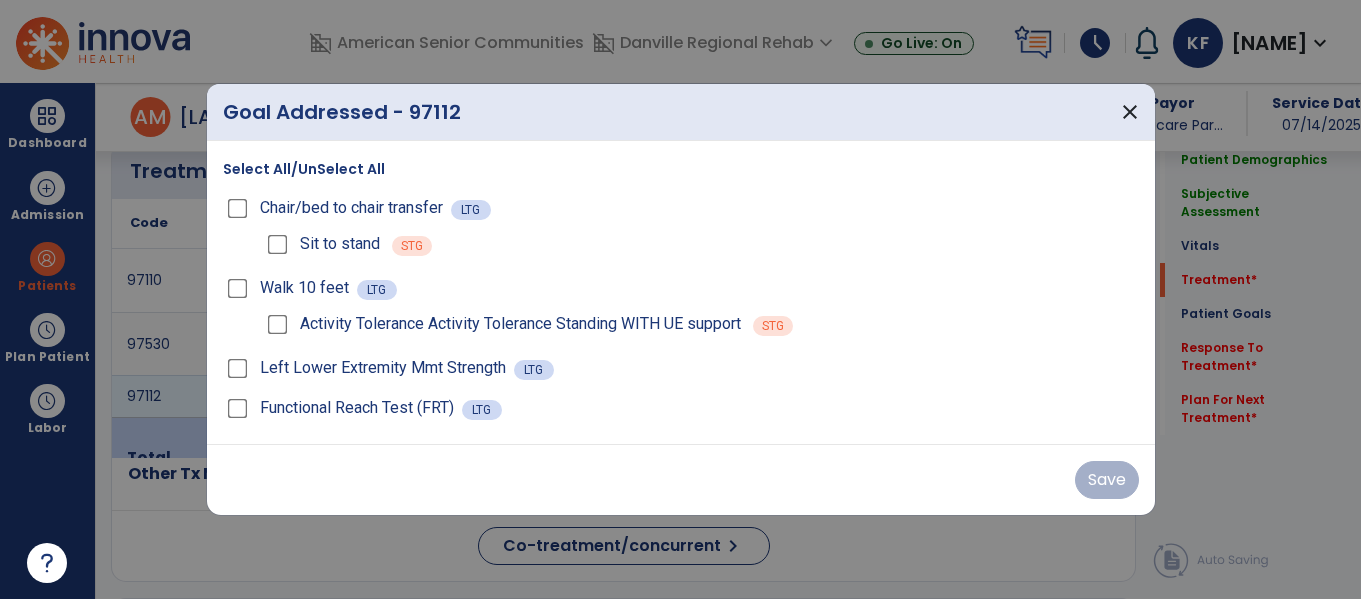scroll, scrollTop: 1217, scrollLeft: 0, axis: vertical 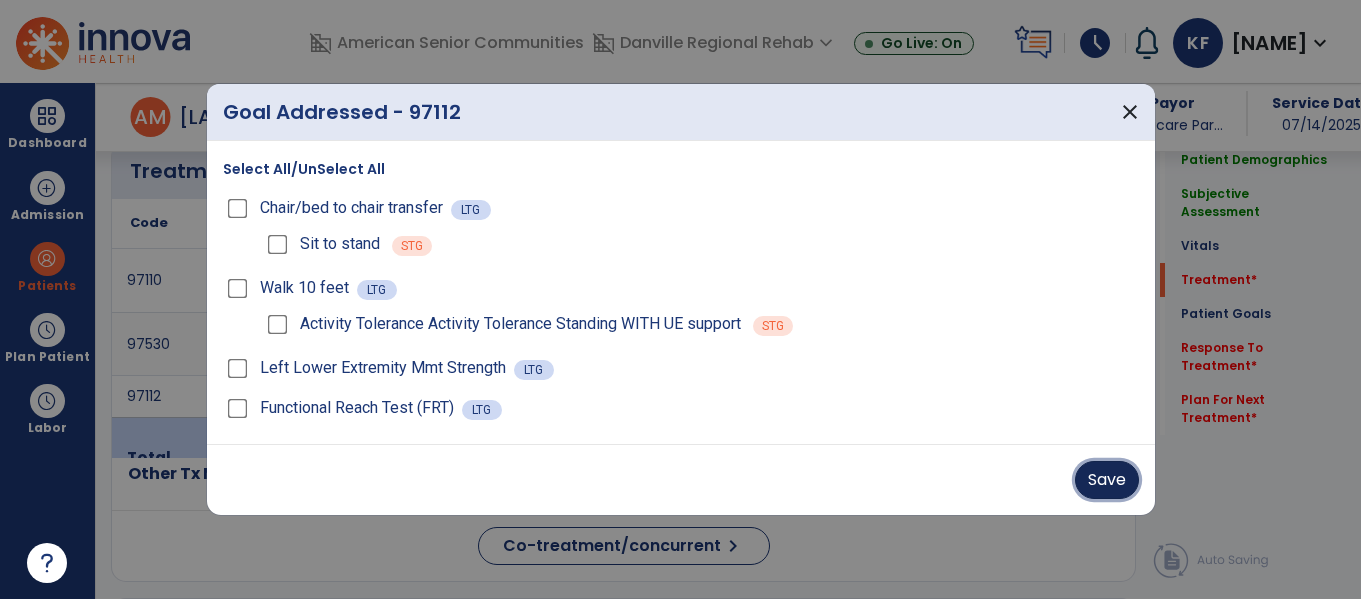 click on "Save" at bounding box center (1107, 480) 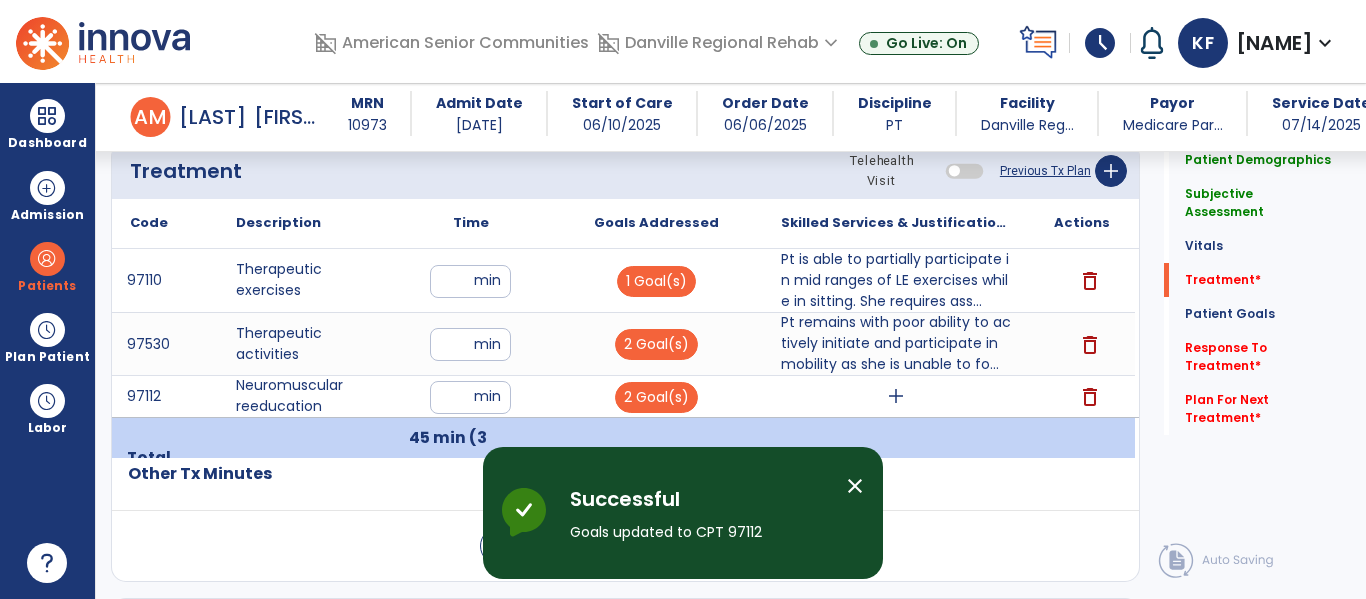 click on "add" at bounding box center [896, 396] 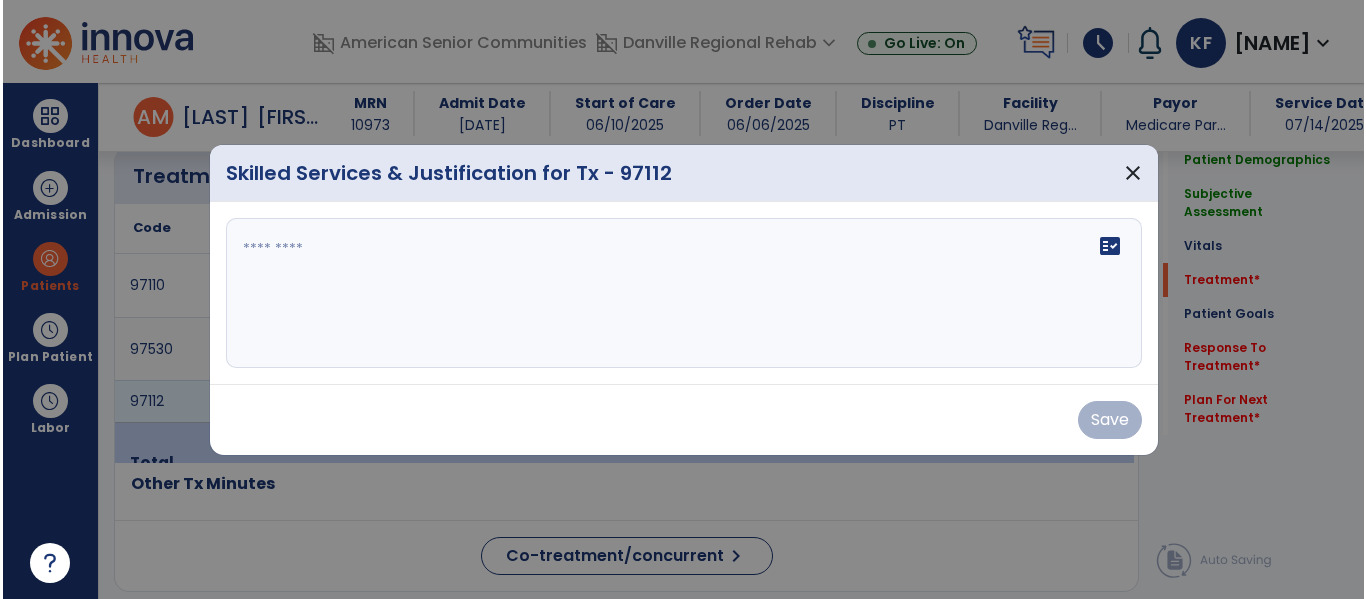 scroll, scrollTop: 1217, scrollLeft: 0, axis: vertical 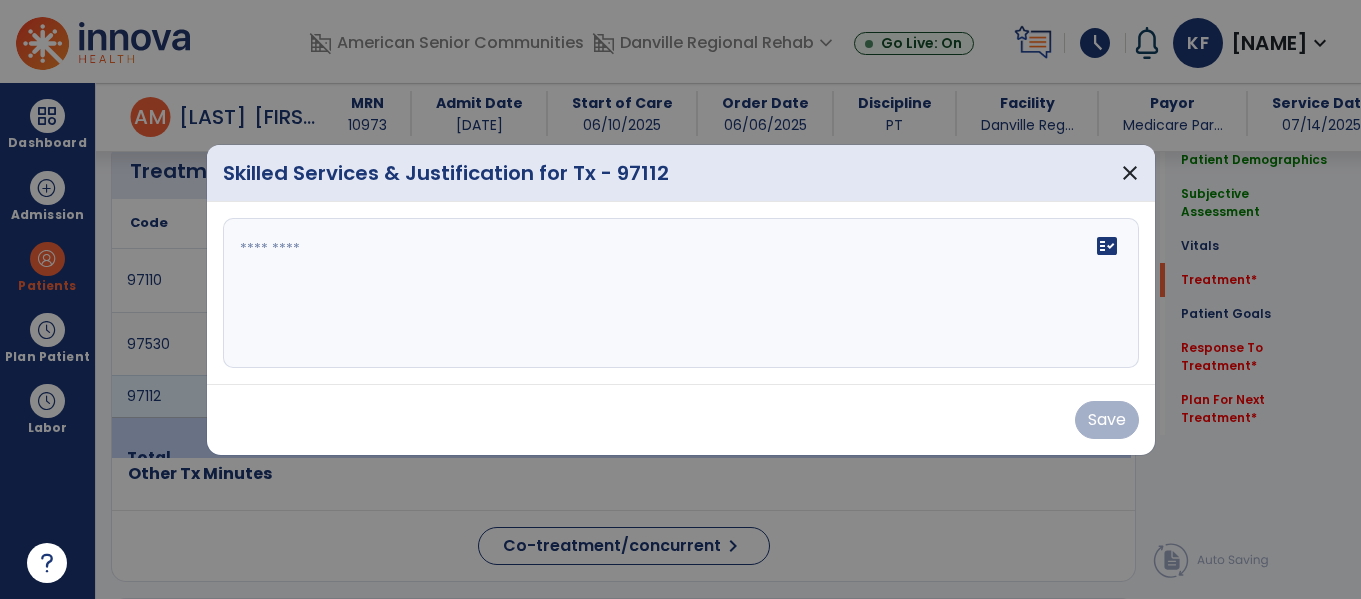 click on "fact_check" at bounding box center (681, 293) 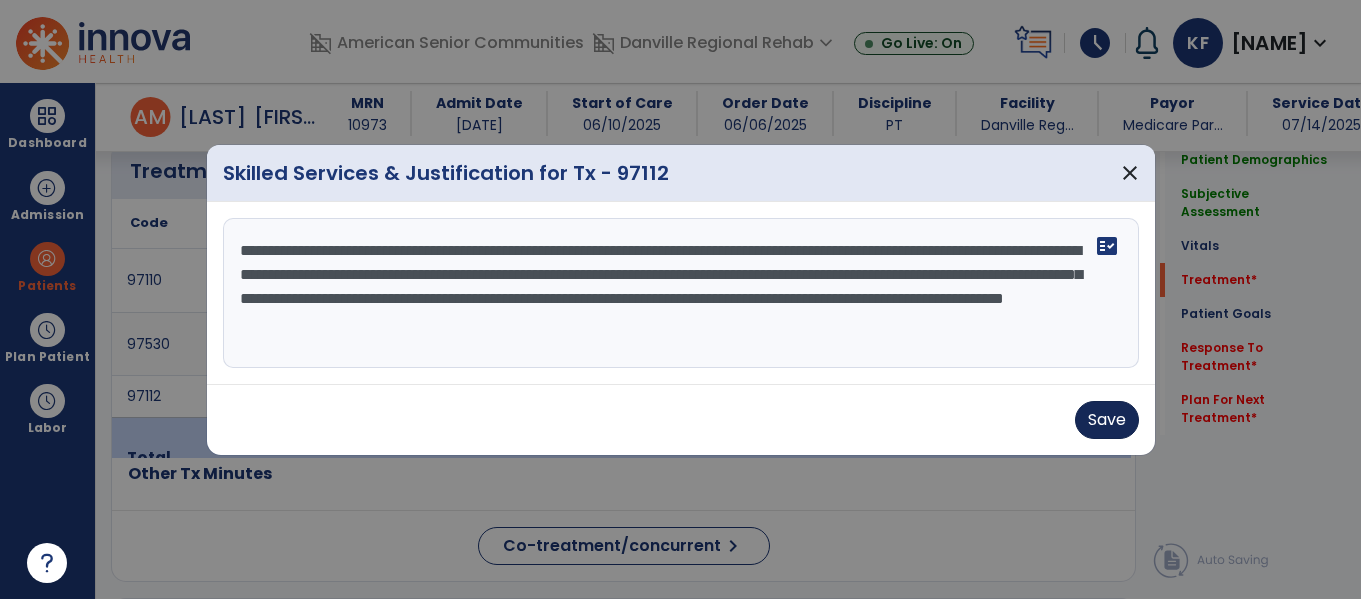 type on "**********" 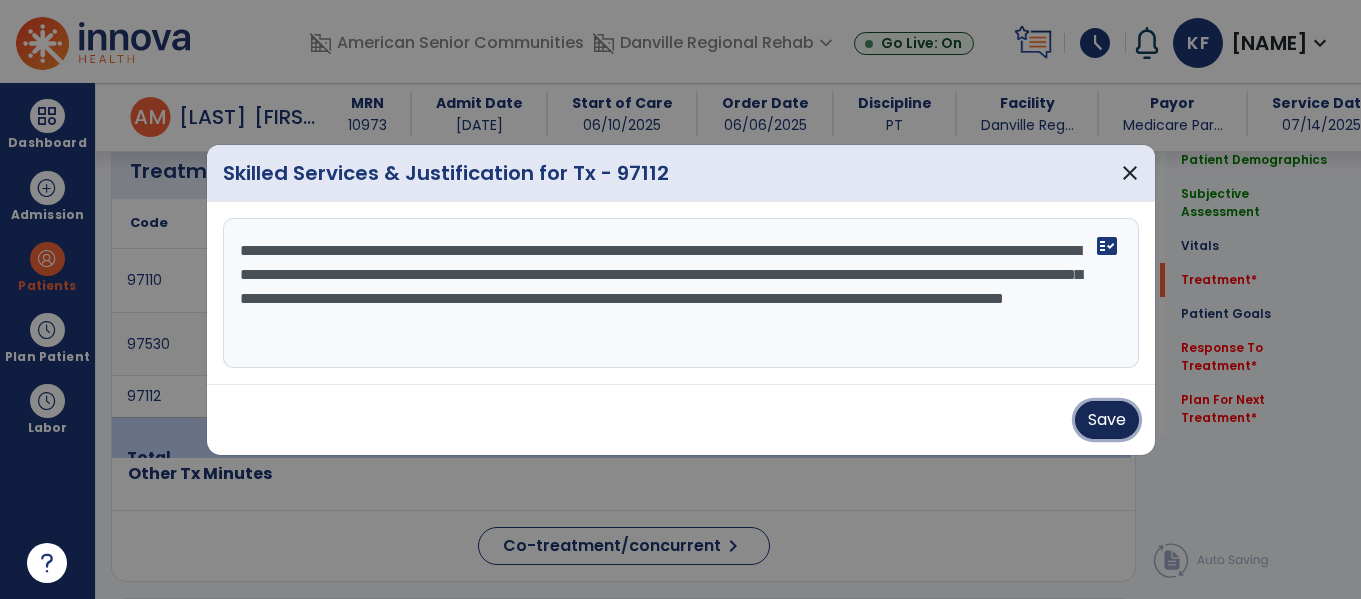click on "Save" at bounding box center [1107, 420] 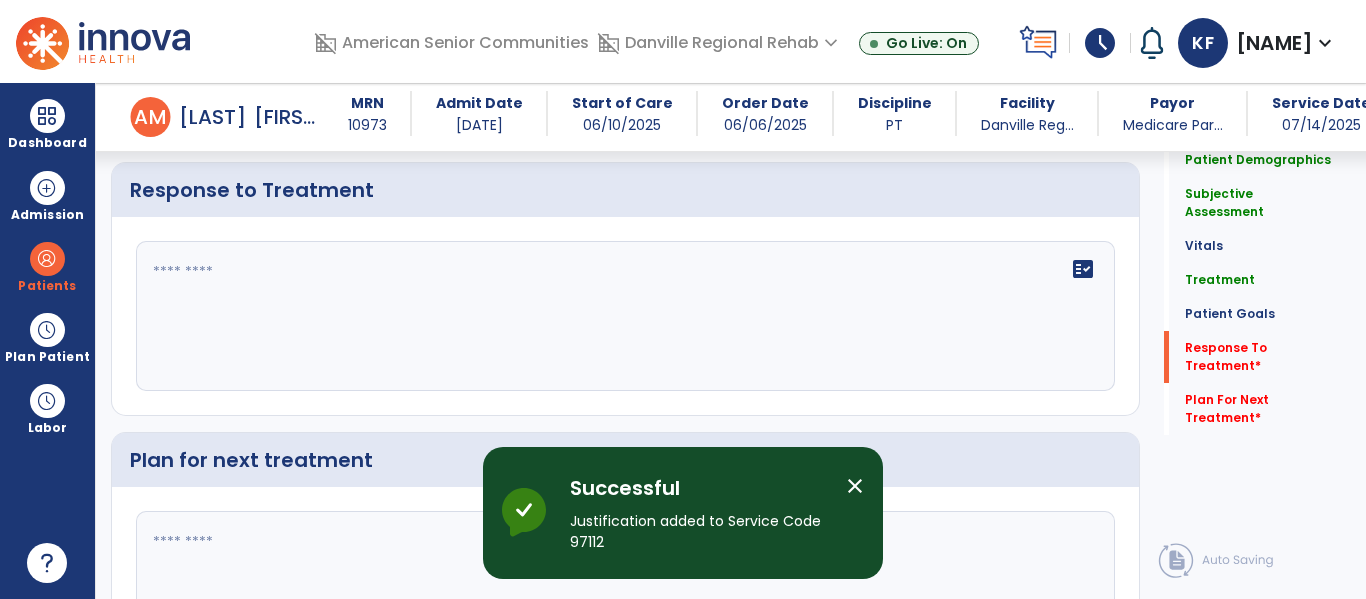 scroll, scrollTop: 2841, scrollLeft: 0, axis: vertical 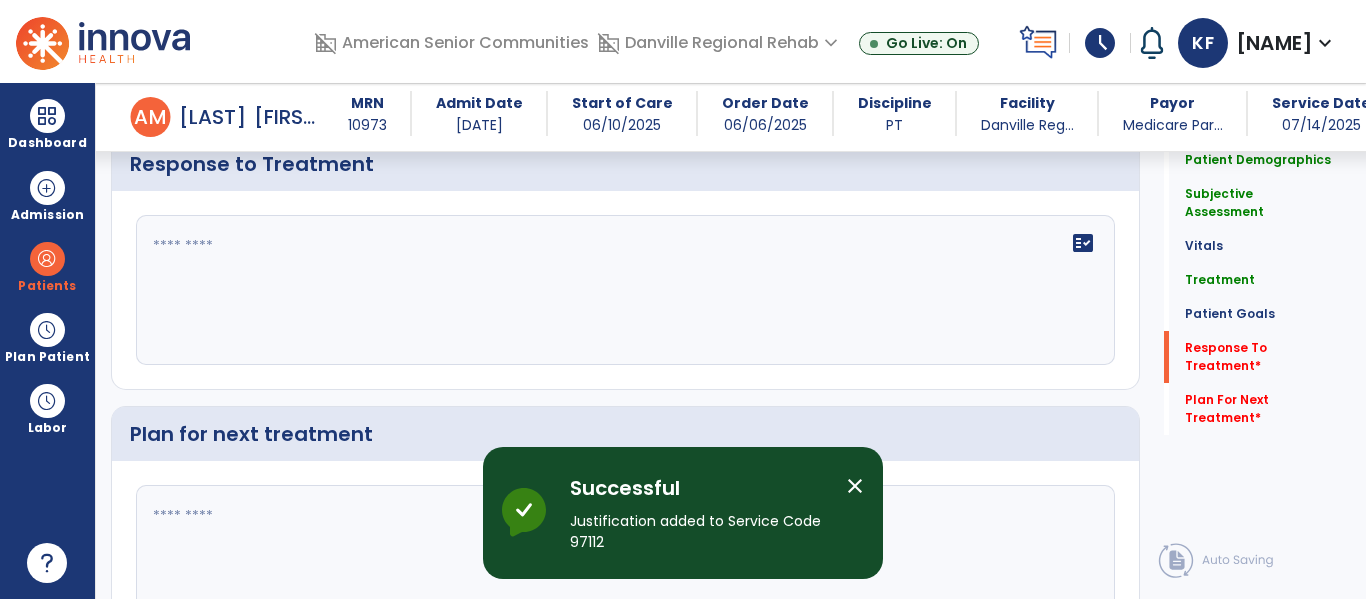 click on "fact_check" 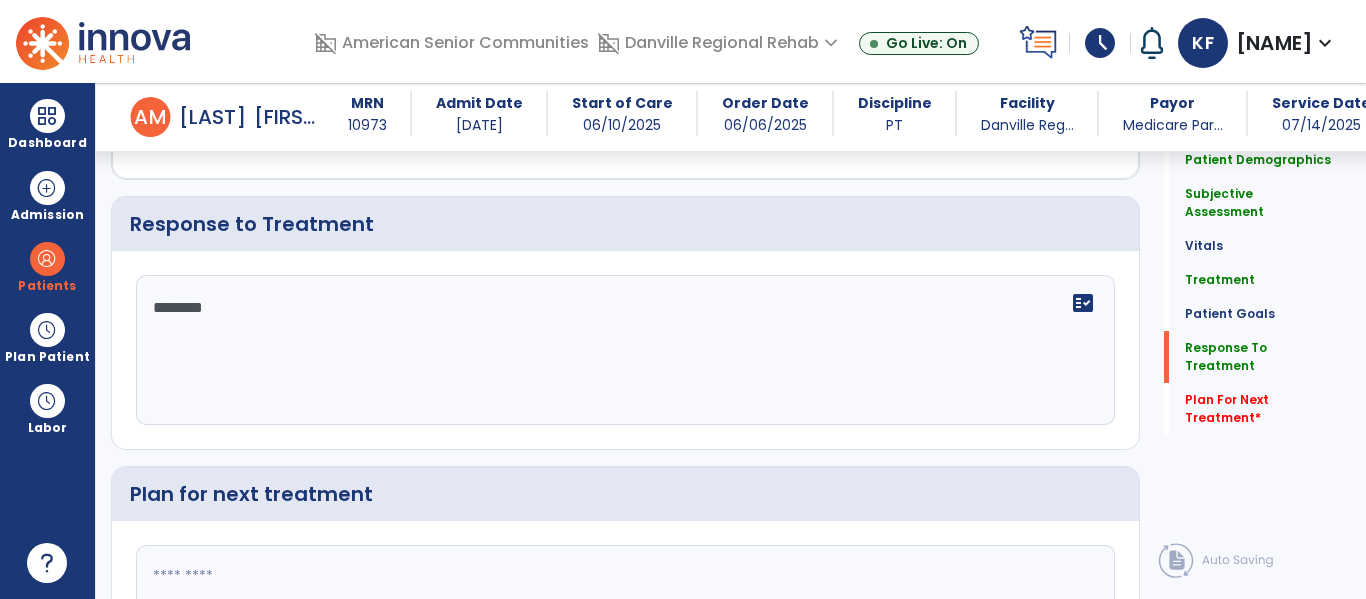 scroll, scrollTop: 2841, scrollLeft: 0, axis: vertical 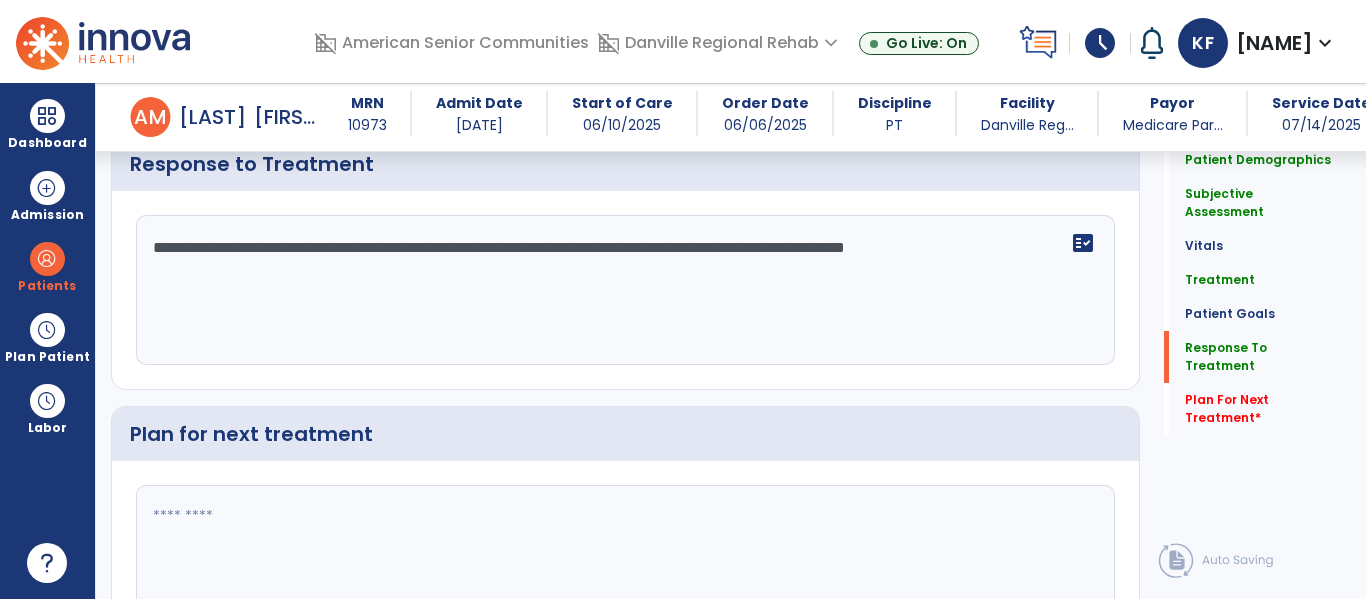 type on "**********" 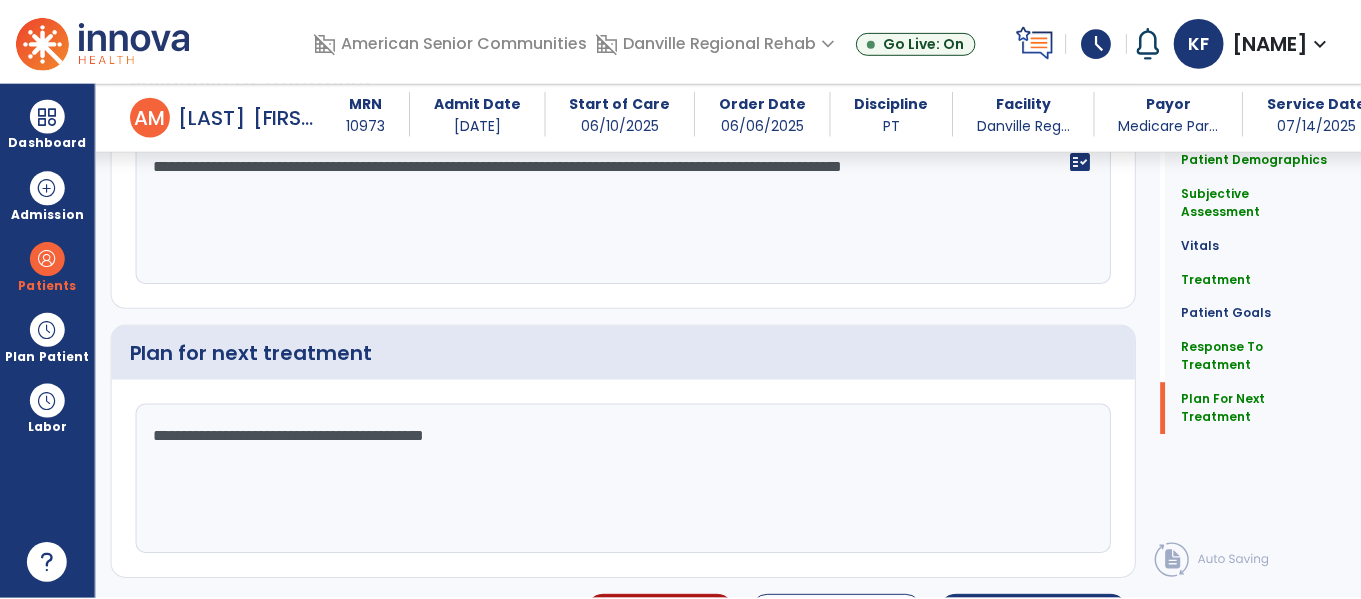 scroll, scrollTop: 2968, scrollLeft: 0, axis: vertical 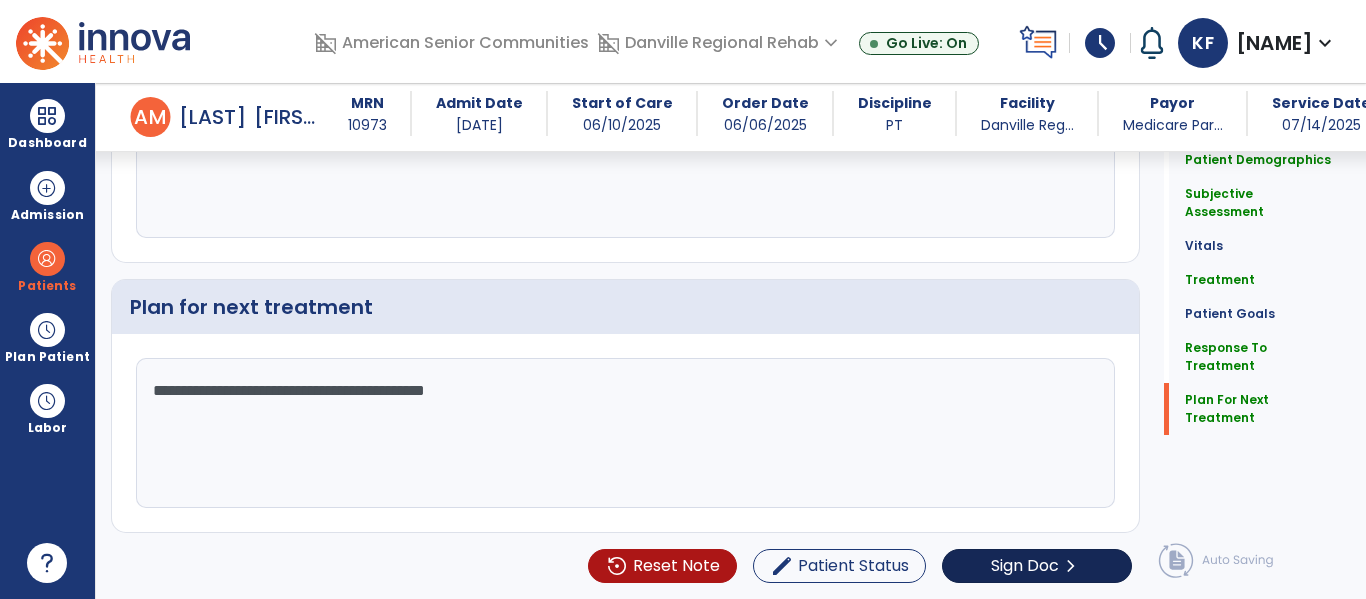 type on "**********" 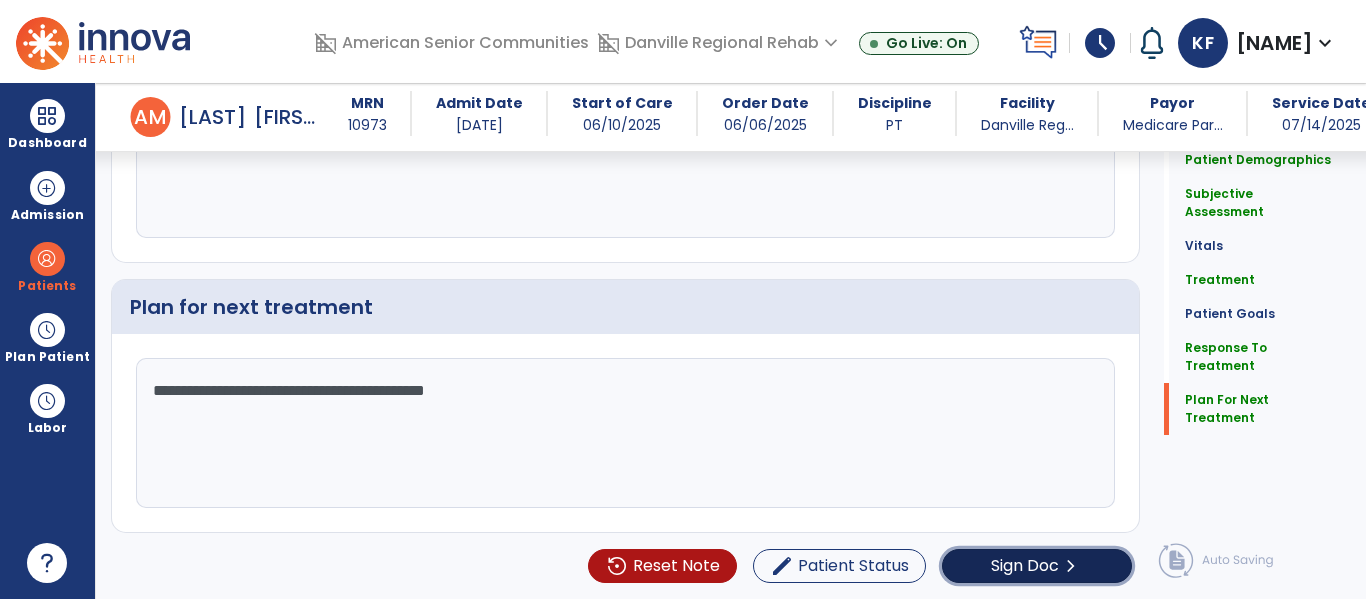click on "Sign Doc" 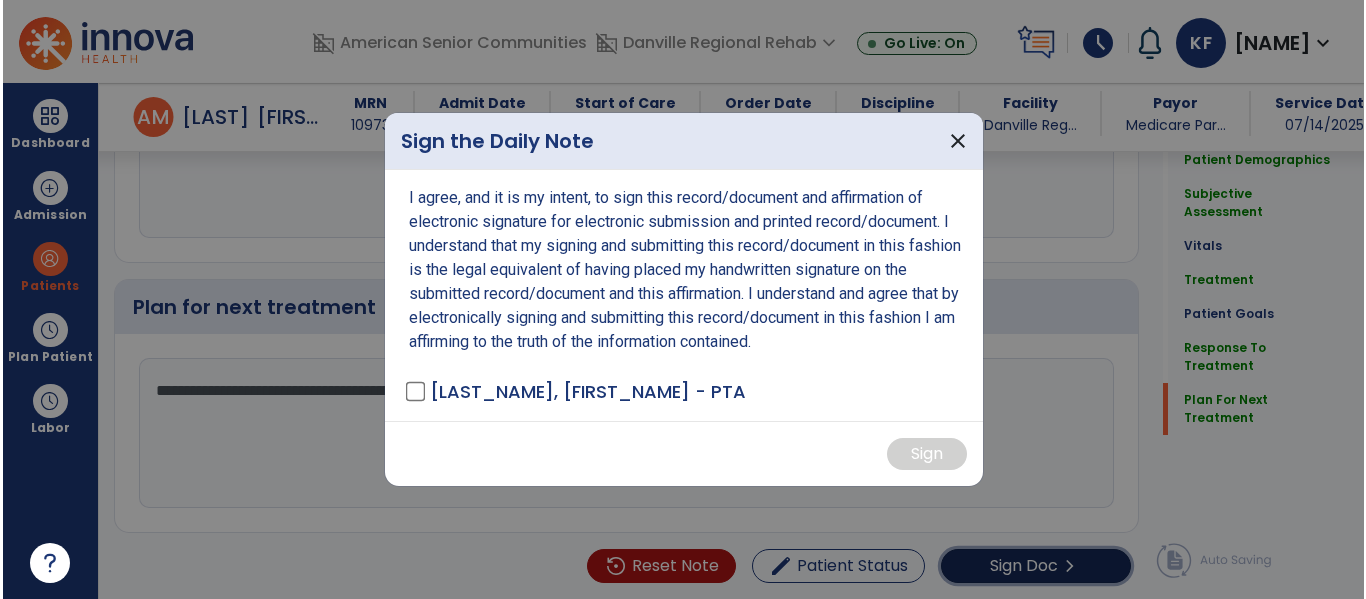 scroll, scrollTop: 2968, scrollLeft: 0, axis: vertical 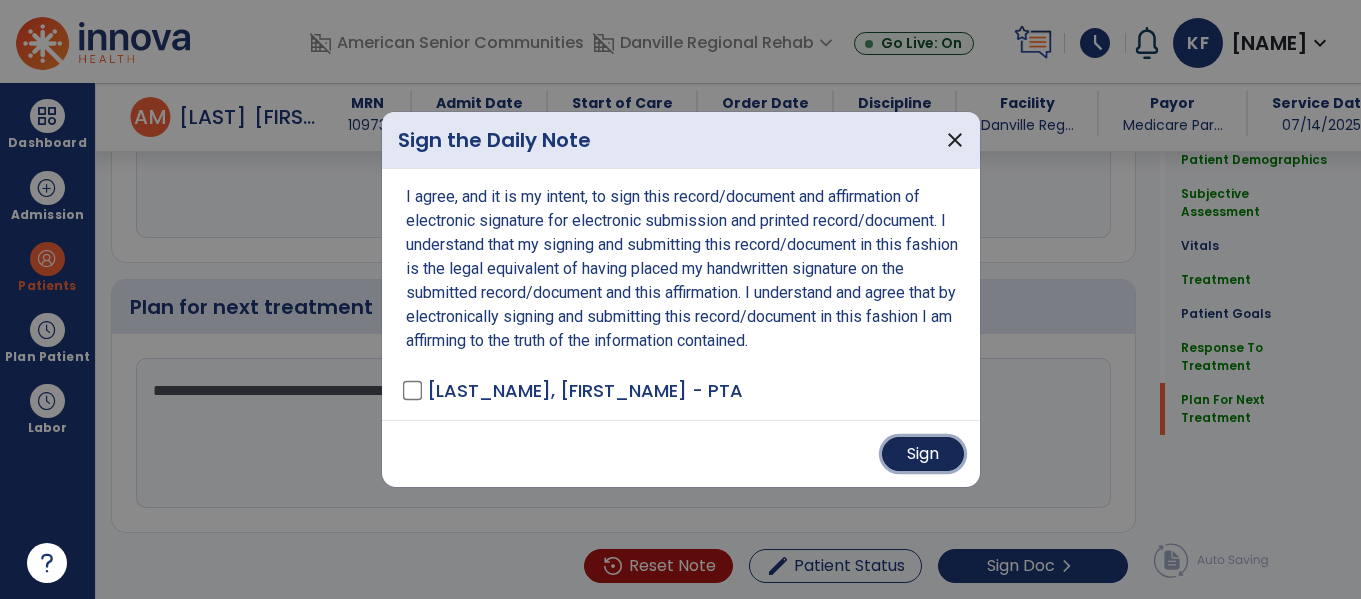 click on "Sign" at bounding box center (923, 454) 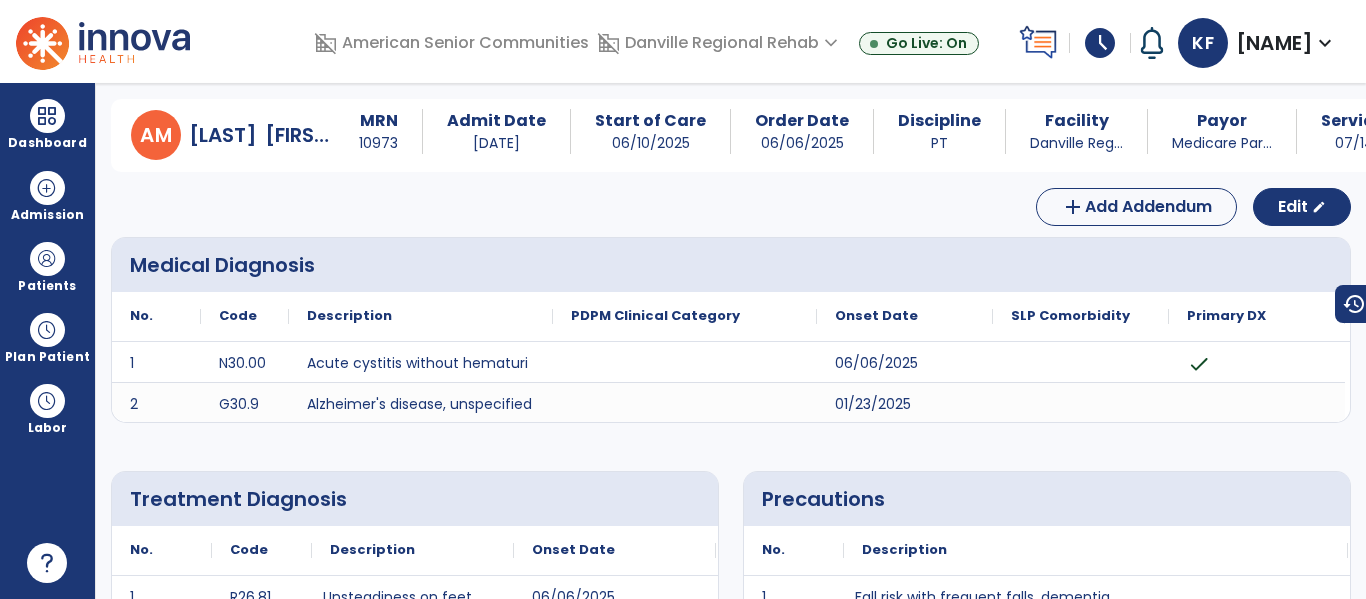 scroll, scrollTop: 0, scrollLeft: 0, axis: both 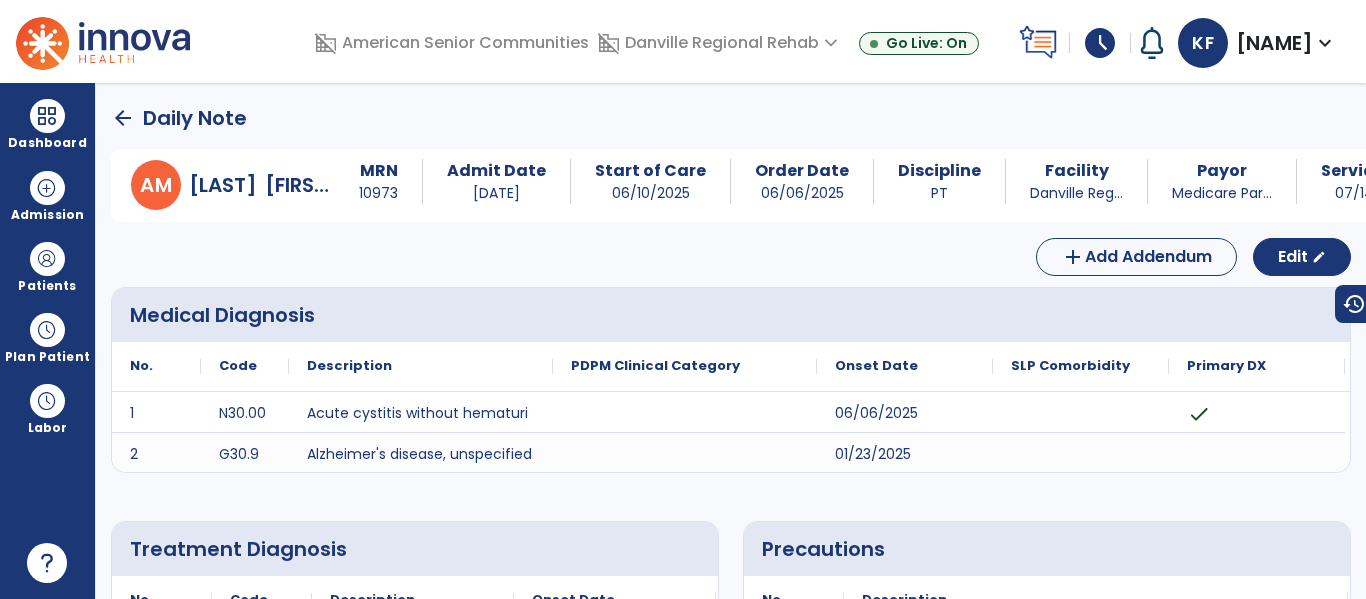 click on "arrow_back" 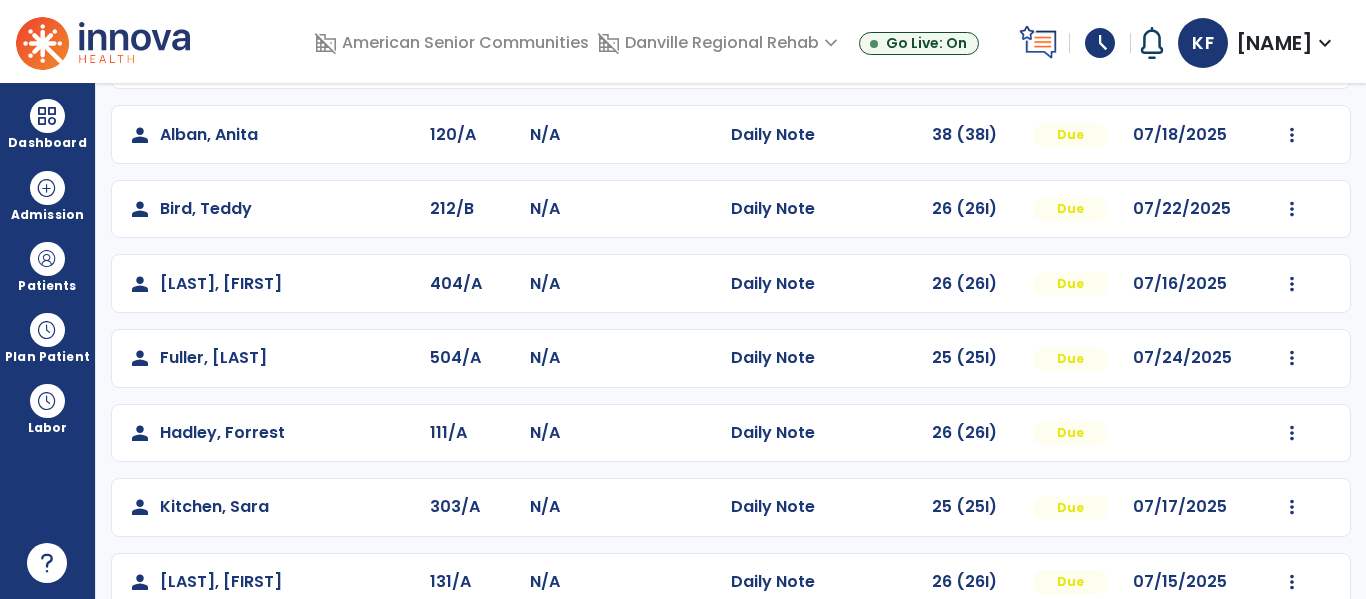 scroll, scrollTop: 229, scrollLeft: 0, axis: vertical 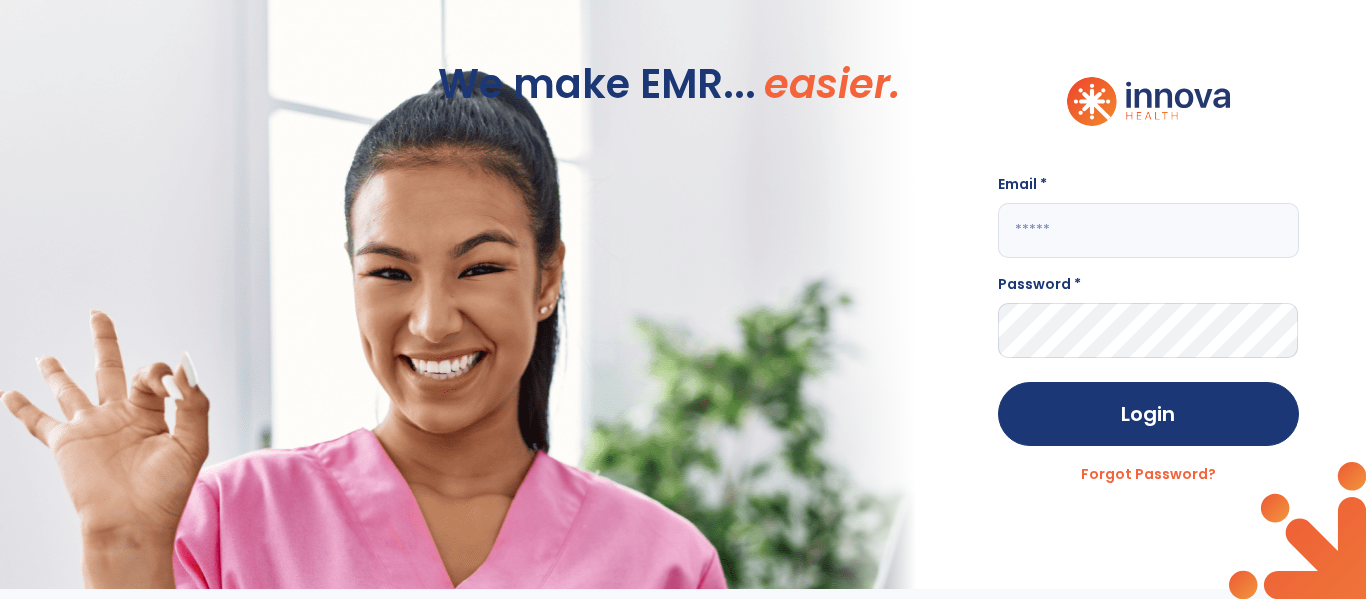 click 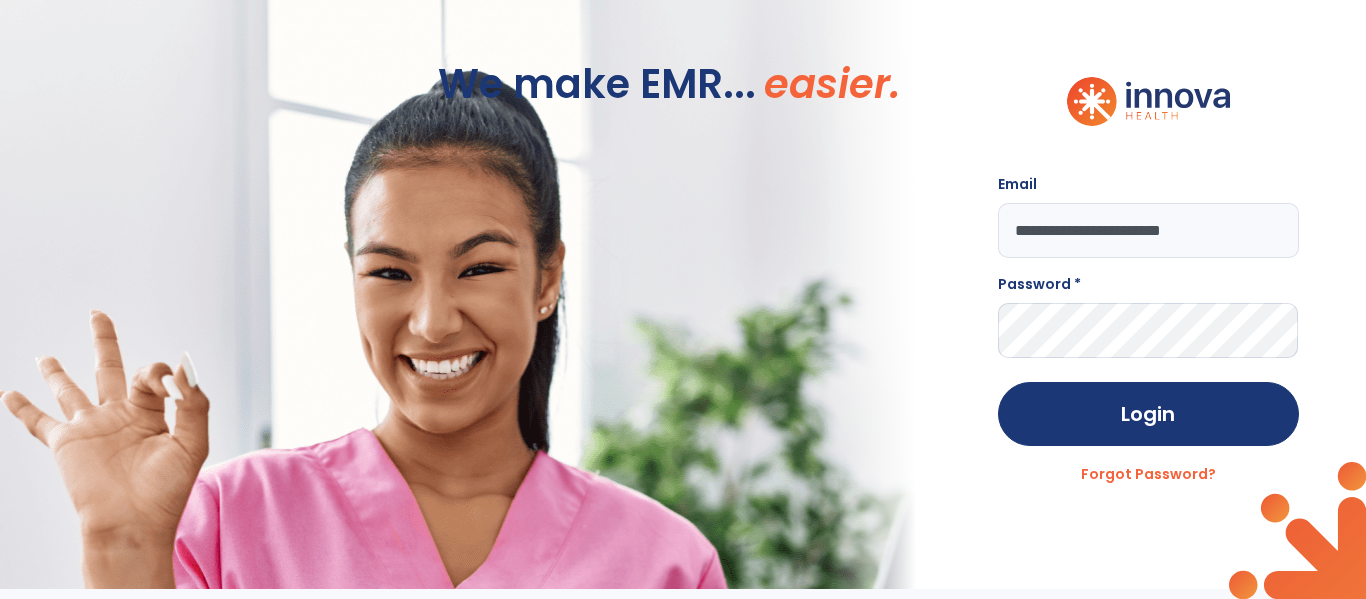 type on "**********" 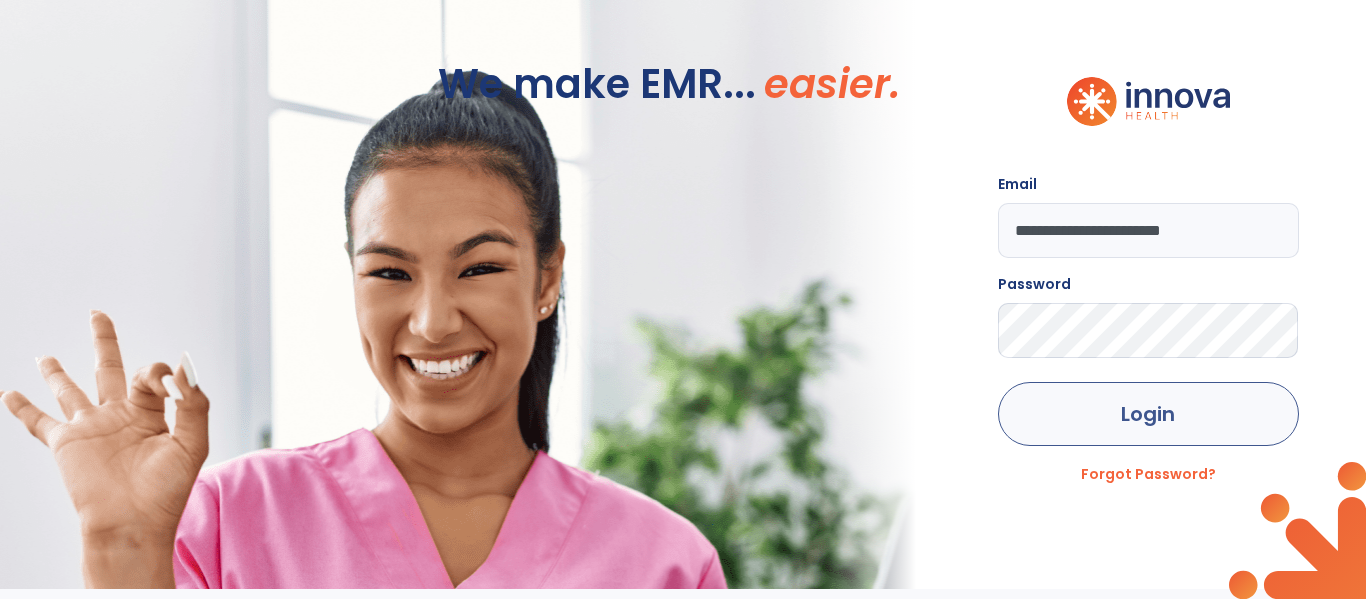 click on "Login" 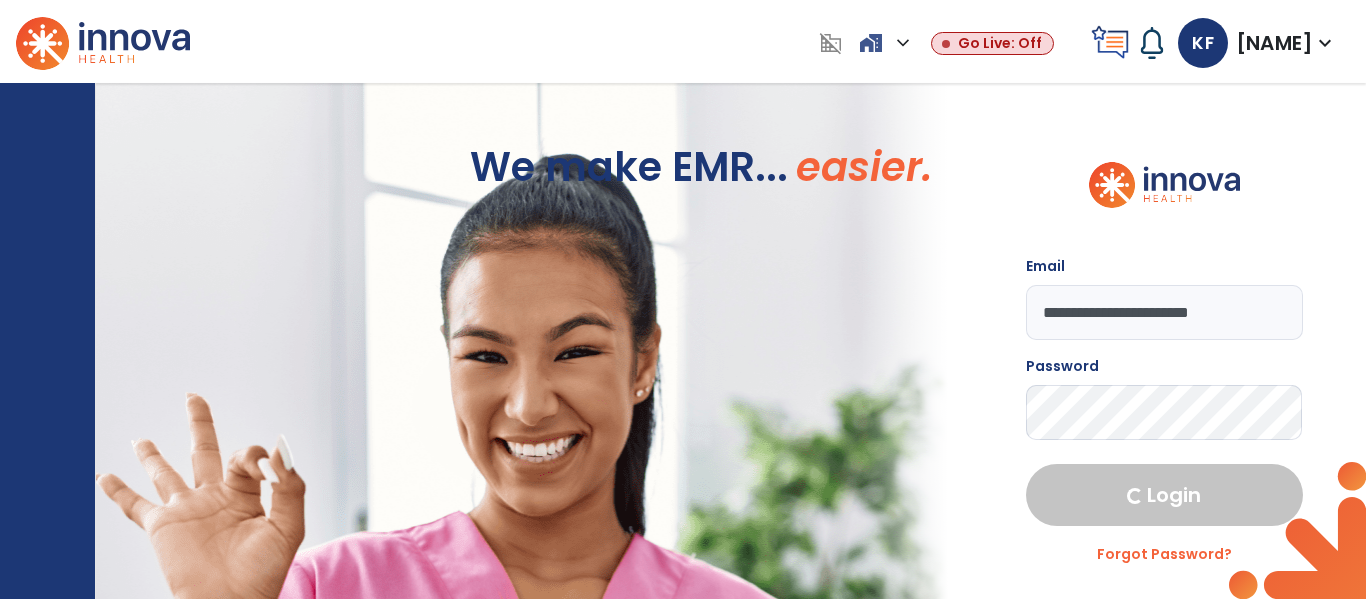 select on "****" 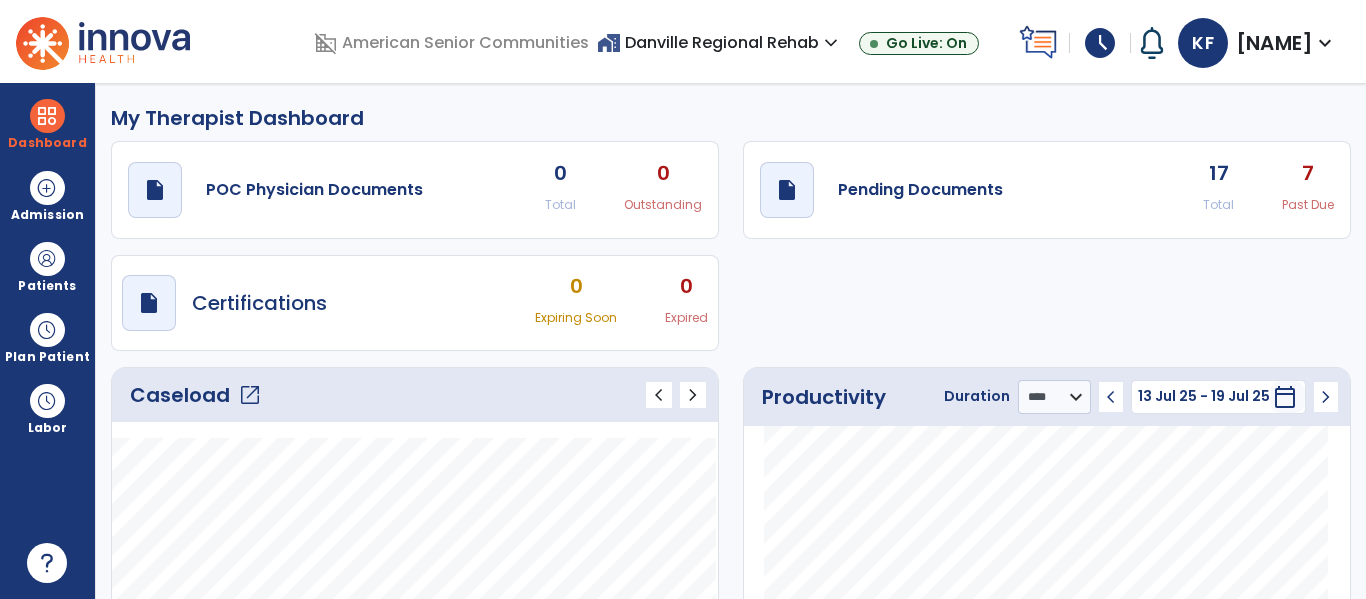 click on "open_in_new" 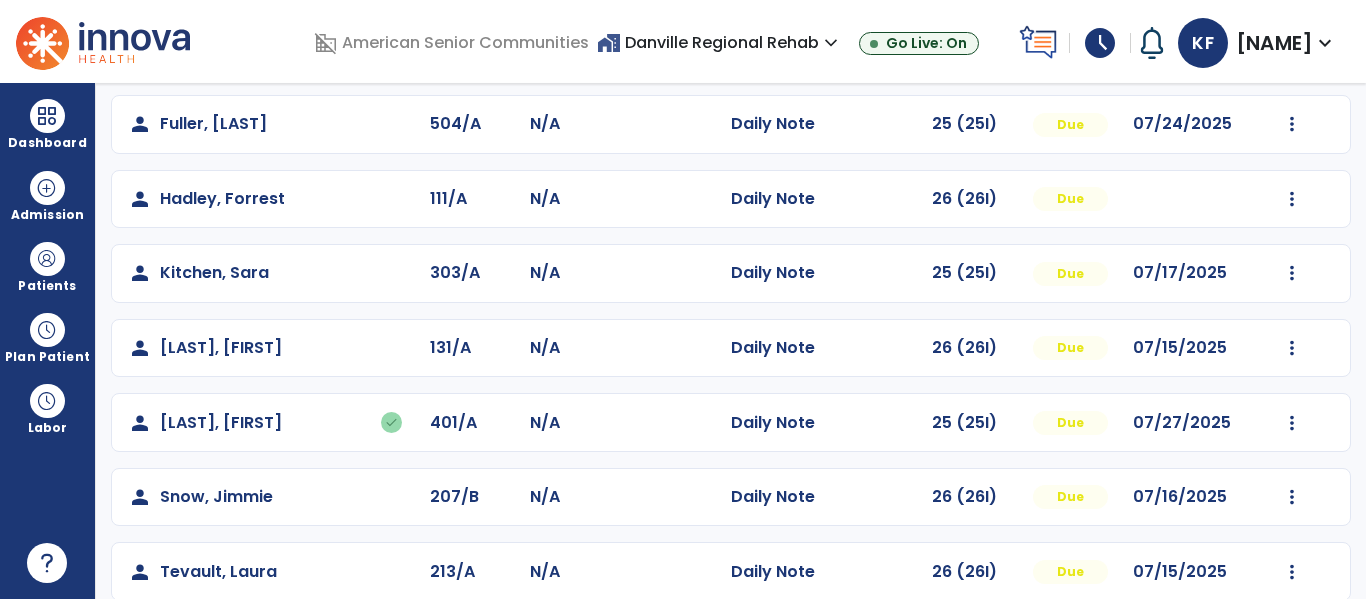 scroll, scrollTop: 488, scrollLeft: 0, axis: vertical 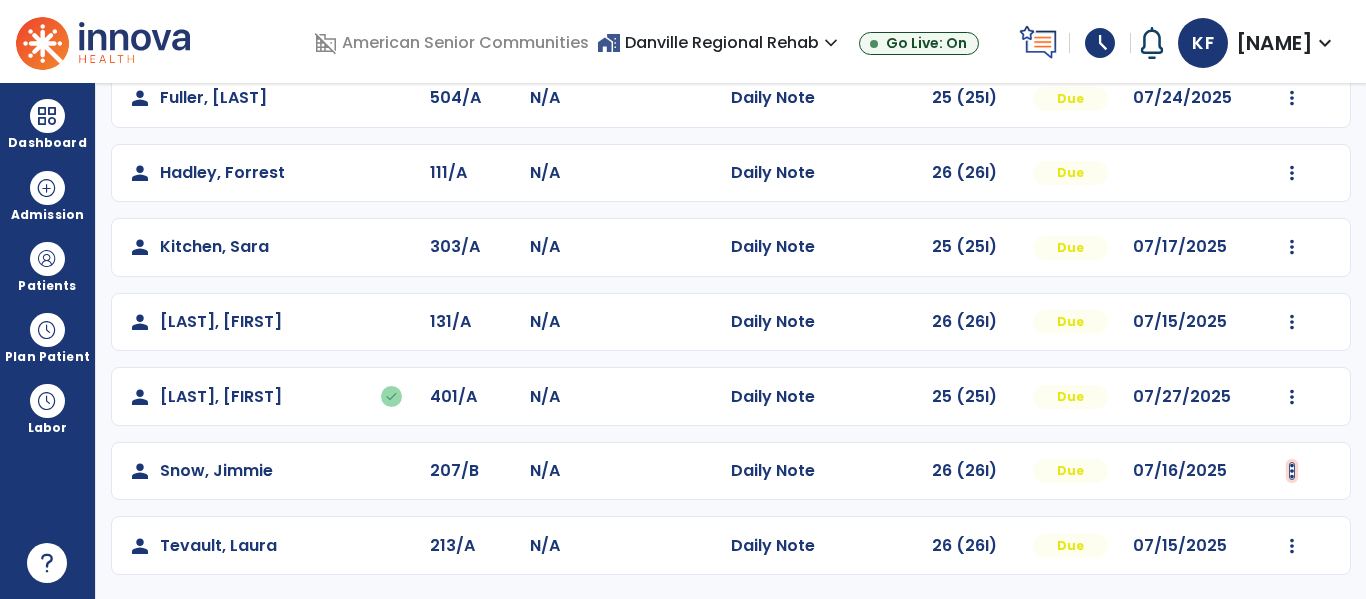 click at bounding box center [1293, -200] 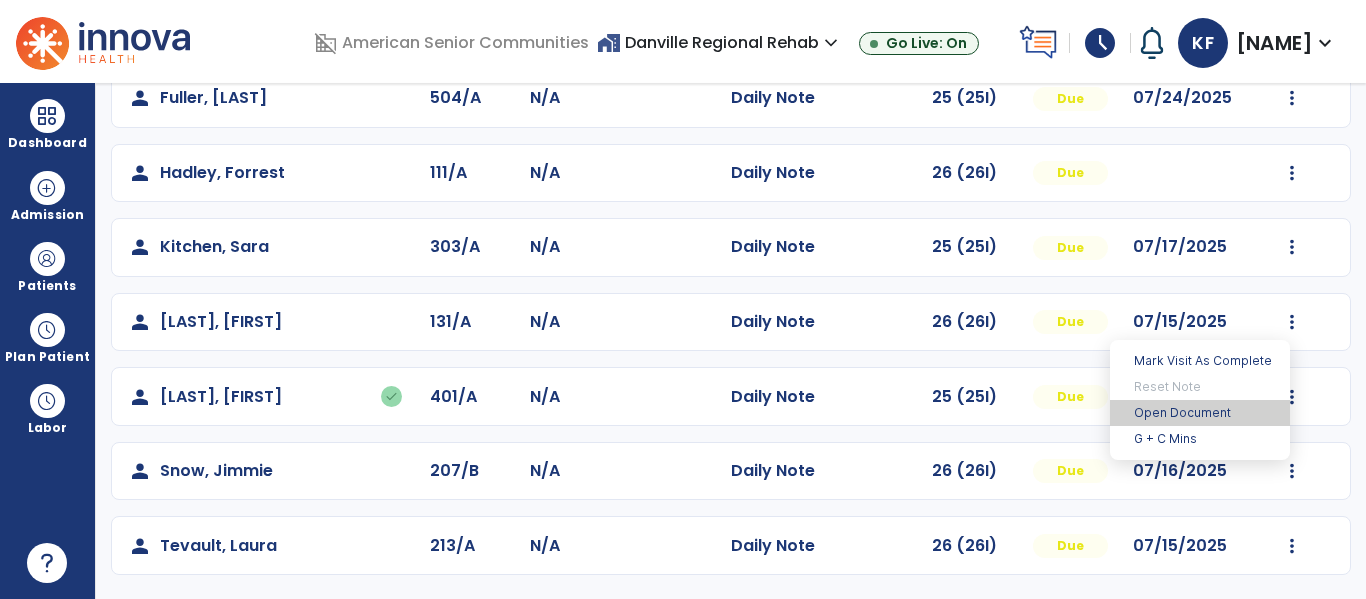 click on "Open Document" at bounding box center [1200, 413] 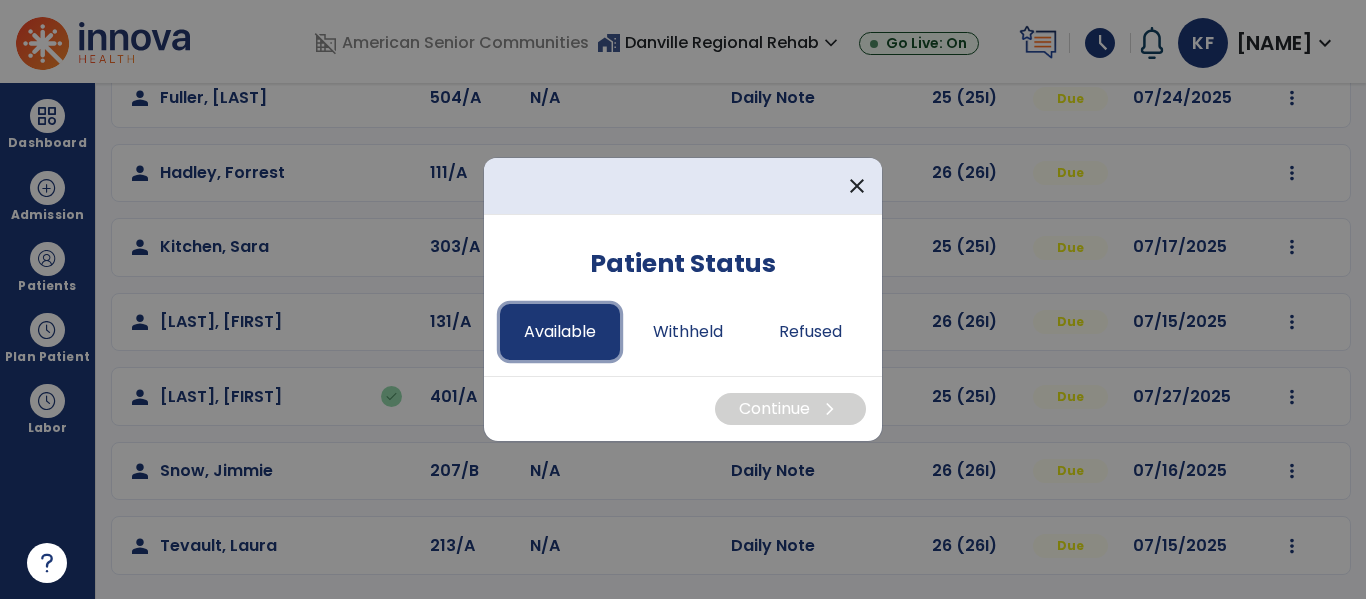 click on "Available" at bounding box center (560, 332) 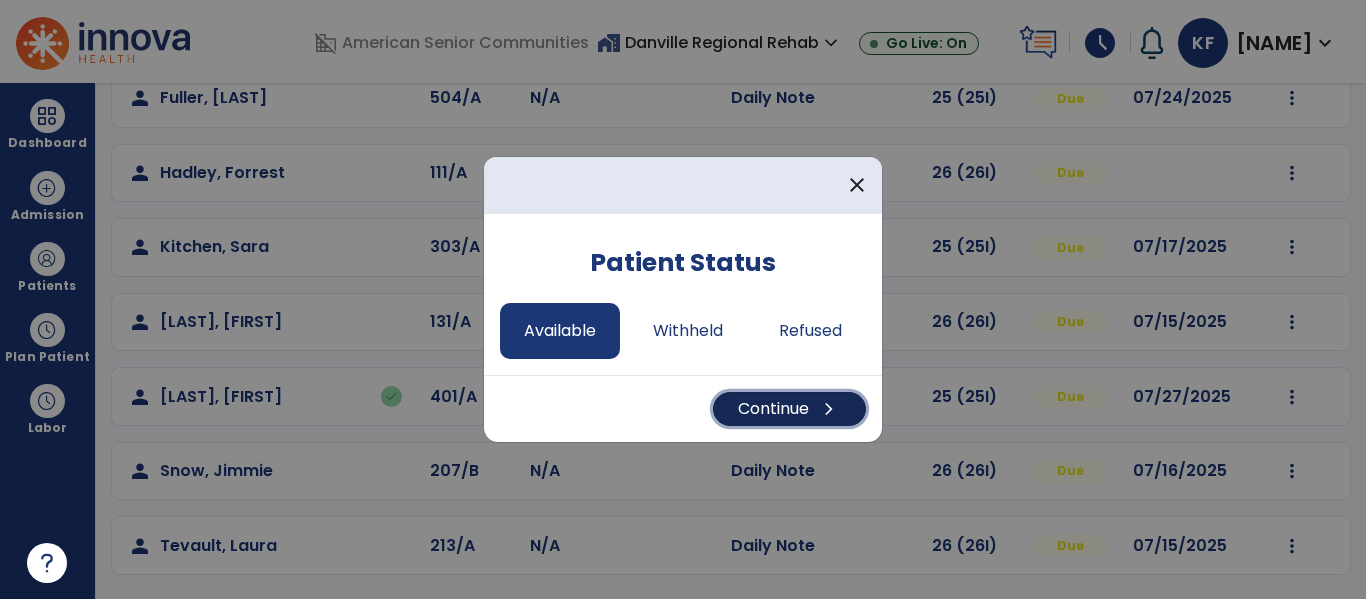 click on "Continue   chevron_right" at bounding box center [789, 409] 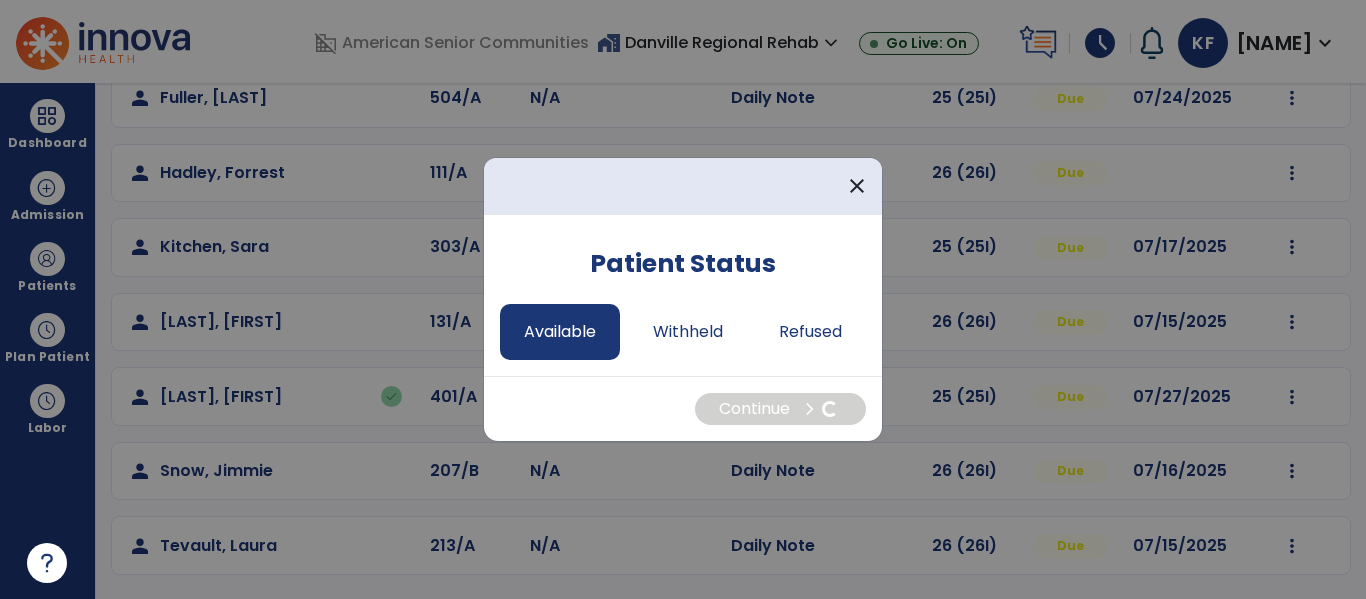 select on "*" 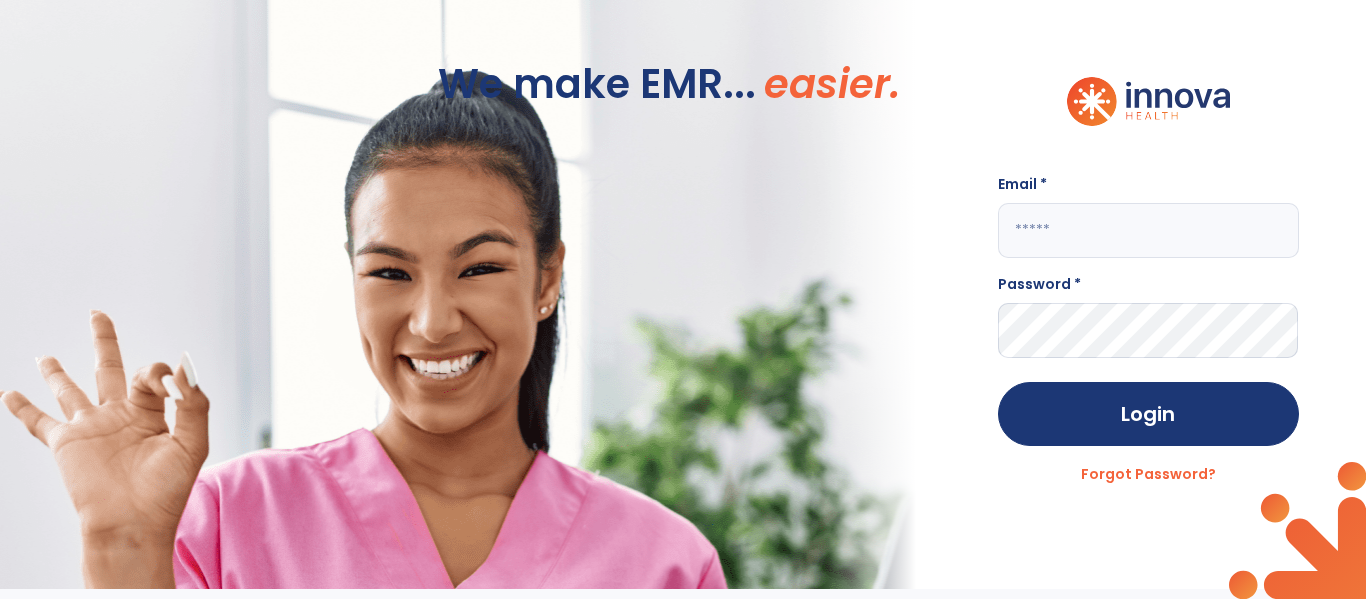 scroll, scrollTop: 0, scrollLeft: 0, axis: both 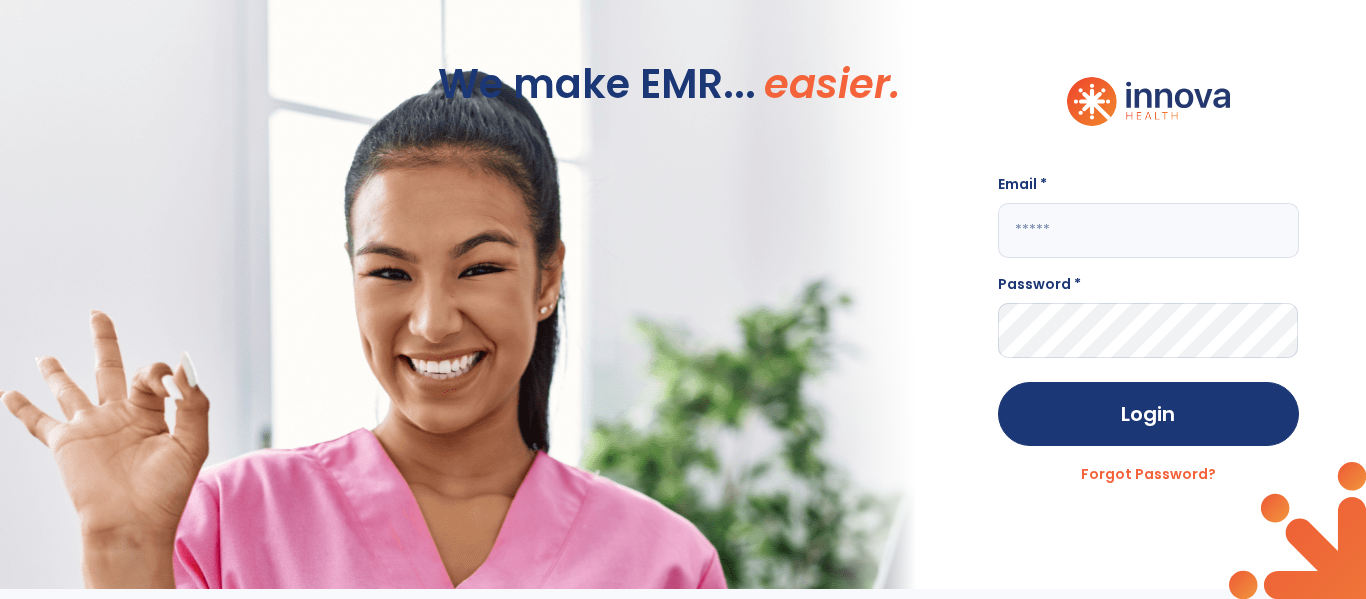 click 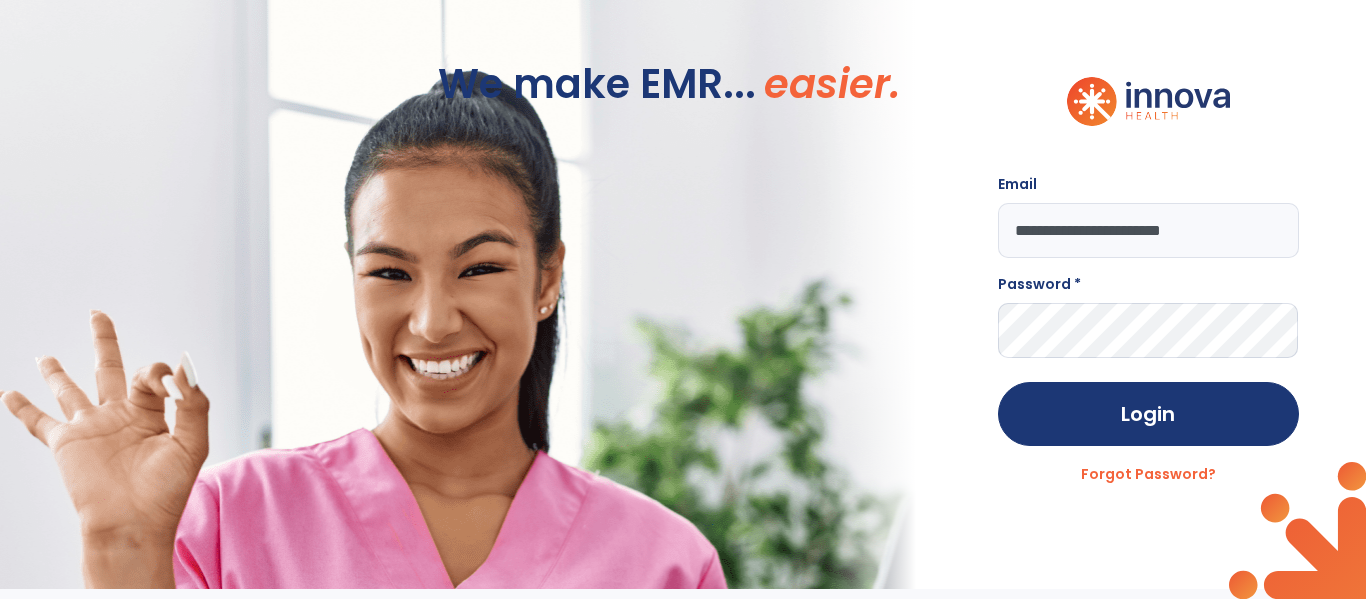 type on "**********" 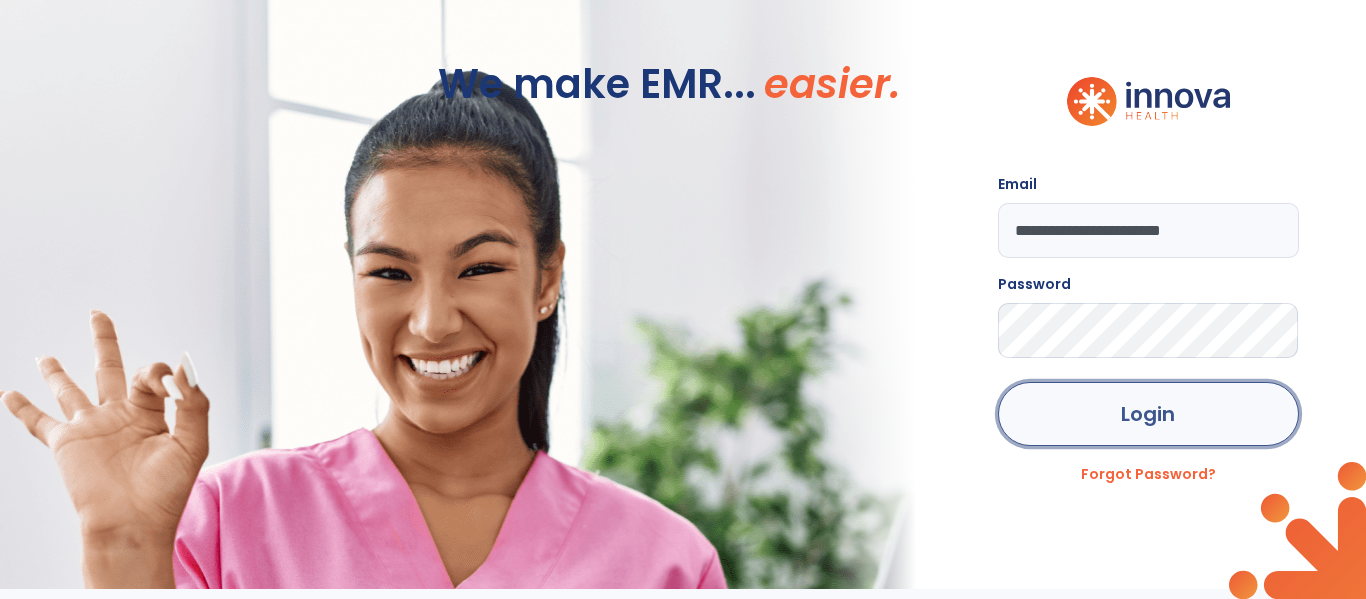 click on "Login" 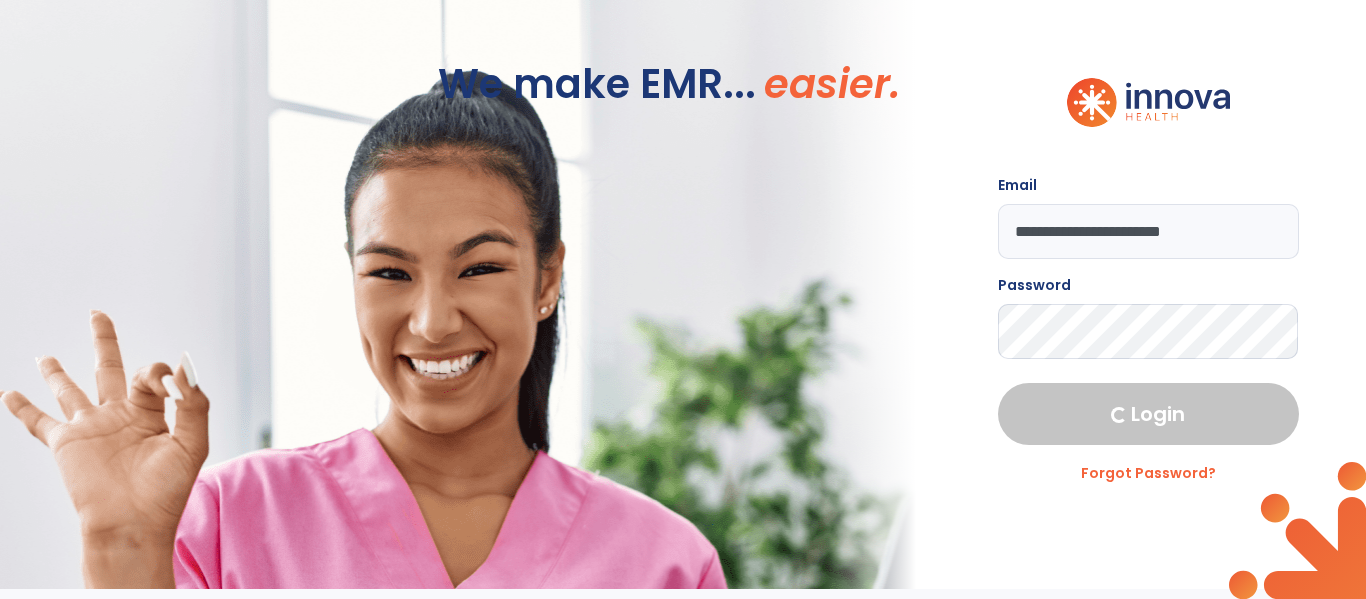 select on "****" 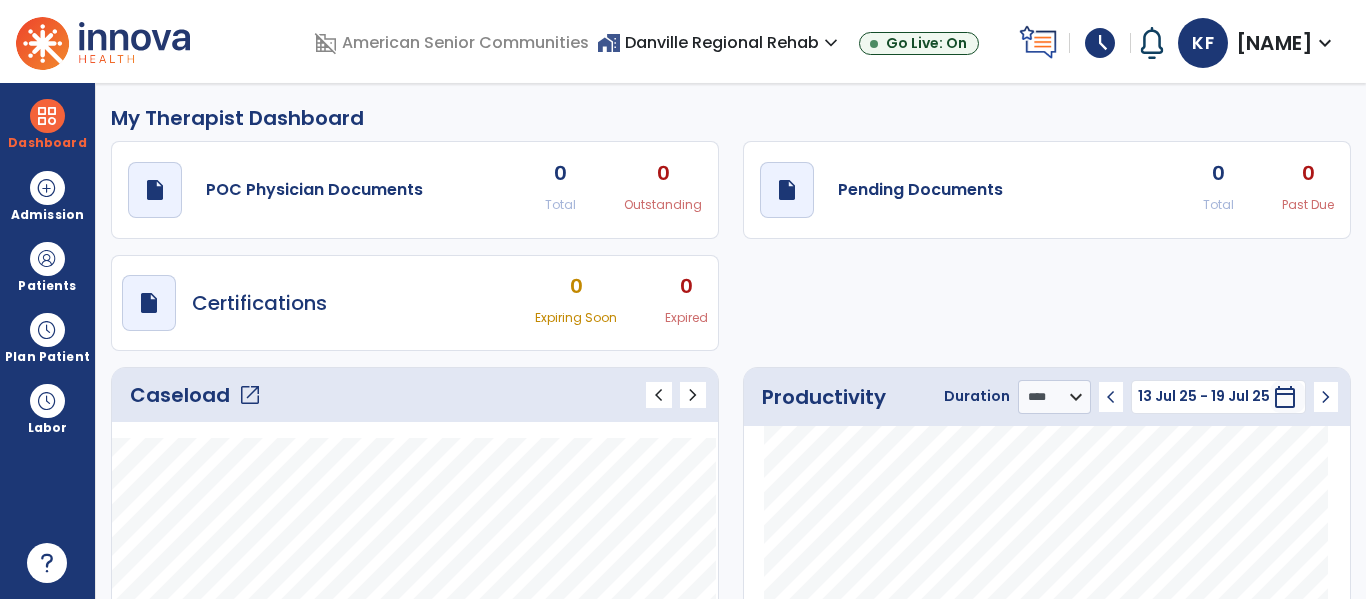 click on "open_in_new" 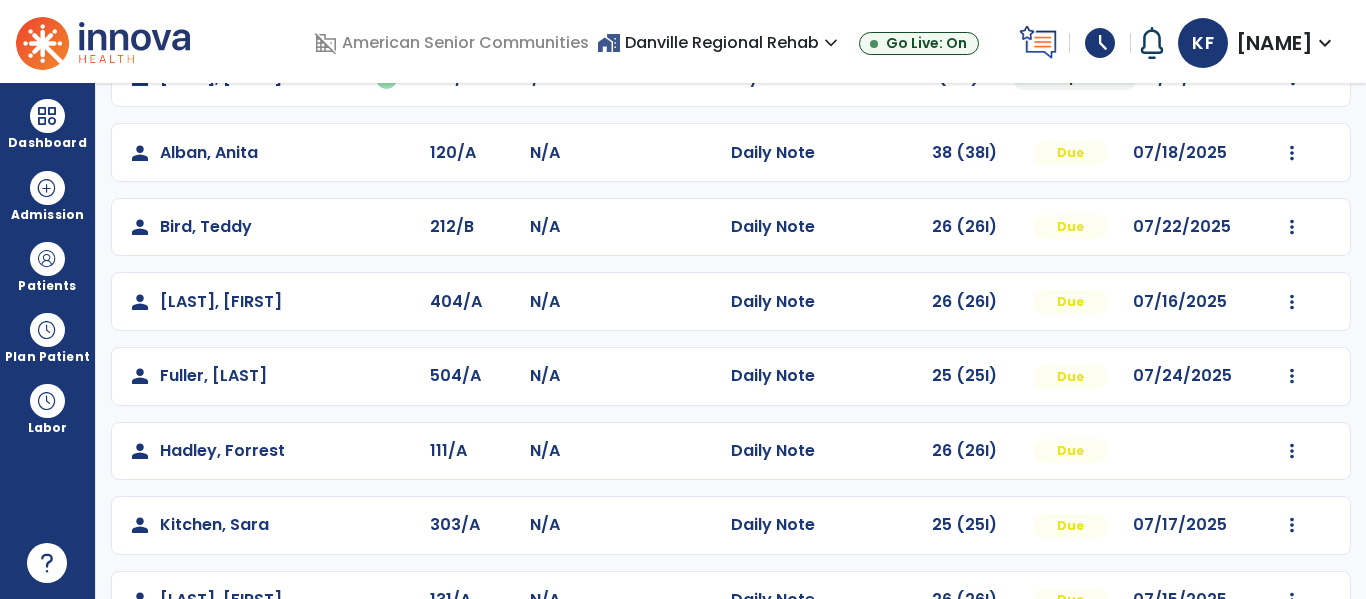 scroll, scrollTop: 211, scrollLeft: 0, axis: vertical 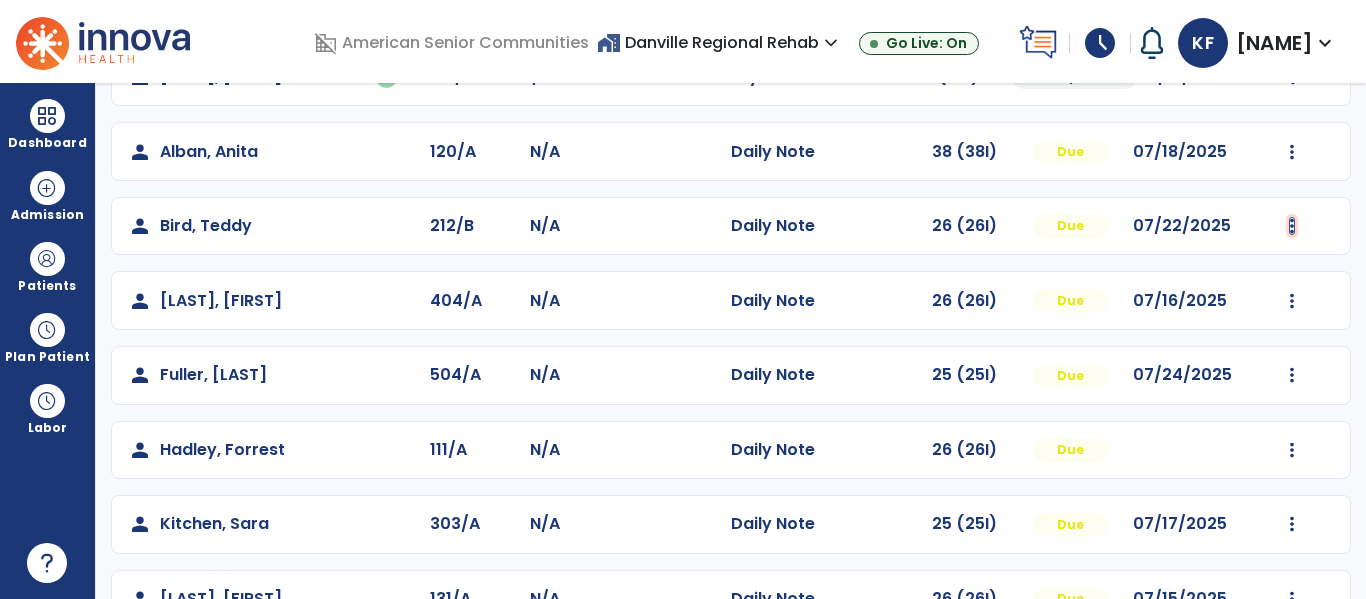 click at bounding box center [1293, 77] 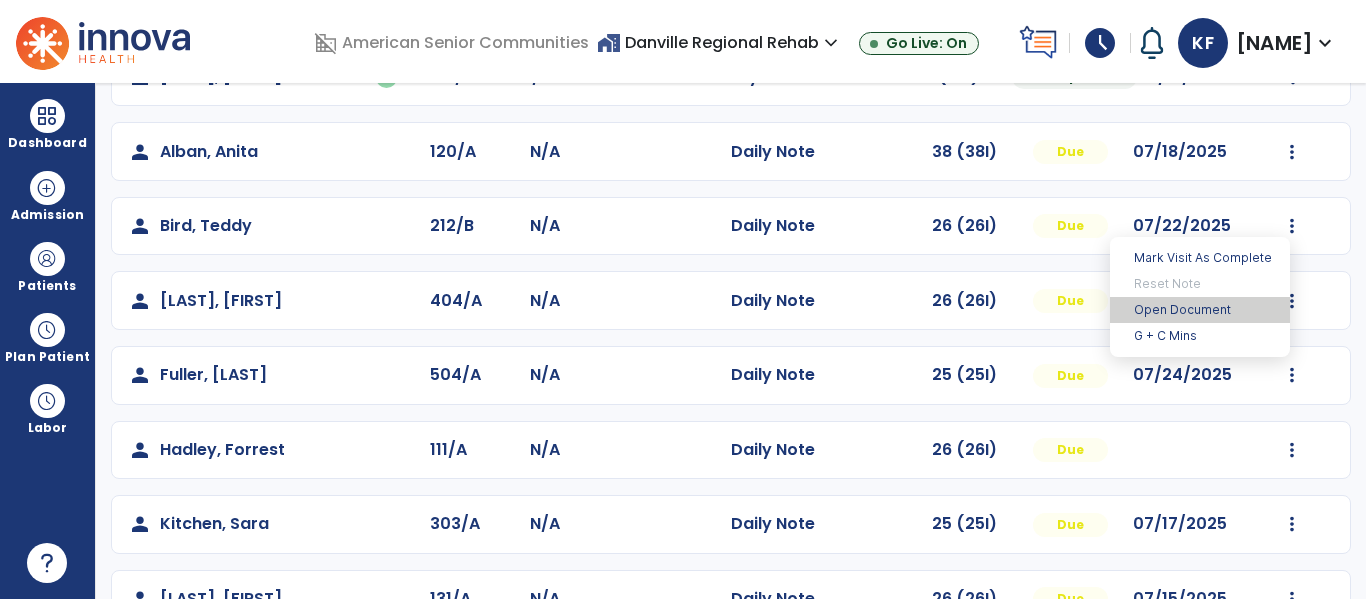 click on "Open Document" at bounding box center [1200, 310] 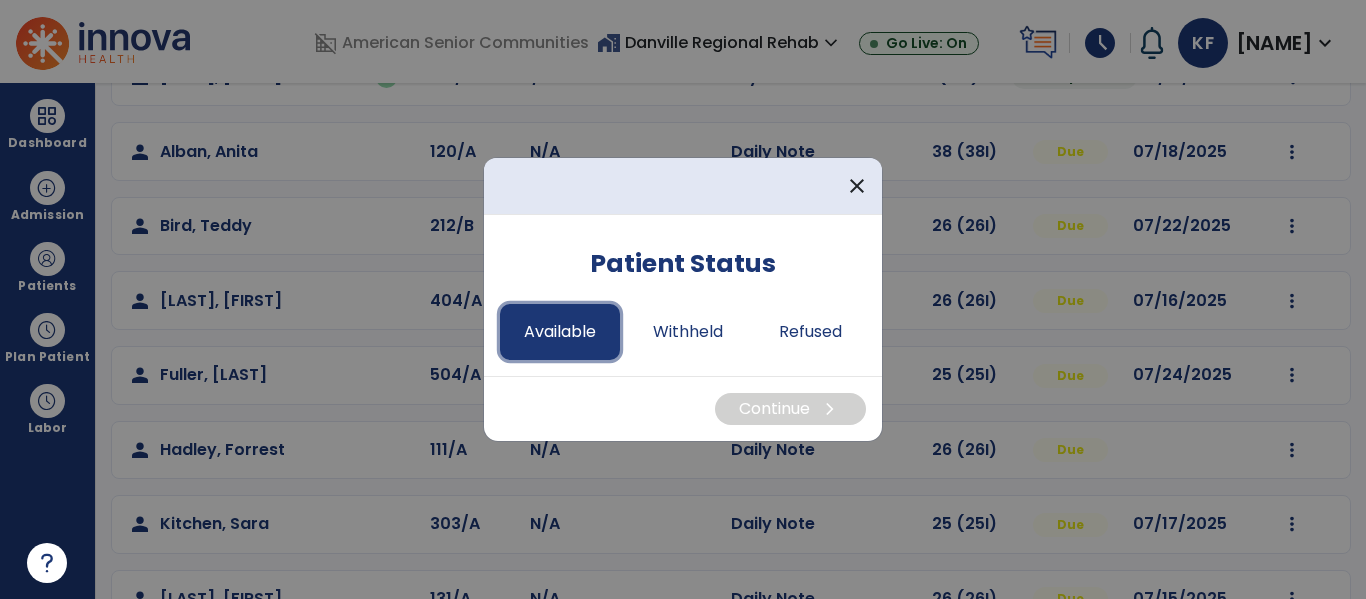 click on "Available" at bounding box center (560, 332) 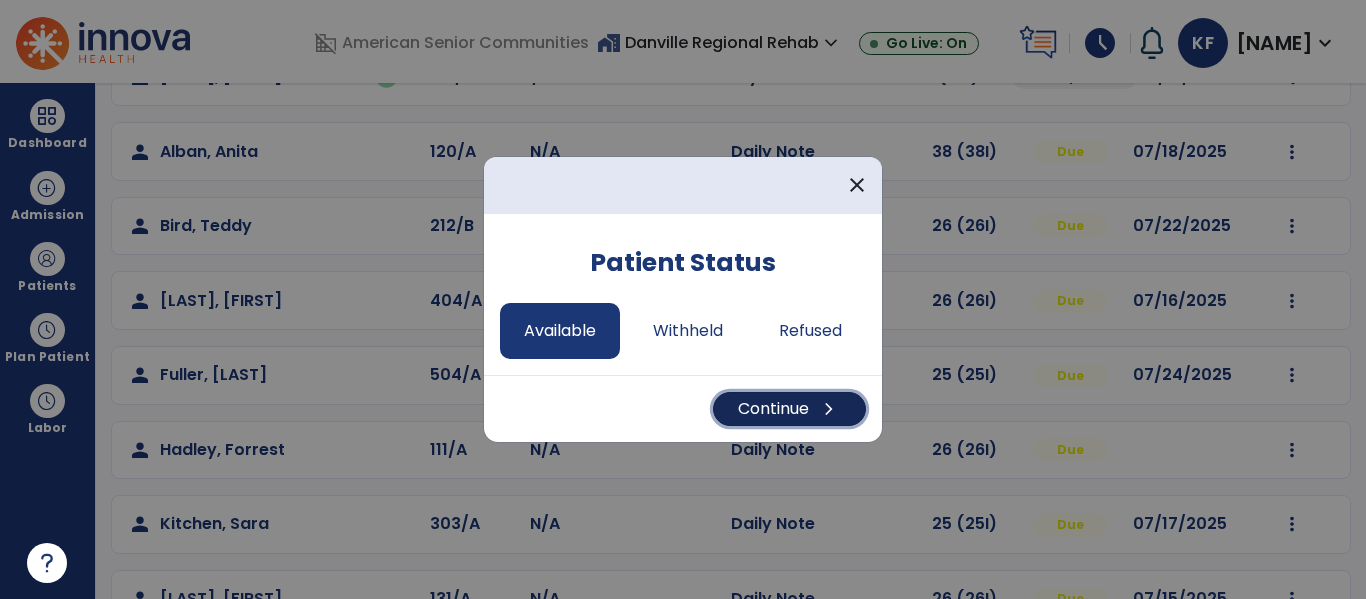 click on "Continue   chevron_right" at bounding box center (789, 409) 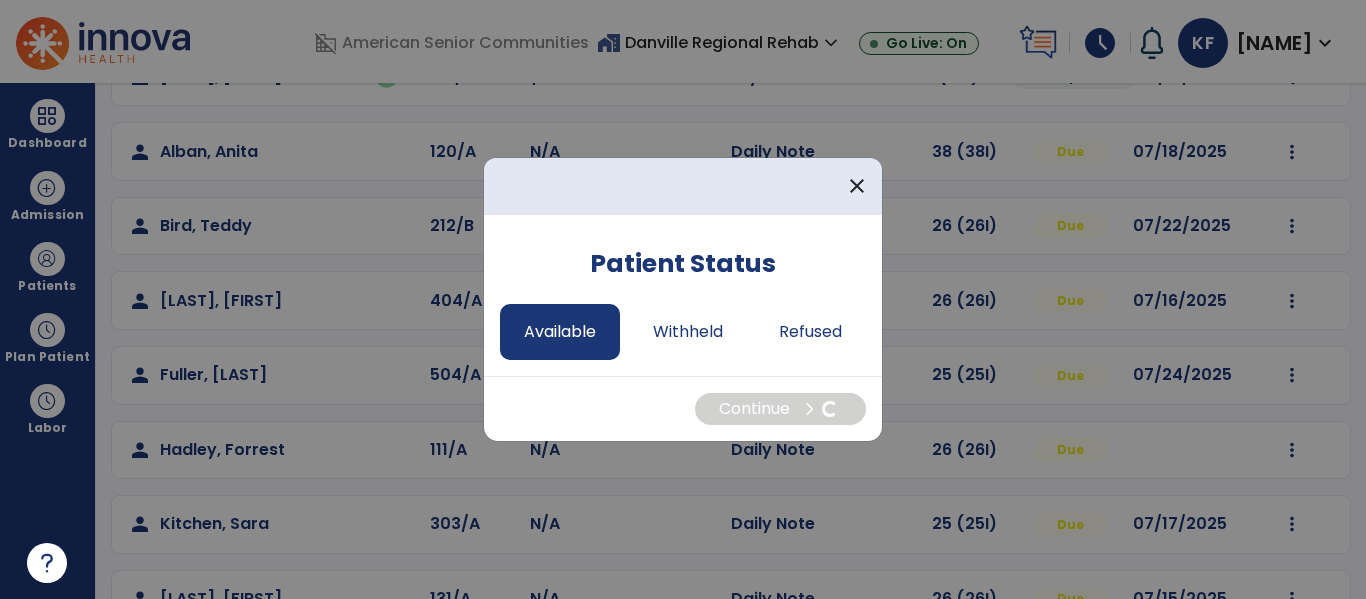 select on "*" 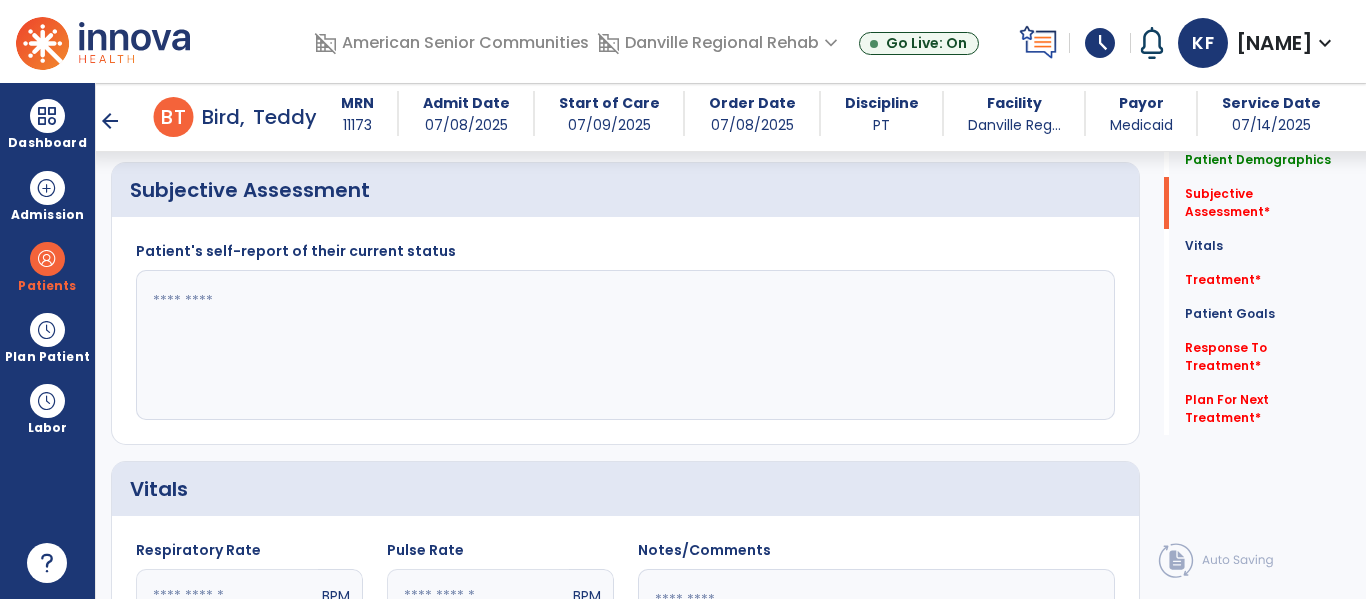 scroll, scrollTop: 447, scrollLeft: 0, axis: vertical 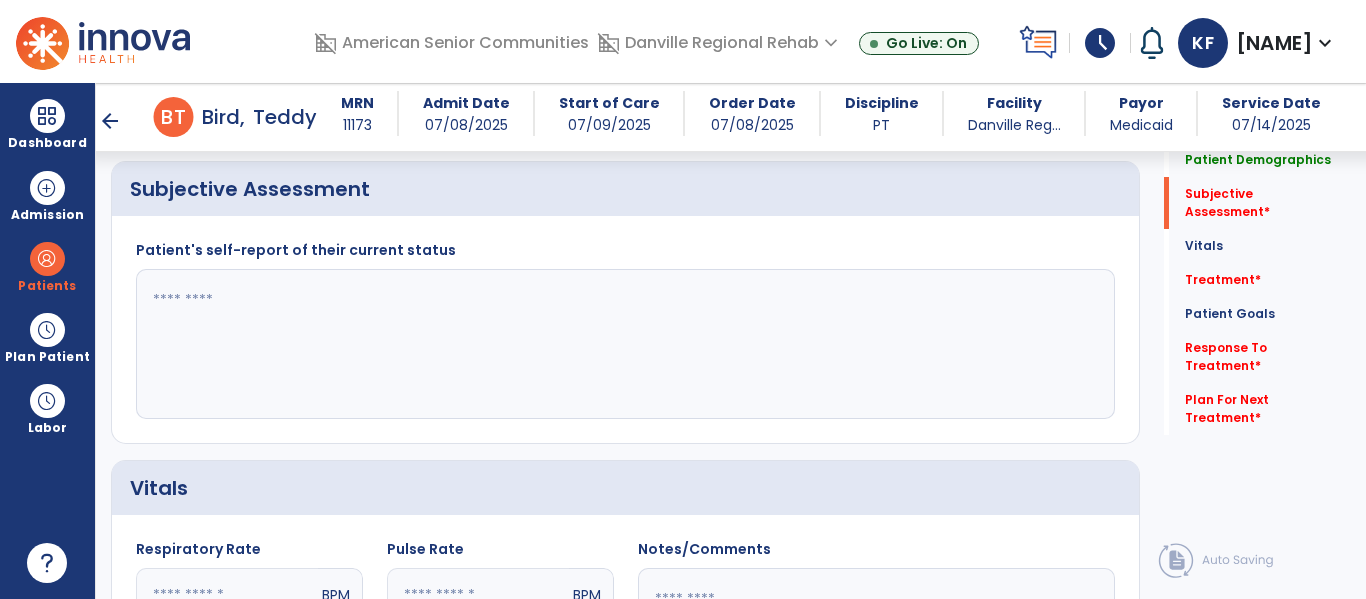 click 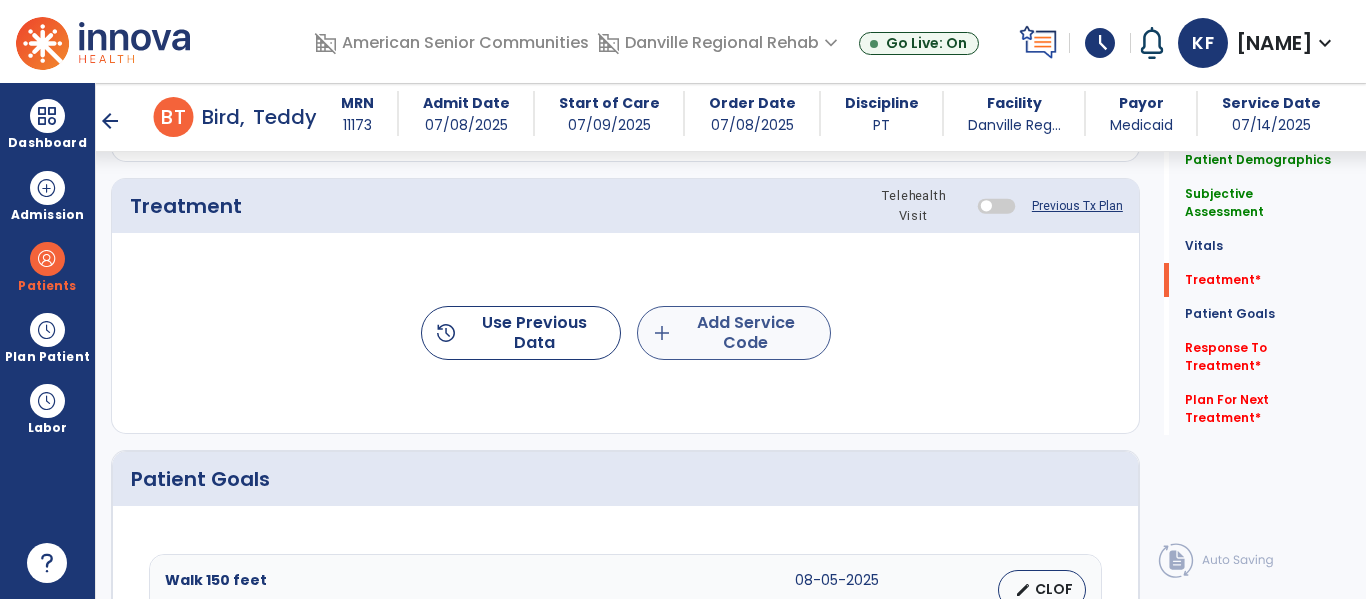 type on "**********" 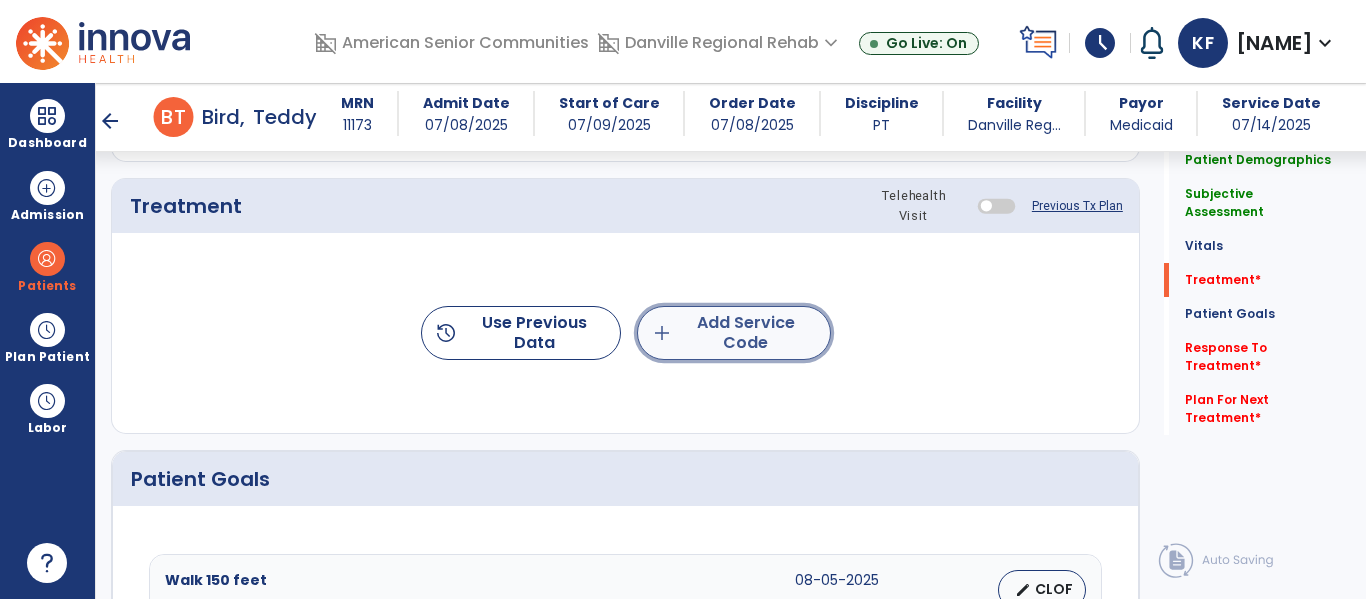 click on "add  Add Service Code" 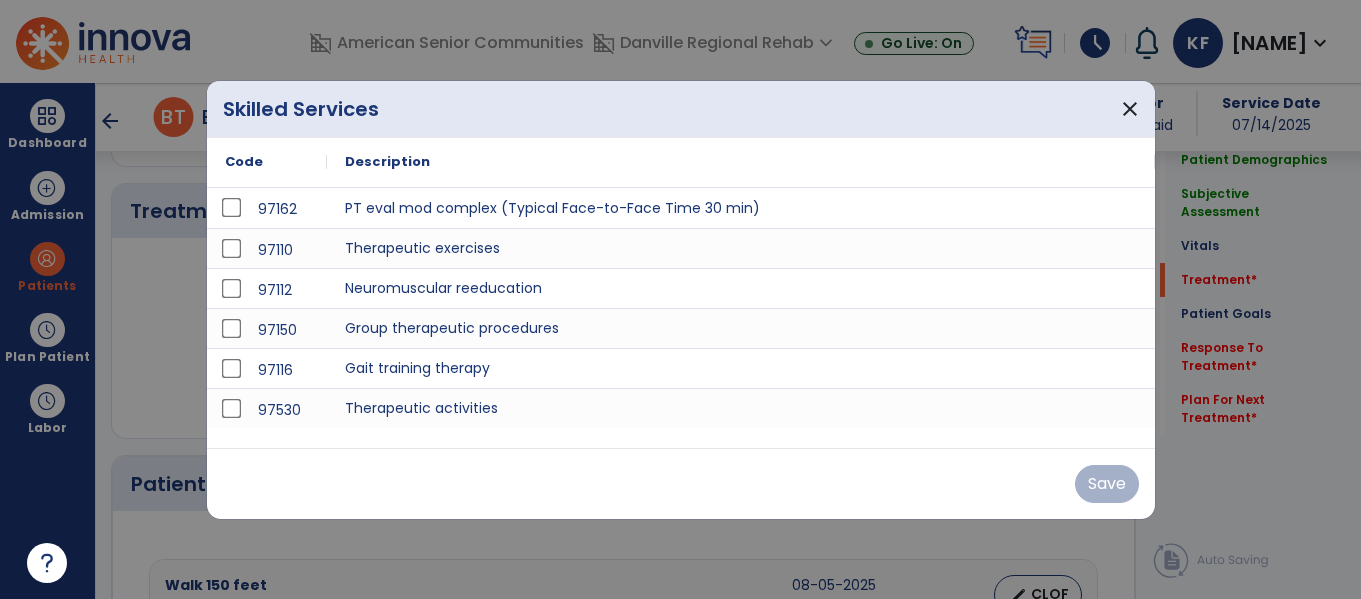 scroll, scrollTop: 1151, scrollLeft: 0, axis: vertical 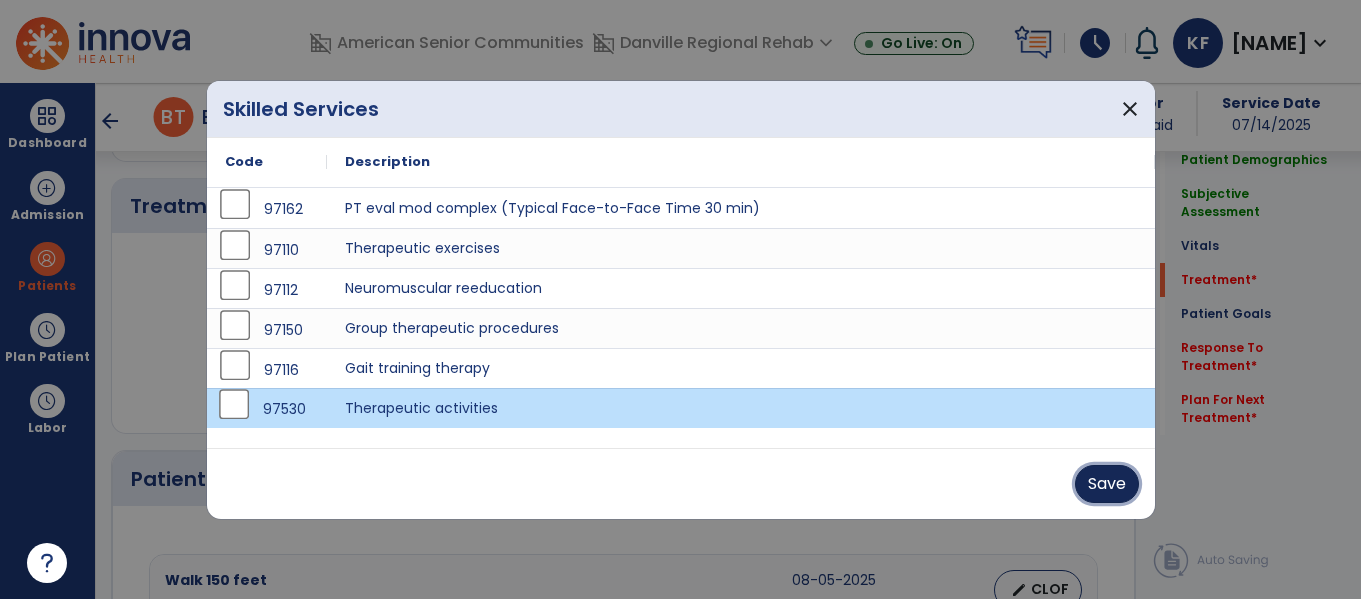 click on "Save" at bounding box center [1107, 484] 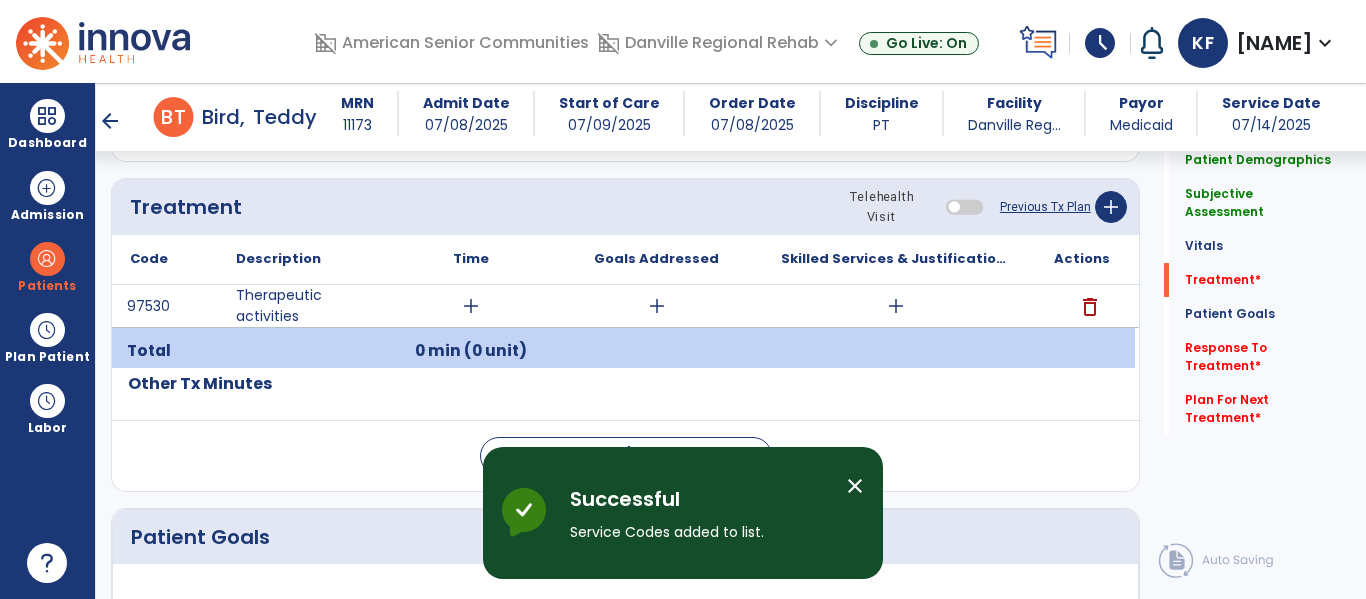 click on "0 min (0 unit)" at bounding box center [471, 351] 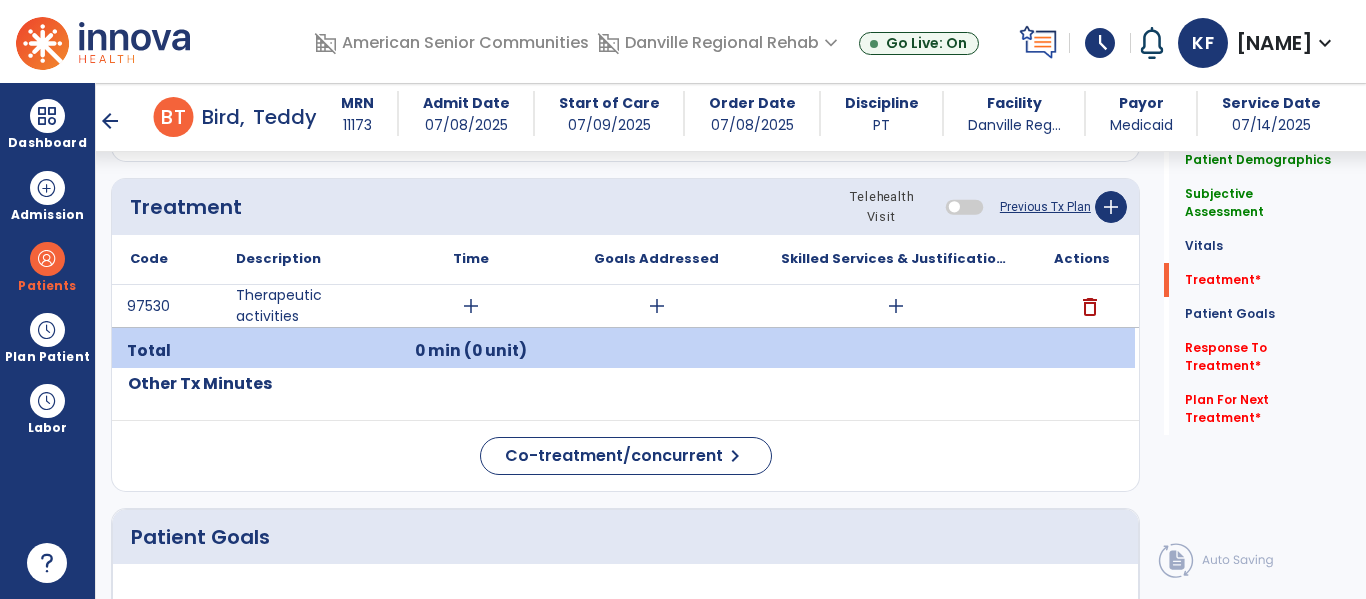 click on "add" at bounding box center [471, 306] 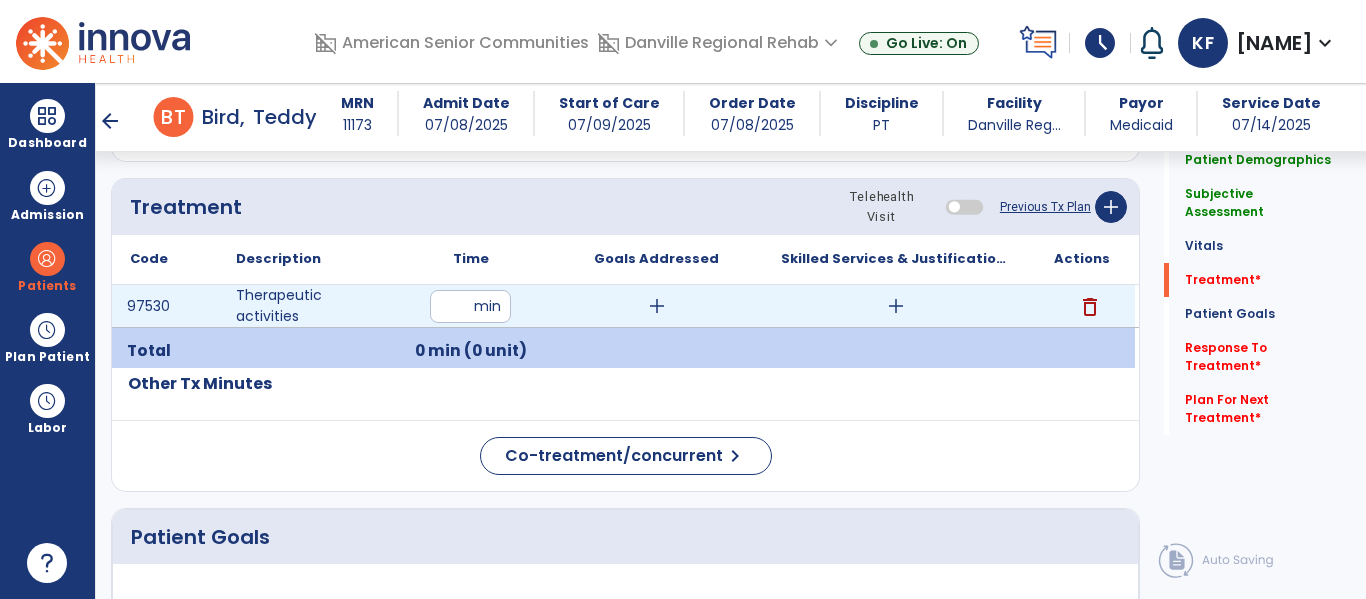 type on "**" 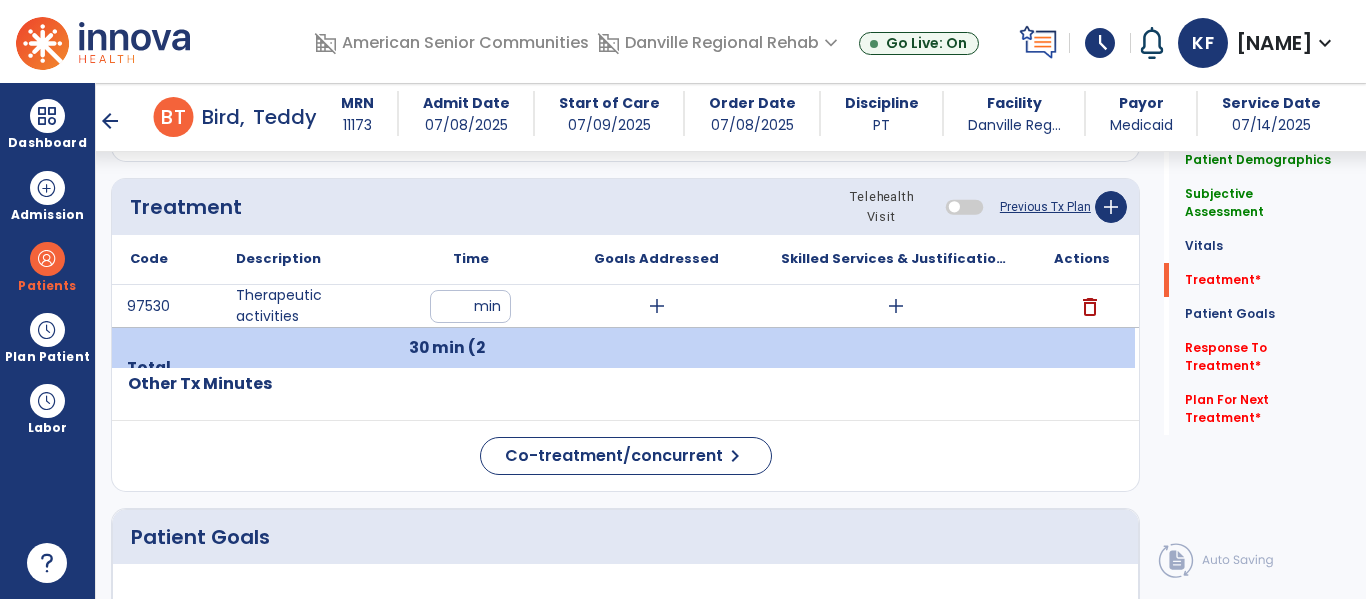 click on "add" at bounding box center (657, 306) 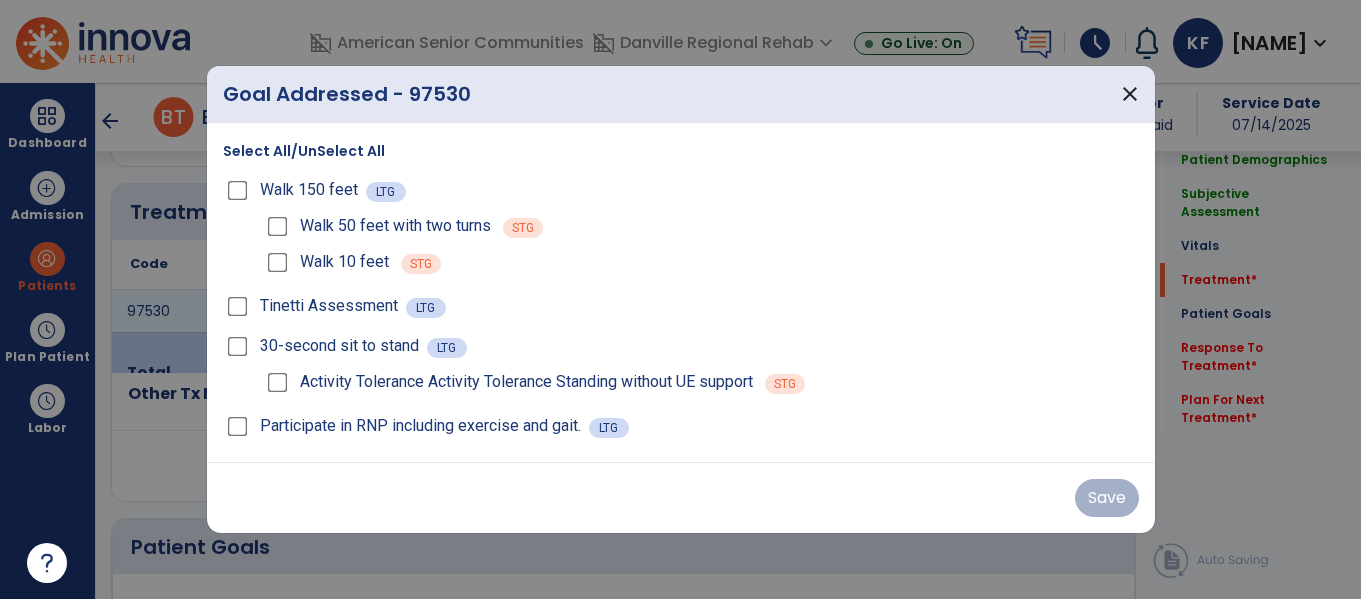 scroll, scrollTop: 1151, scrollLeft: 0, axis: vertical 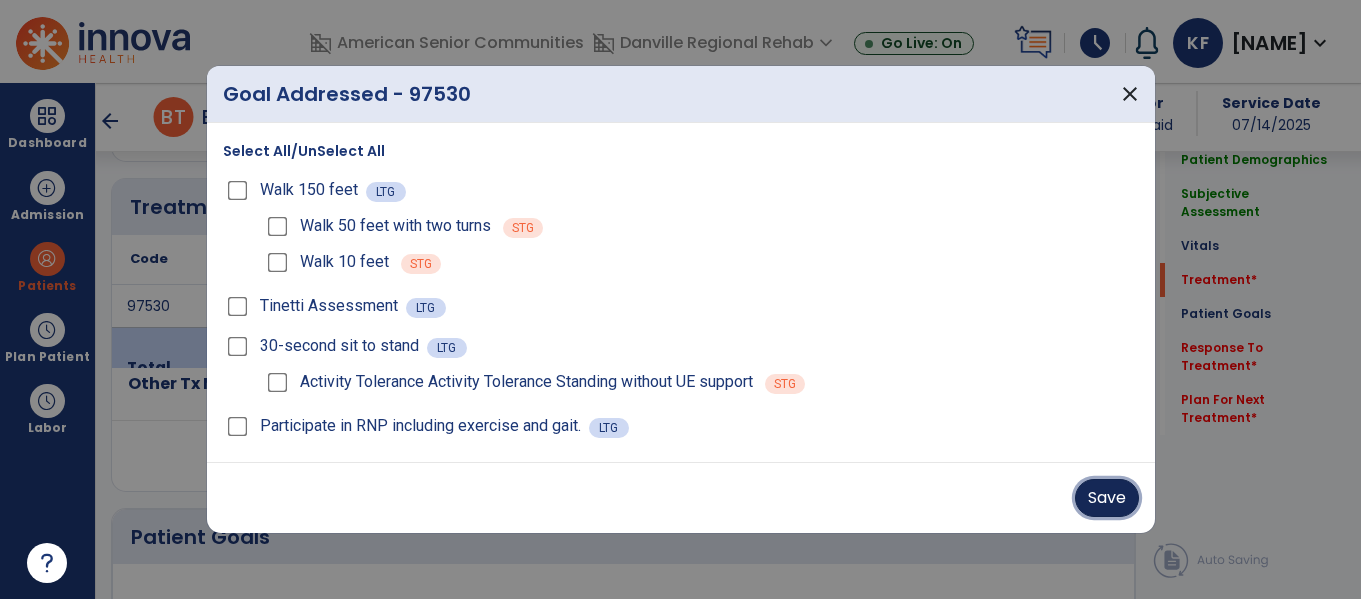 click on "Save" at bounding box center (1107, 498) 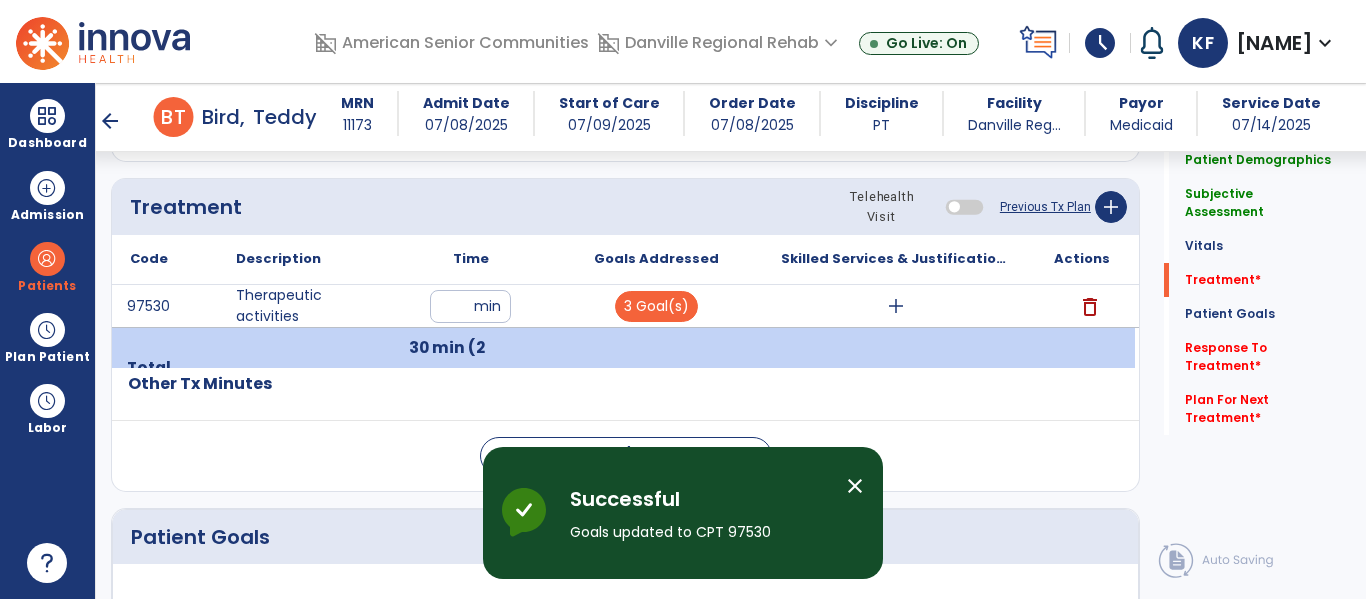 click on "add" at bounding box center [896, 306] 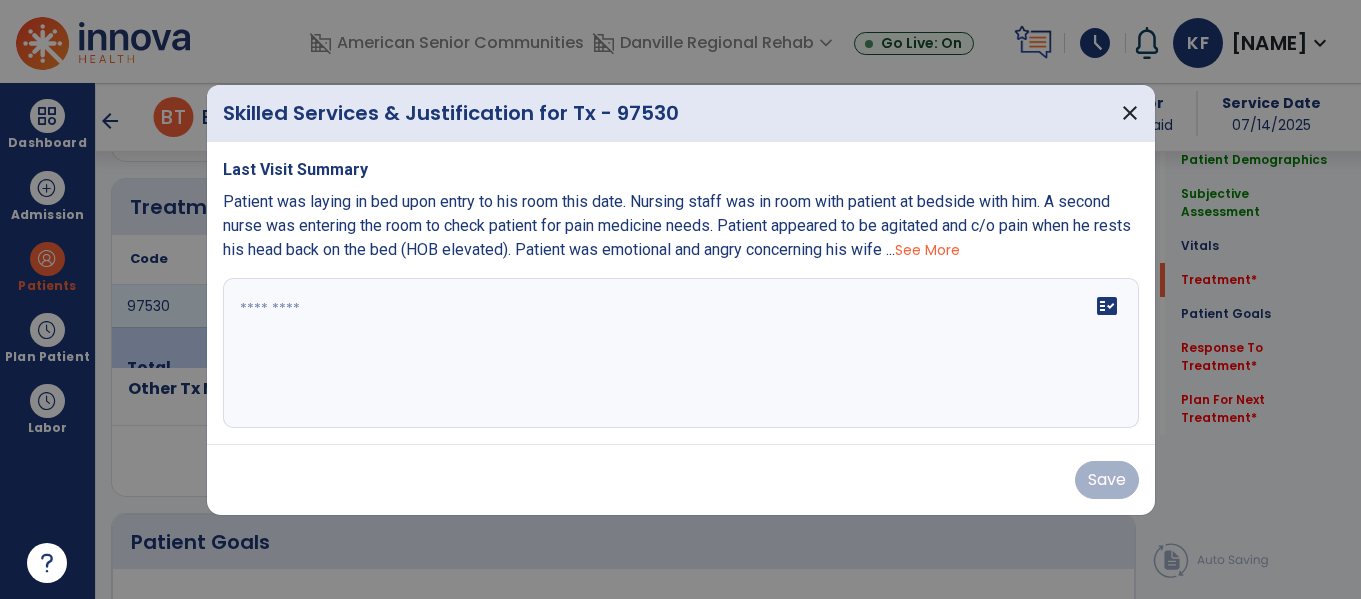 scroll, scrollTop: 1151, scrollLeft: 0, axis: vertical 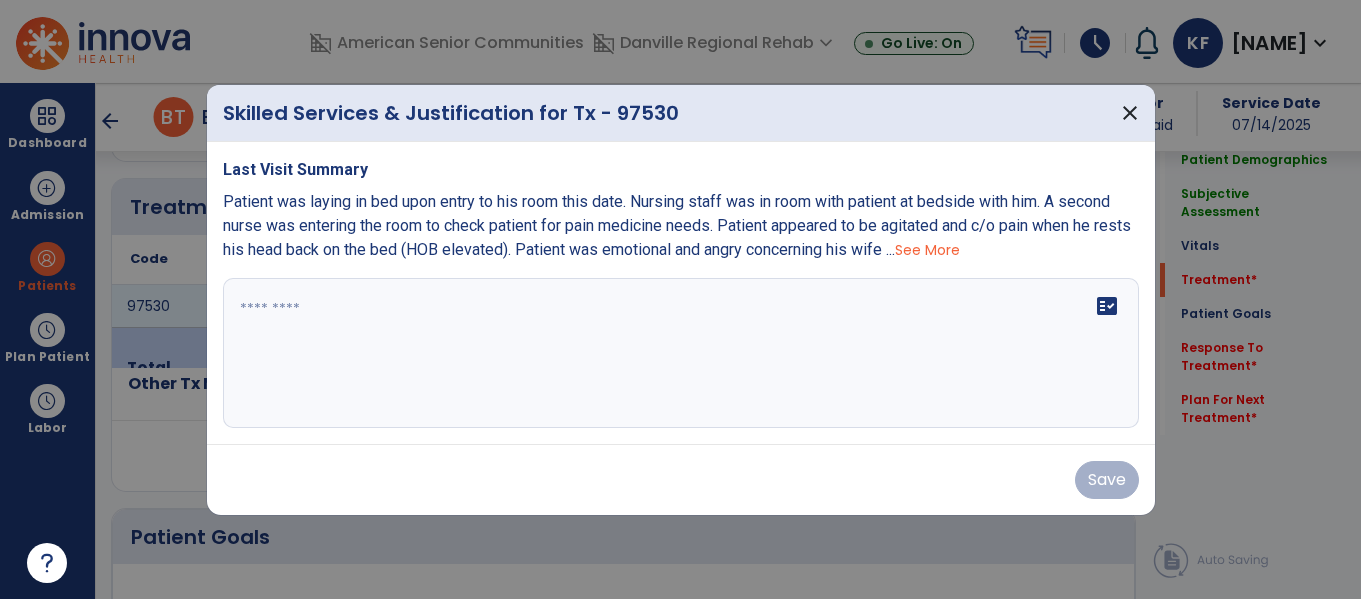 click on "fact_check" at bounding box center (681, 353) 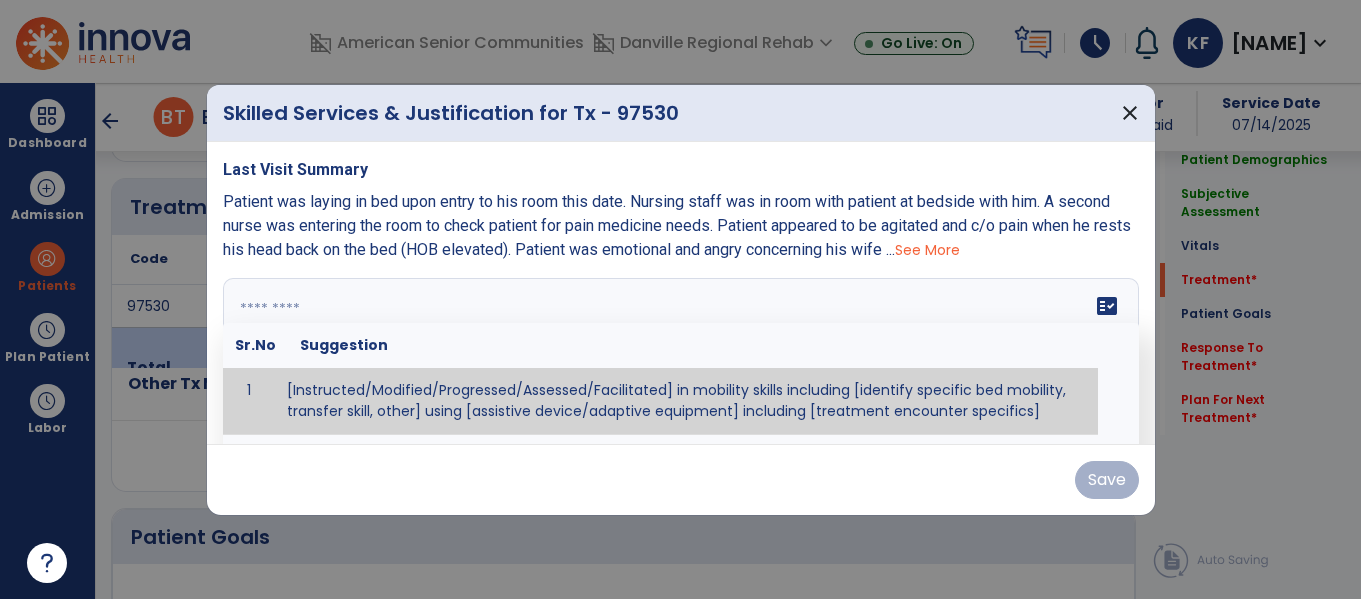 click on "See More" at bounding box center (927, 250) 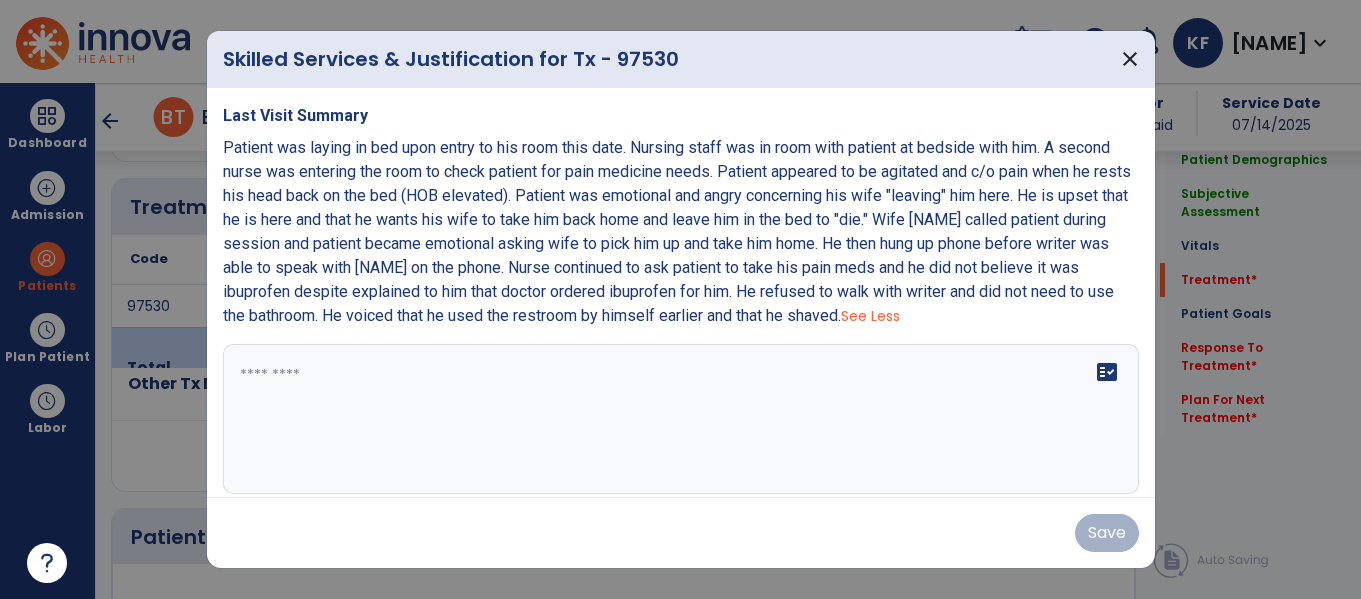 click on "fact_check" at bounding box center (681, 419) 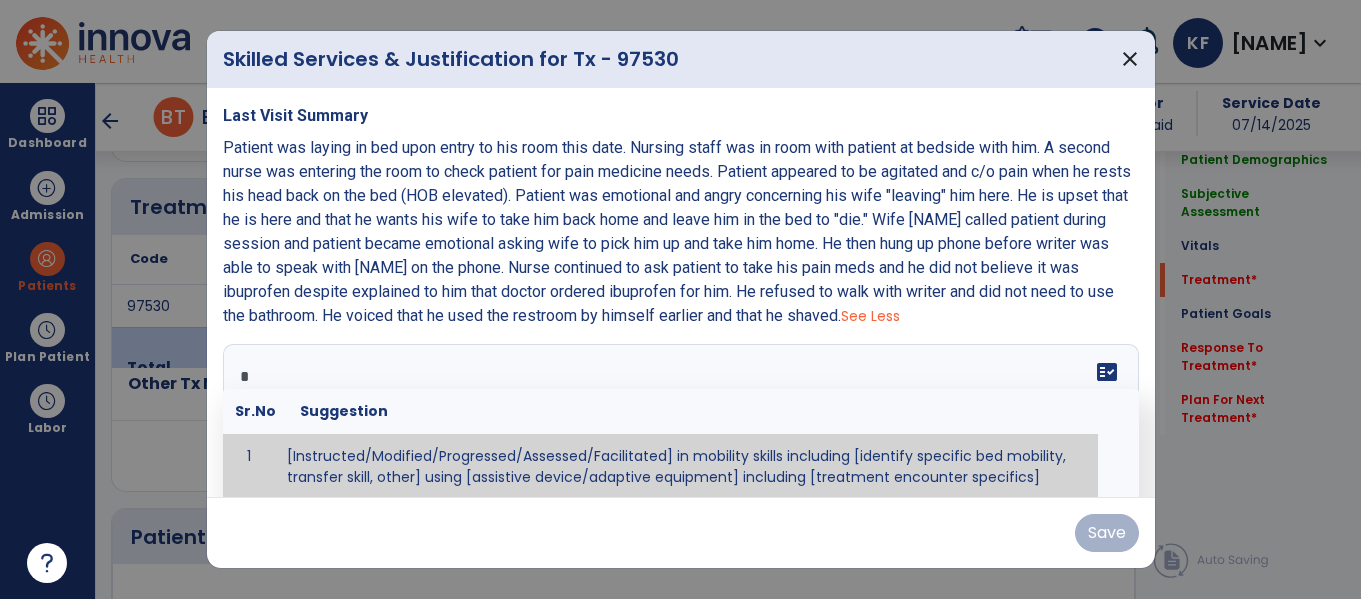 scroll, scrollTop: 3, scrollLeft: 0, axis: vertical 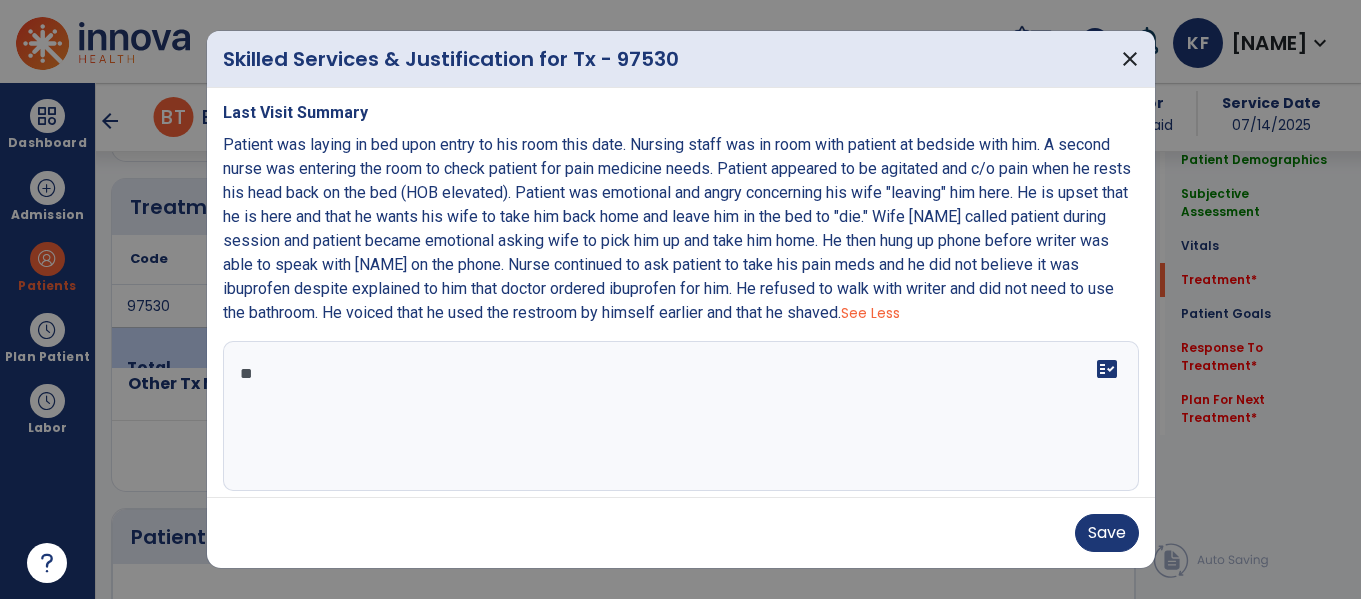 type on "*" 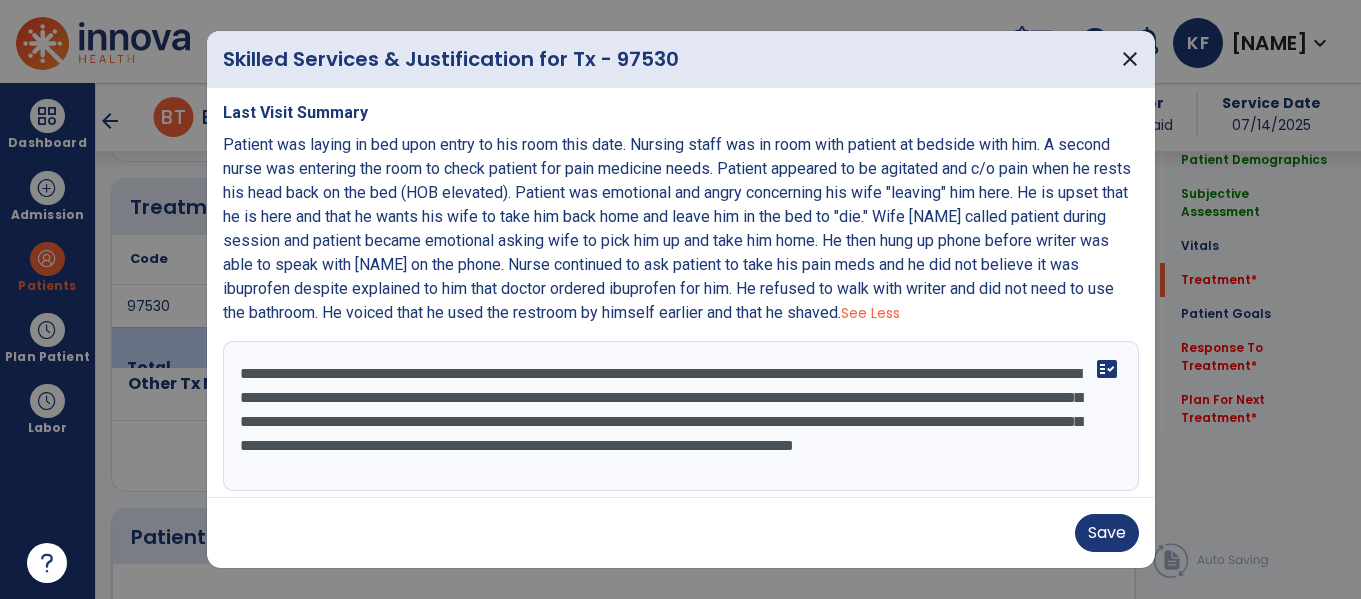 scroll, scrollTop: 15, scrollLeft: 0, axis: vertical 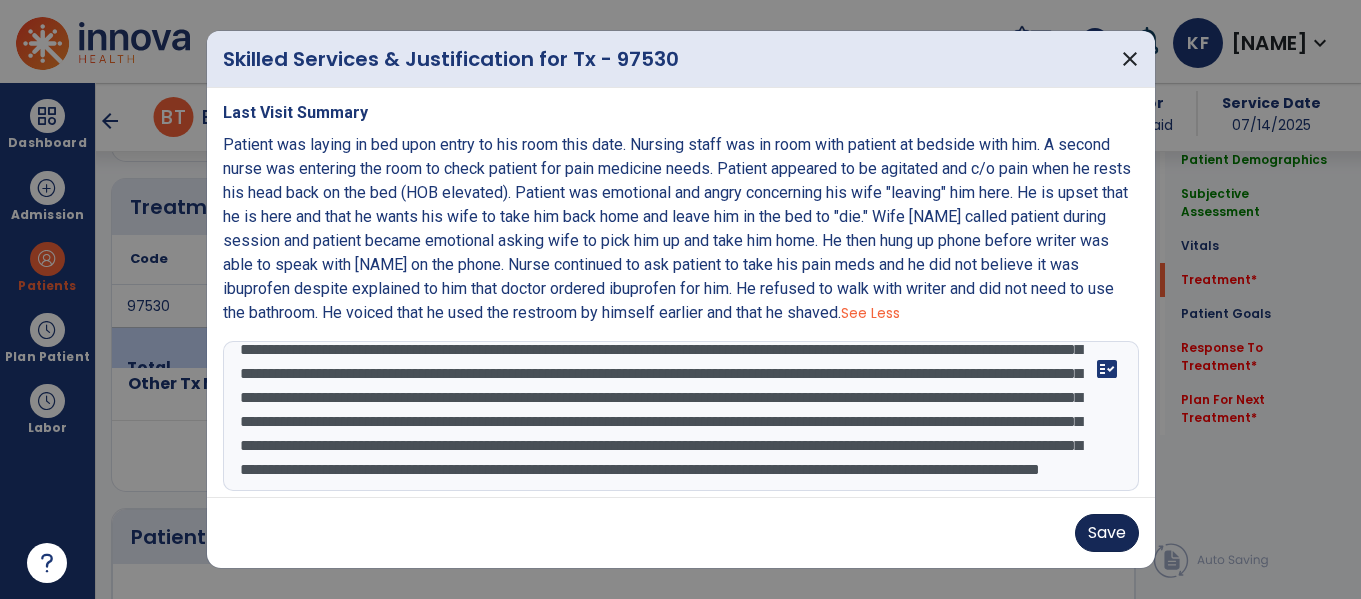 type on "**********" 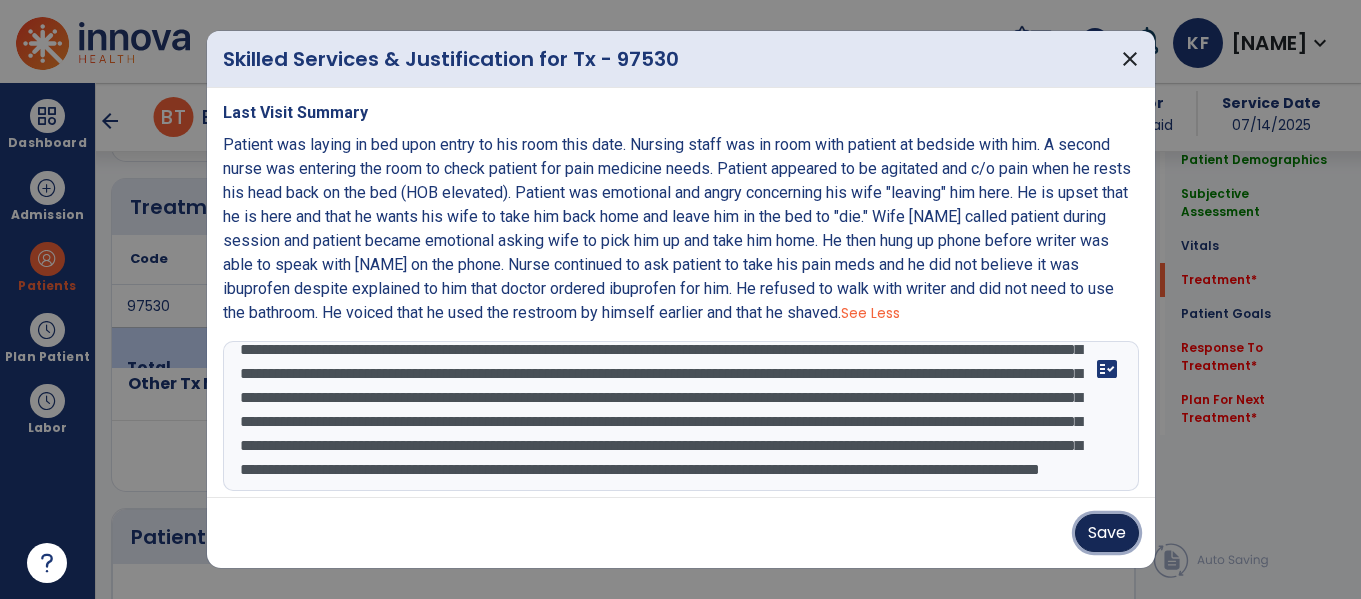 click on "Save" at bounding box center [1107, 533] 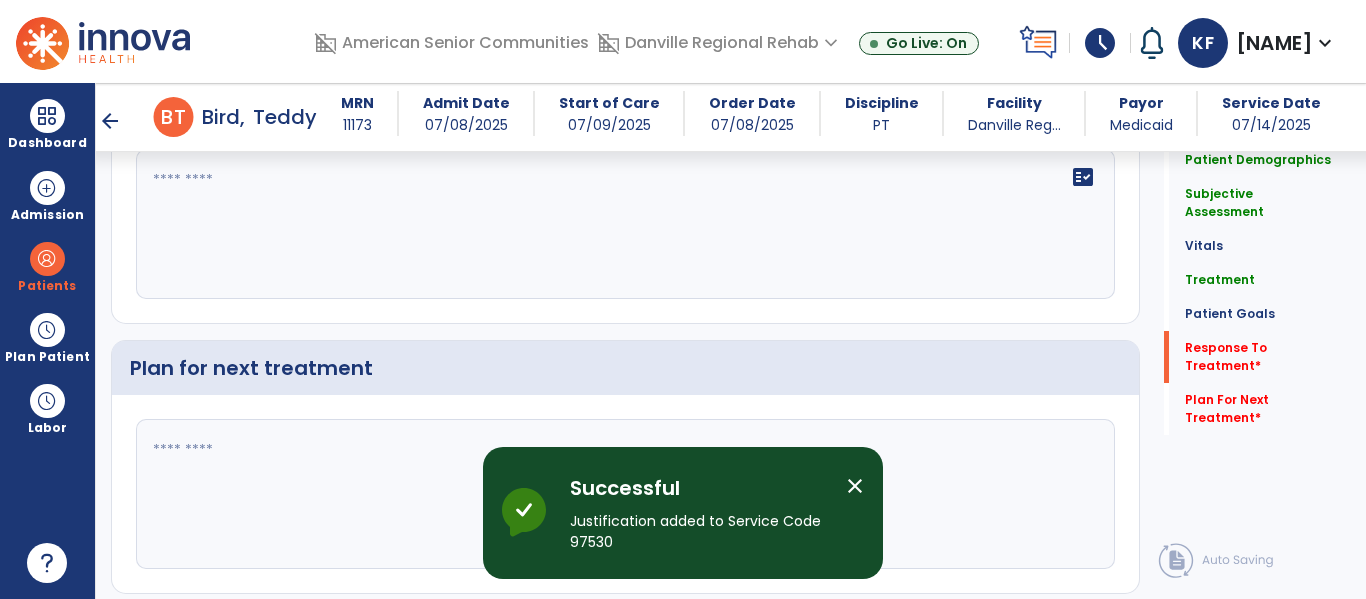 scroll, scrollTop: 2838, scrollLeft: 0, axis: vertical 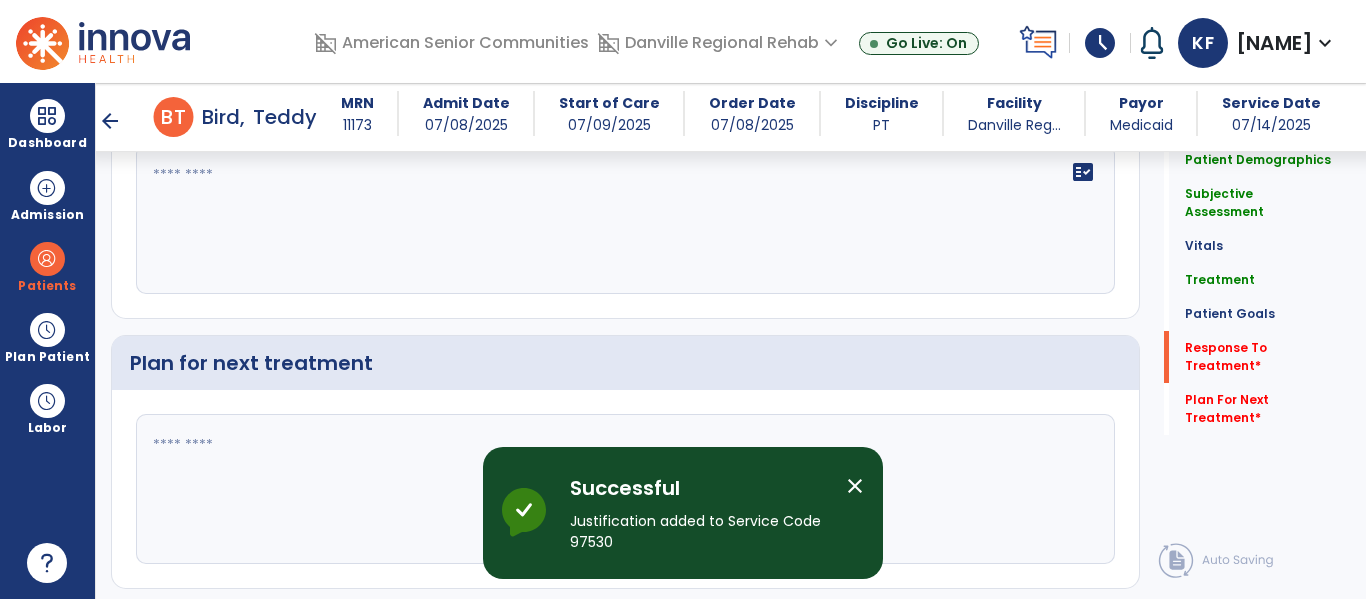click on "fact_check" 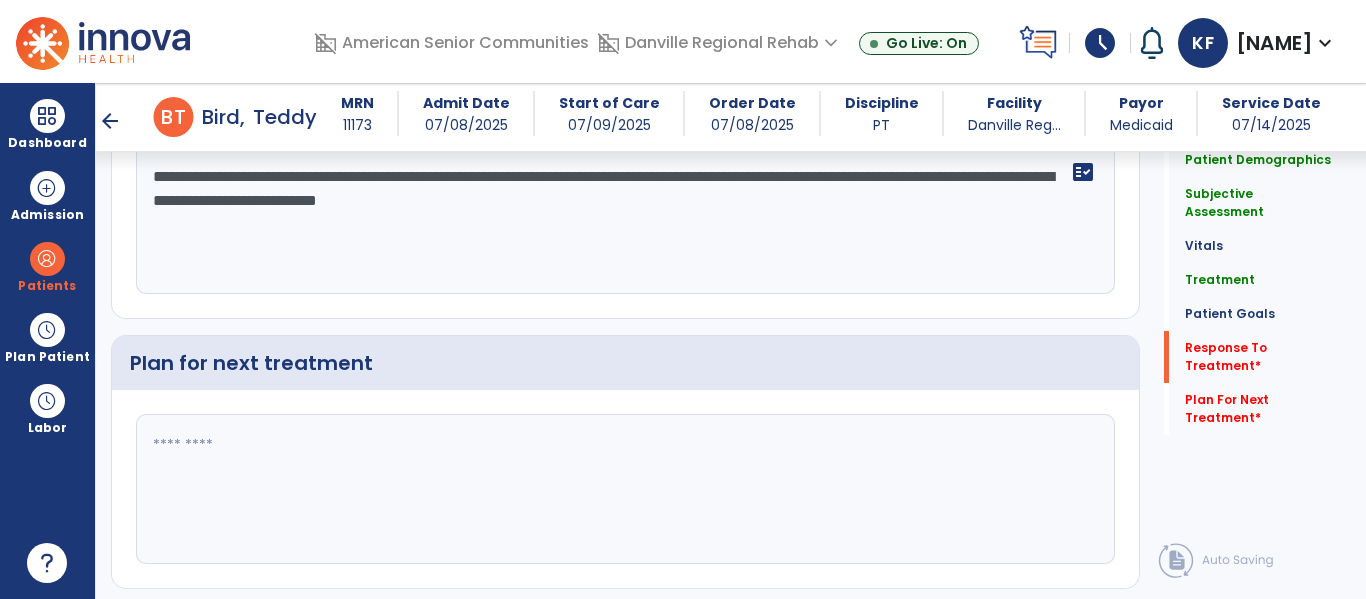type on "**********" 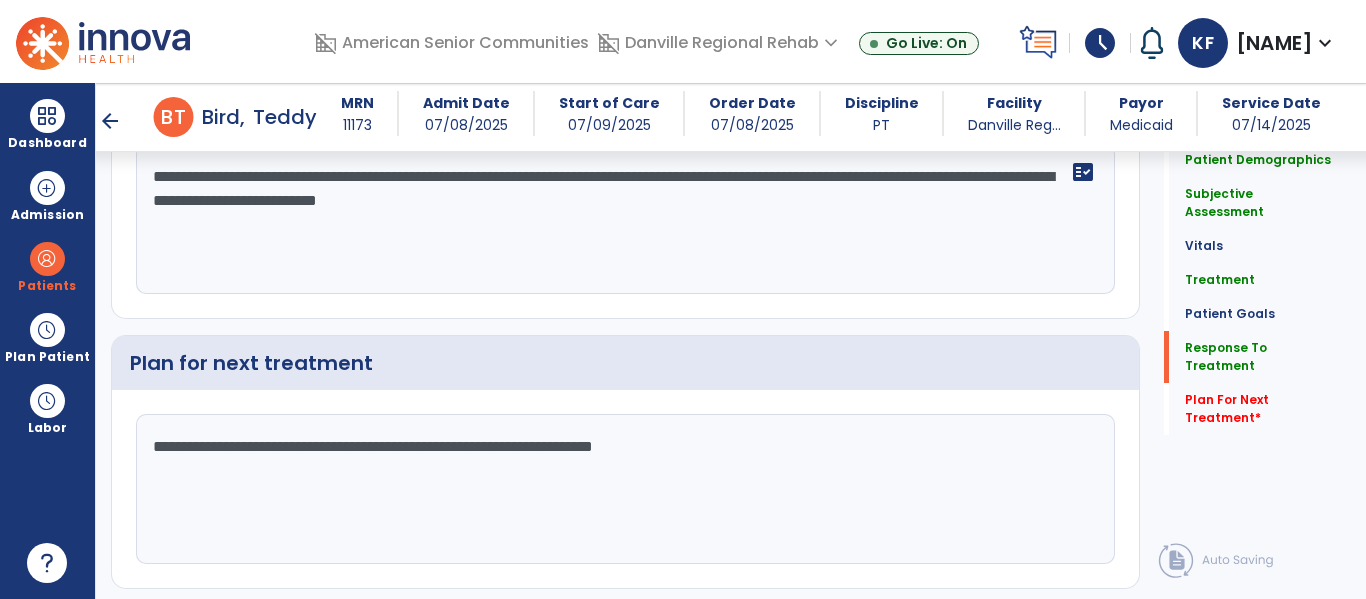 scroll, scrollTop: 2894, scrollLeft: 0, axis: vertical 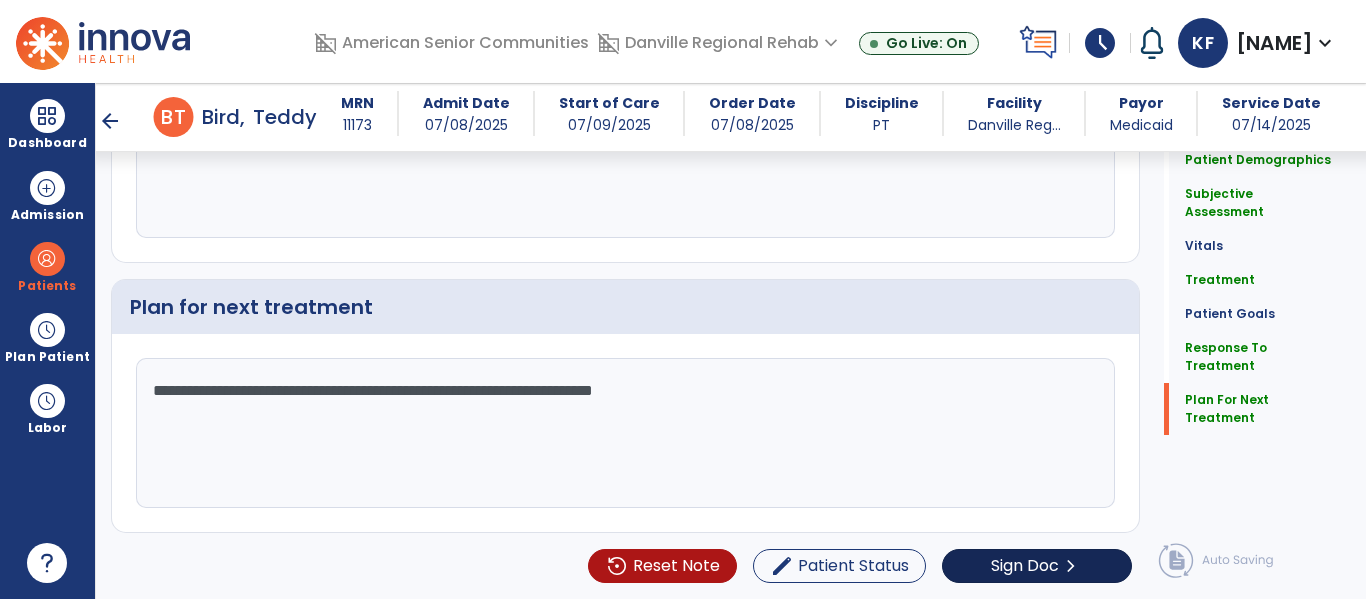 type on "**********" 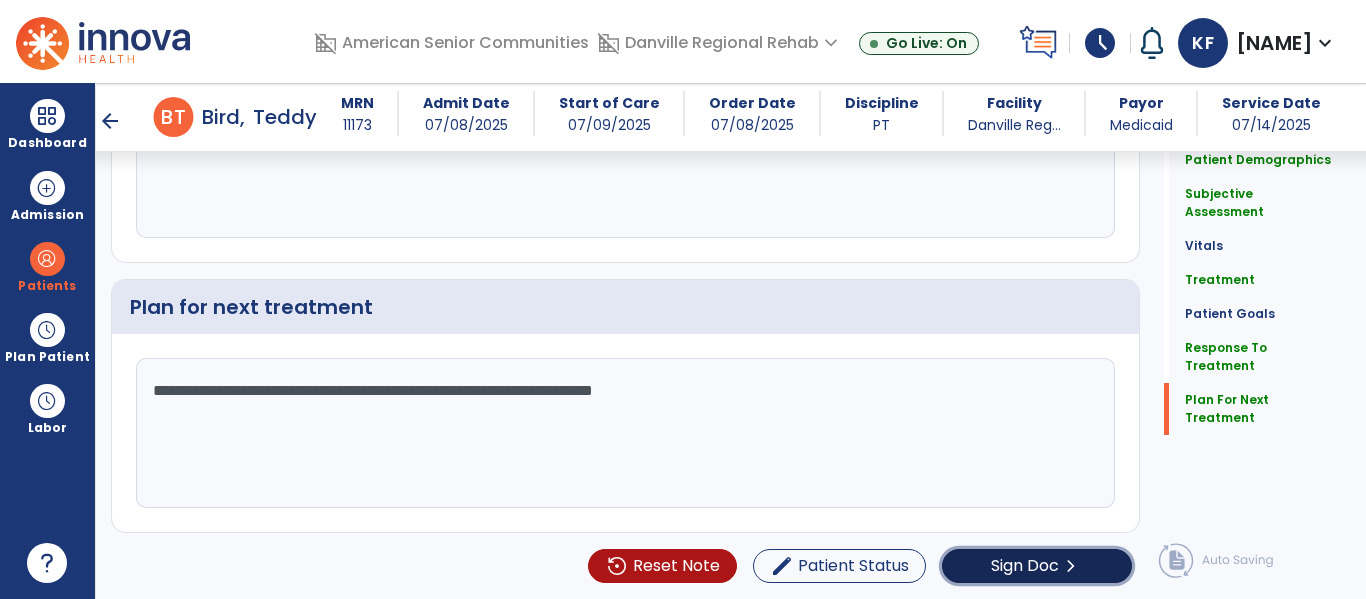 click on "Sign Doc" 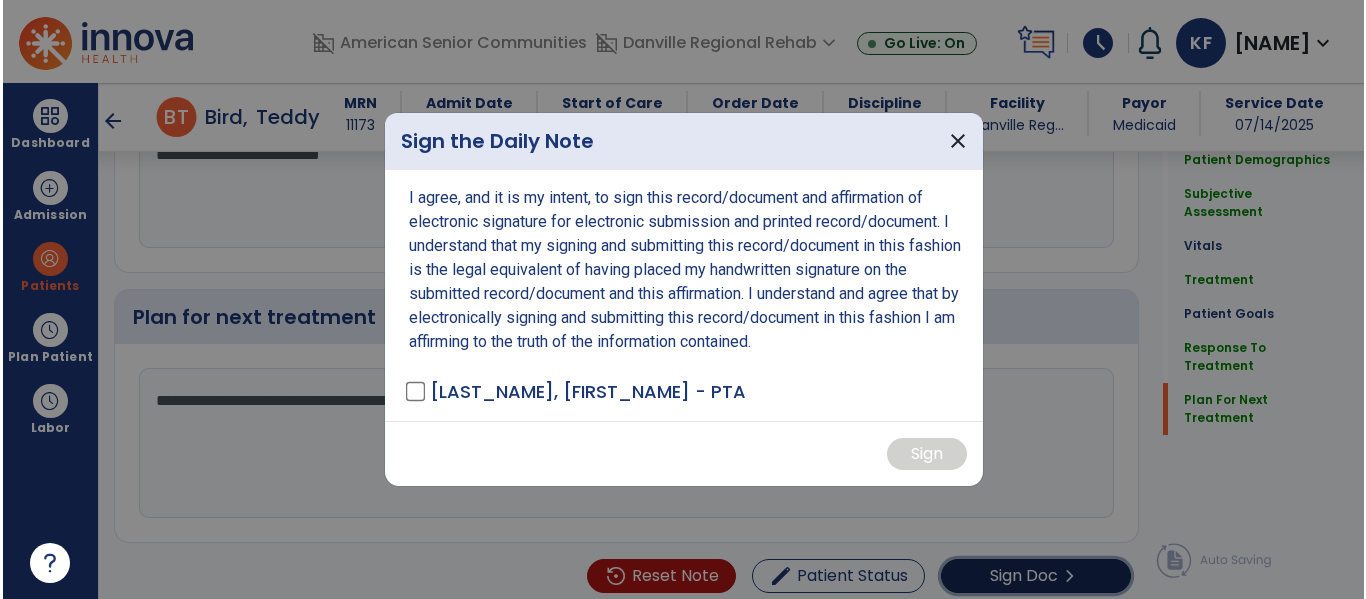 scroll, scrollTop: 2894, scrollLeft: 0, axis: vertical 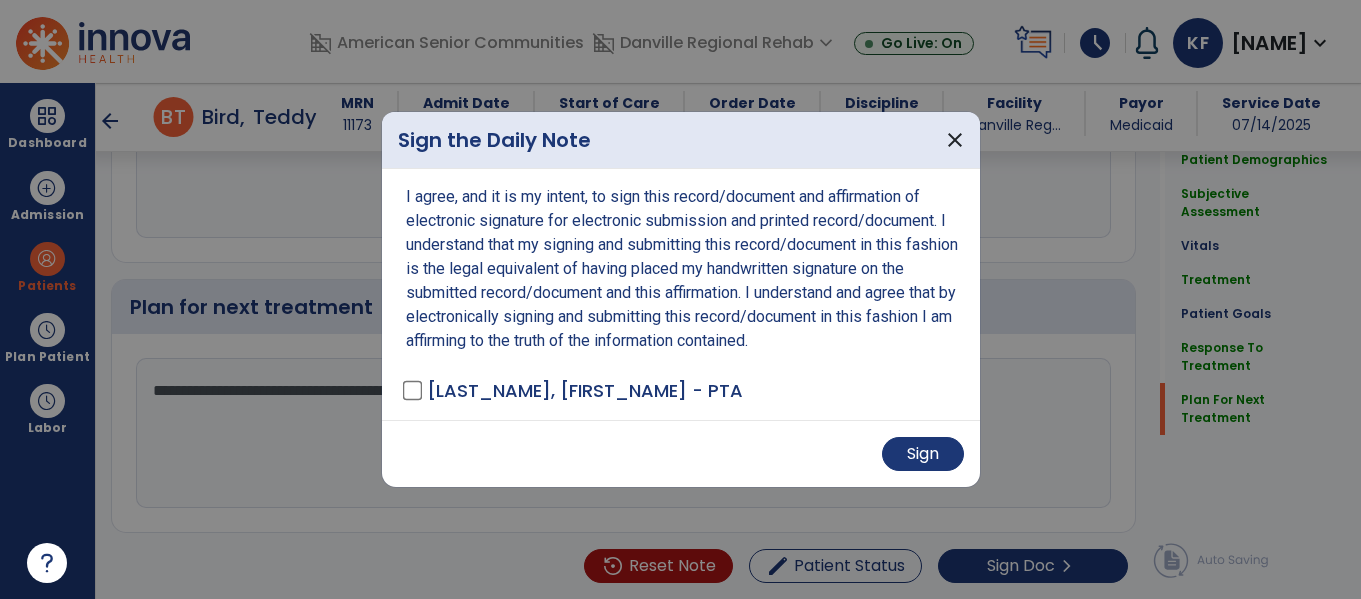 click on "Sign" at bounding box center [681, 453] 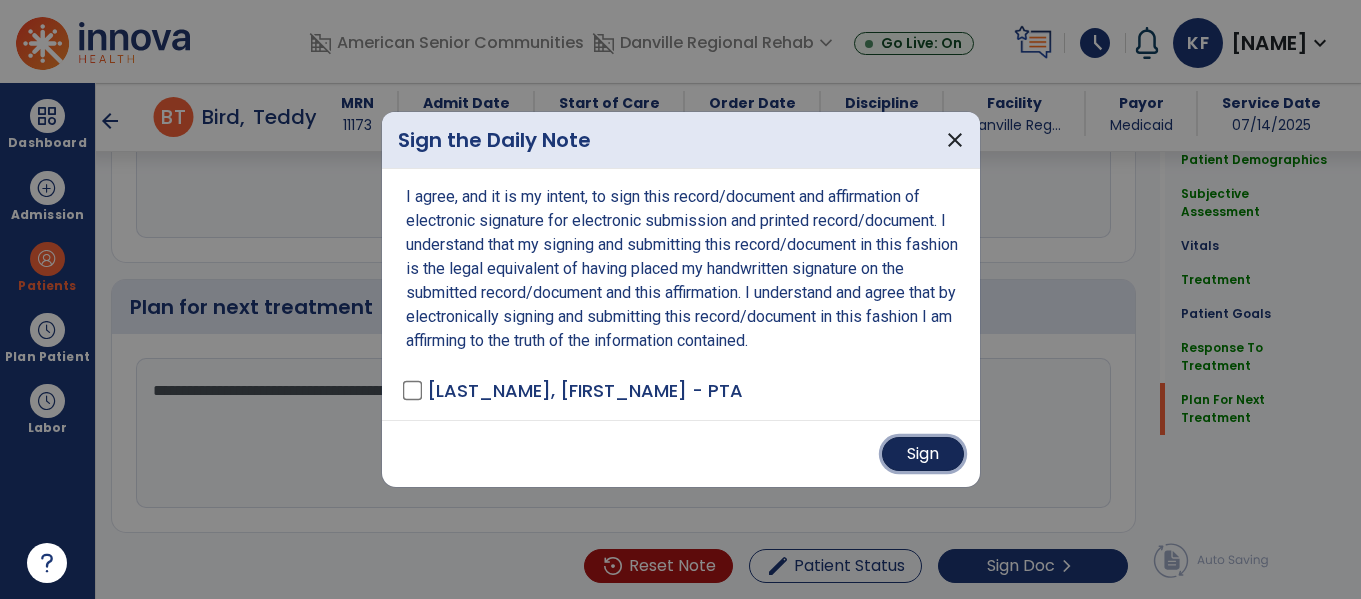 click on "Sign" at bounding box center (923, 454) 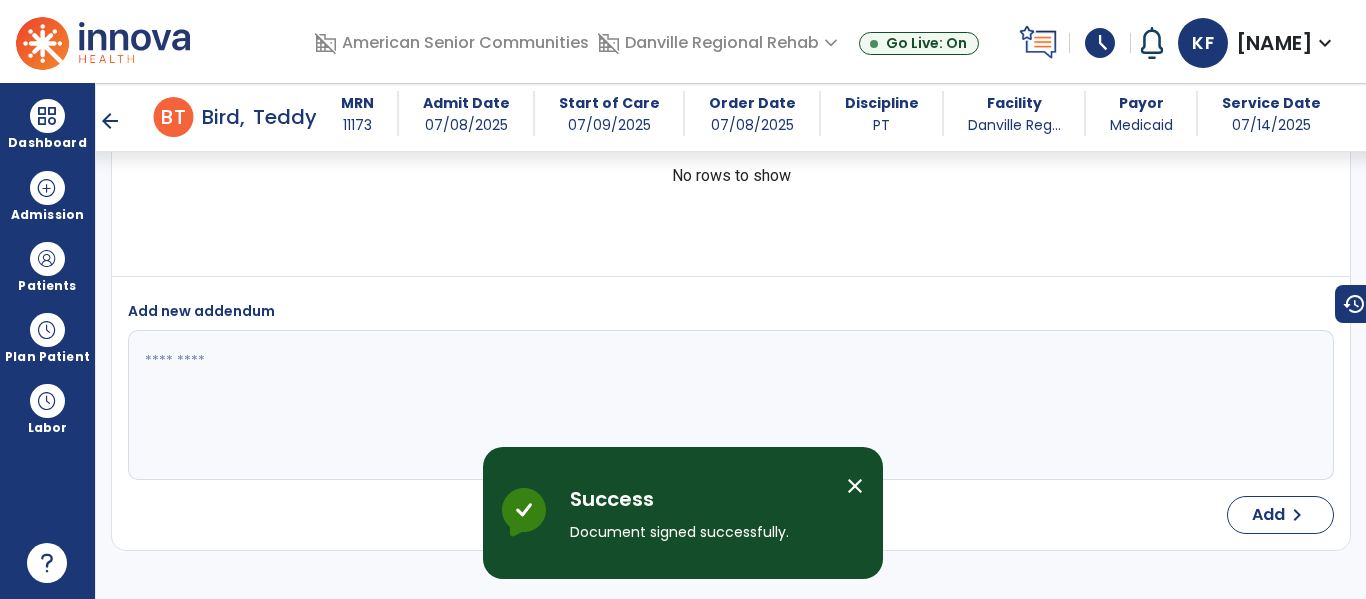 scroll, scrollTop: 4570, scrollLeft: 0, axis: vertical 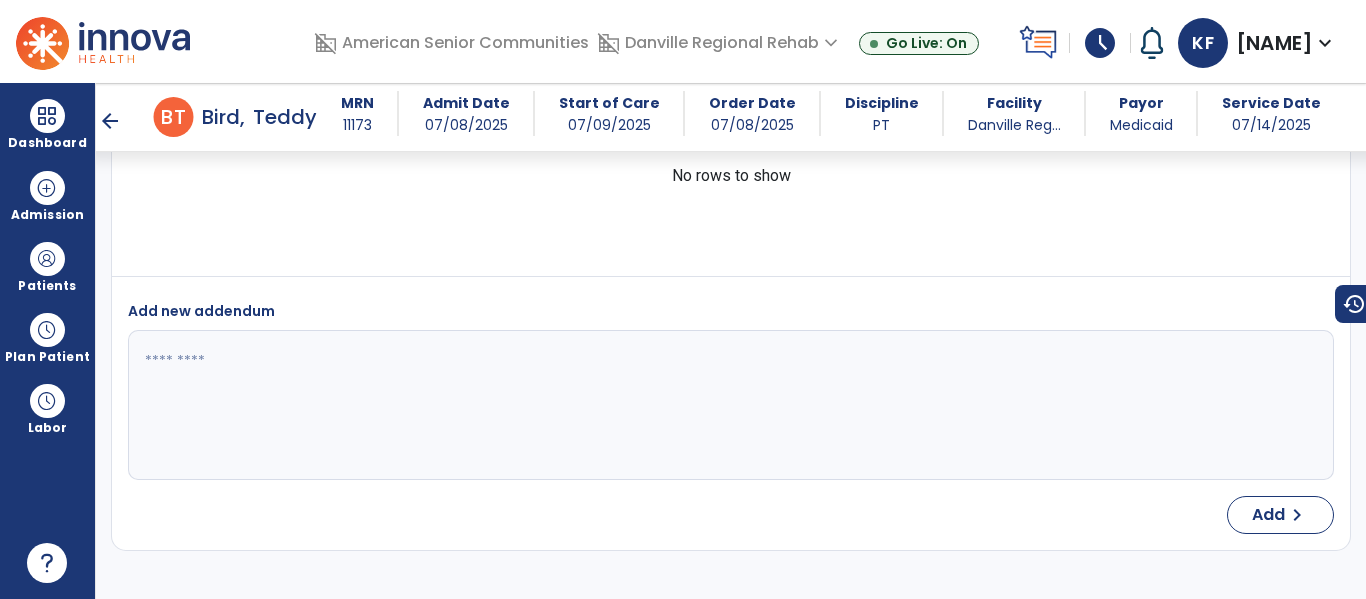 click on "arrow_back" at bounding box center [110, 121] 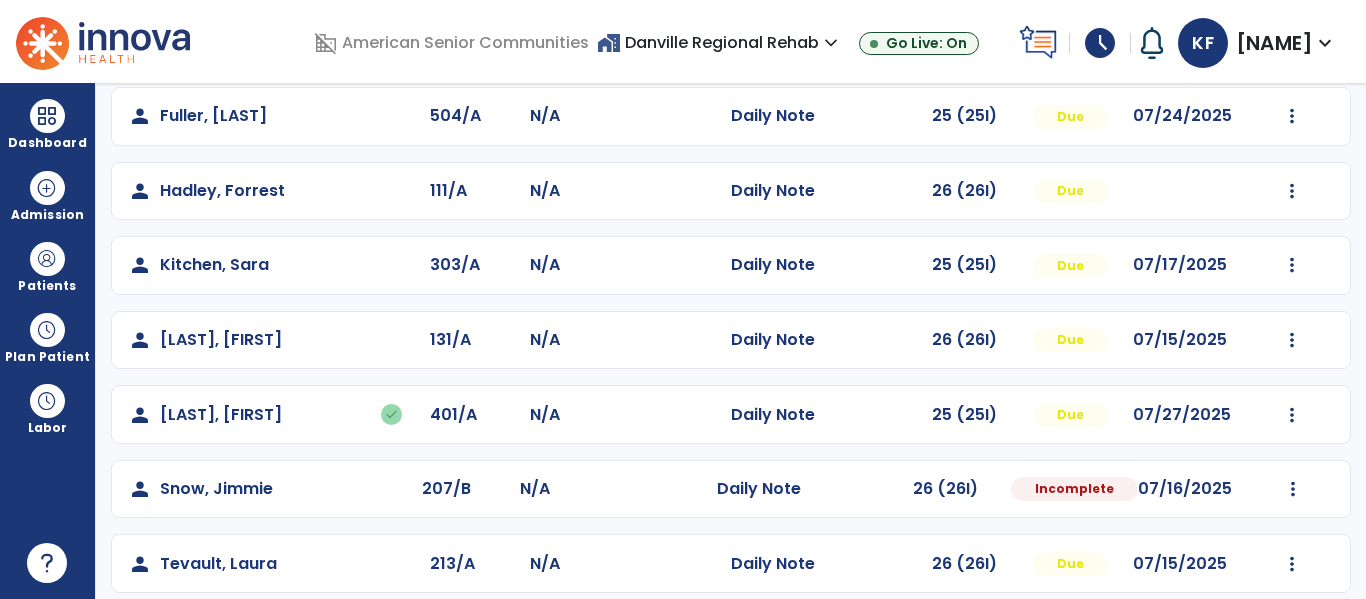 scroll, scrollTop: 488, scrollLeft: 0, axis: vertical 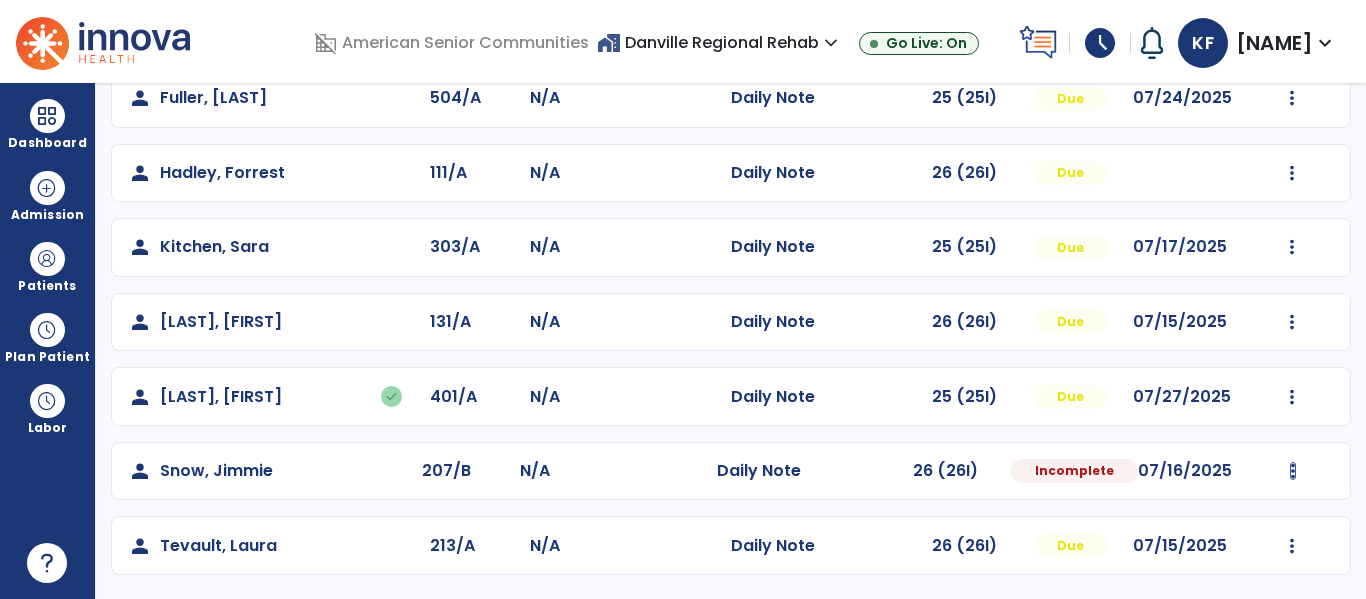 click at bounding box center (1293, -200) 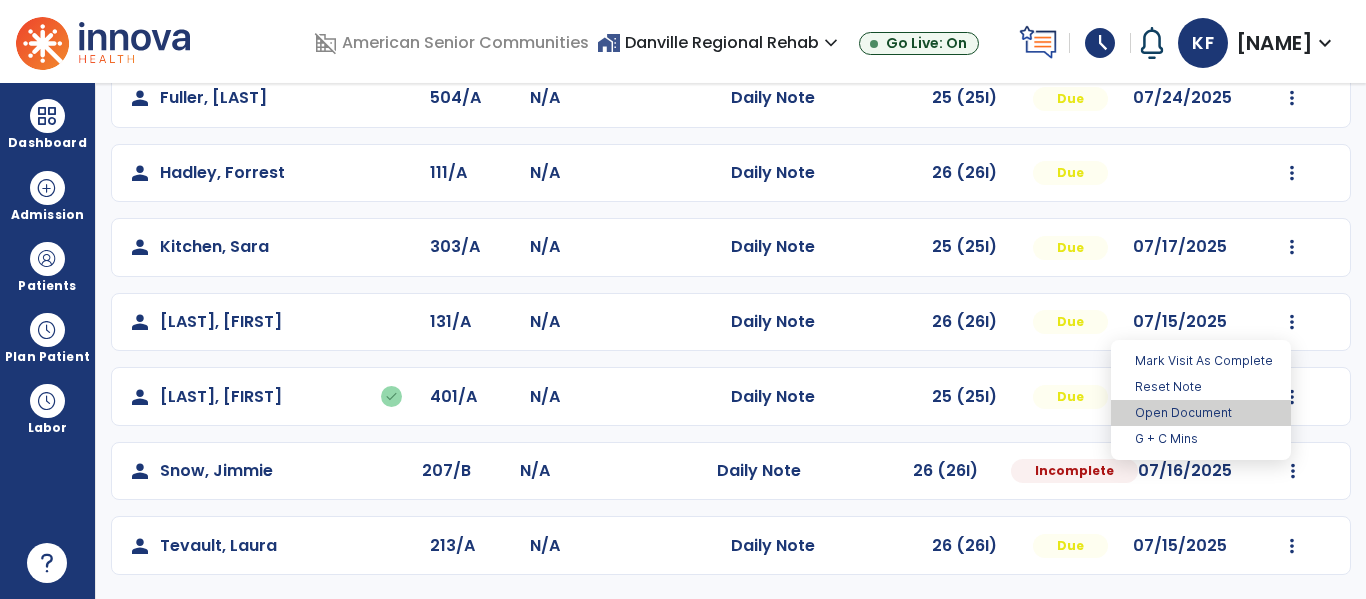 click on "Open Document" at bounding box center [1201, 413] 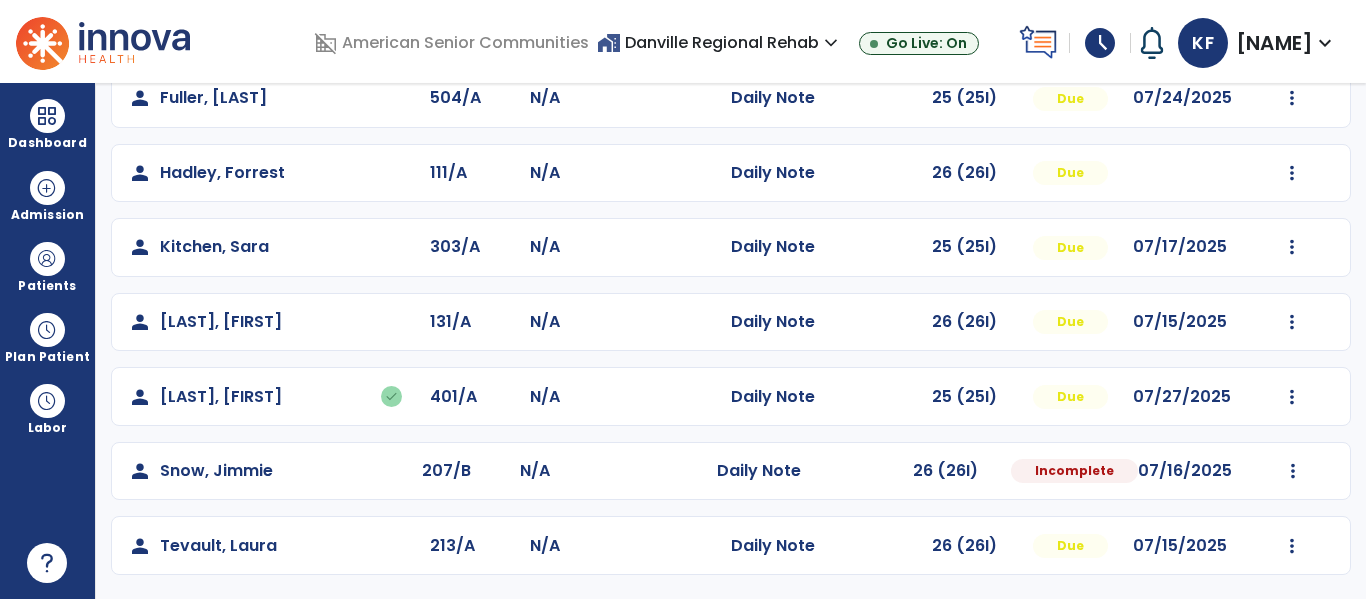 select on "*" 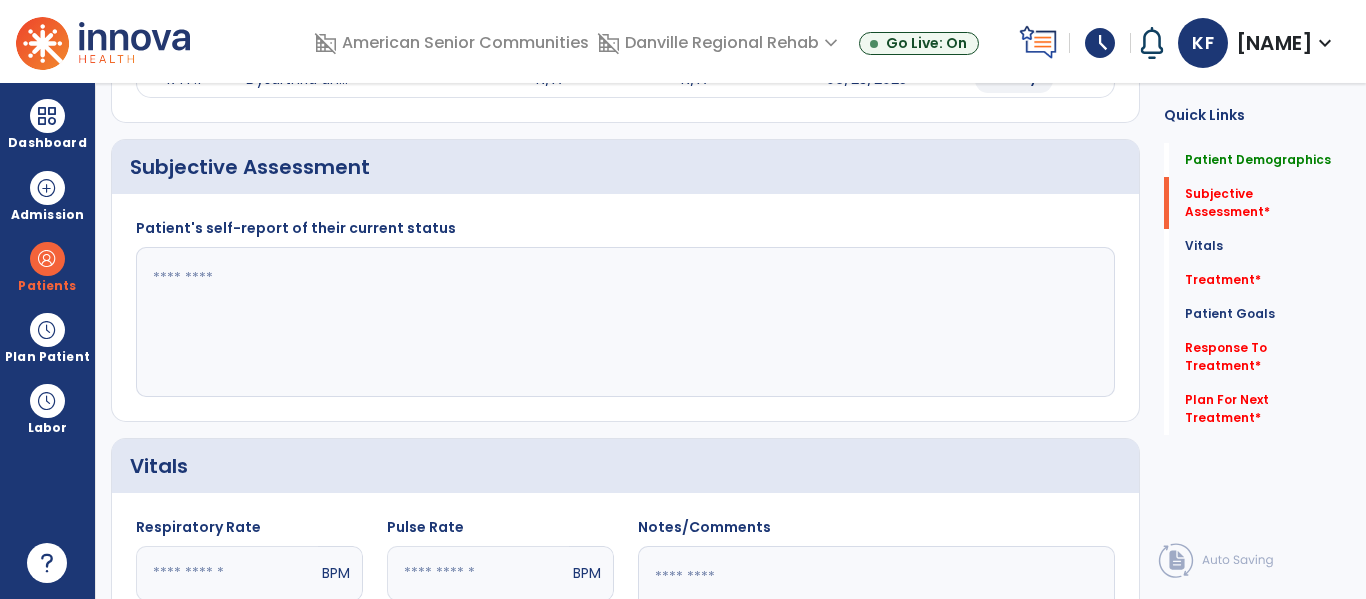 click 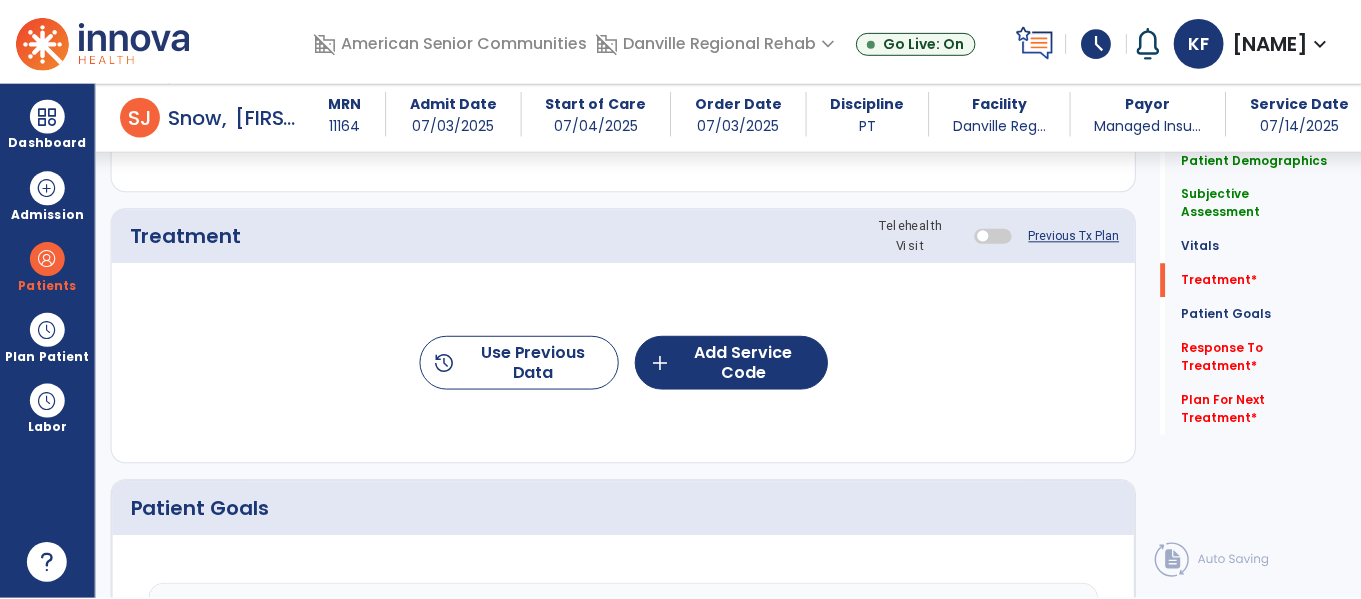 scroll, scrollTop: 1157, scrollLeft: 0, axis: vertical 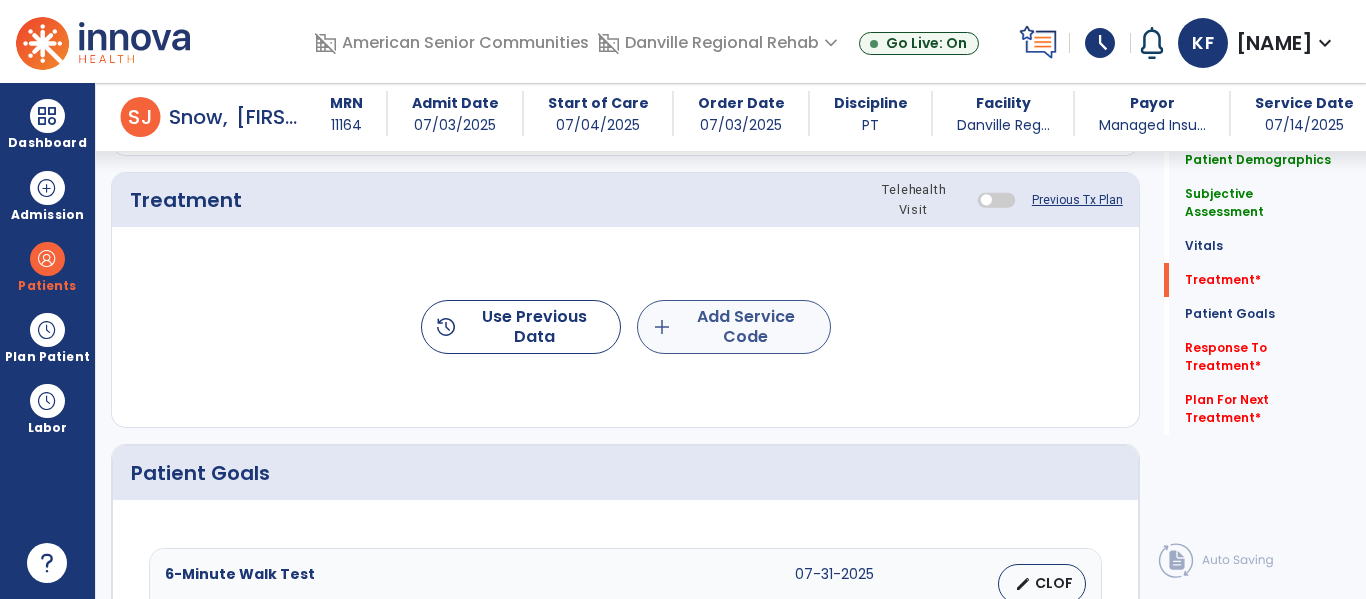 type on "**********" 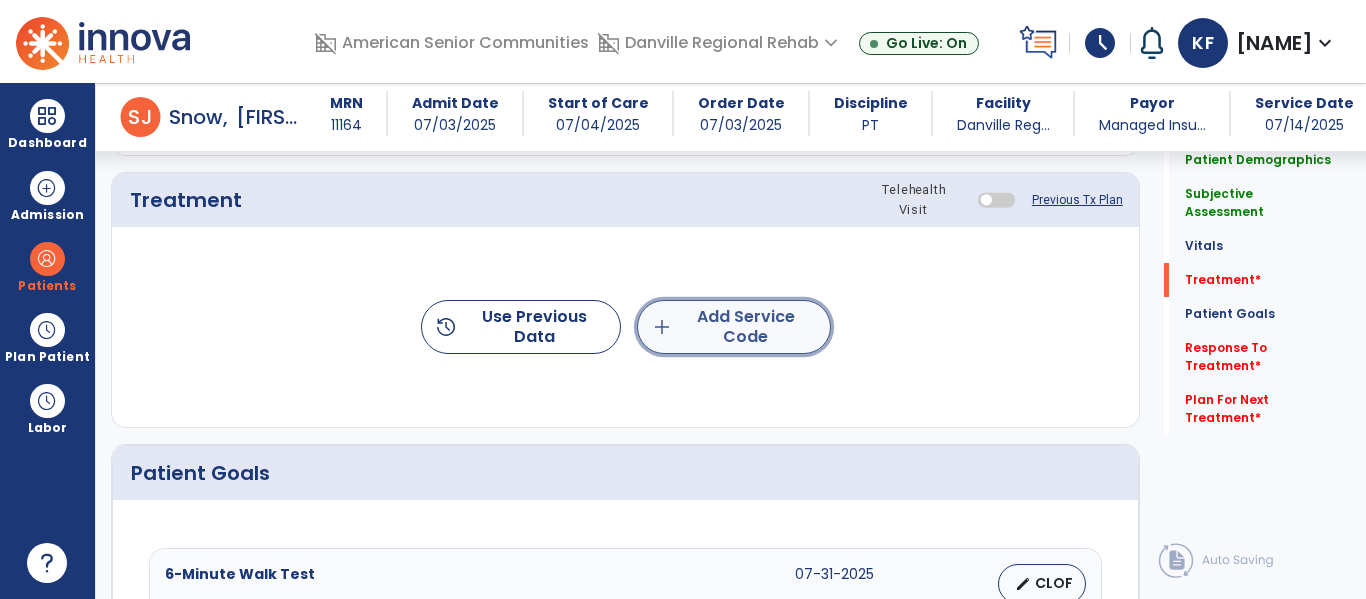 click on "add  Add Service Code" 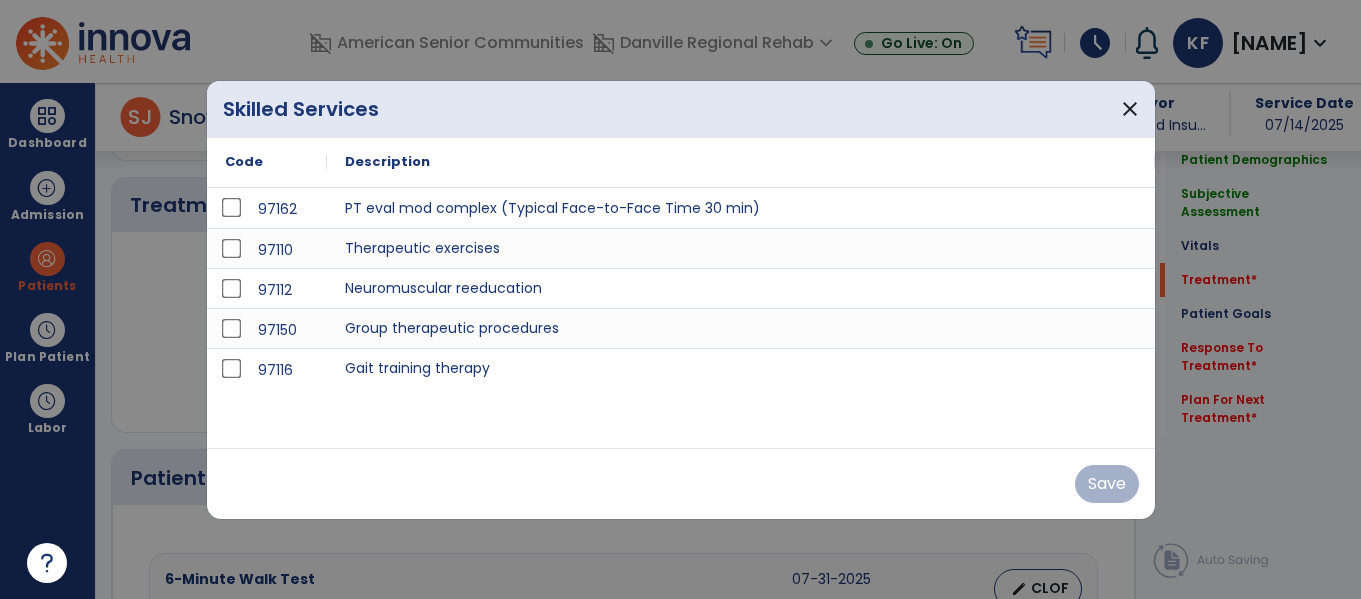scroll, scrollTop: 1157, scrollLeft: 0, axis: vertical 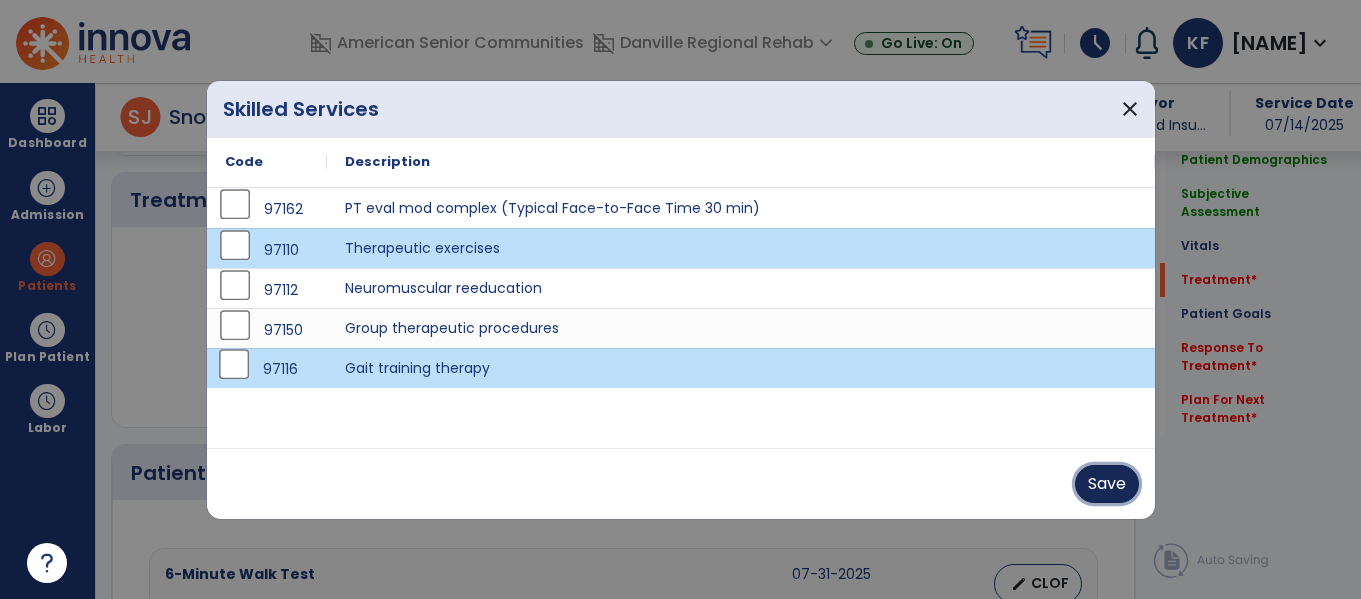 click on "Save" at bounding box center [1107, 484] 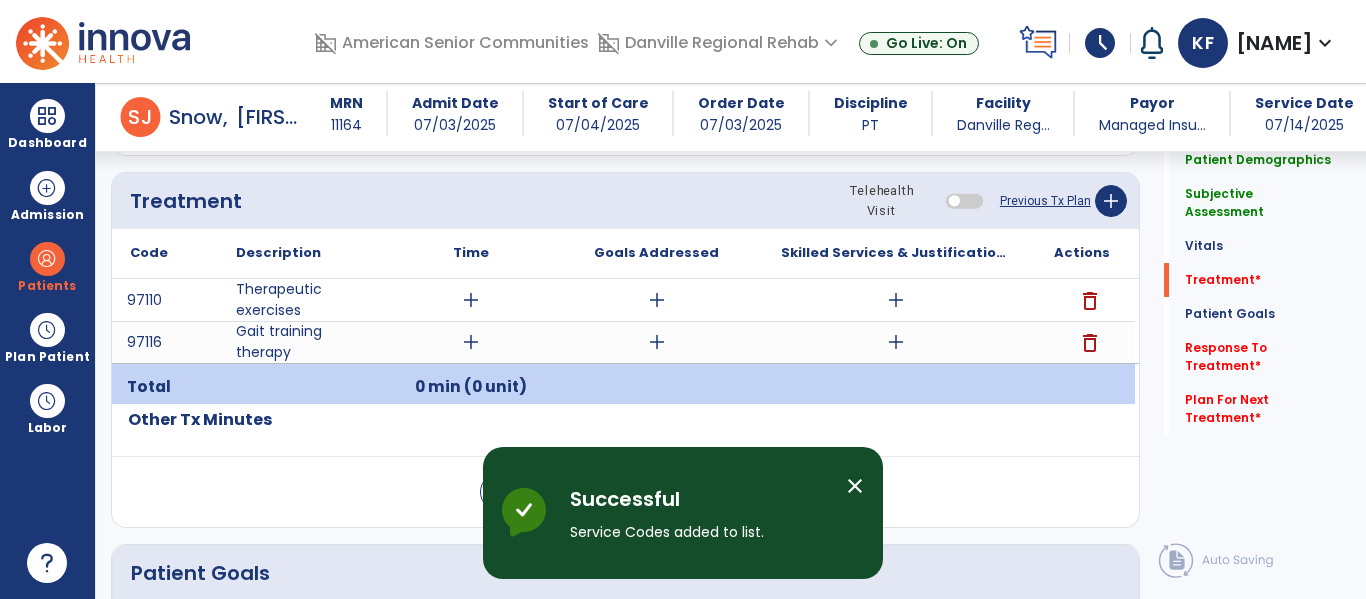 click on "add" at bounding box center (471, 300) 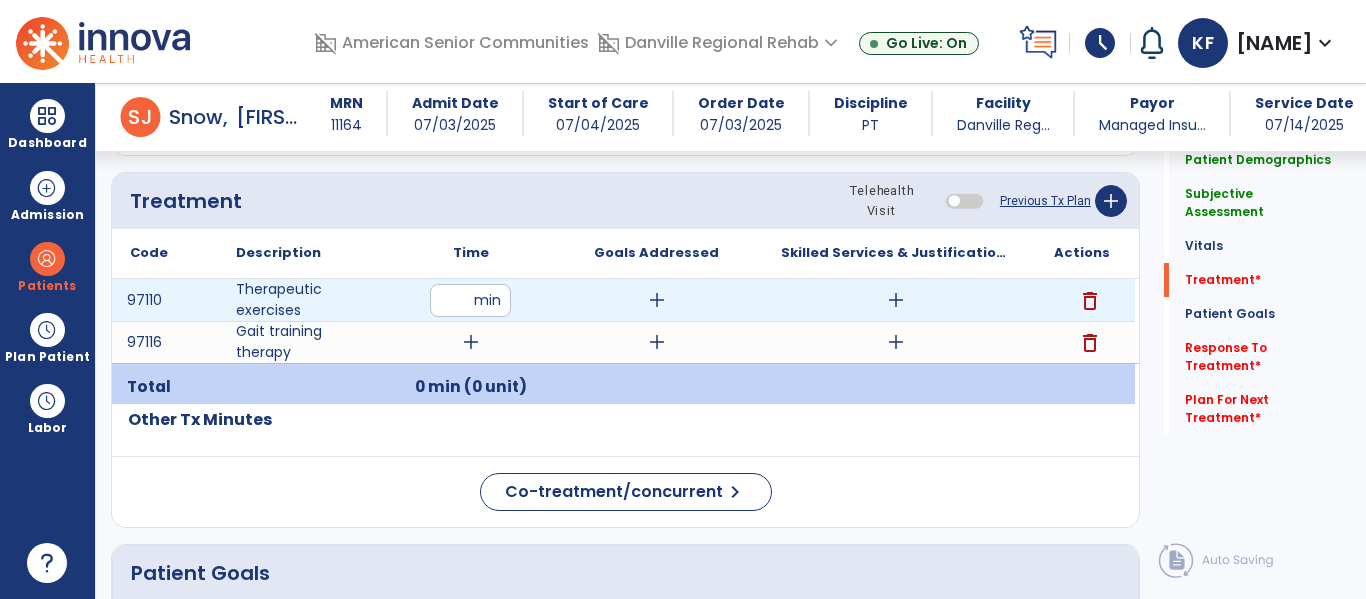 type on "**" 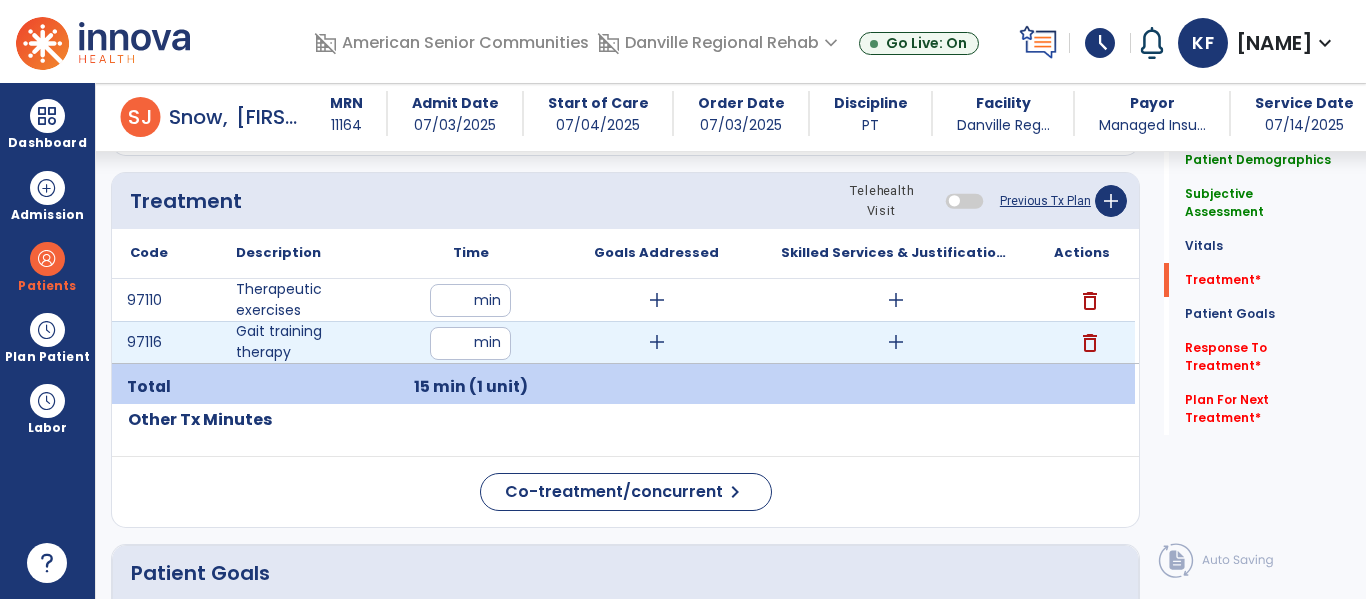 type on "**" 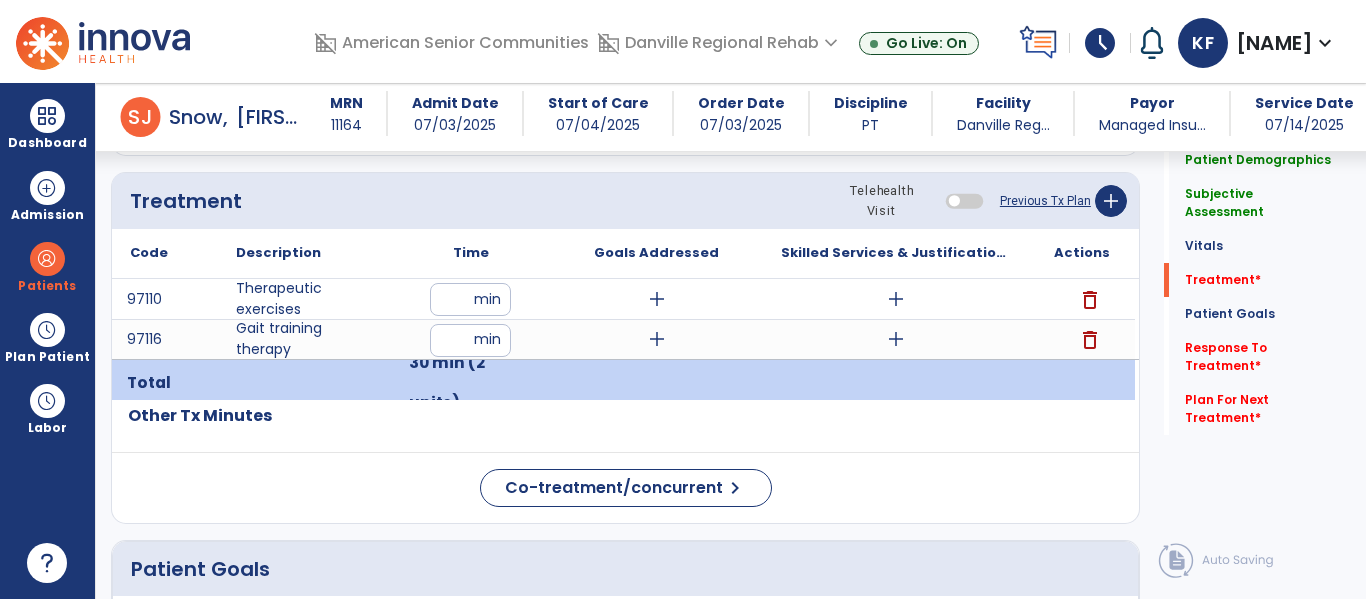 click on "add" at bounding box center (657, 299) 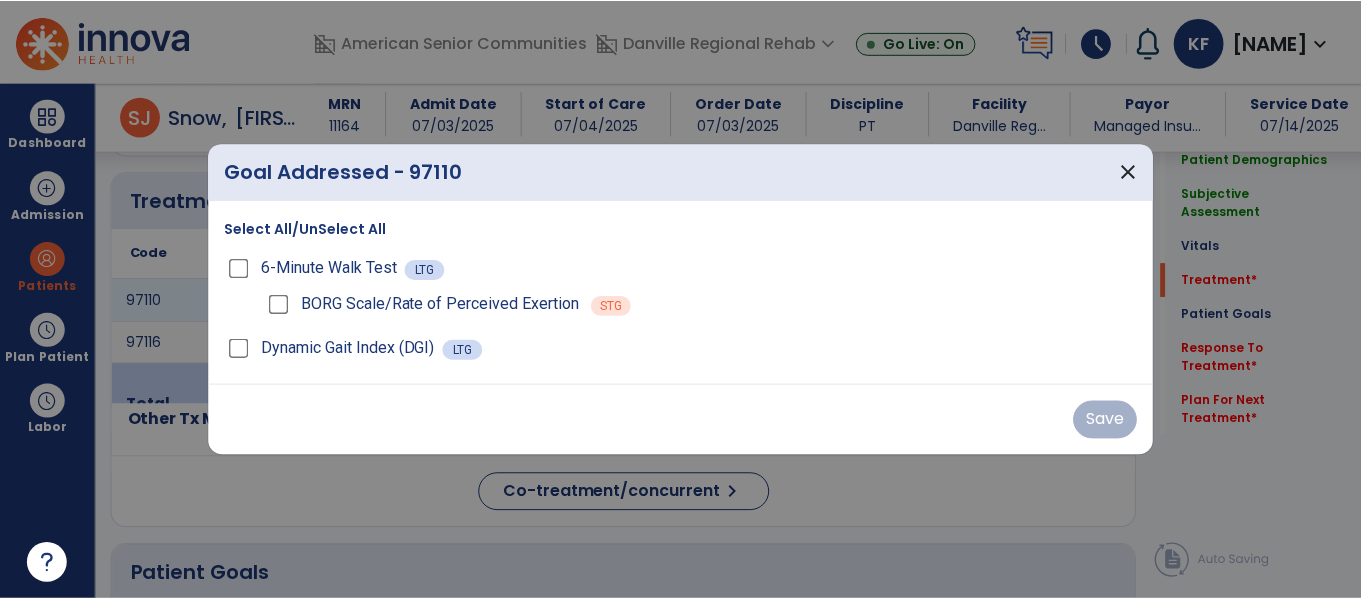 scroll, scrollTop: 1157, scrollLeft: 0, axis: vertical 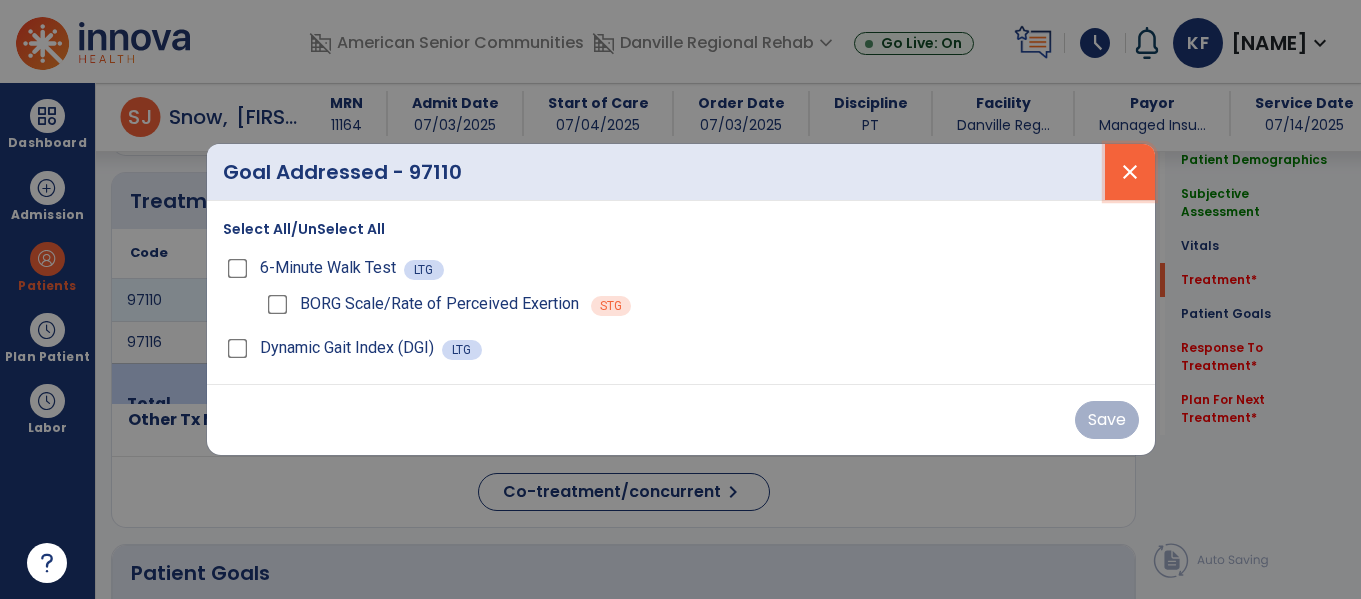 click on "close" at bounding box center (1130, 172) 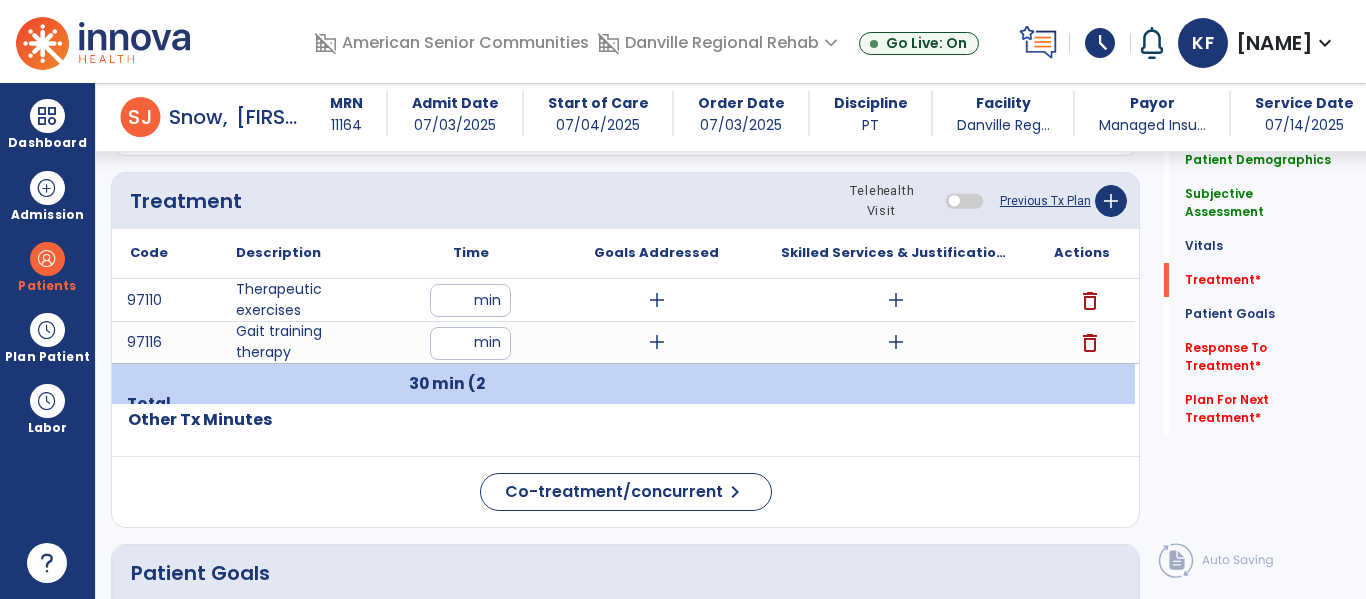 click on "add" at bounding box center (896, 300) 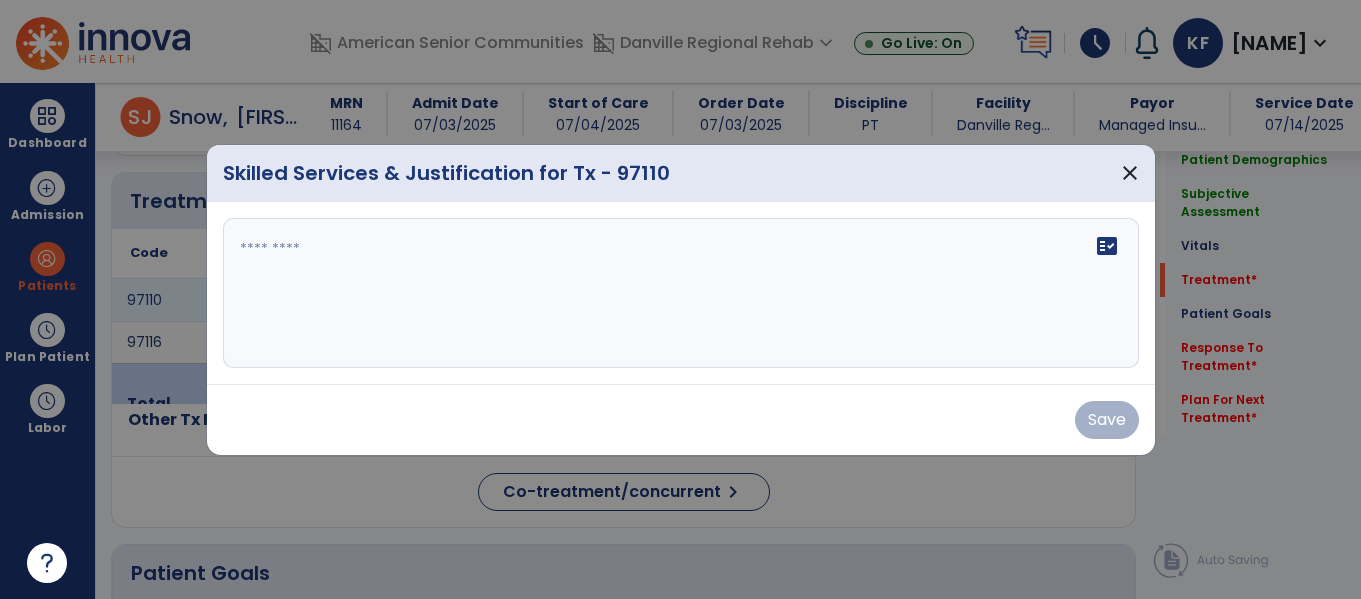 scroll, scrollTop: 1157, scrollLeft: 0, axis: vertical 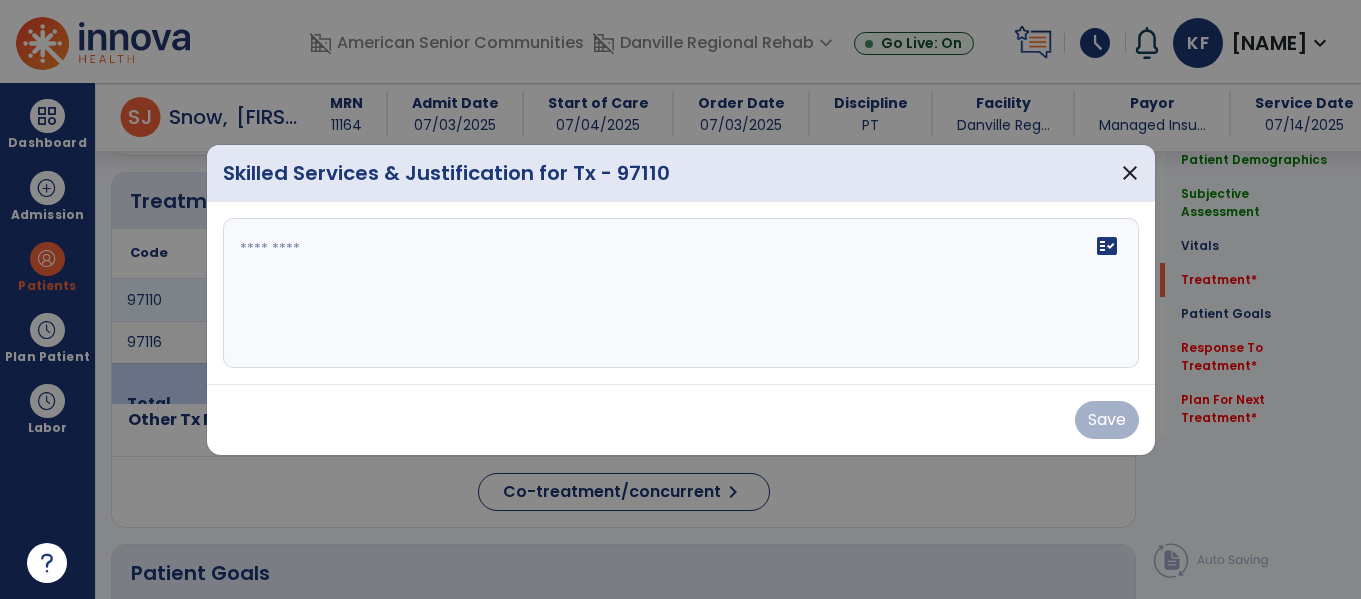 click on "fact_check" at bounding box center [681, 293] 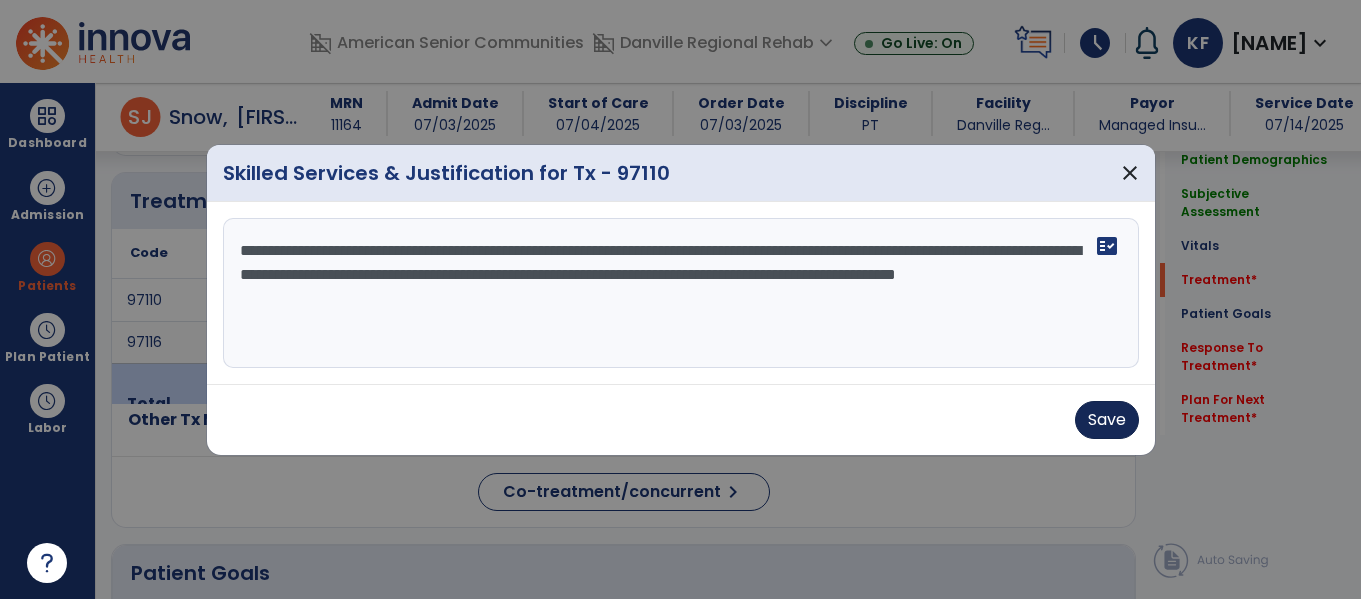 type on "**********" 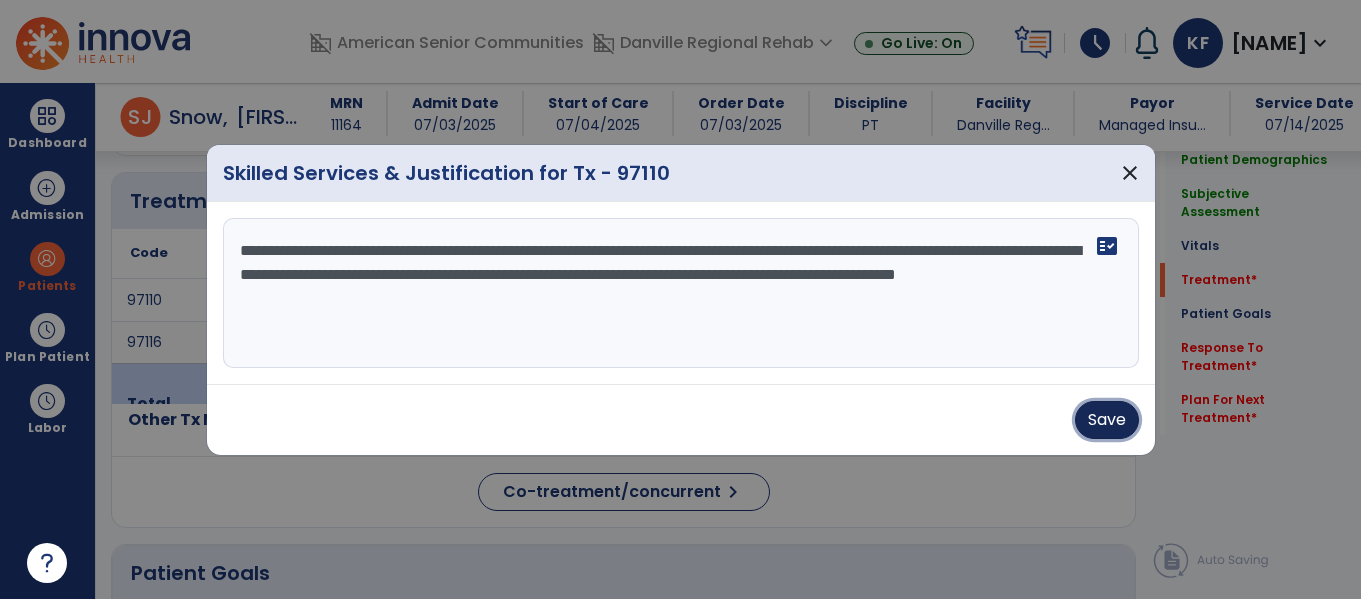 click on "Save" at bounding box center (1107, 420) 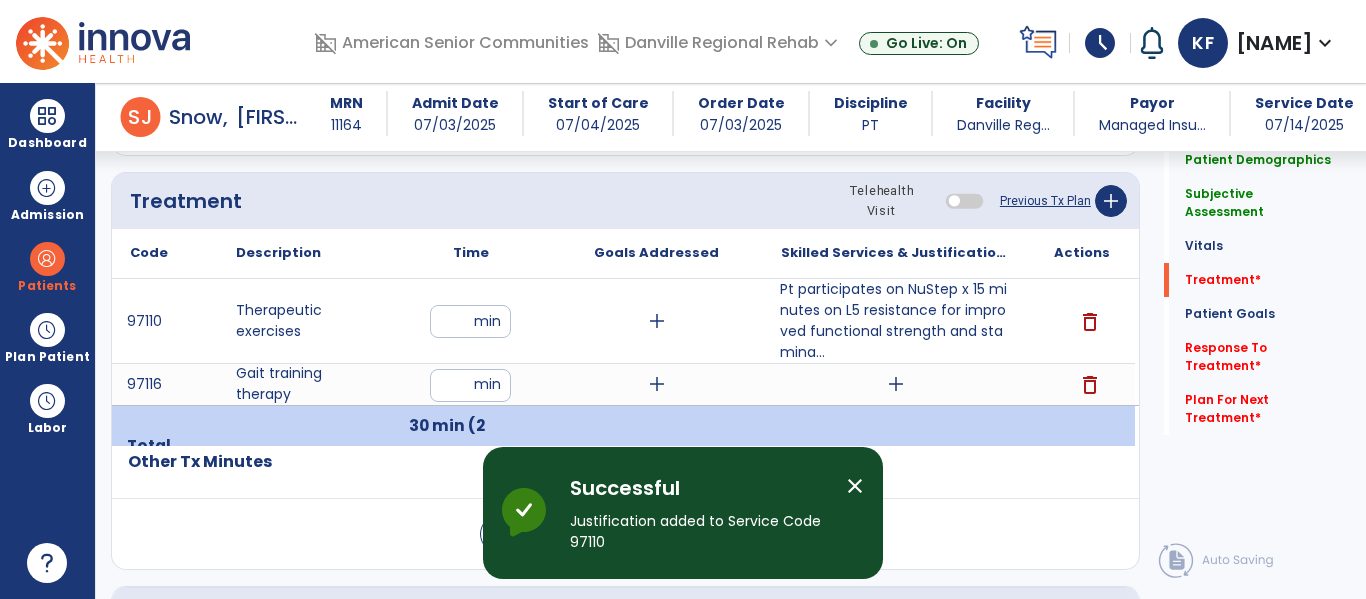 click on "add" at bounding box center [657, 384] 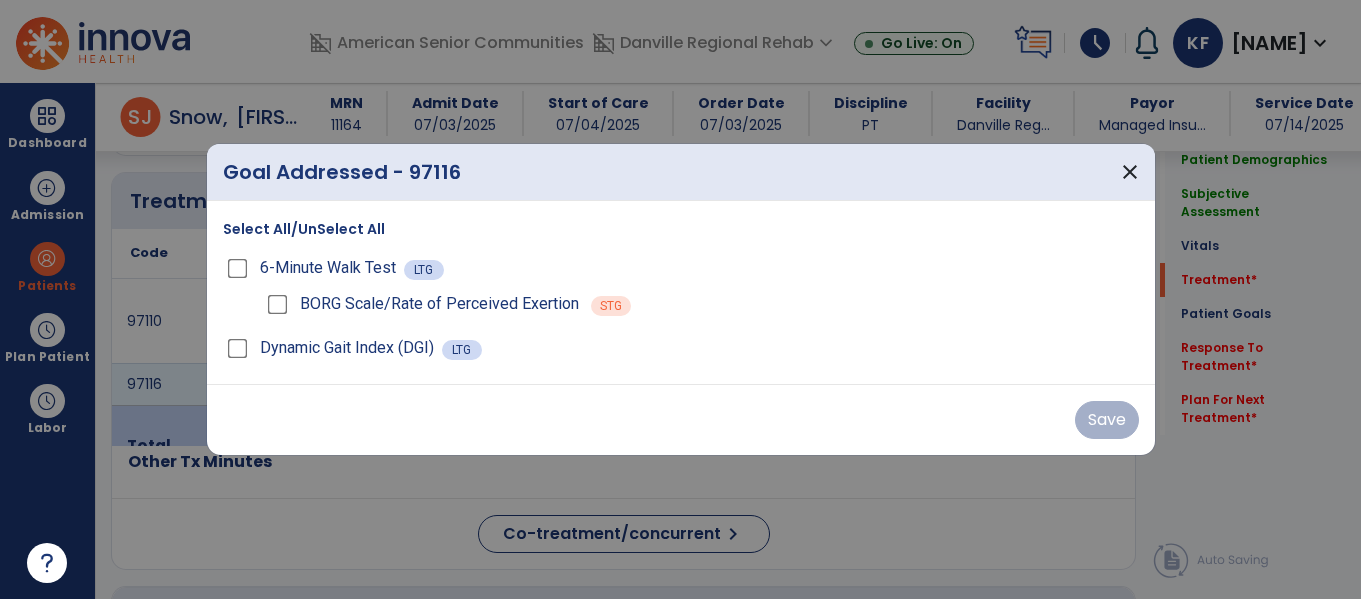 scroll, scrollTop: 1157, scrollLeft: 0, axis: vertical 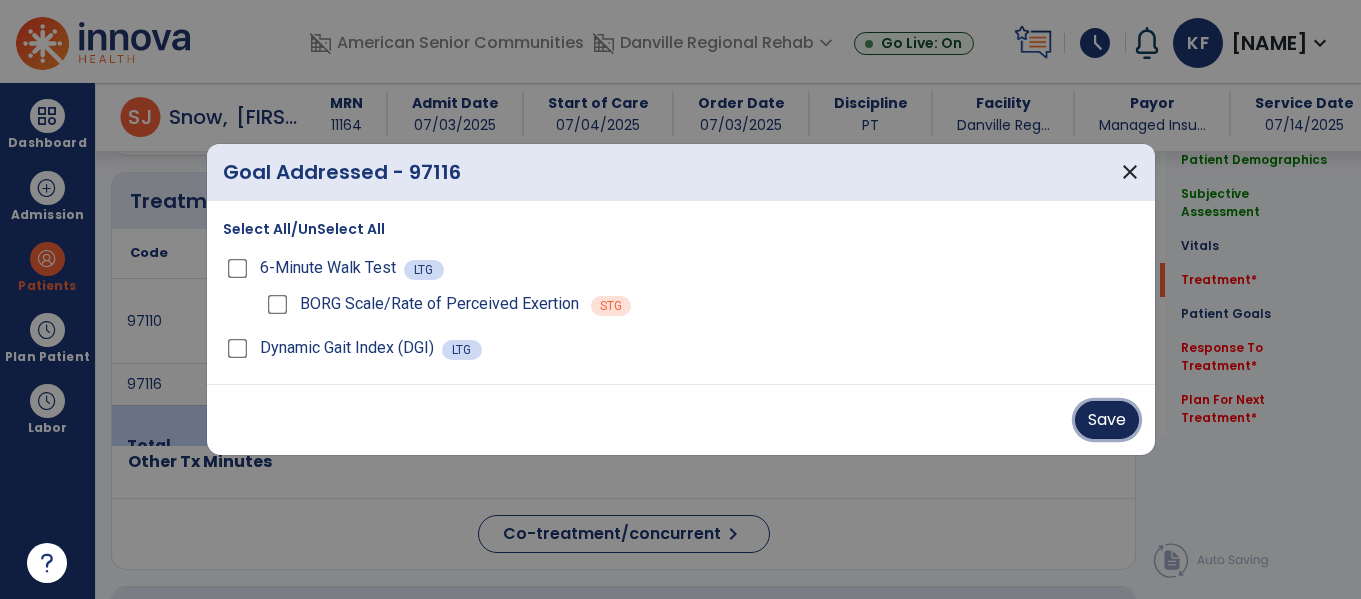 click on "Save" at bounding box center (1107, 420) 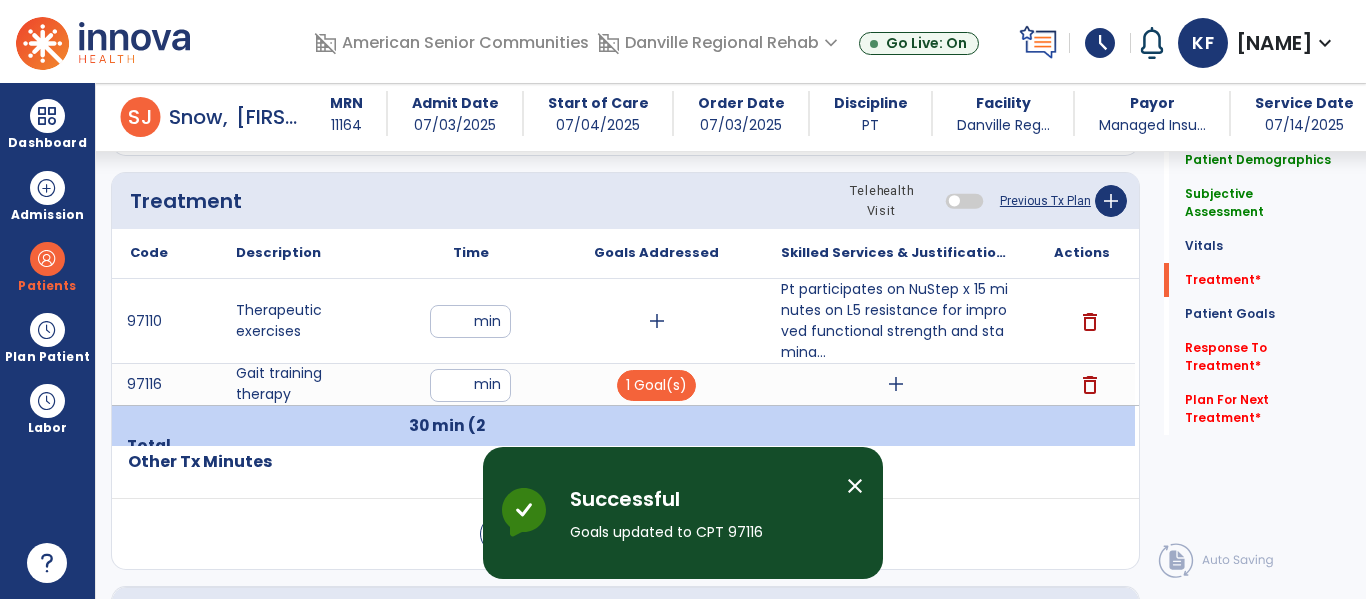 click on "add" at bounding box center [896, 384] 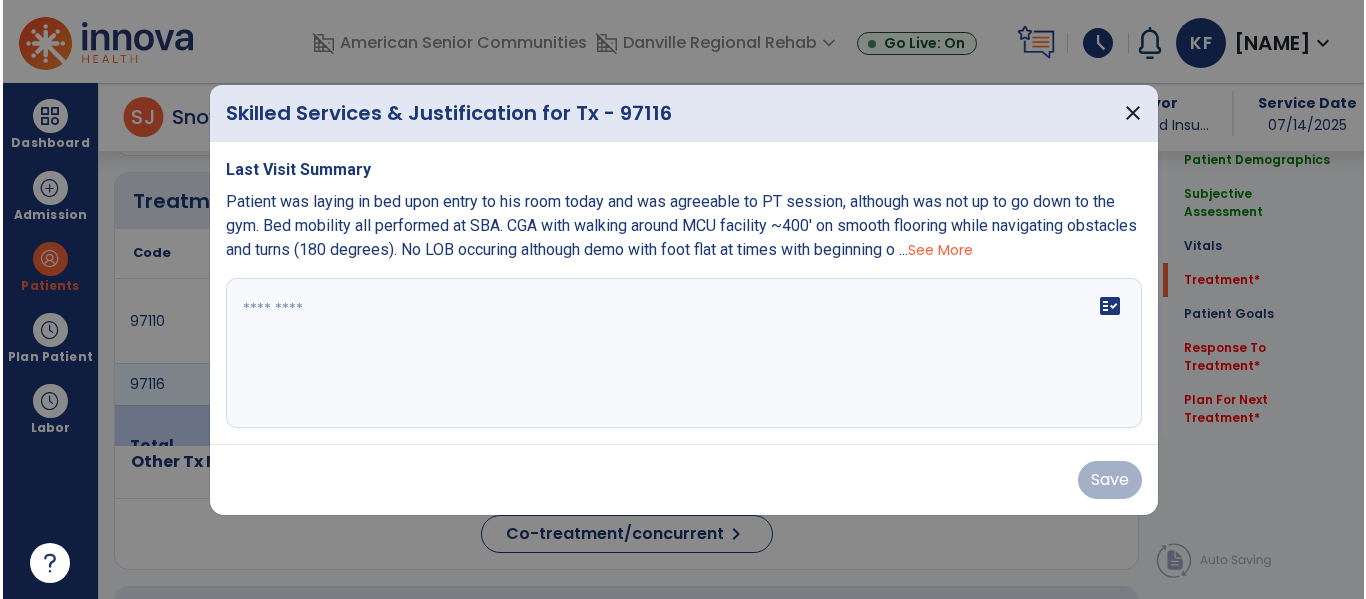 scroll, scrollTop: 1157, scrollLeft: 0, axis: vertical 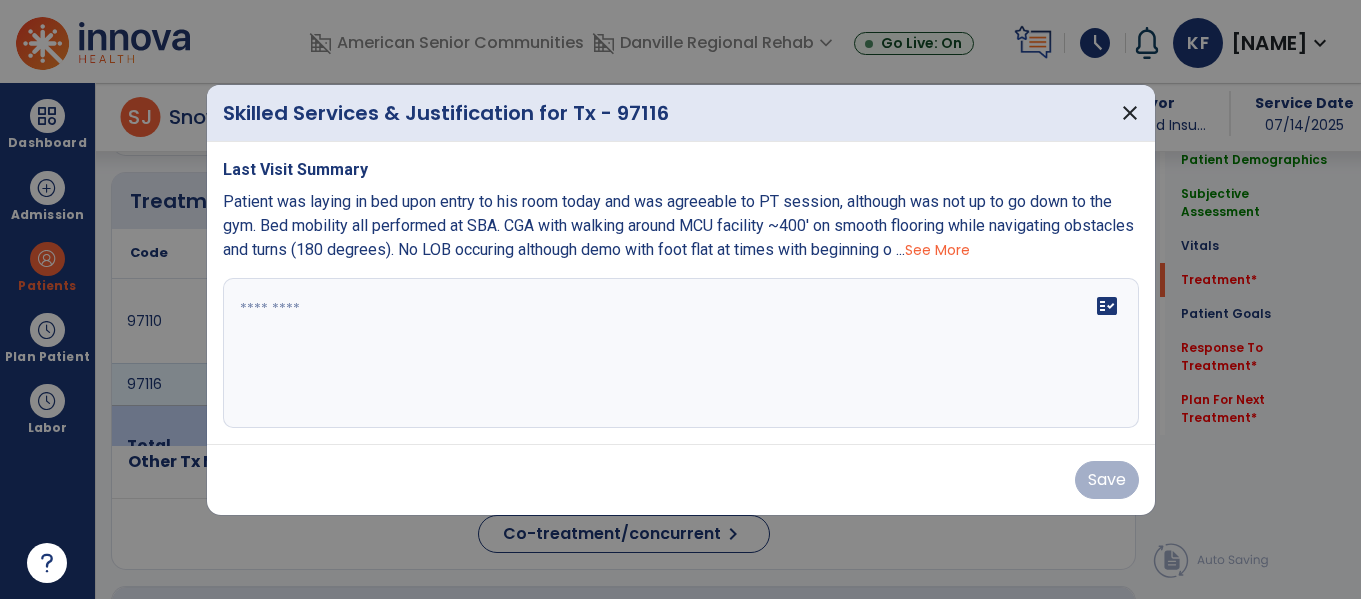 click on "fact_check" at bounding box center [681, 353] 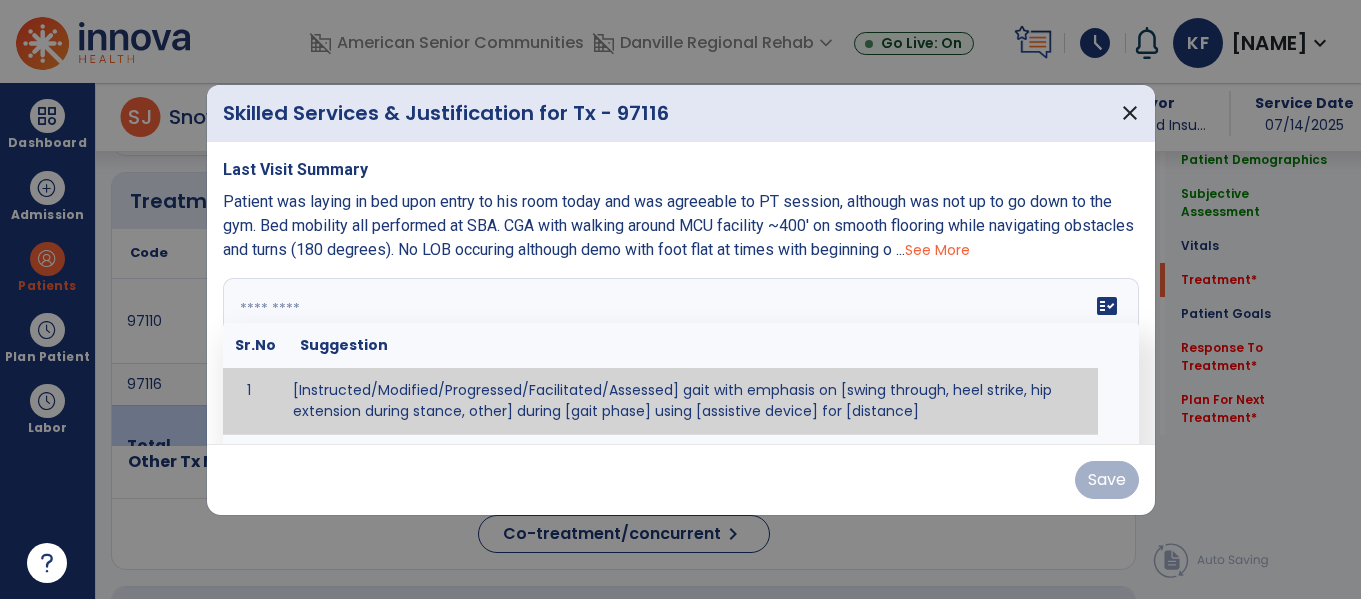 click on "See More" at bounding box center [937, 250] 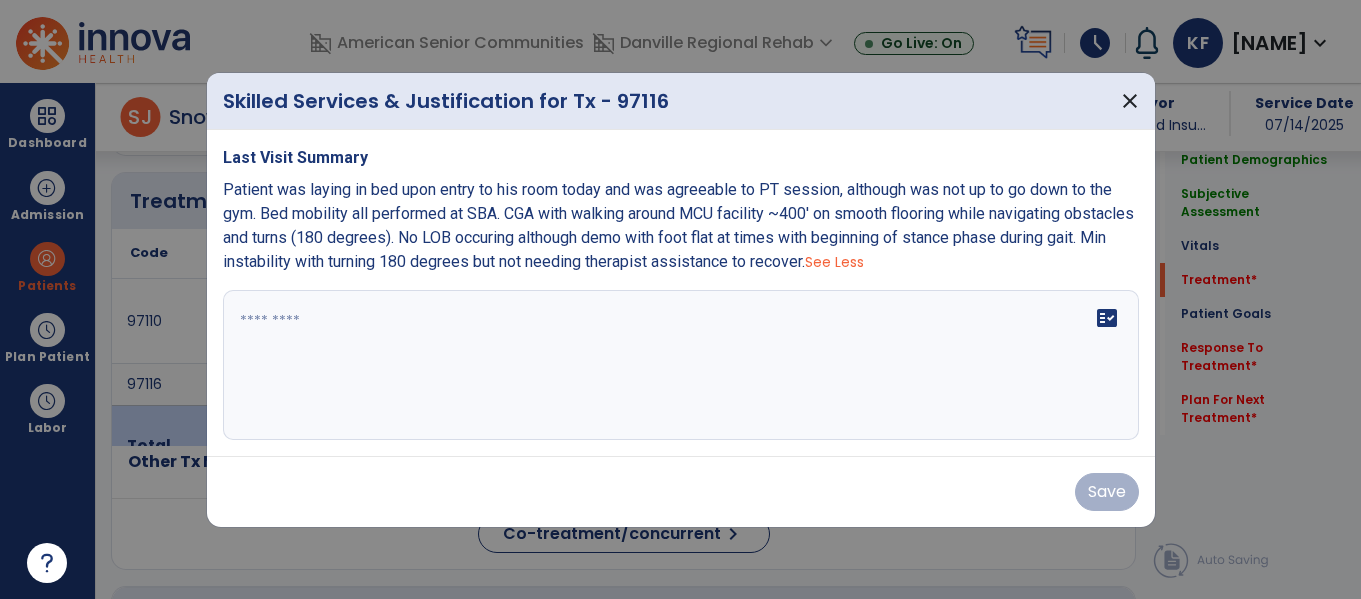 click on "fact_check" at bounding box center [681, 365] 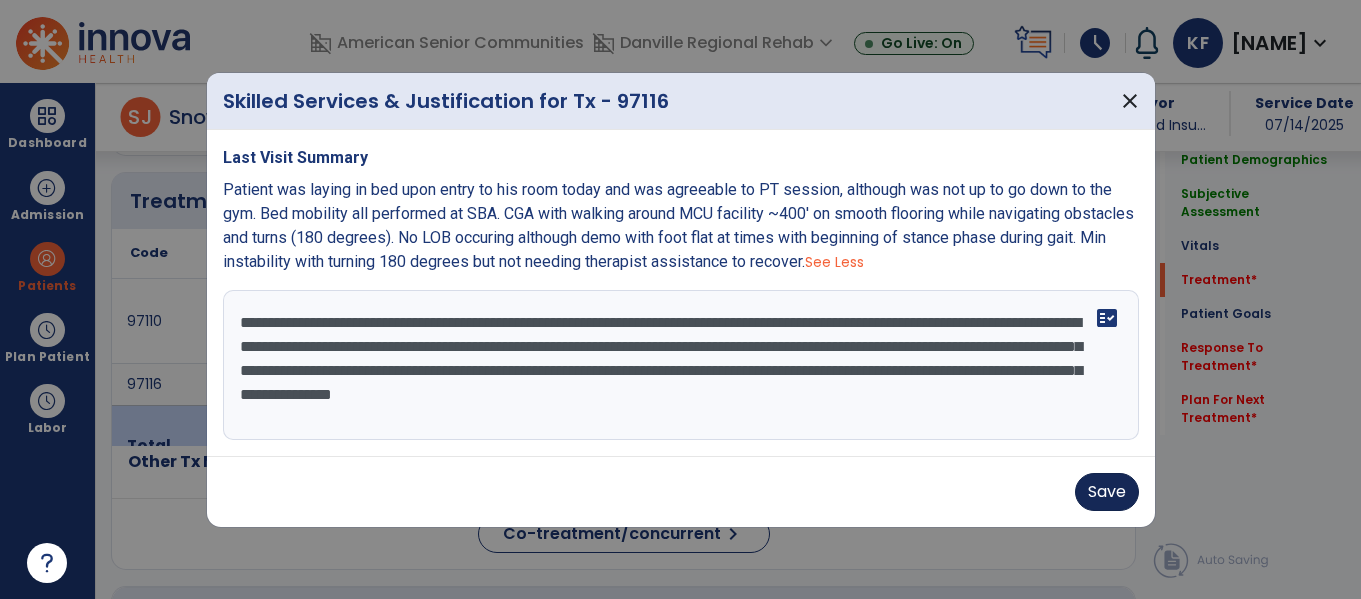 type on "**********" 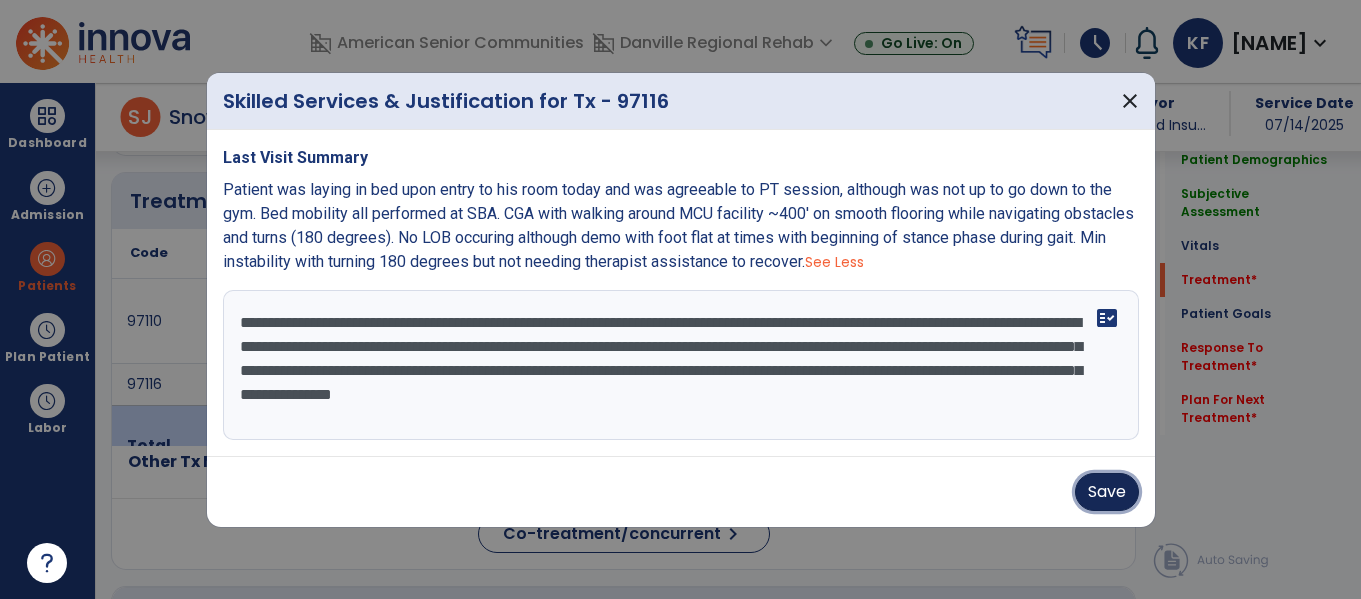 click on "Save" at bounding box center [1107, 492] 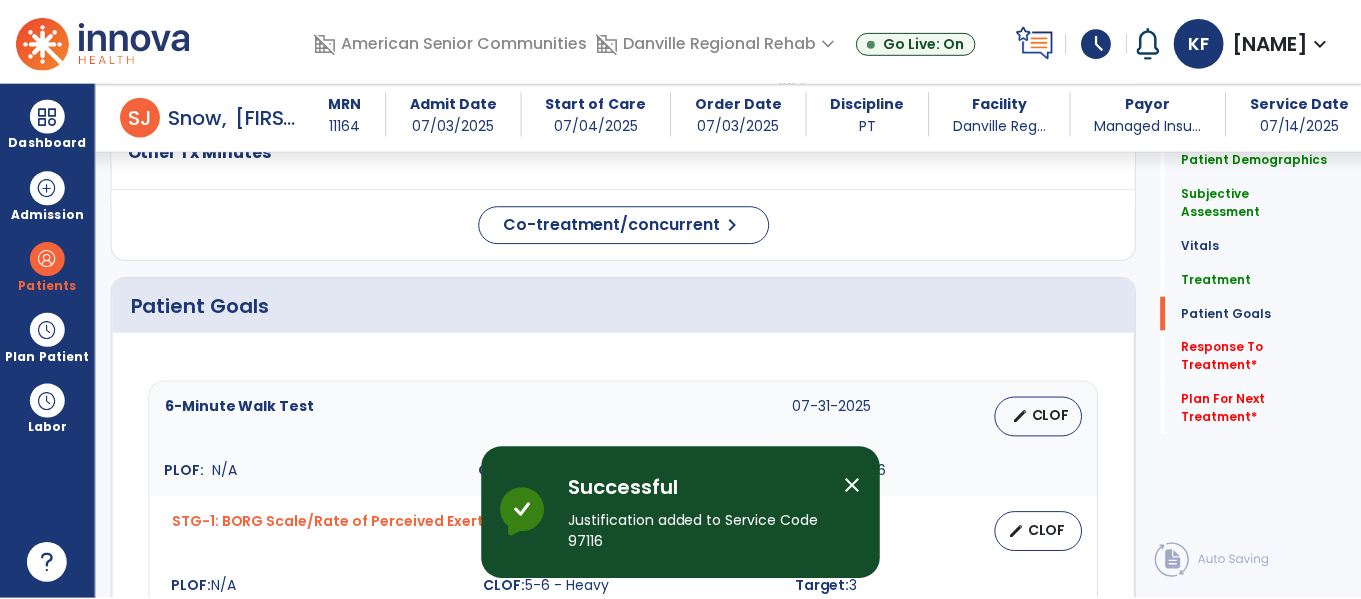 scroll, scrollTop: 1527, scrollLeft: 0, axis: vertical 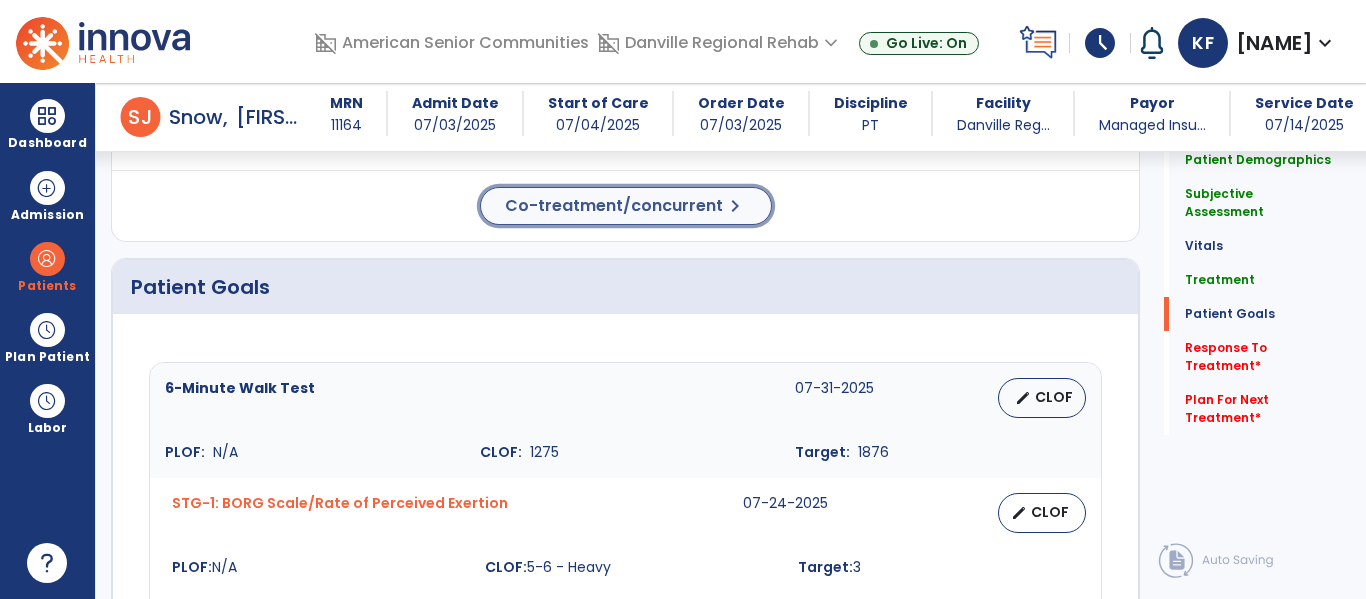 click on "Co-treatment/concurrent" 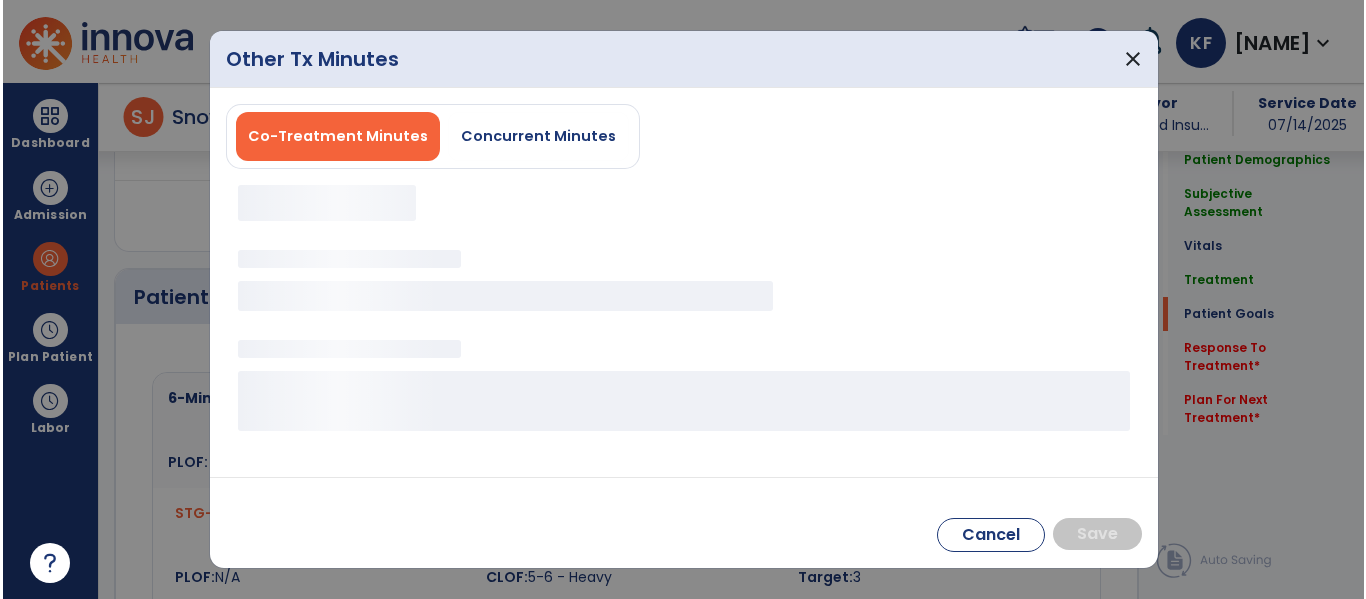 scroll, scrollTop: 1527, scrollLeft: 0, axis: vertical 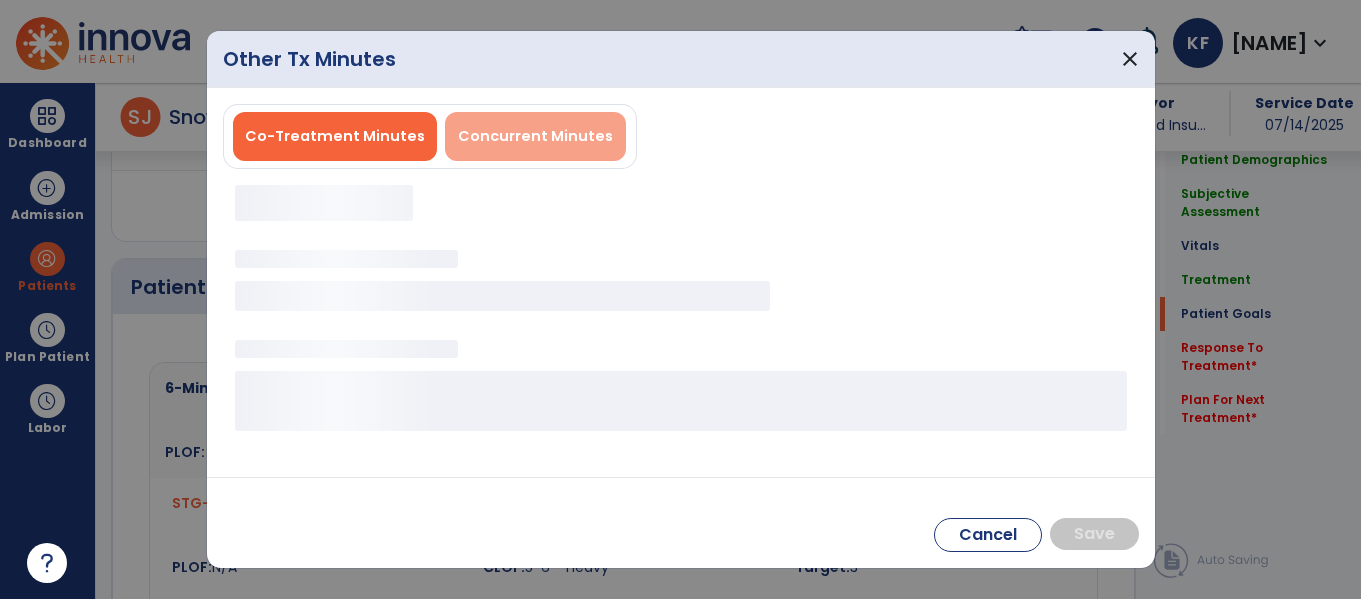 click on "Concurrent Minutes" at bounding box center [535, 136] 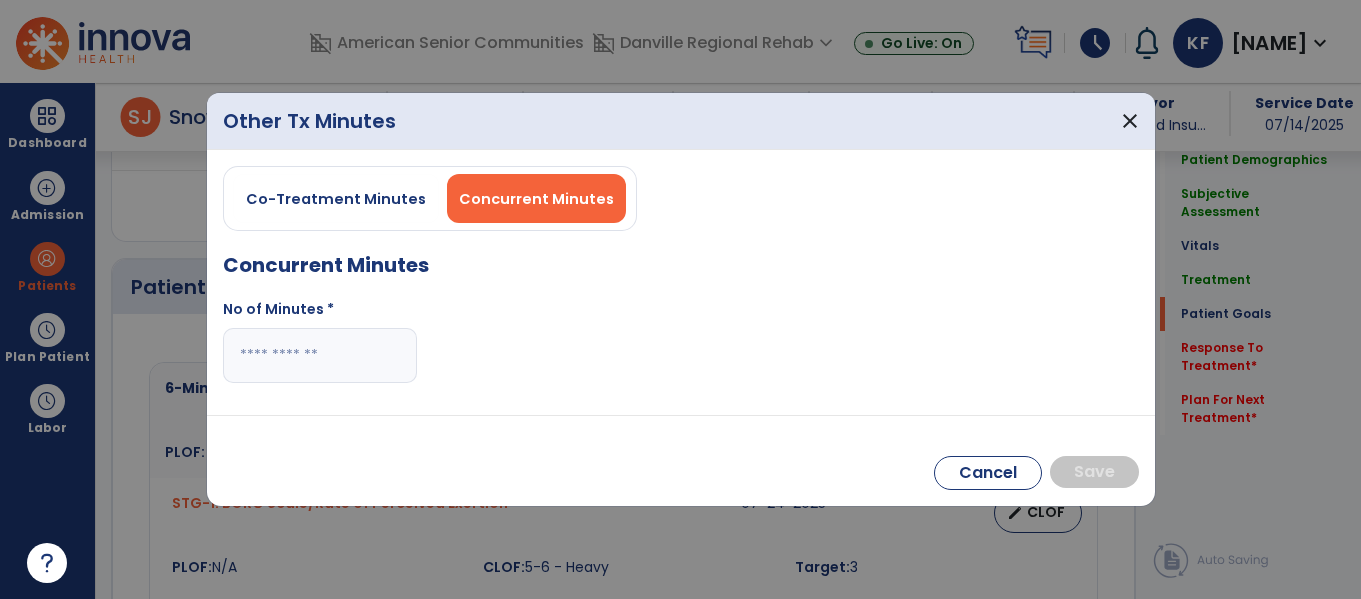 click at bounding box center (320, 355) 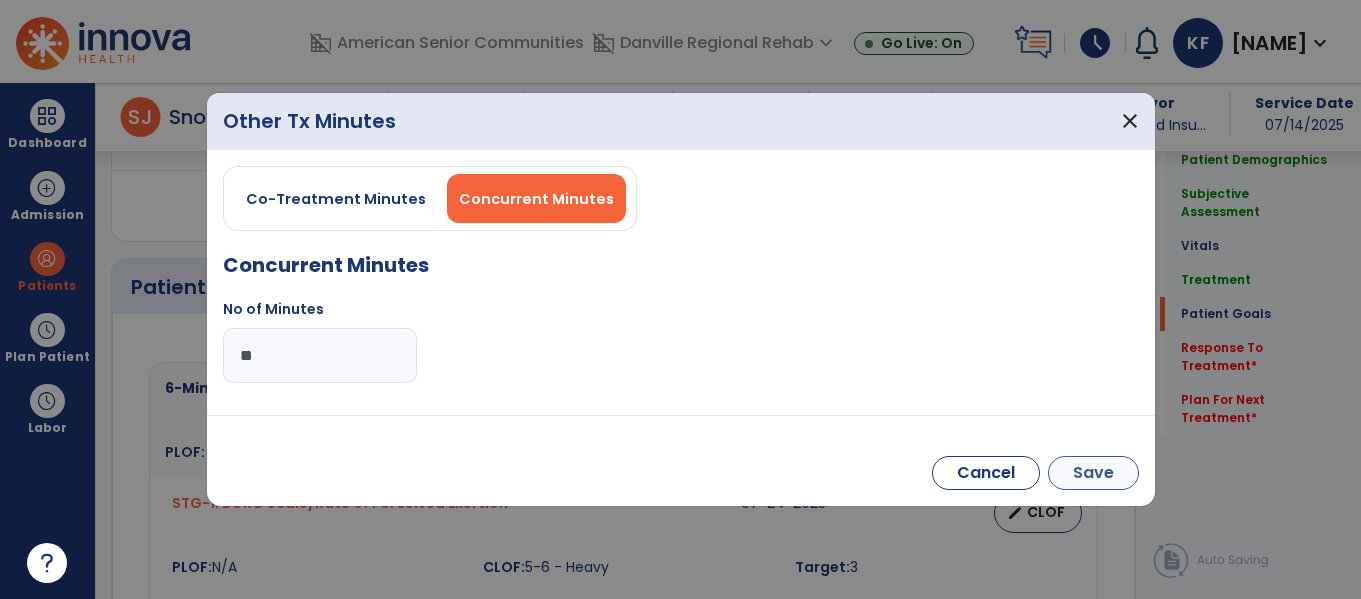 type on "**" 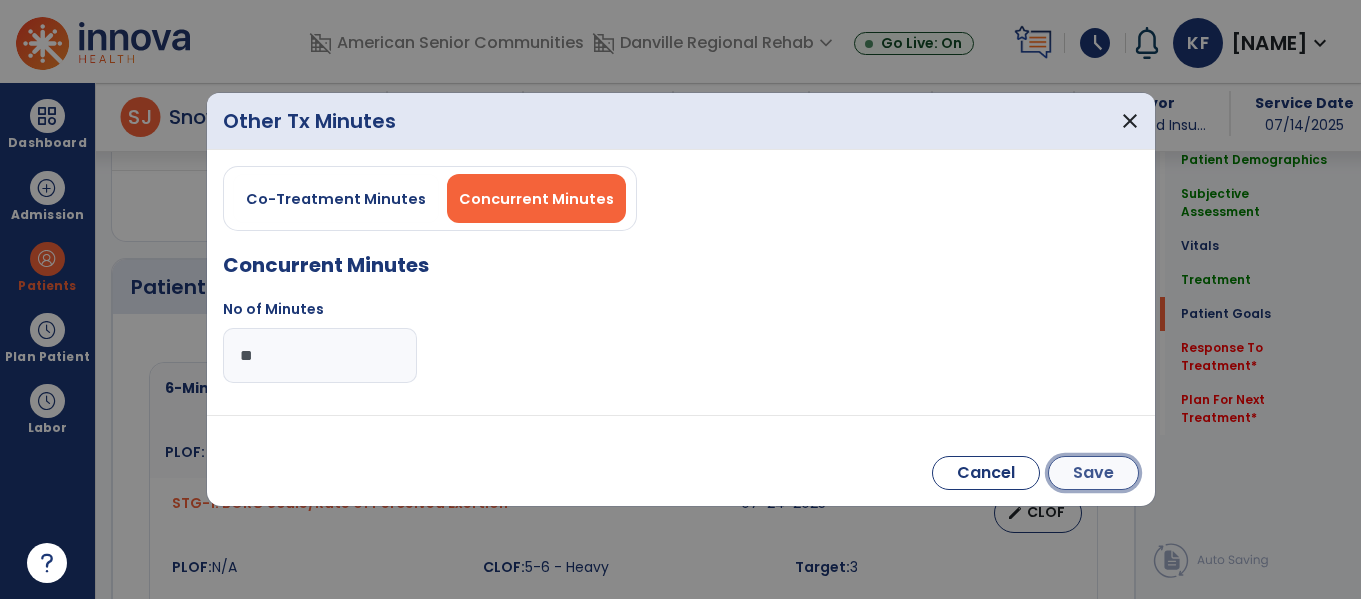 click on "Save" at bounding box center [1093, 473] 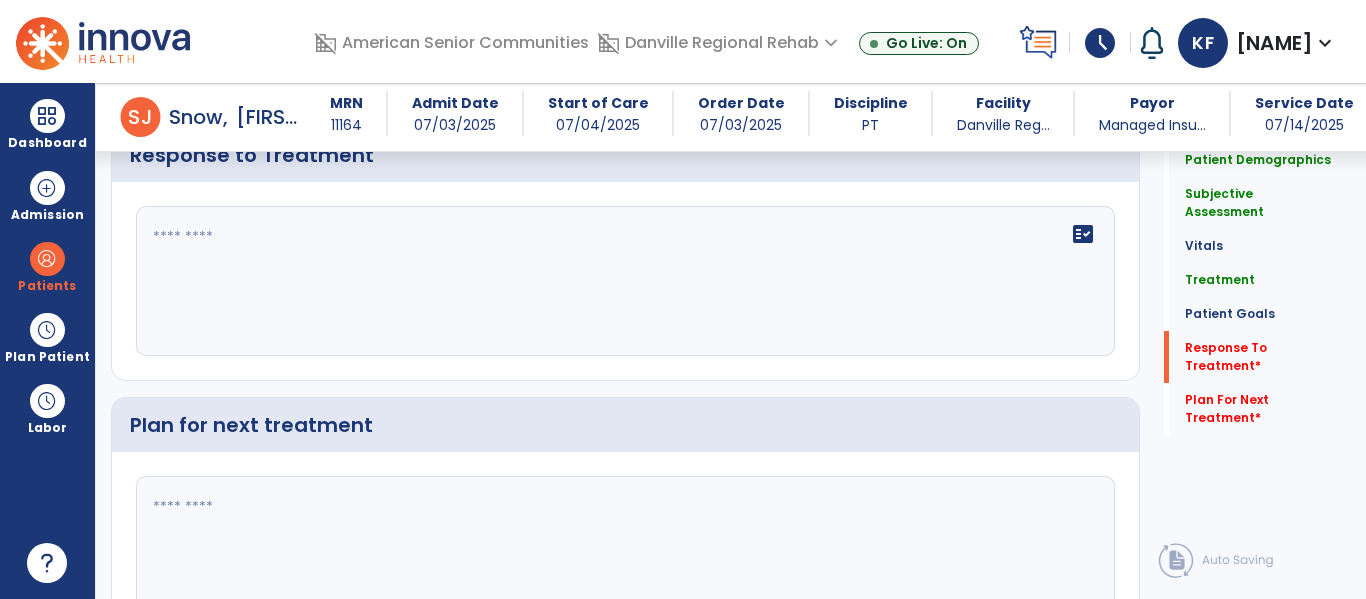 scroll, scrollTop: 2489, scrollLeft: 0, axis: vertical 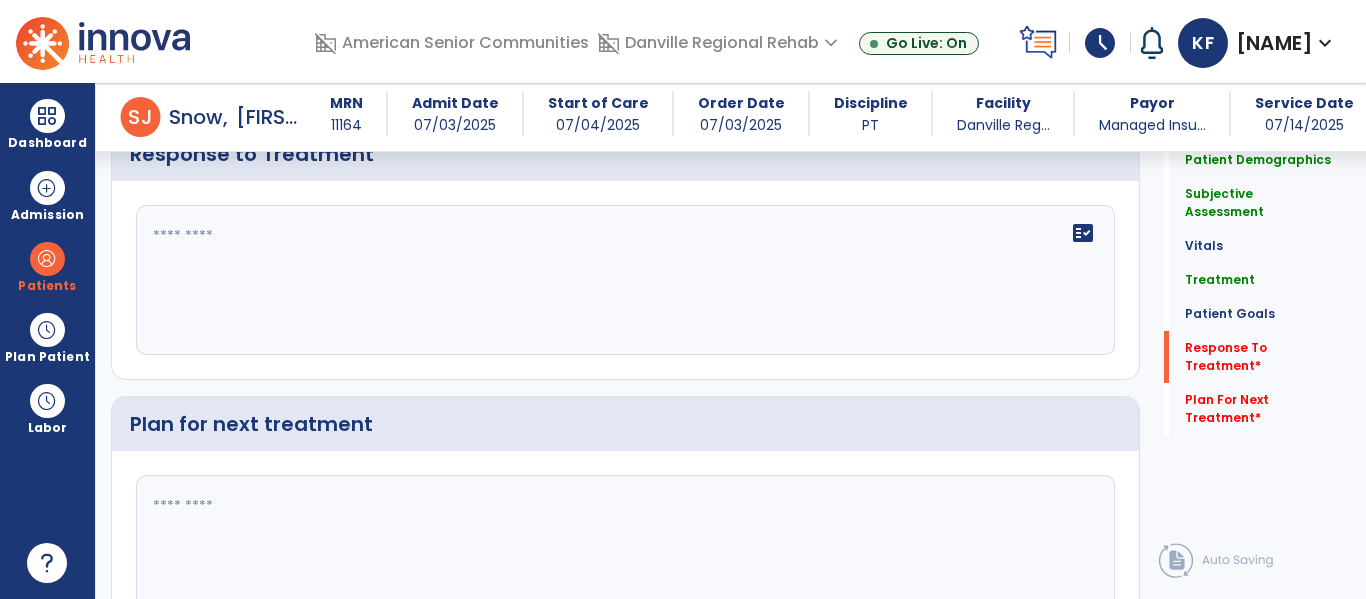 click on "fact_check" 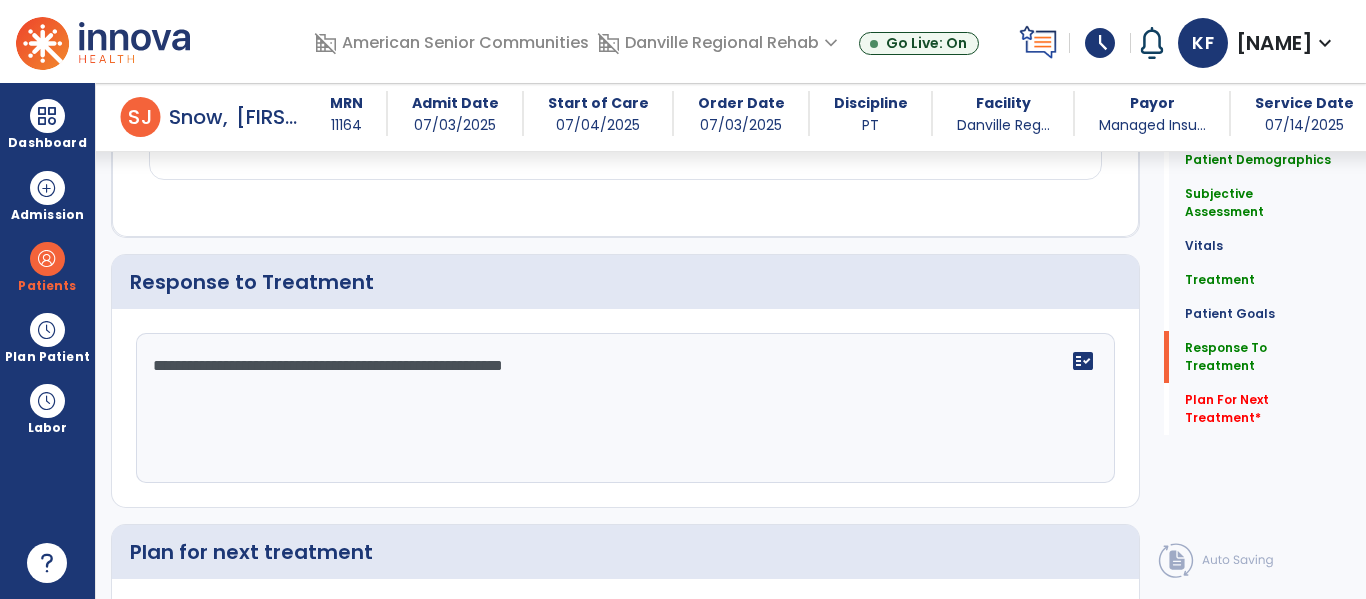 scroll, scrollTop: 2489, scrollLeft: 0, axis: vertical 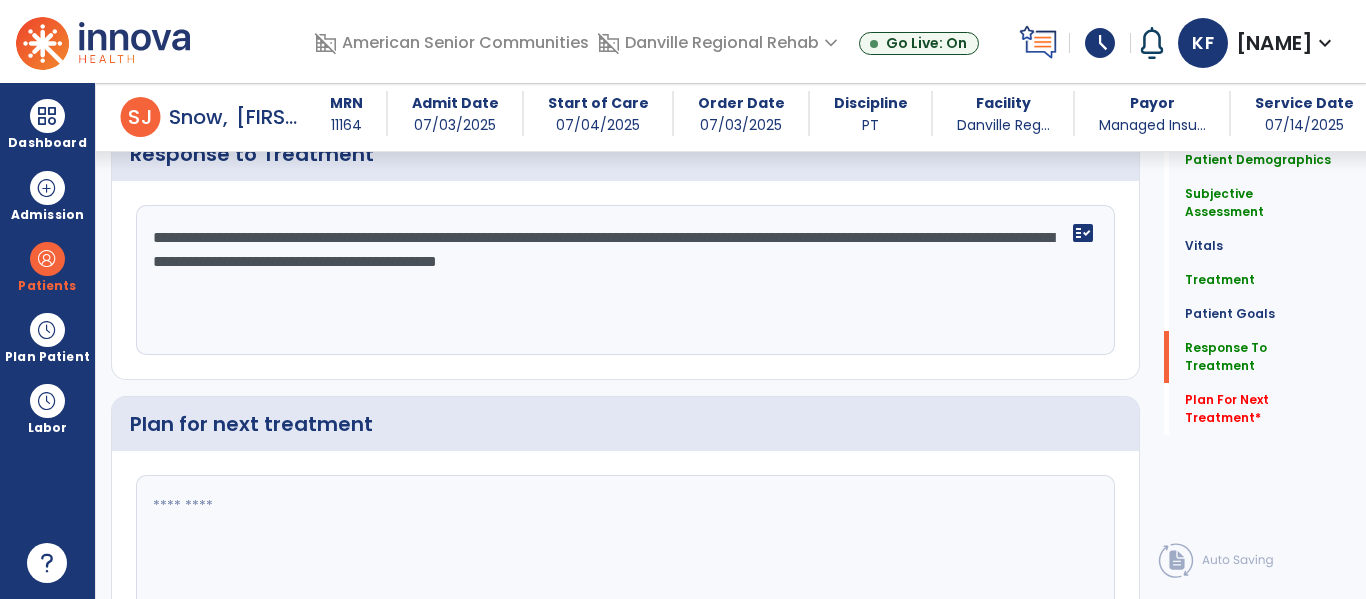 type on "**********" 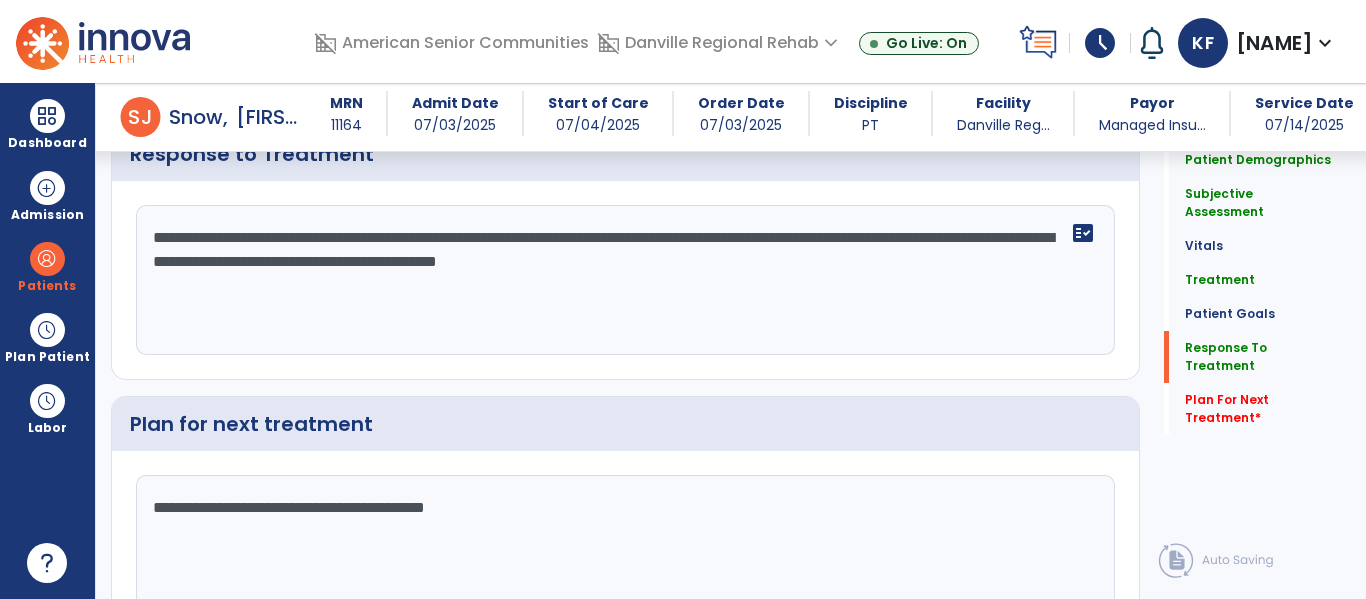 scroll, scrollTop: 2606, scrollLeft: 0, axis: vertical 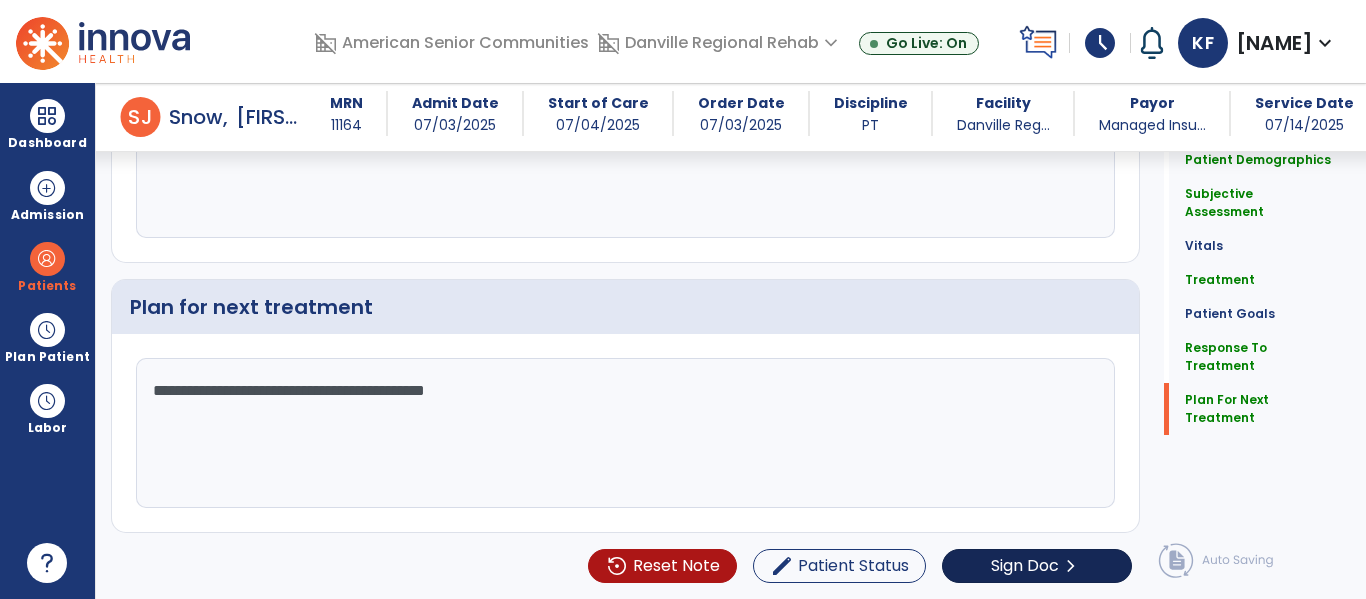 type on "**********" 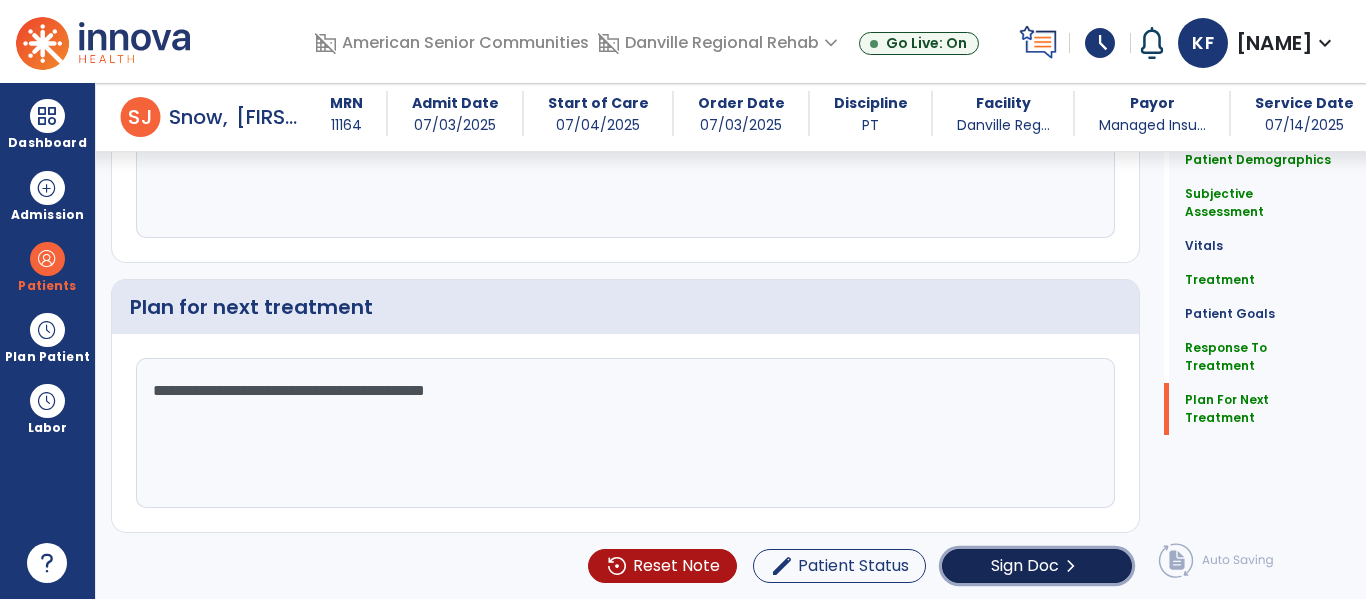 click on "Sign Doc" 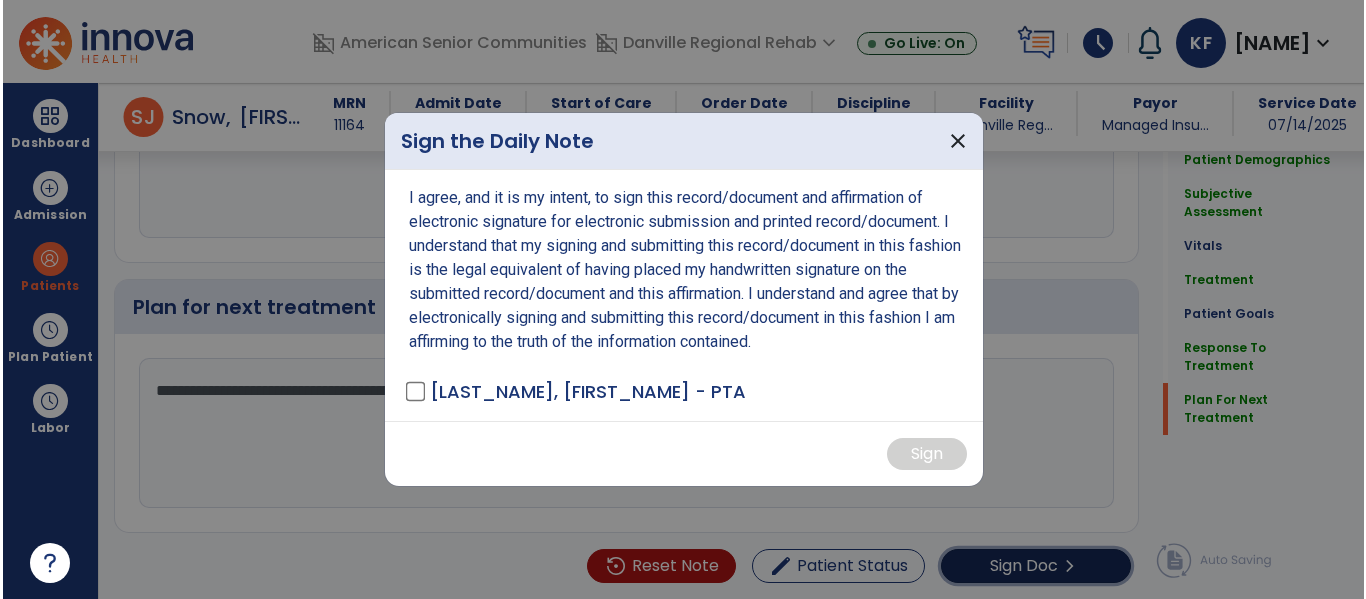scroll, scrollTop: 2646, scrollLeft: 0, axis: vertical 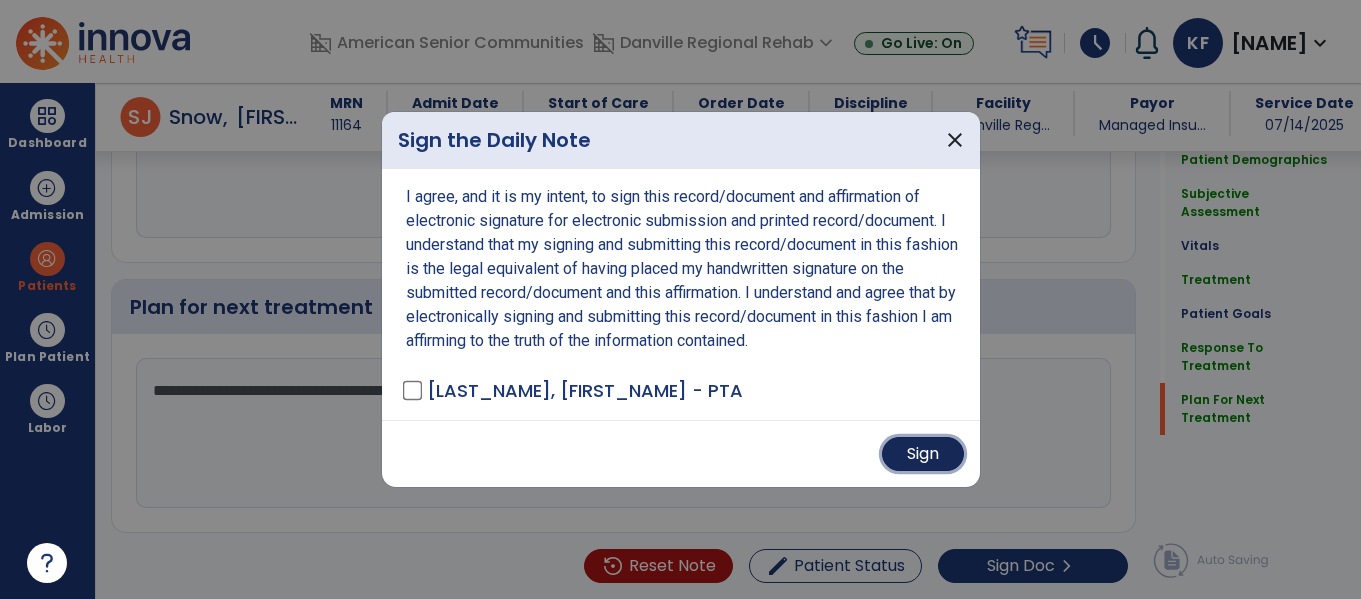 click on "Sign" at bounding box center (923, 454) 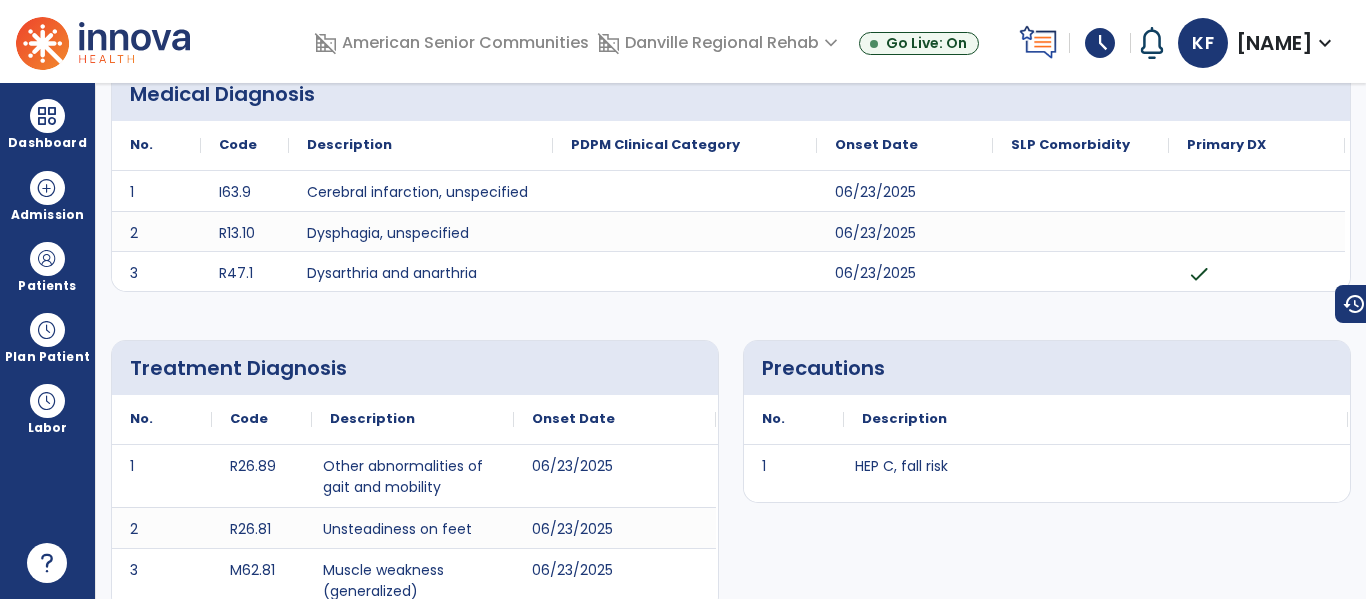 scroll, scrollTop: 0, scrollLeft: 0, axis: both 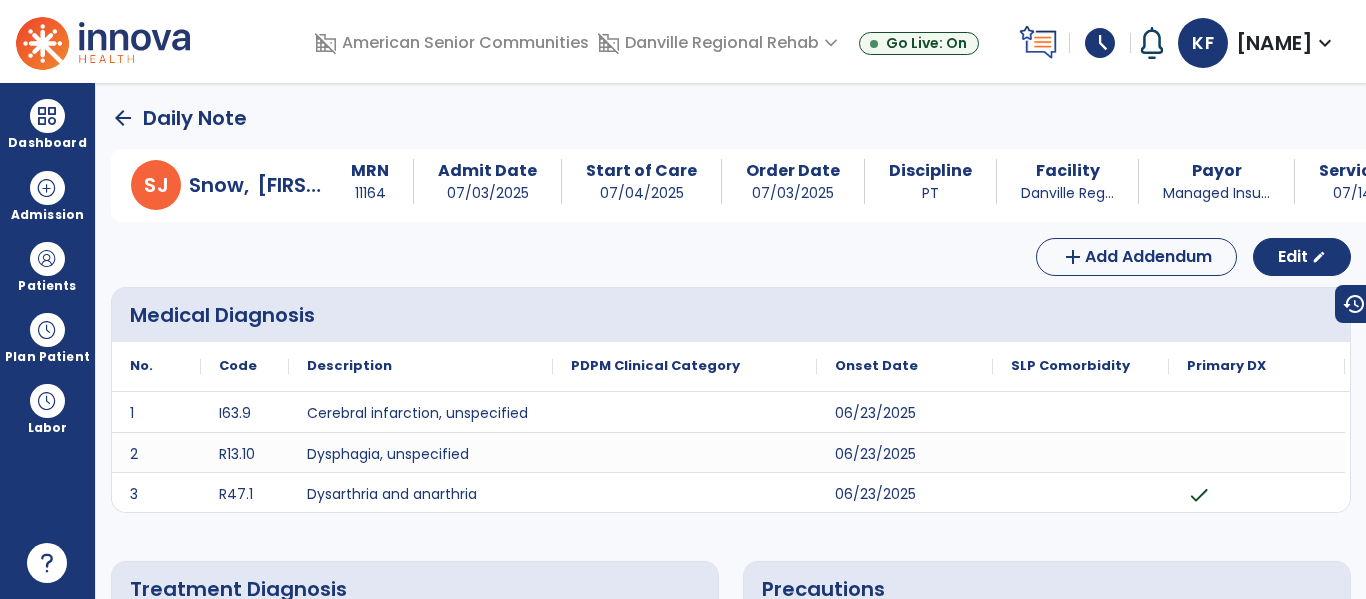 click on "arrow_back" 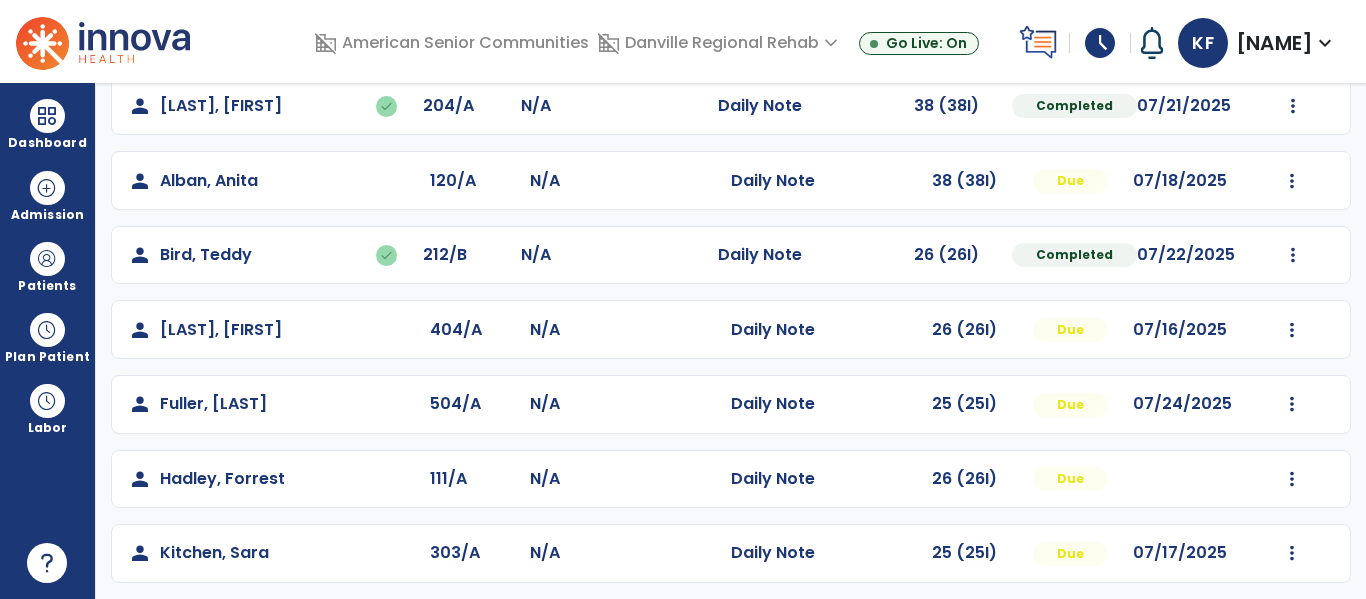 scroll, scrollTop: 488, scrollLeft: 0, axis: vertical 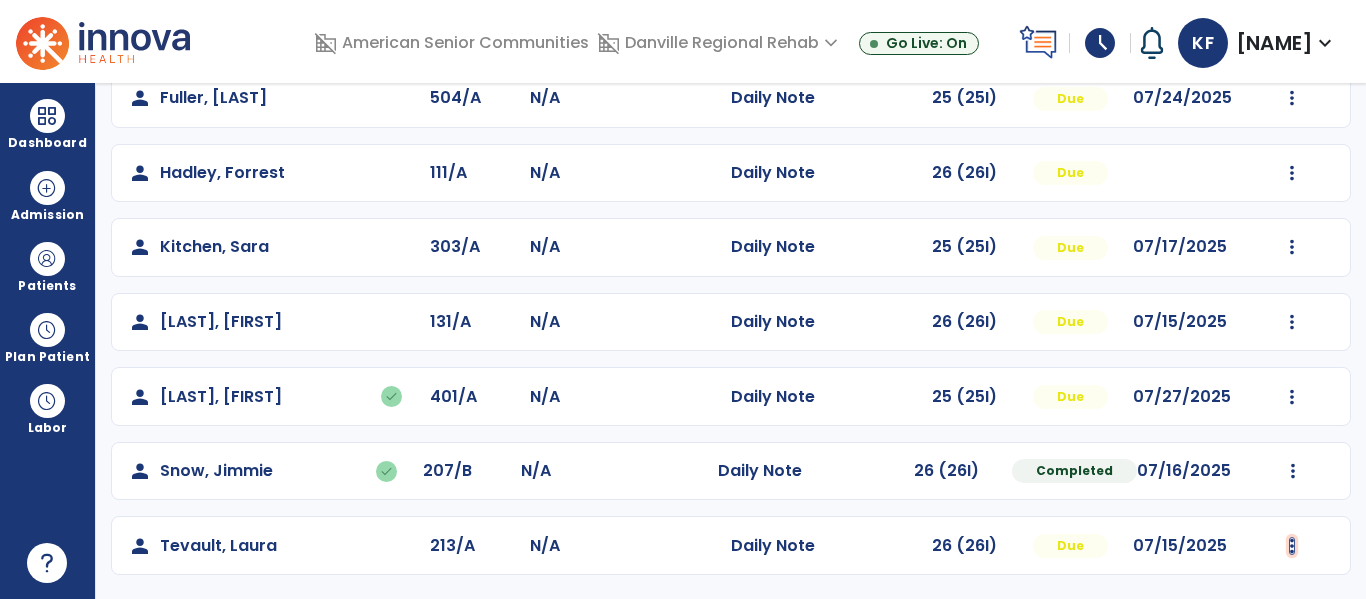 click at bounding box center [1293, -200] 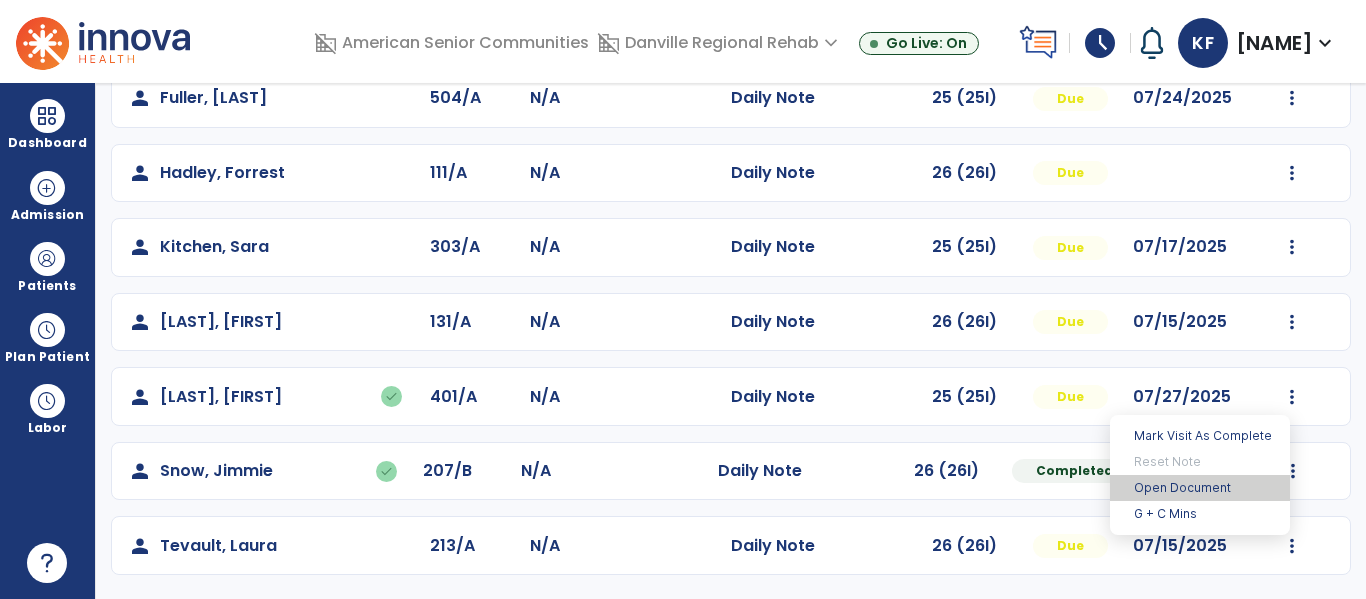 click on "Open Document" at bounding box center [1200, 488] 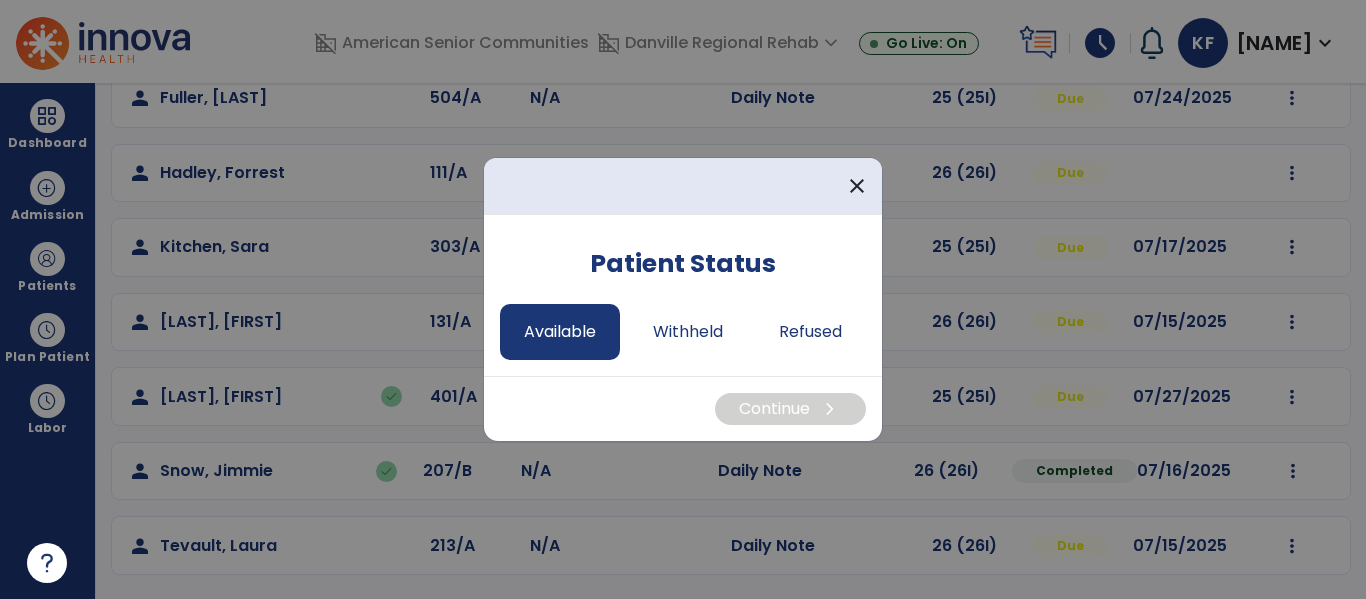 click on "Available" at bounding box center [560, 332] 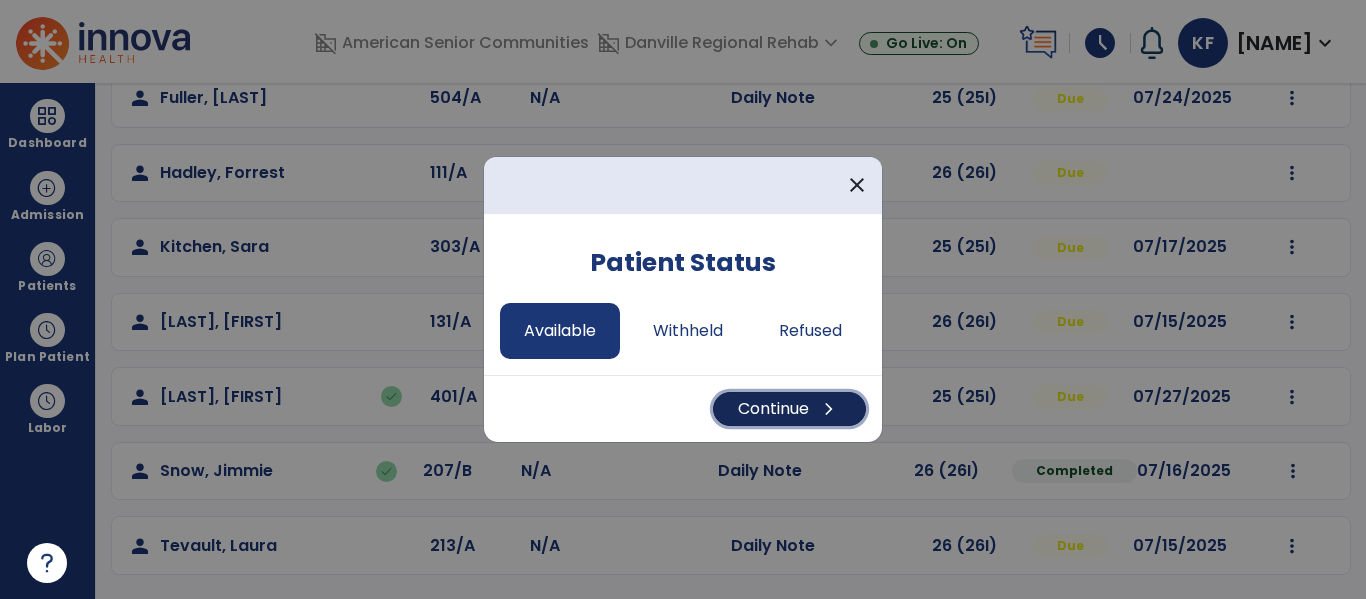 click on "Continue   chevron_right" at bounding box center [789, 409] 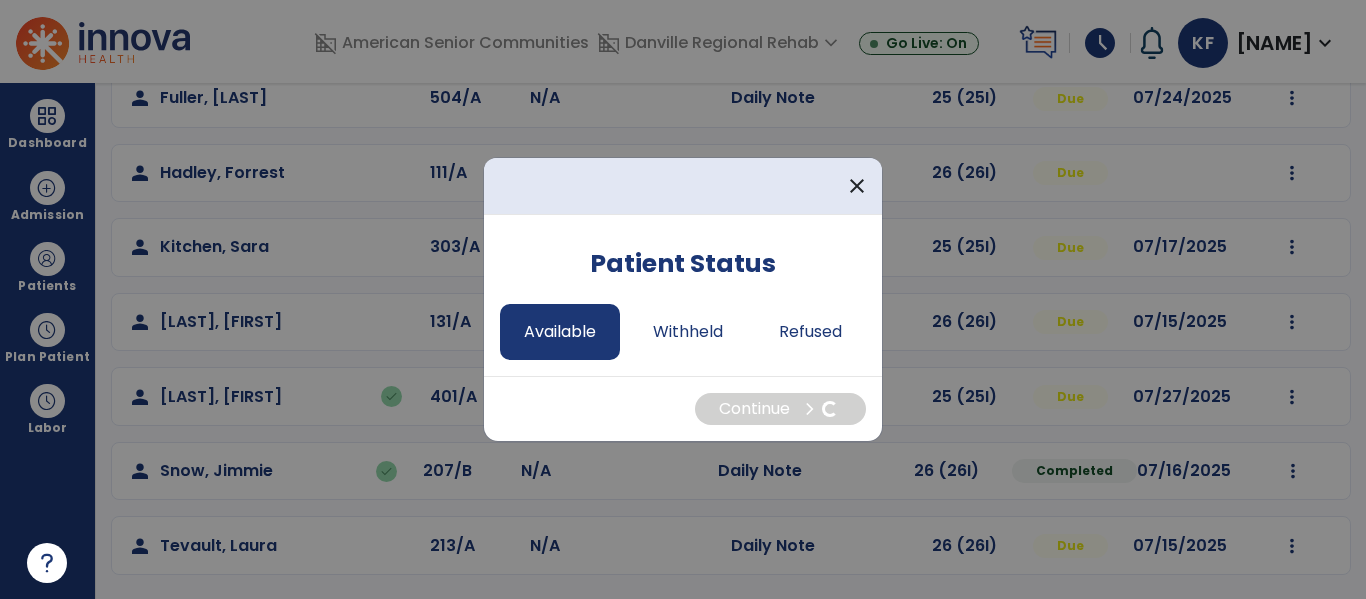 select on "*" 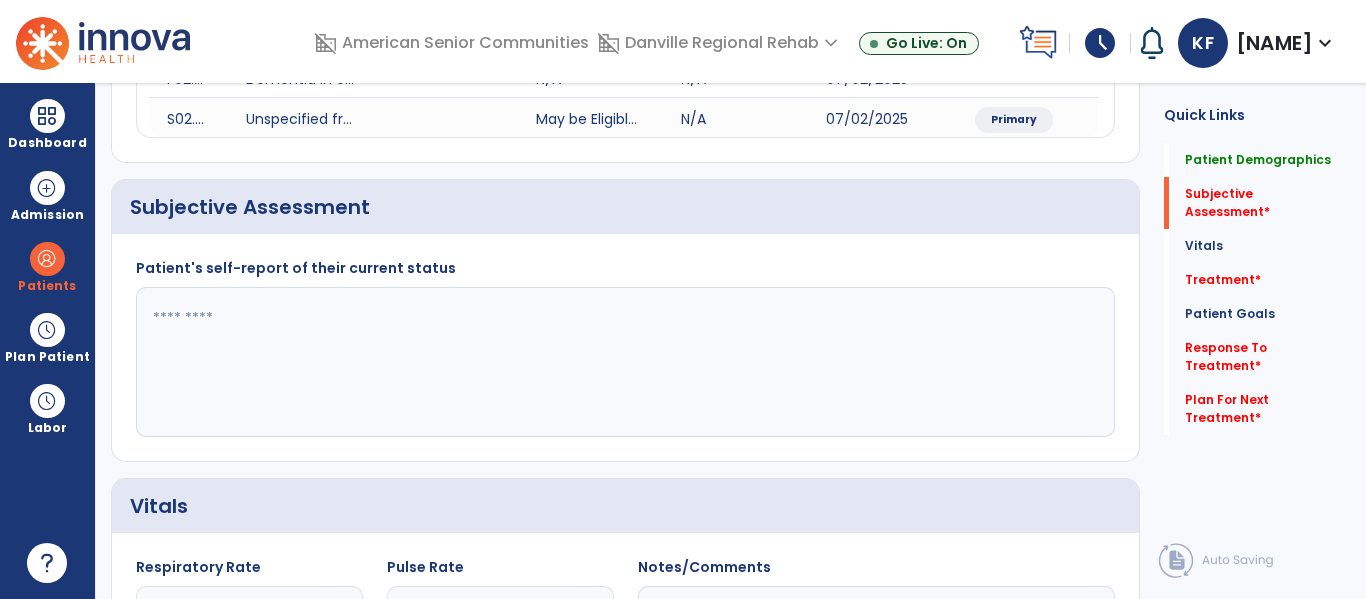 click 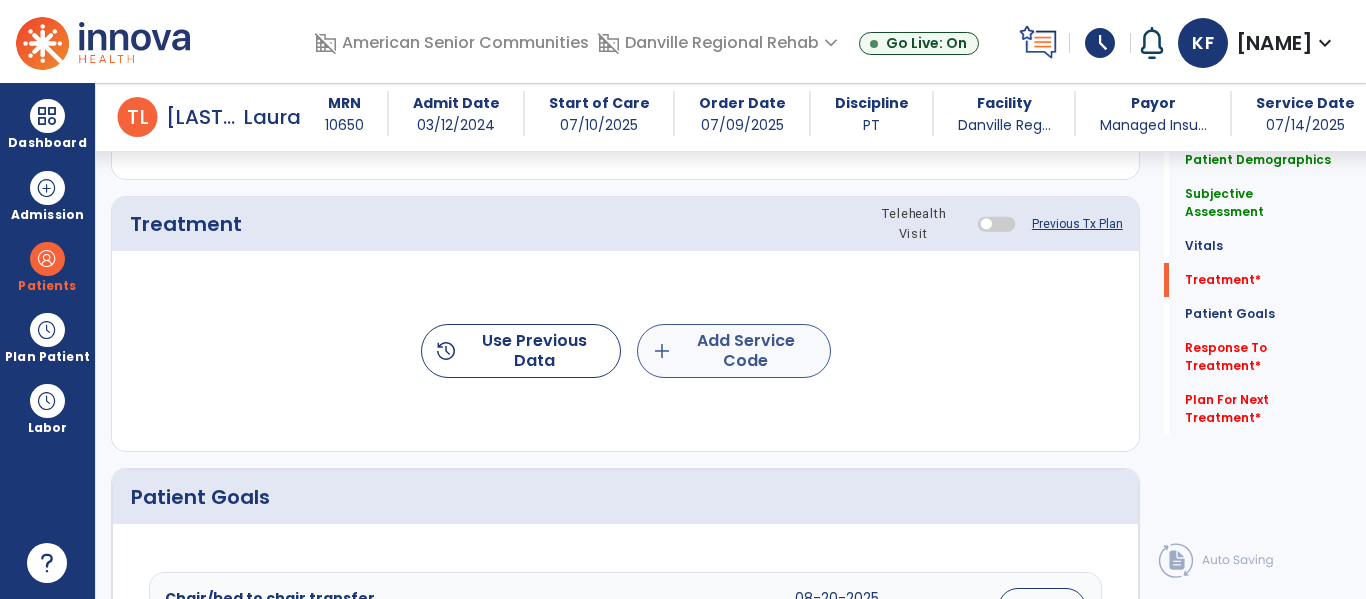 type on "**********" 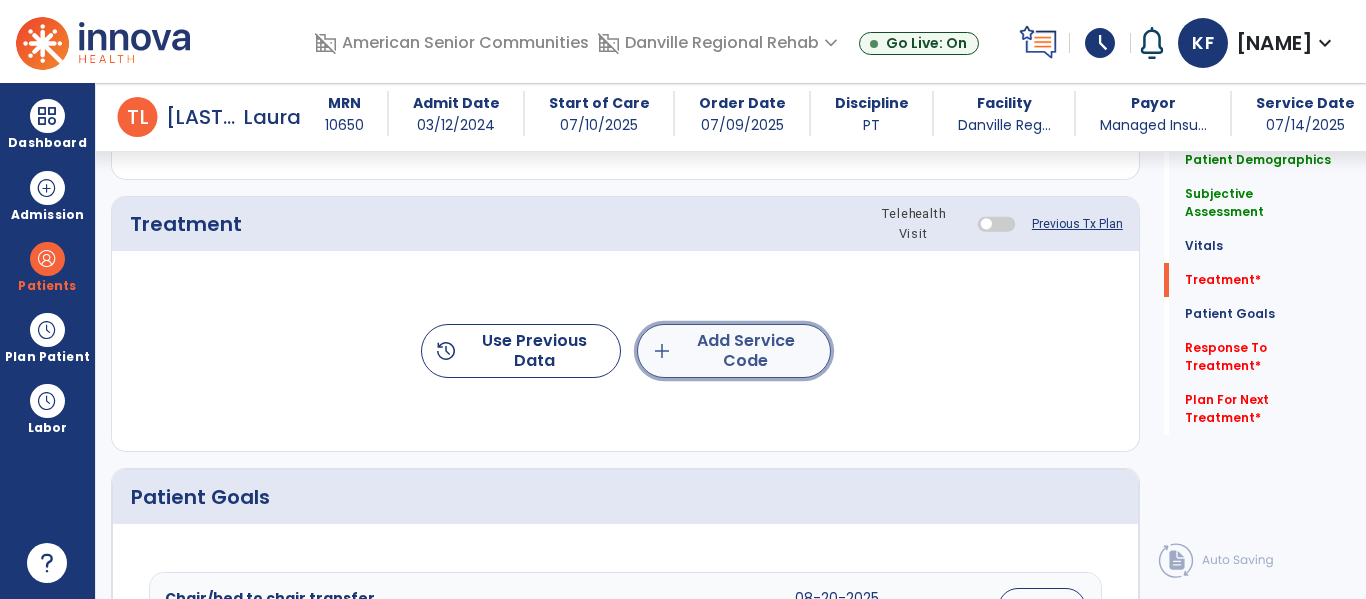 click on "add  Add Service Code" 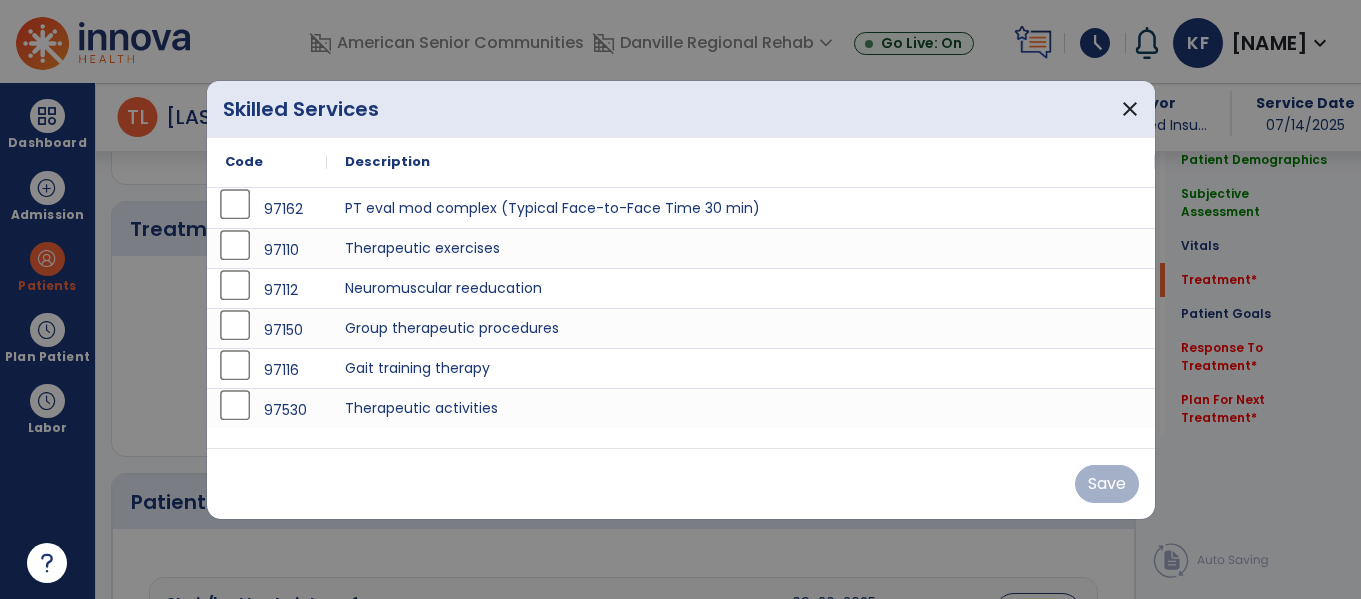scroll, scrollTop: 1173, scrollLeft: 0, axis: vertical 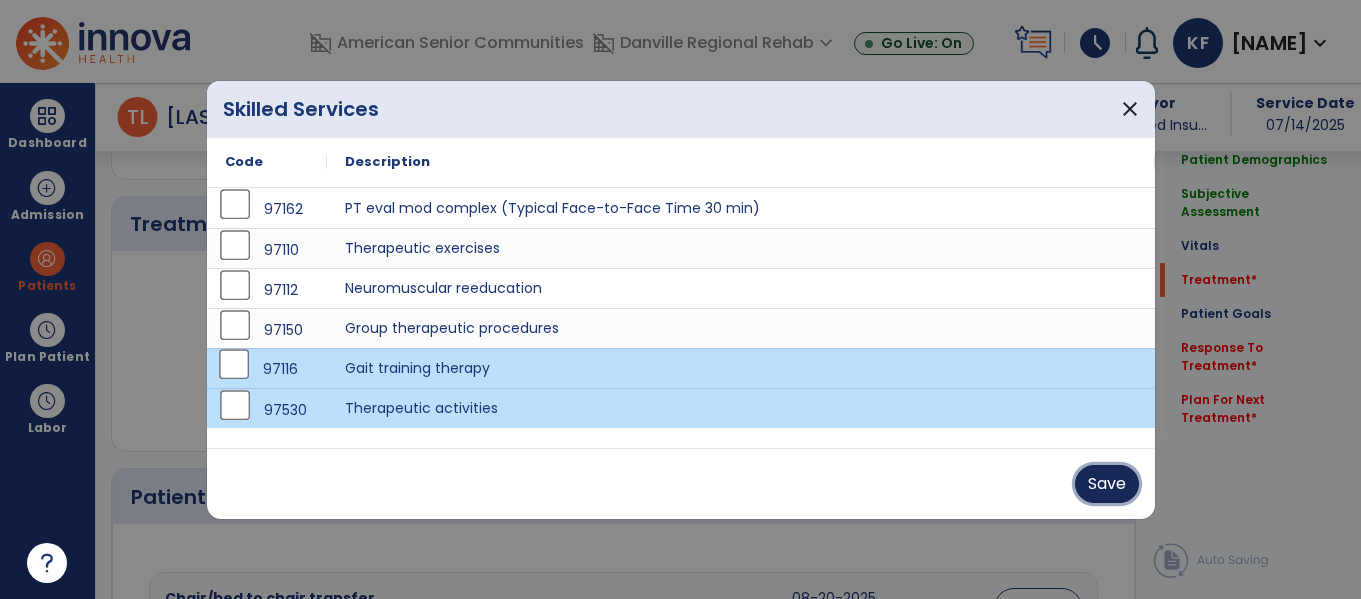 click on "Save" at bounding box center [1107, 484] 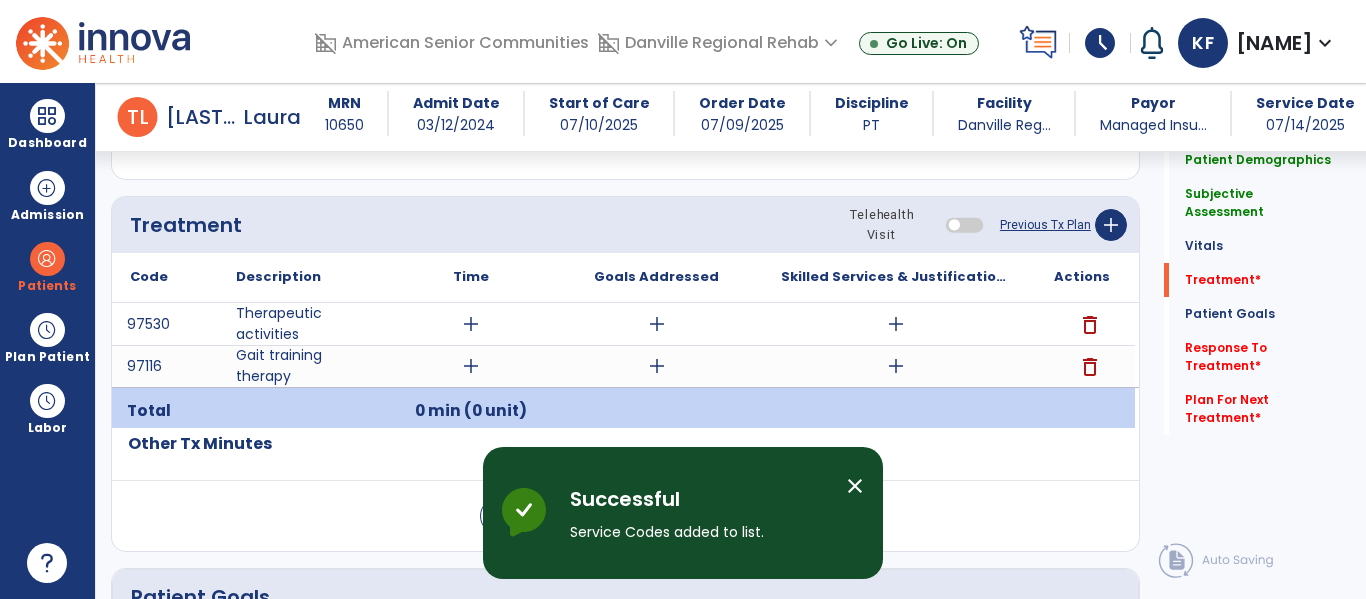 click on "add" at bounding box center (471, 324) 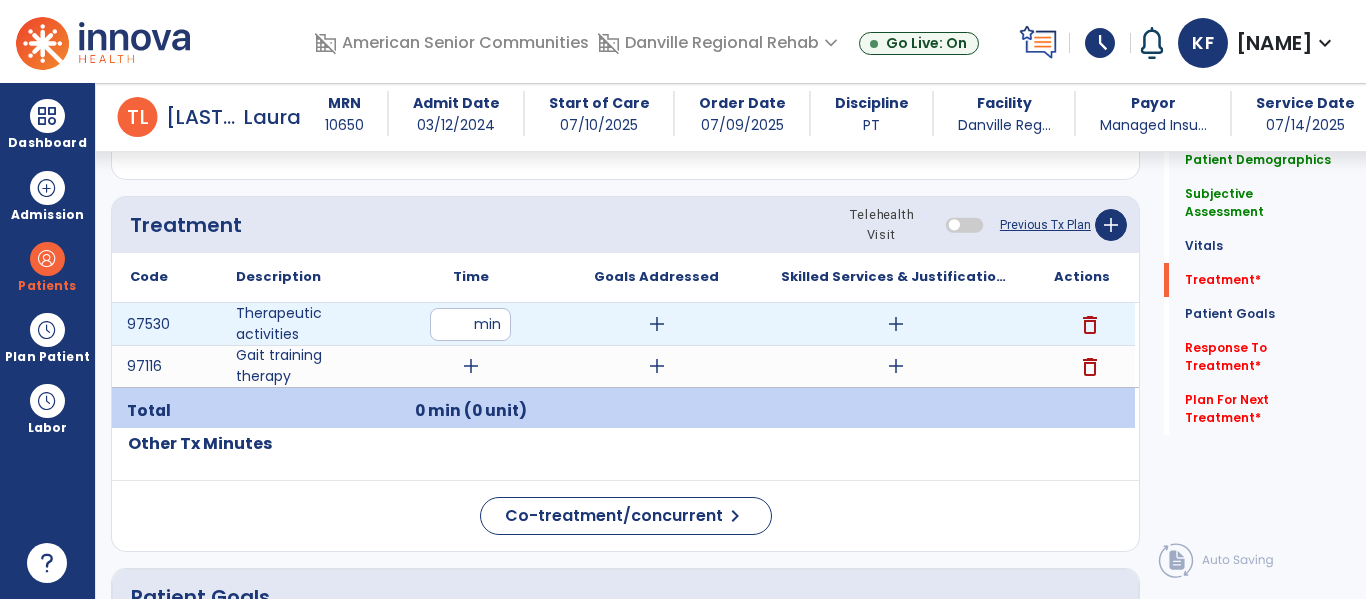 type on "**" 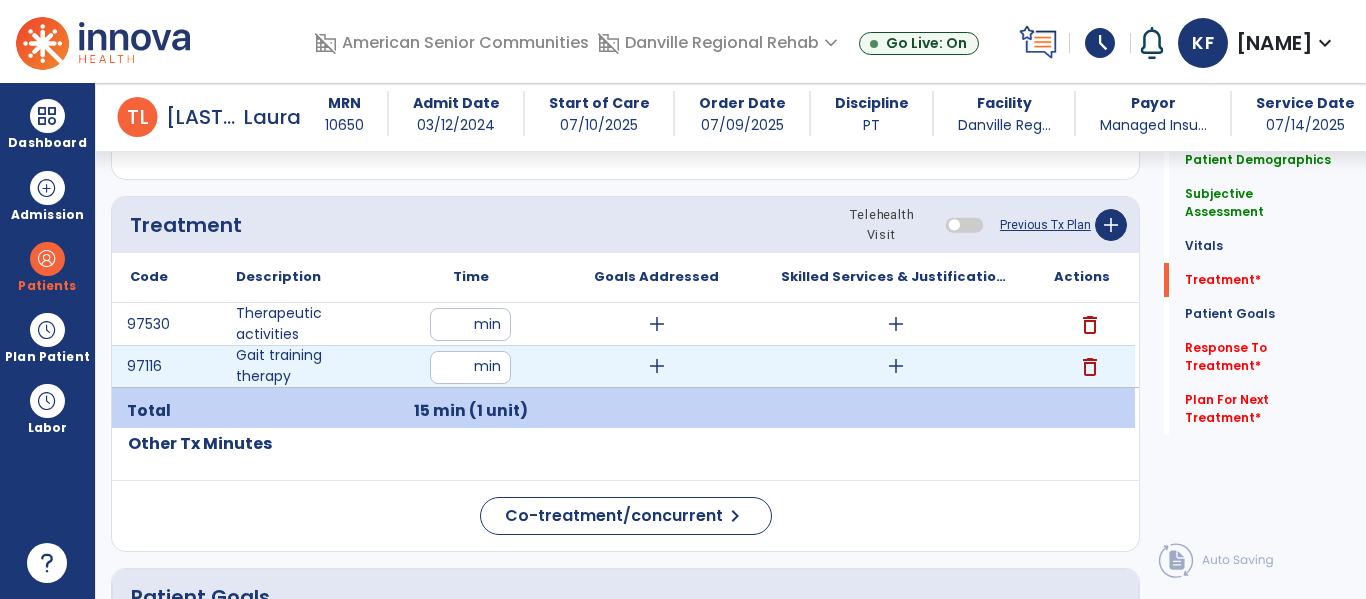 type on "**" 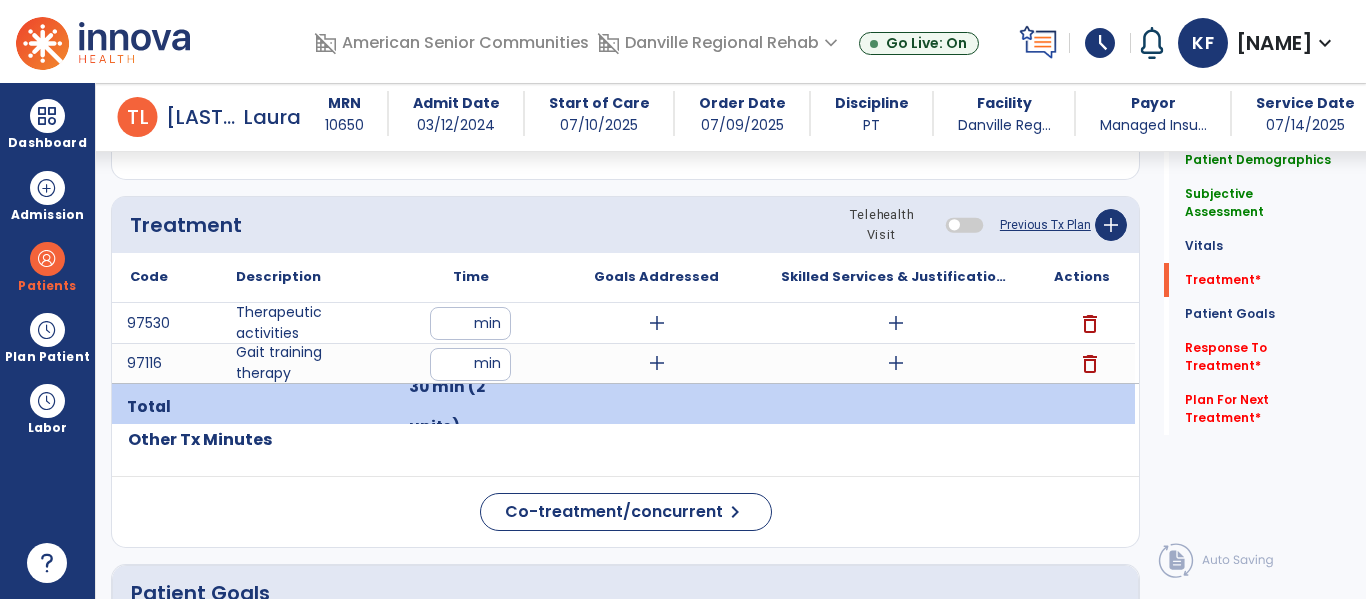 click on "delete" at bounding box center (1090, 324) 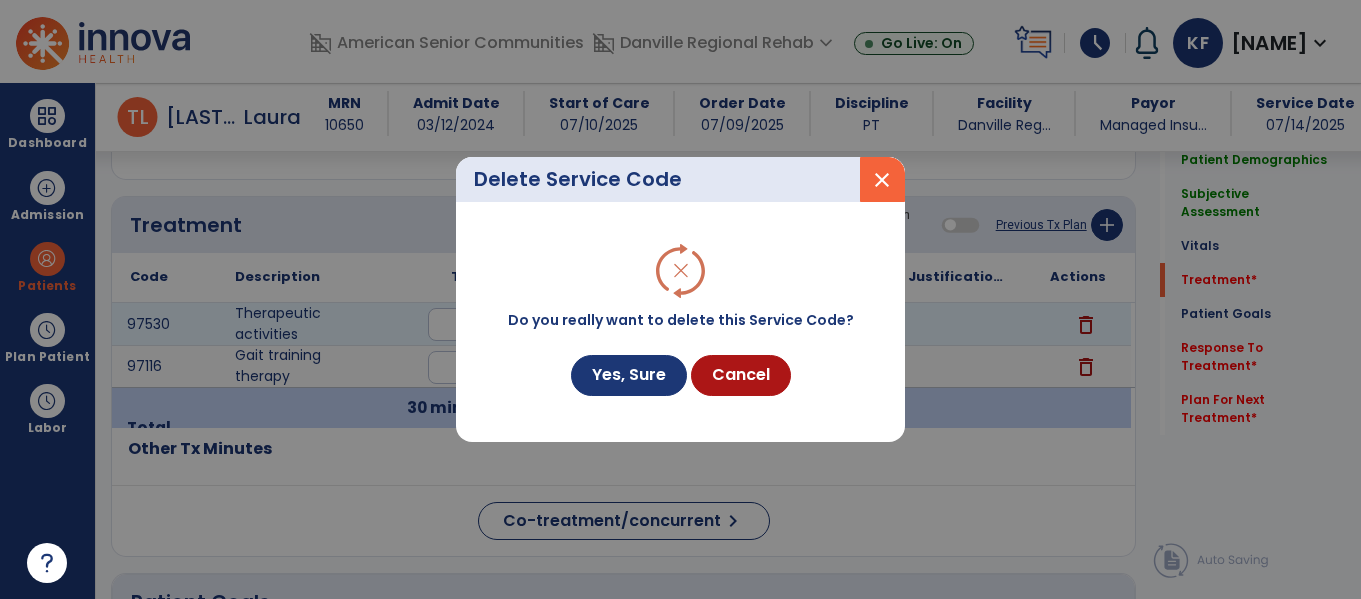 scroll, scrollTop: 1173, scrollLeft: 0, axis: vertical 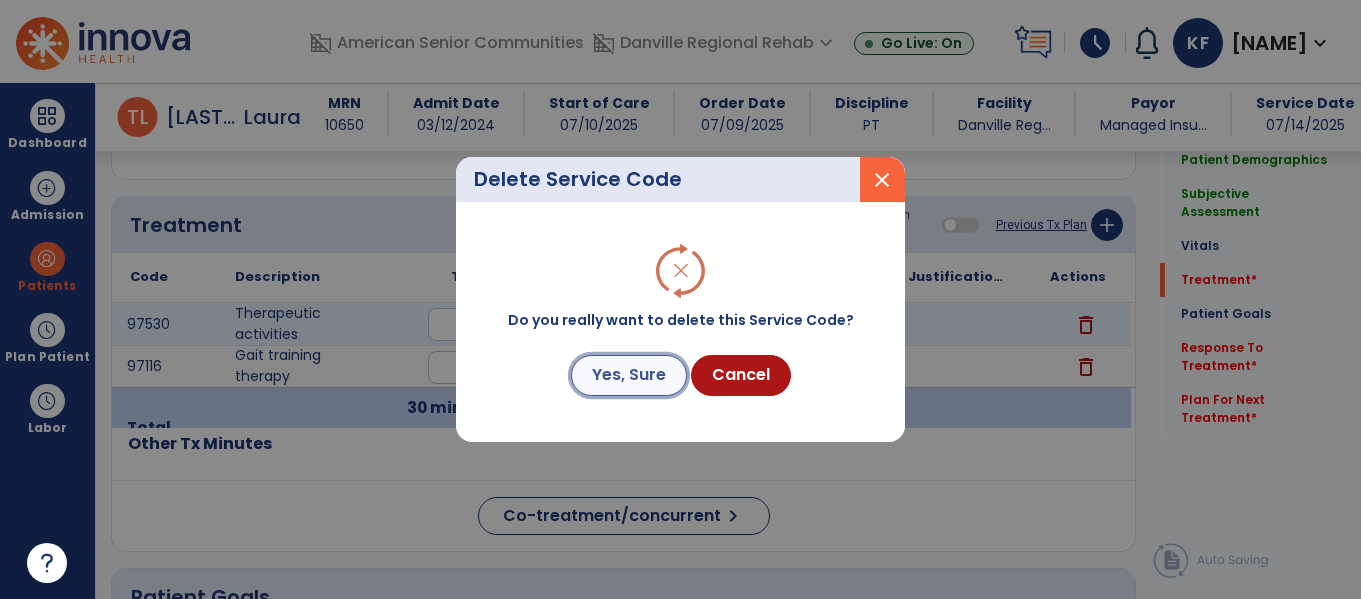 click on "Yes, Sure" at bounding box center [629, 375] 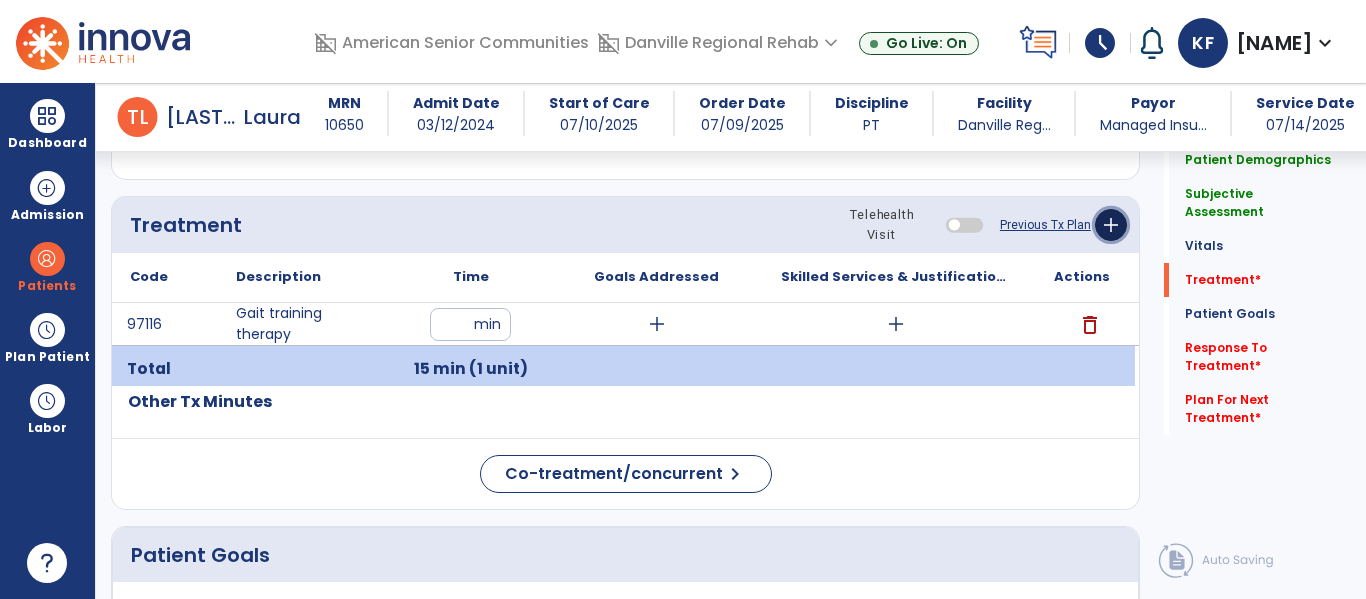click on "add" 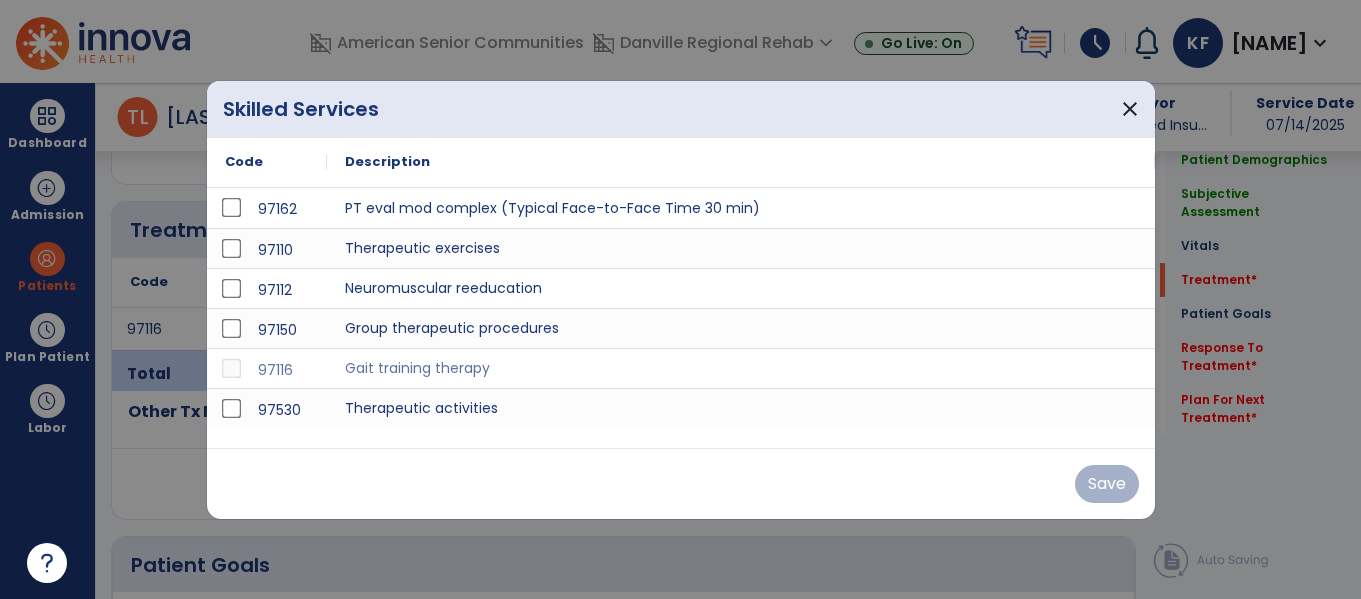 scroll, scrollTop: 1173, scrollLeft: 0, axis: vertical 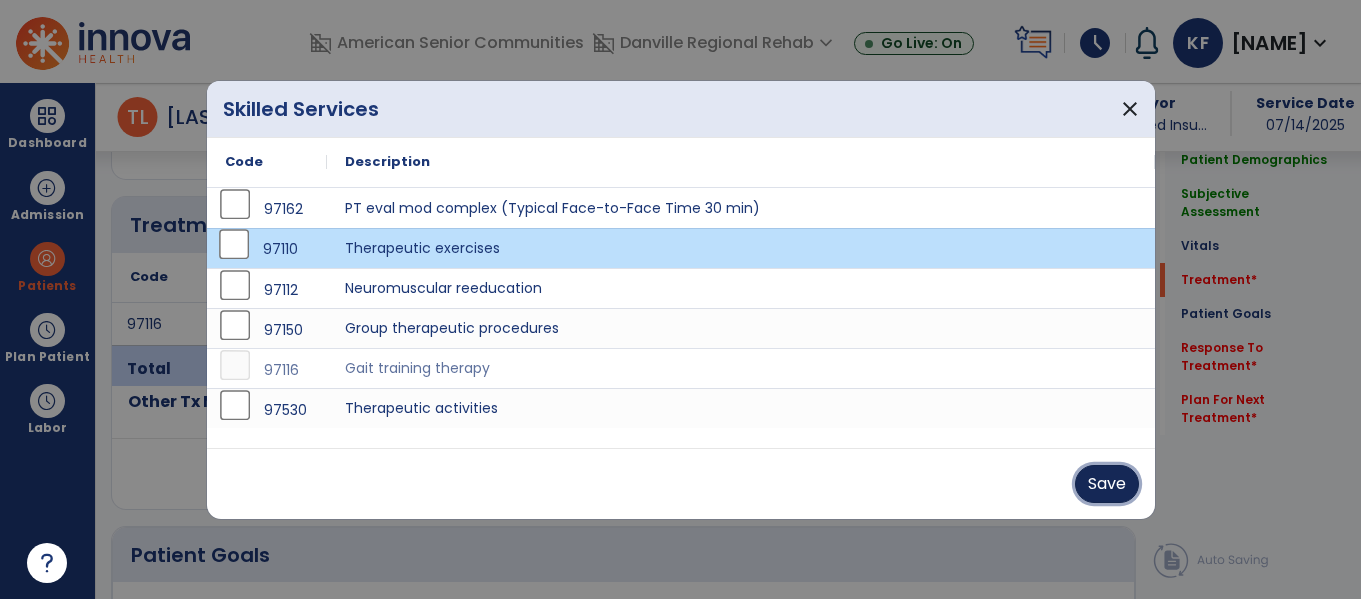 click on "Save" at bounding box center [1107, 484] 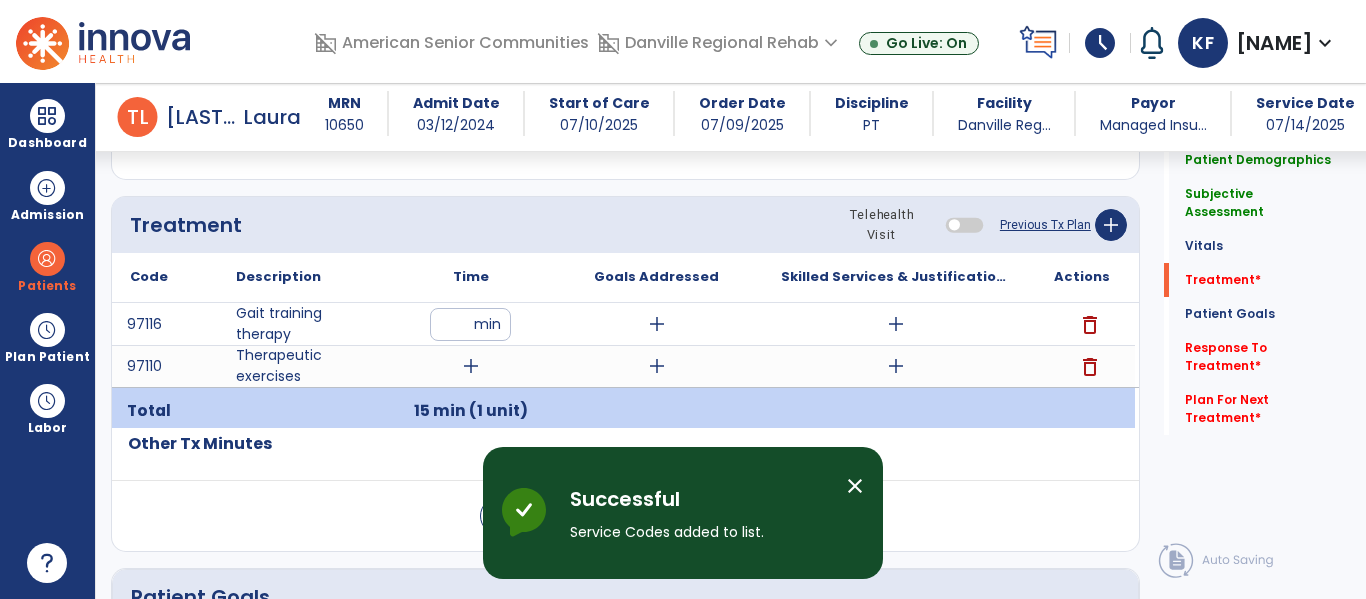 click on "add" at bounding box center (657, 324) 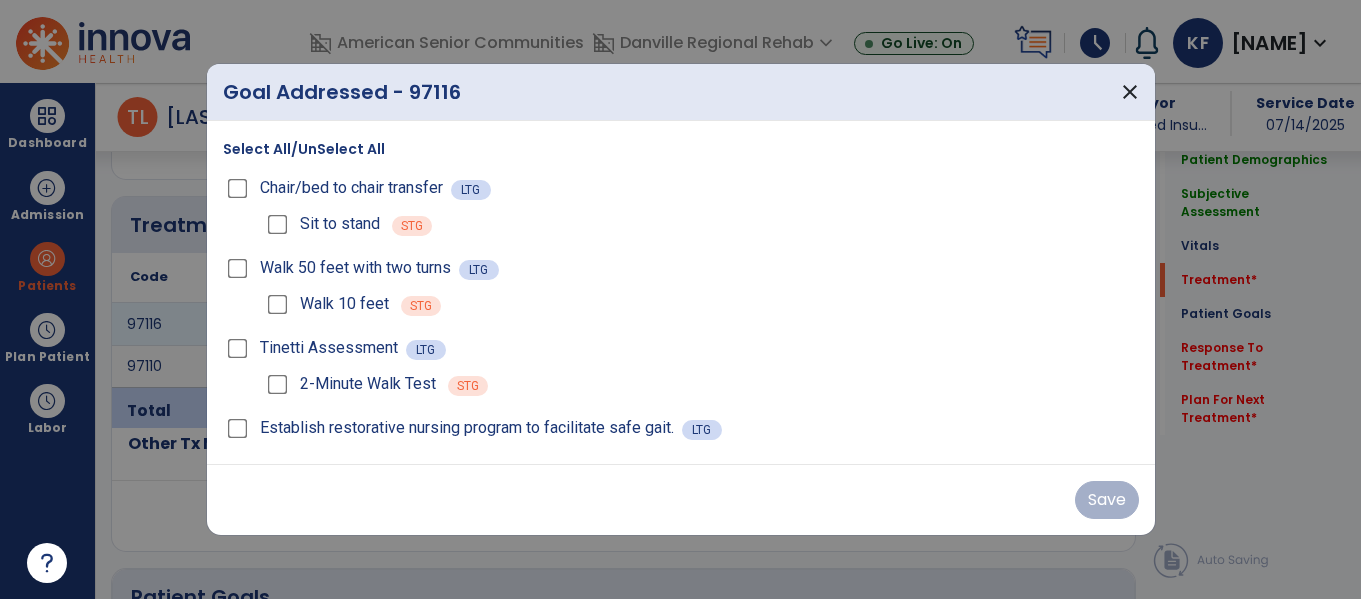 scroll, scrollTop: 1173, scrollLeft: 0, axis: vertical 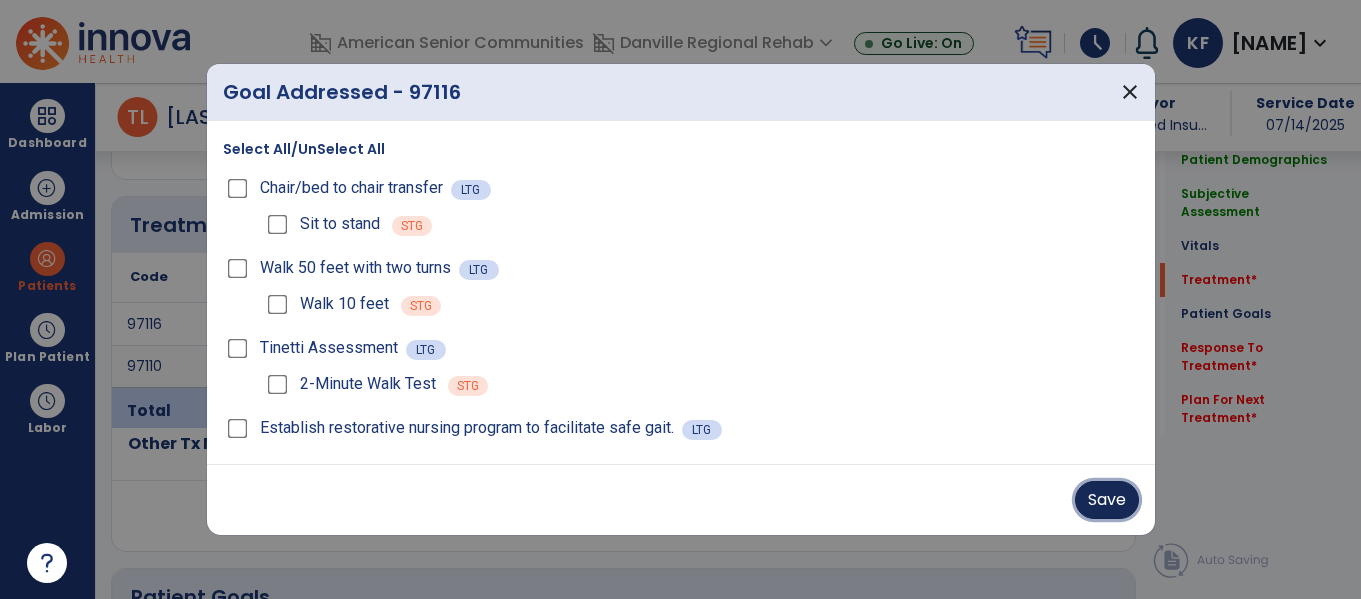 click on "Save" at bounding box center (1107, 500) 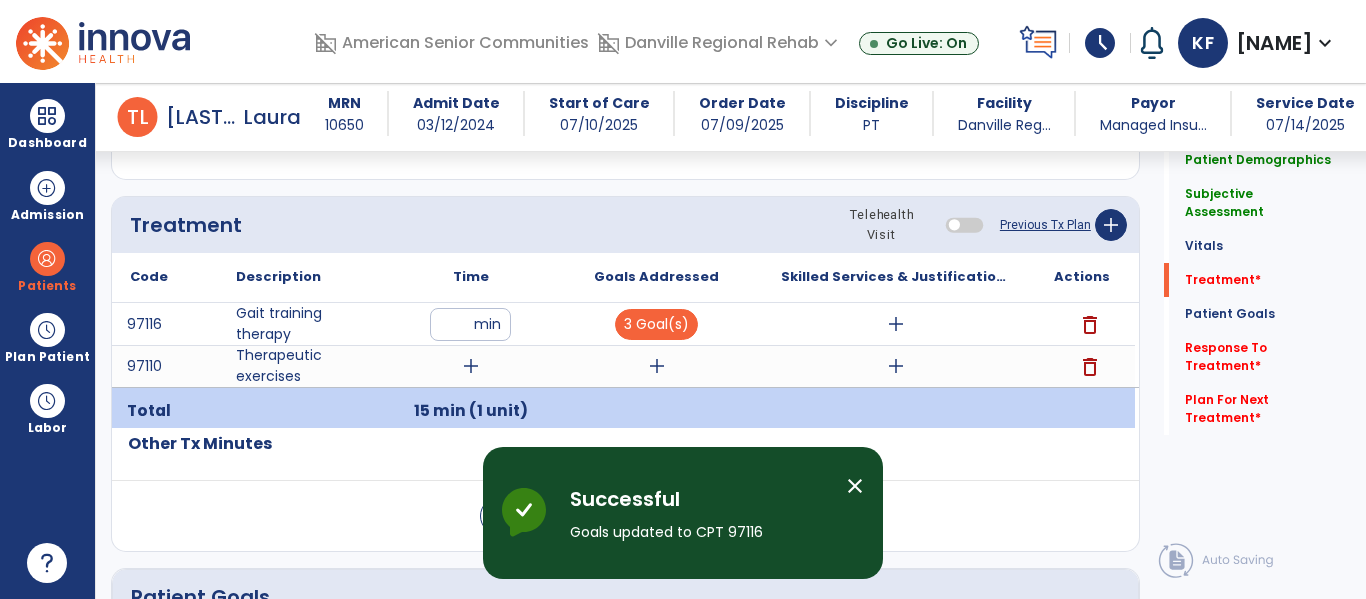 click on "add" at bounding box center [896, 324] 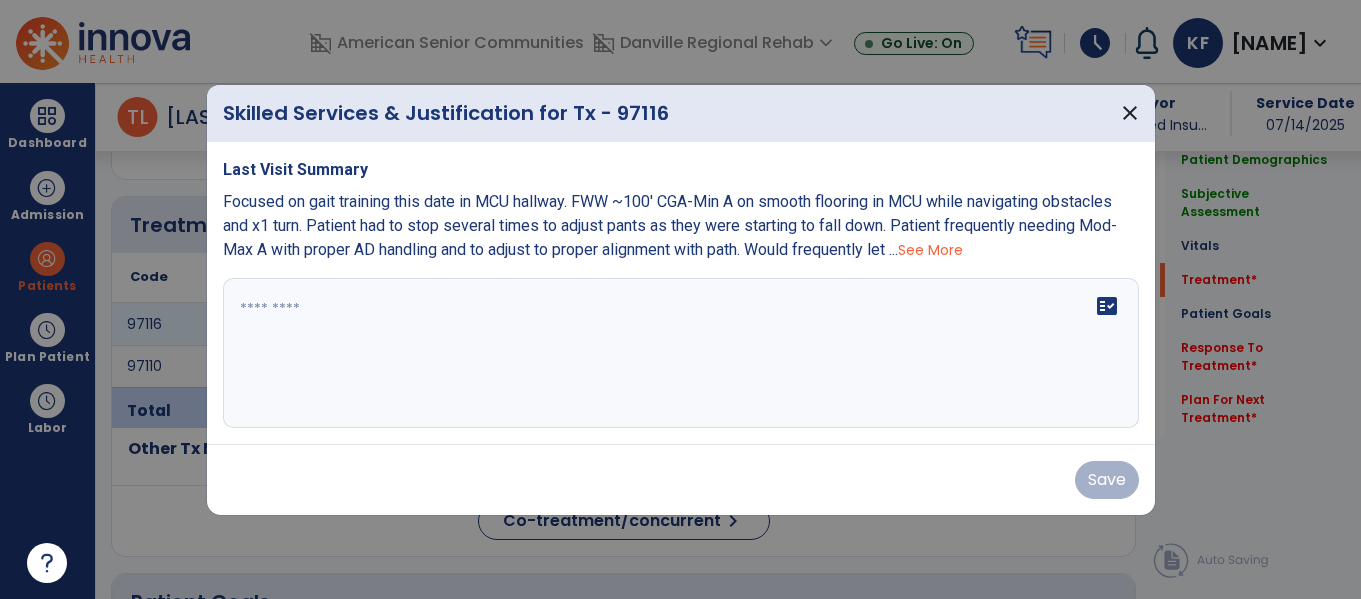 scroll, scrollTop: 1173, scrollLeft: 0, axis: vertical 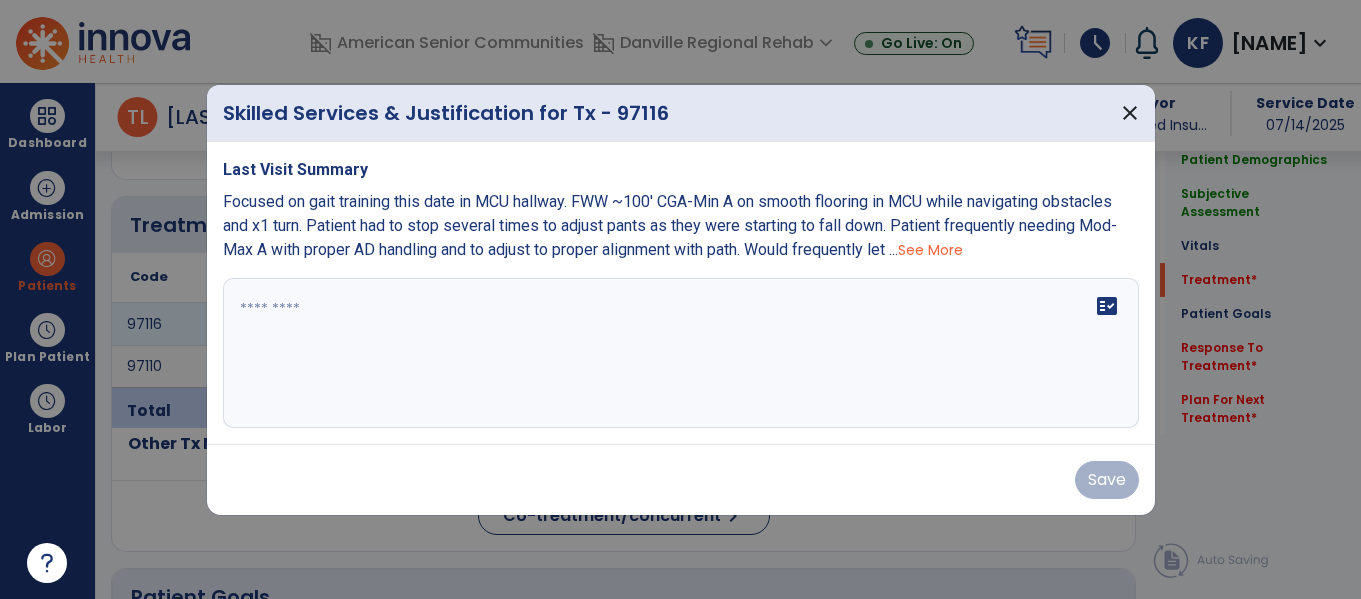 click on "fact_check" at bounding box center [681, 353] 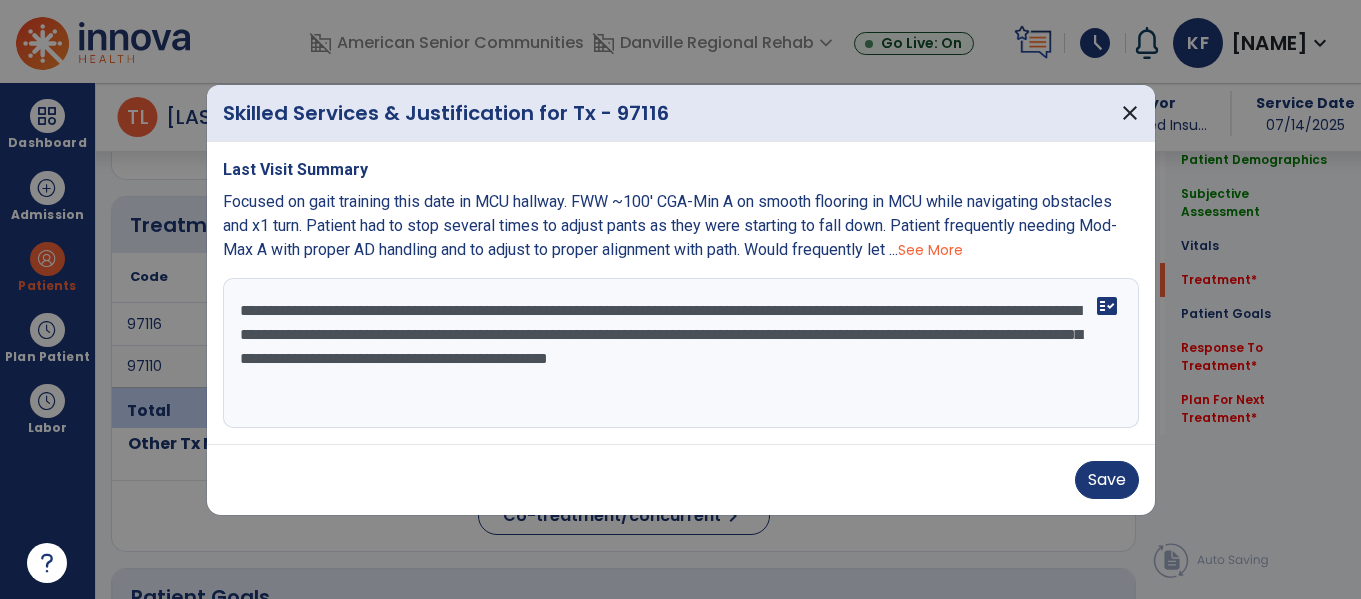 click on "See More" at bounding box center [930, 250] 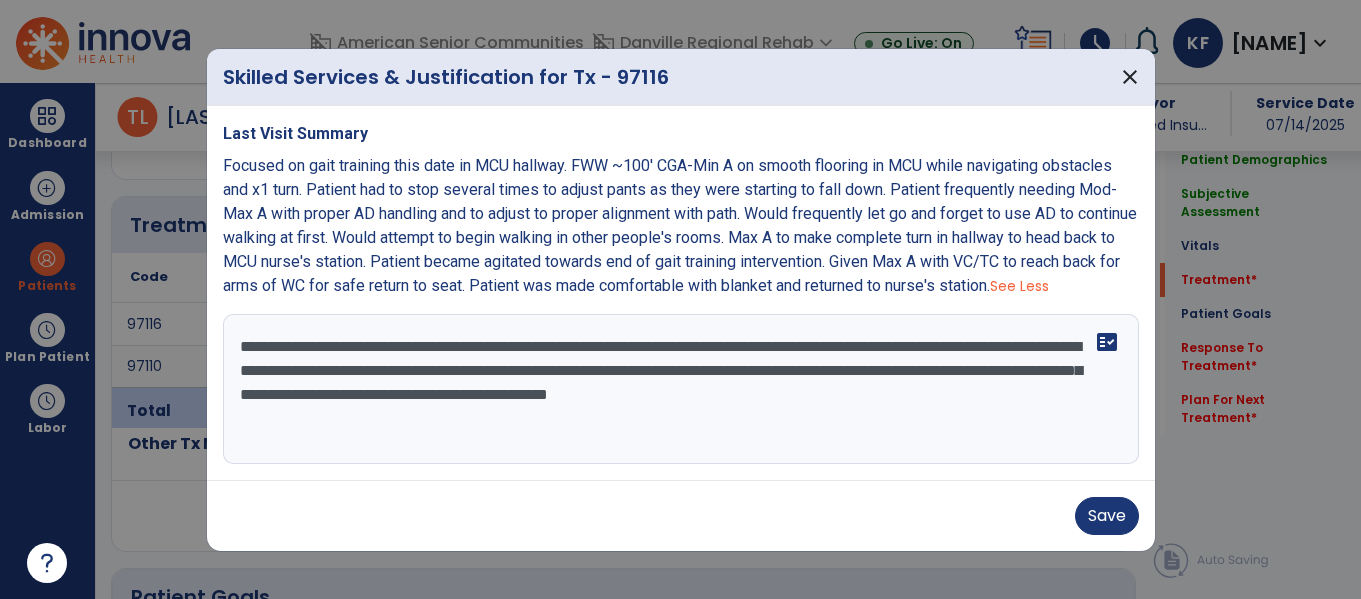 click on "**********" at bounding box center [681, 389] 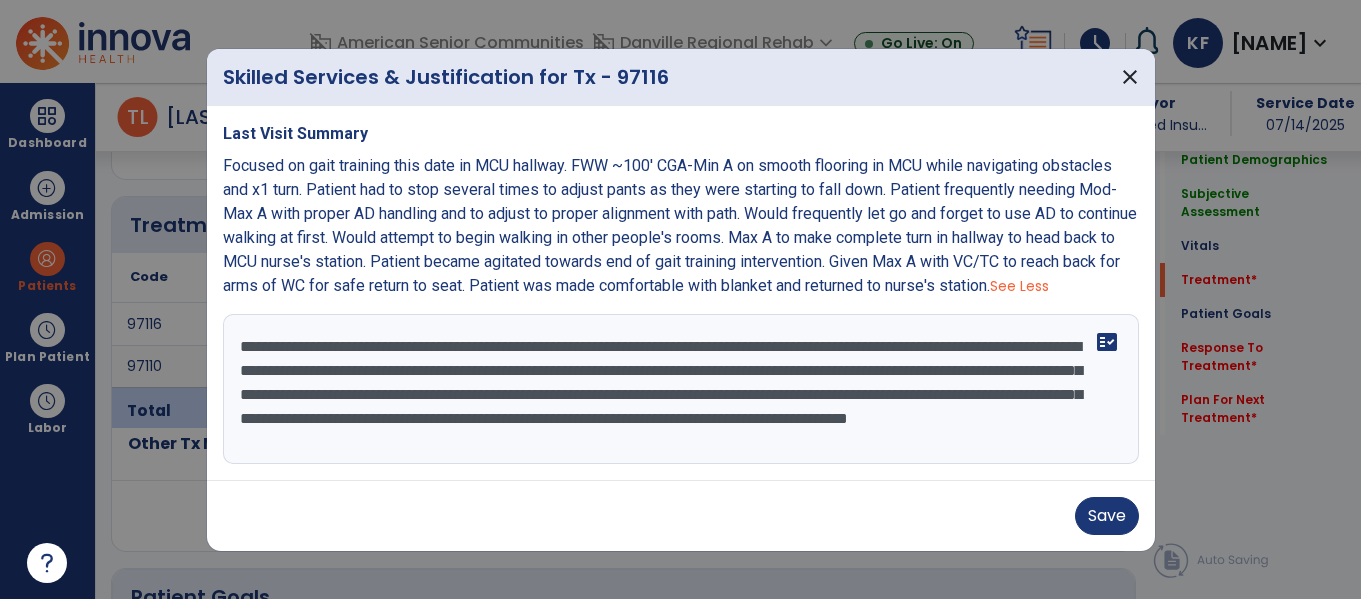 type on "**********" 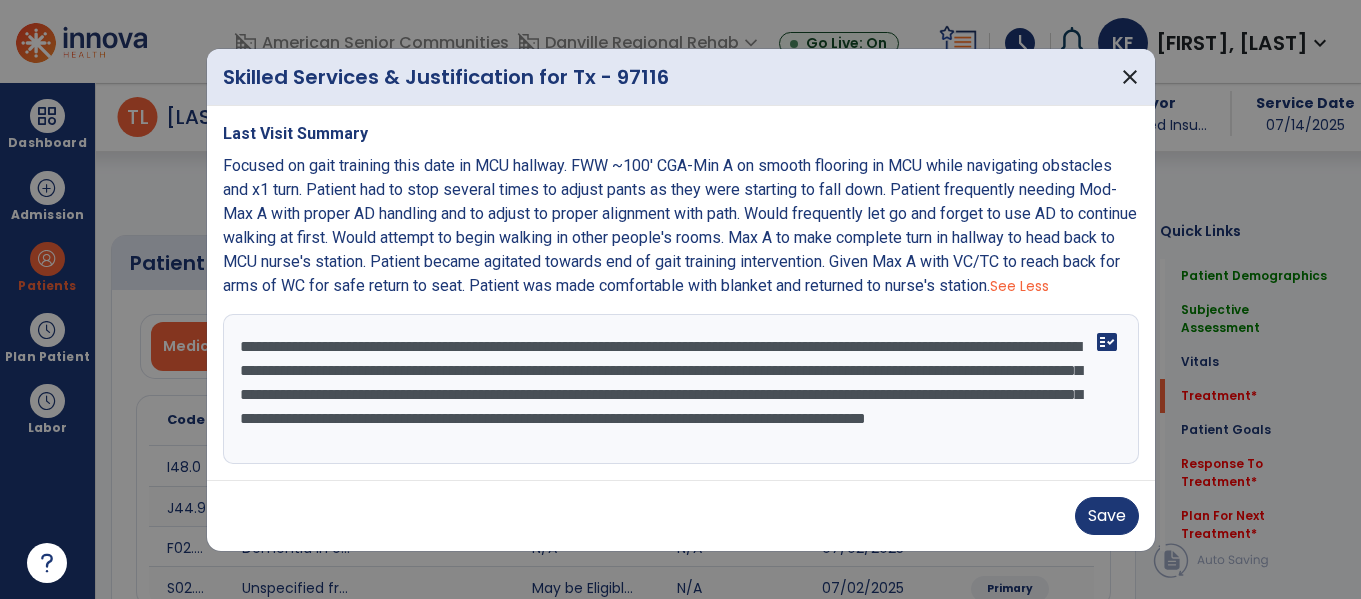 select on "*" 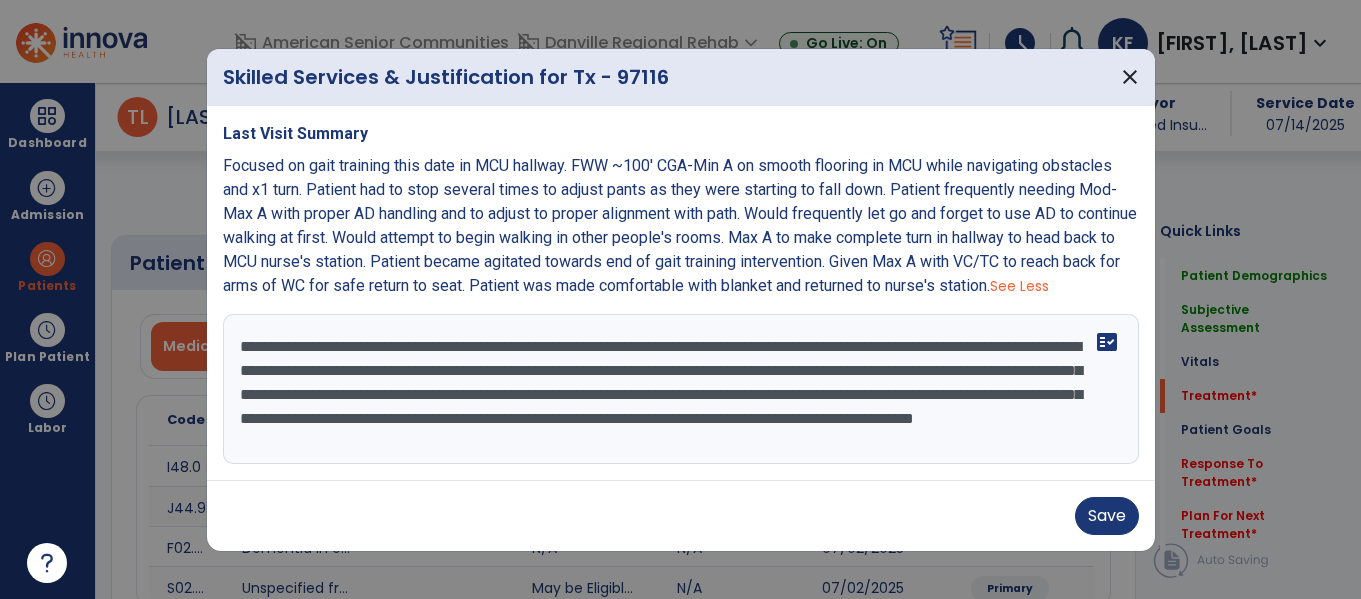 scroll, scrollTop: 0, scrollLeft: 0, axis: both 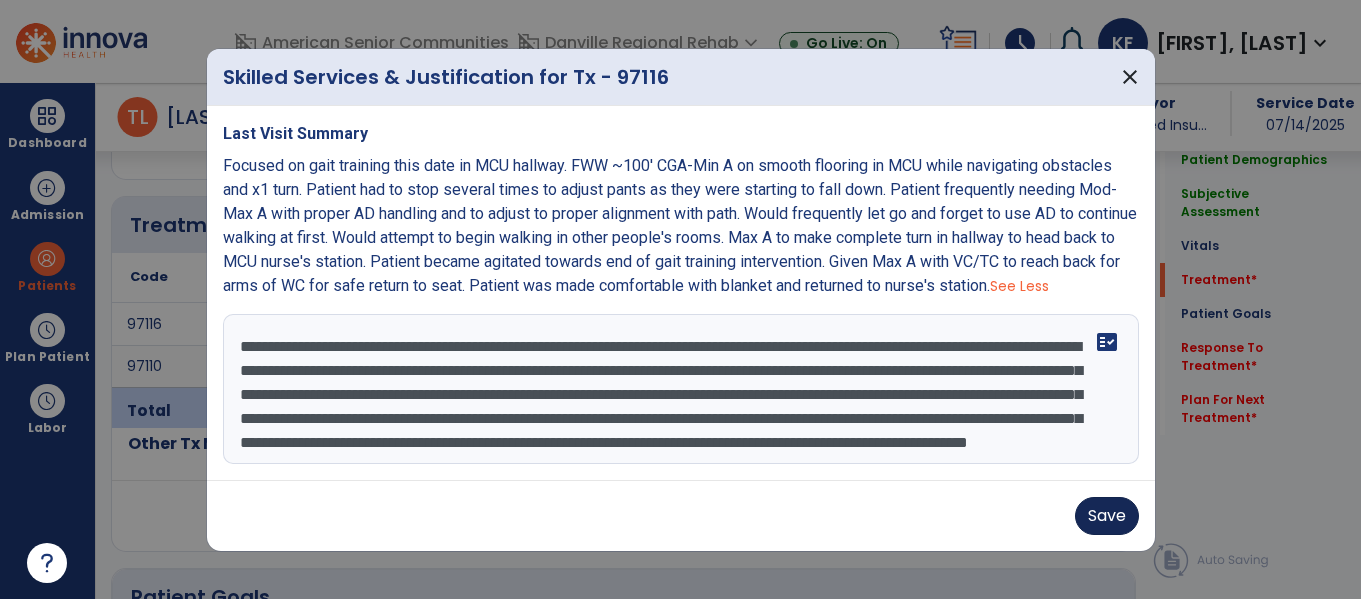 type on "**********" 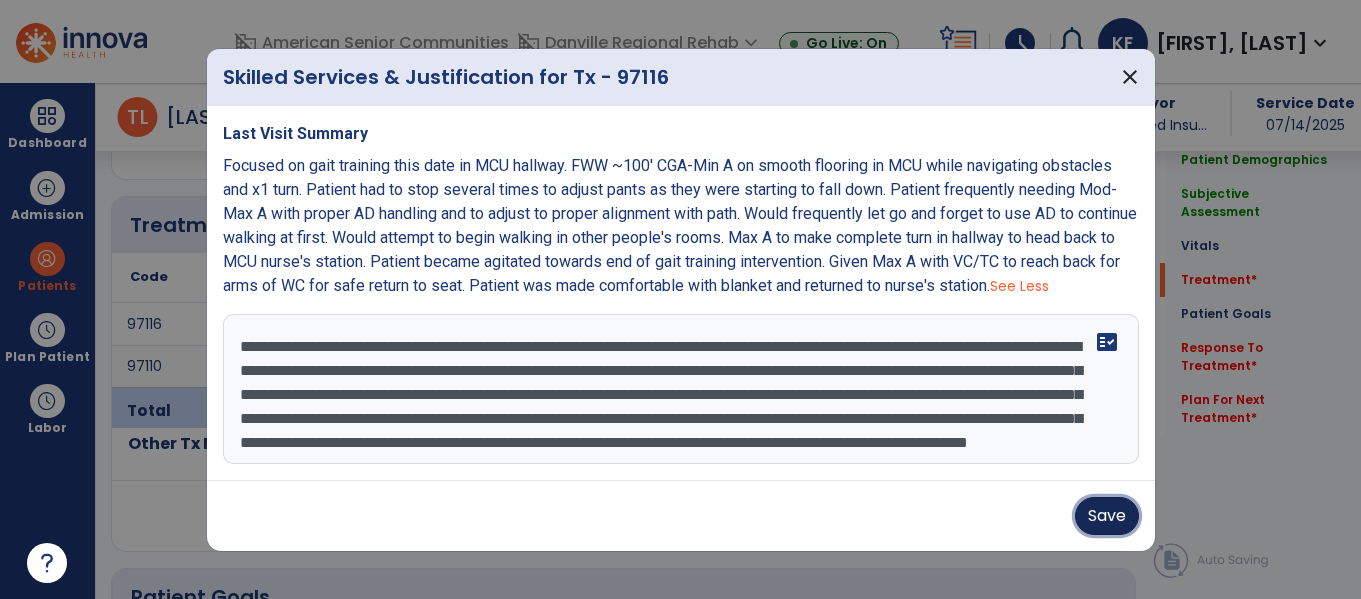 click on "Save" at bounding box center [1107, 516] 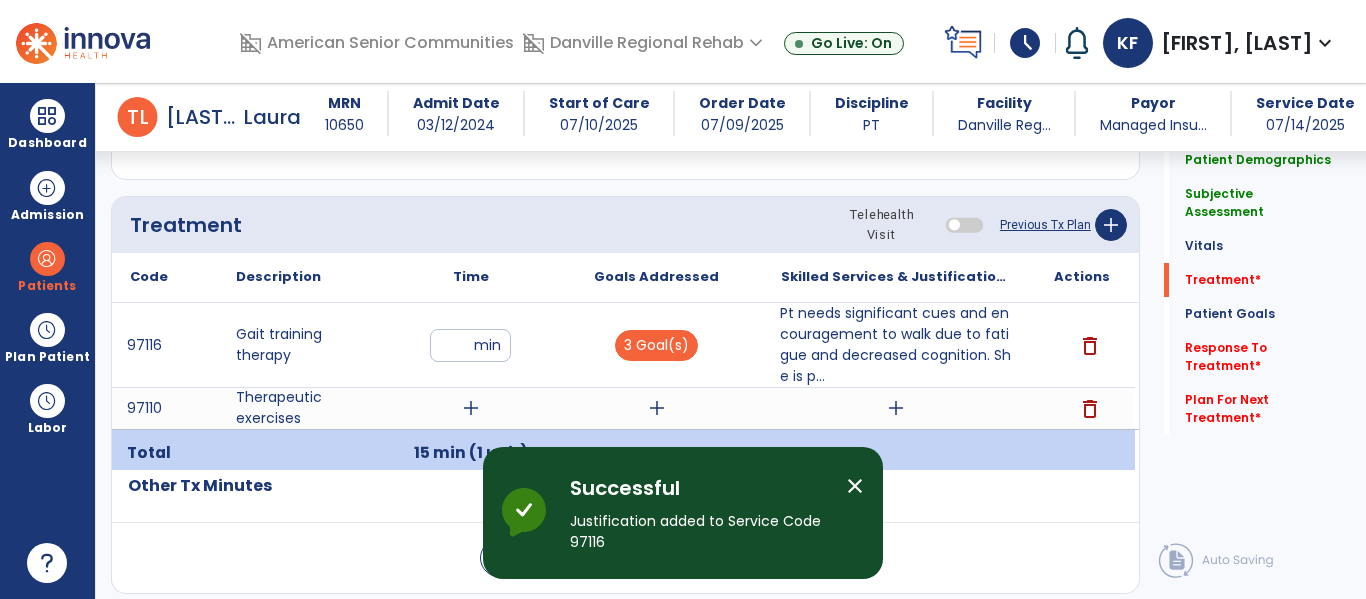 click on "add" at bounding box center [471, 408] 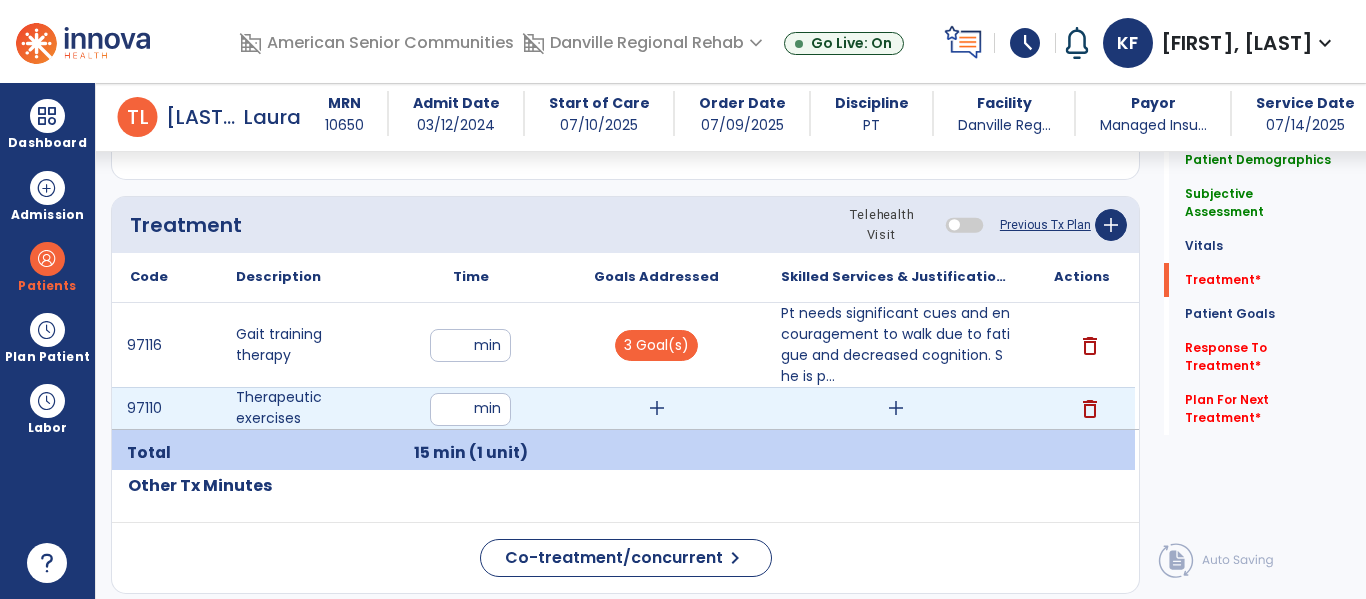 type on "**" 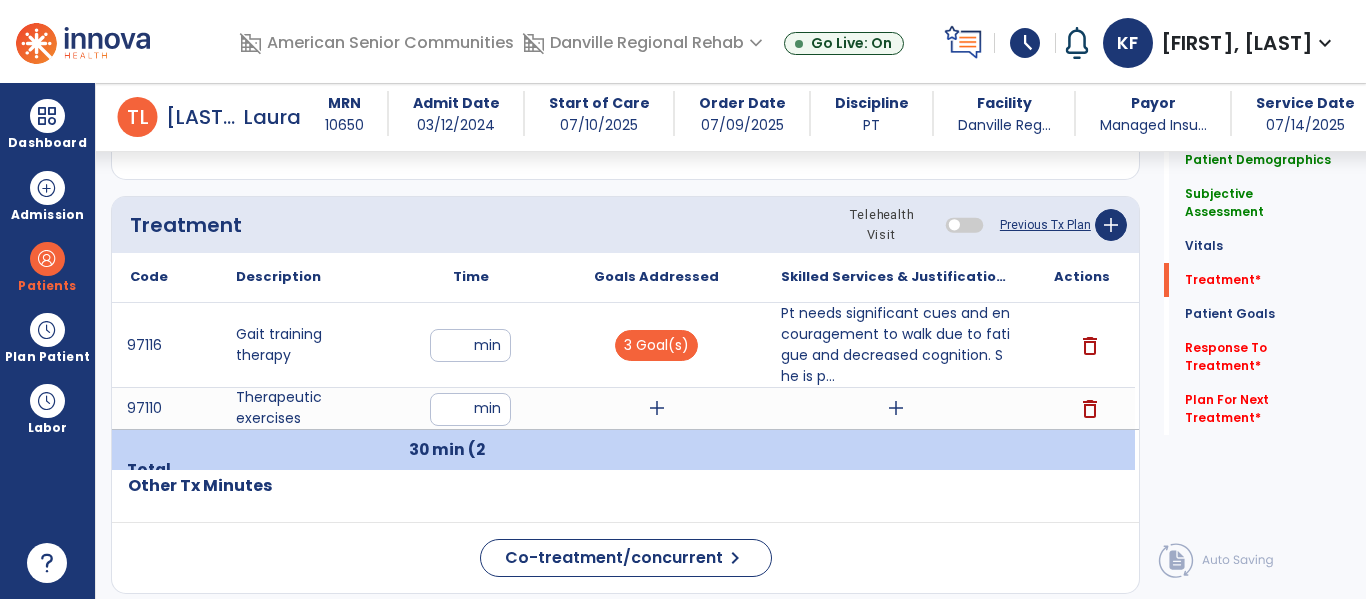 click on "add" at bounding box center (657, 408) 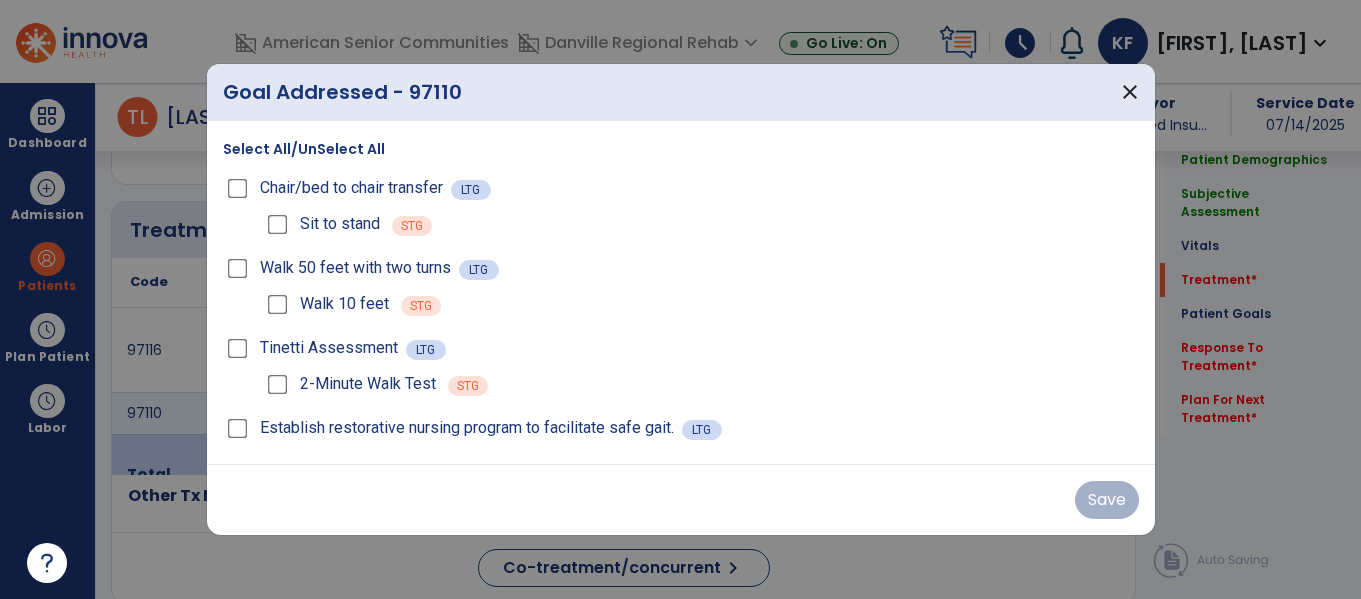 scroll, scrollTop: 1173, scrollLeft: 0, axis: vertical 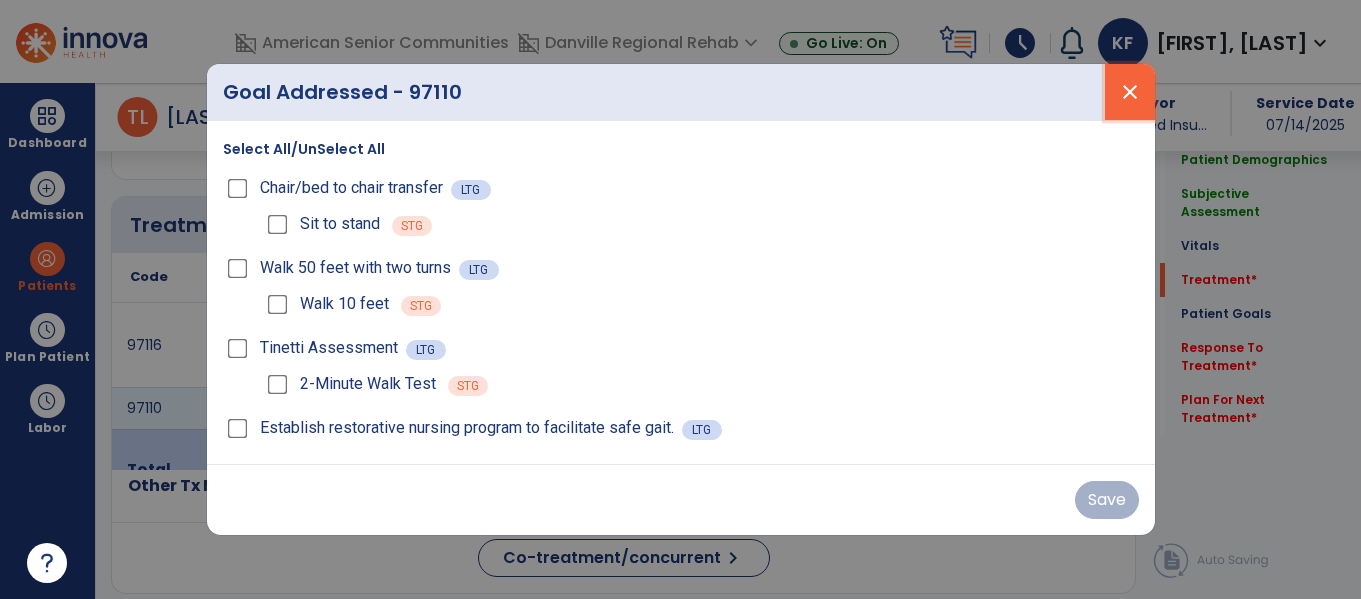 click on "close" at bounding box center [1130, 92] 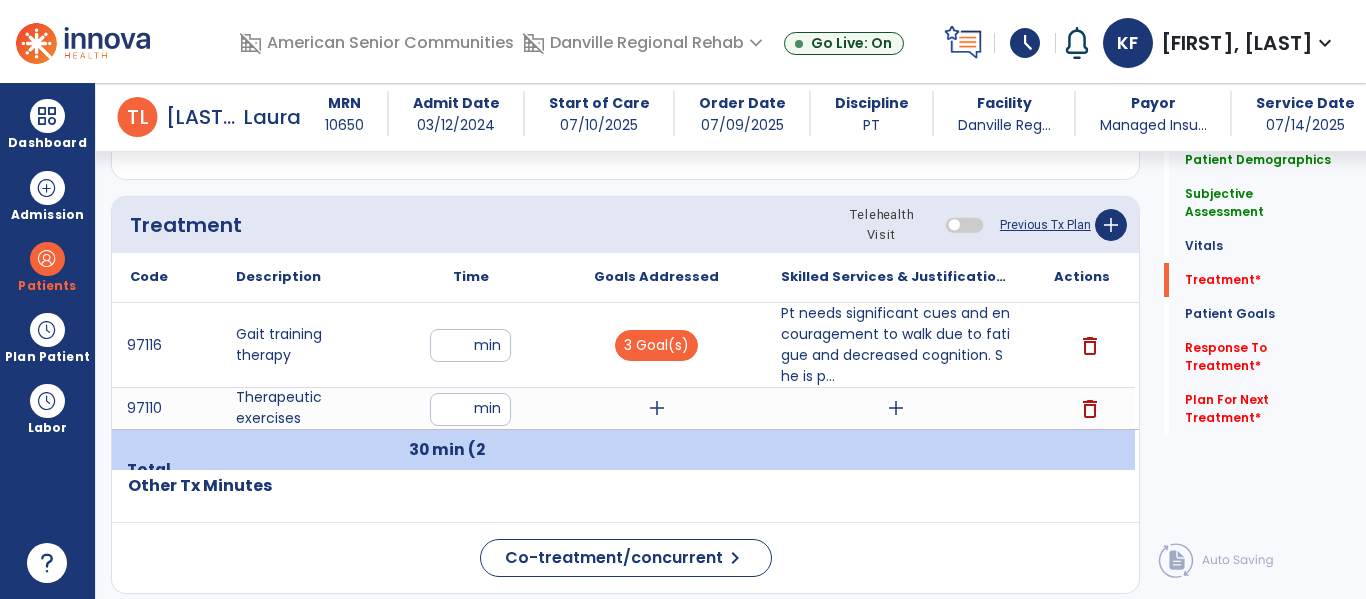 click on "add" at bounding box center (896, 408) 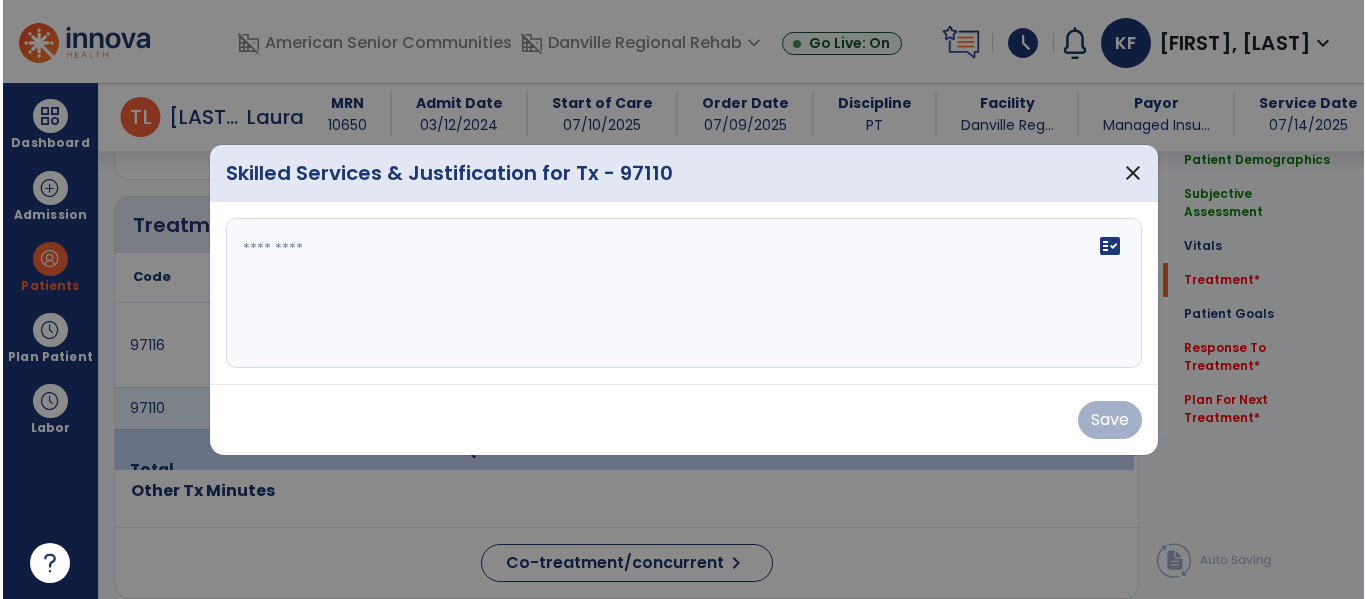 scroll, scrollTop: 1173, scrollLeft: 0, axis: vertical 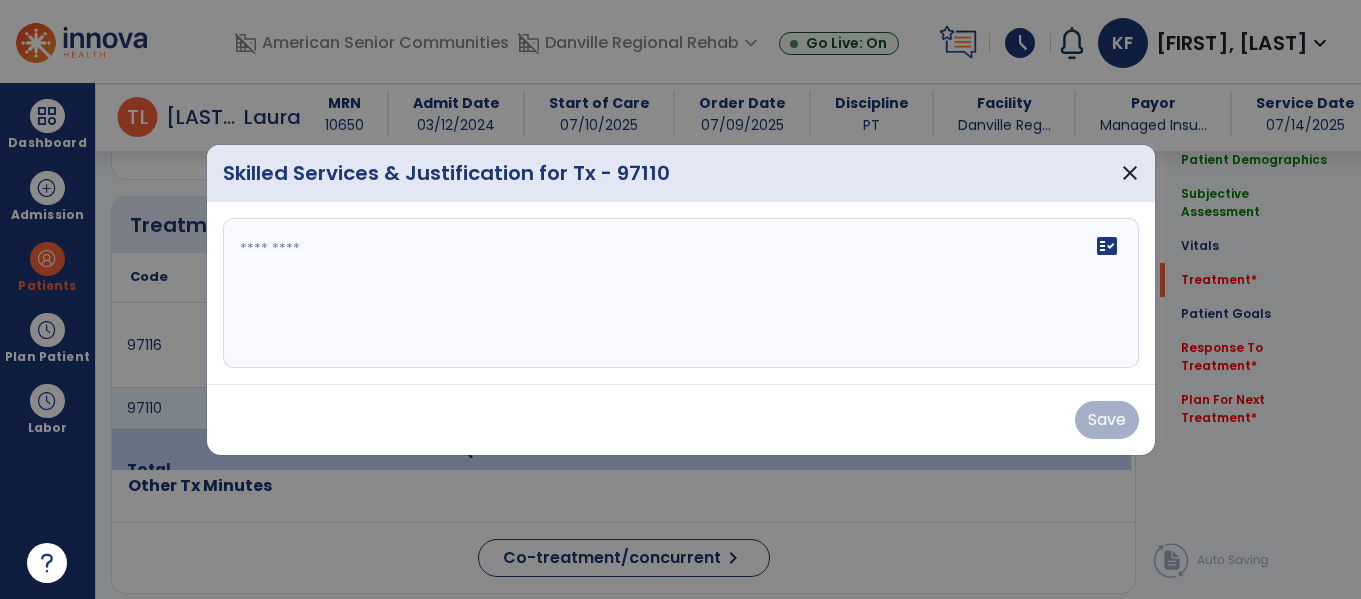 click on "fact_check" at bounding box center (681, 293) 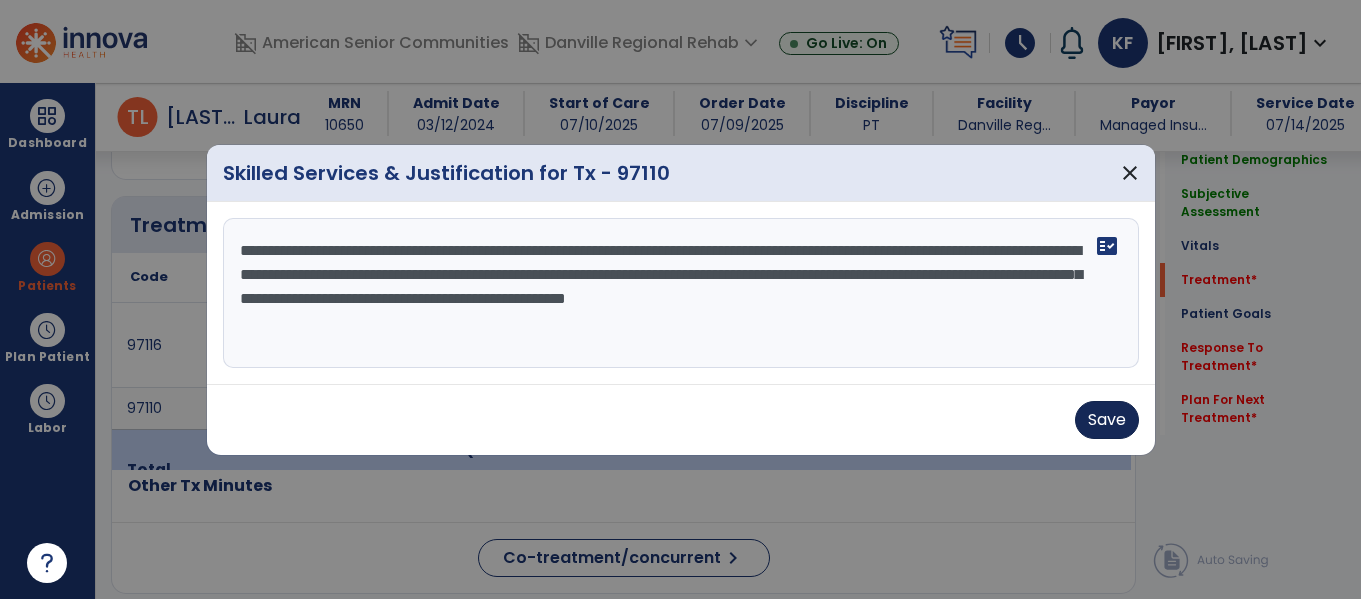type on "**********" 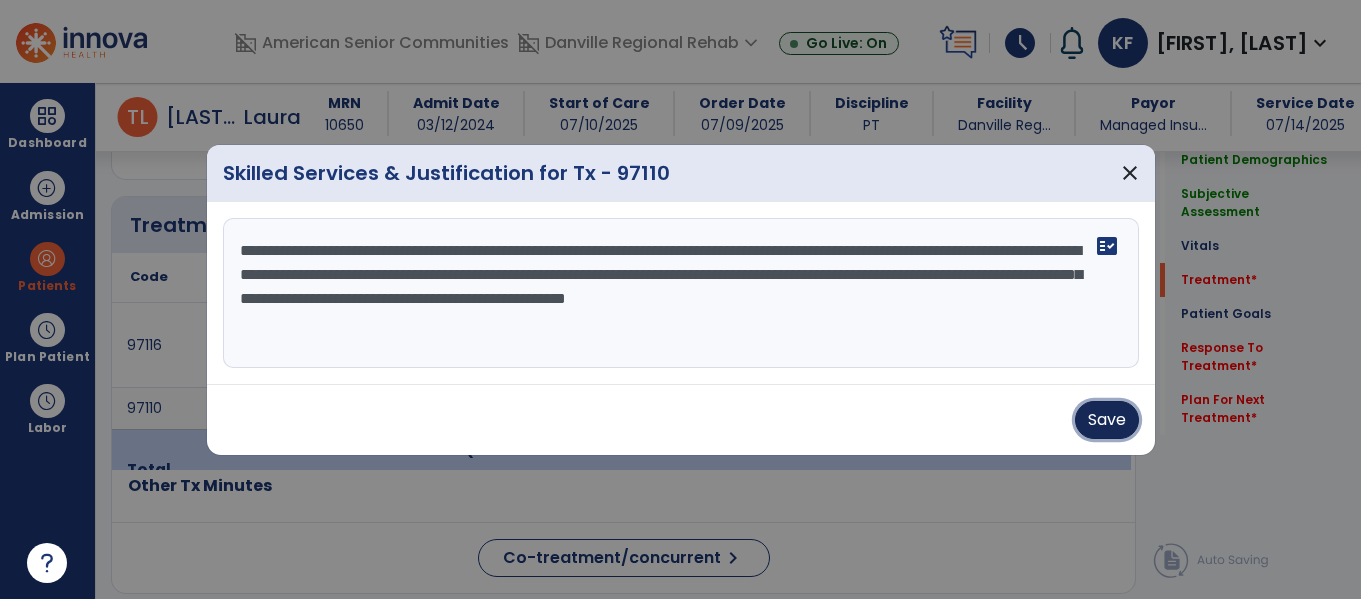 click on "Save" at bounding box center [1107, 420] 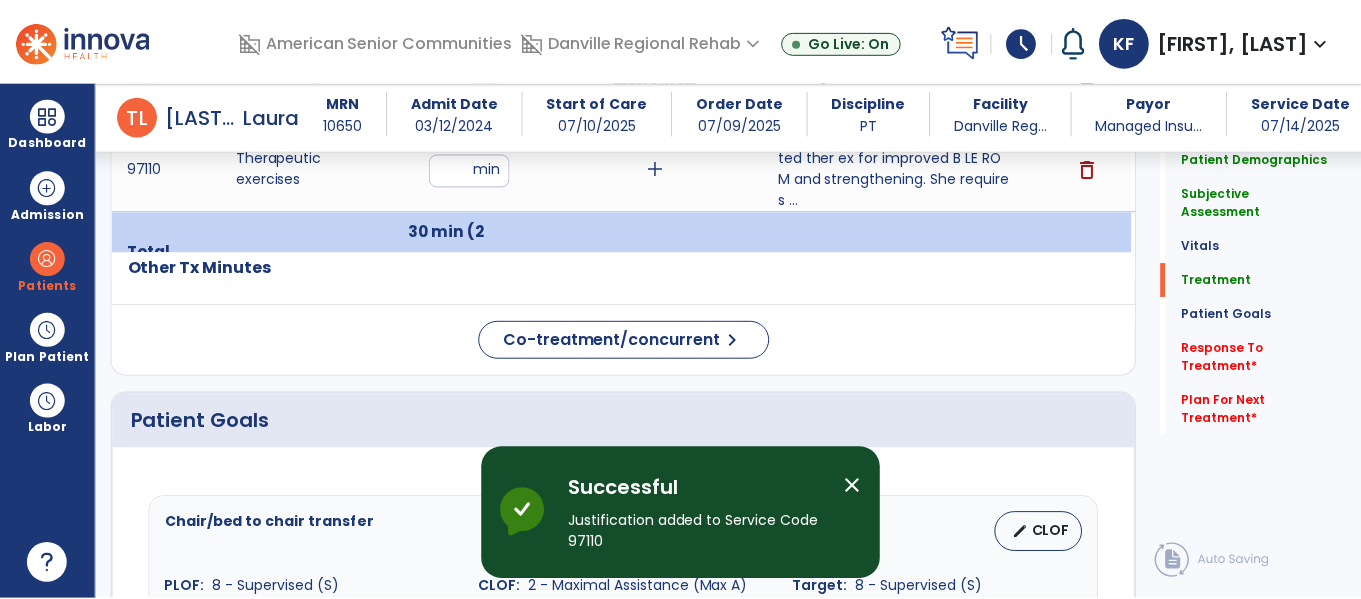 scroll, scrollTop: 1434, scrollLeft: 0, axis: vertical 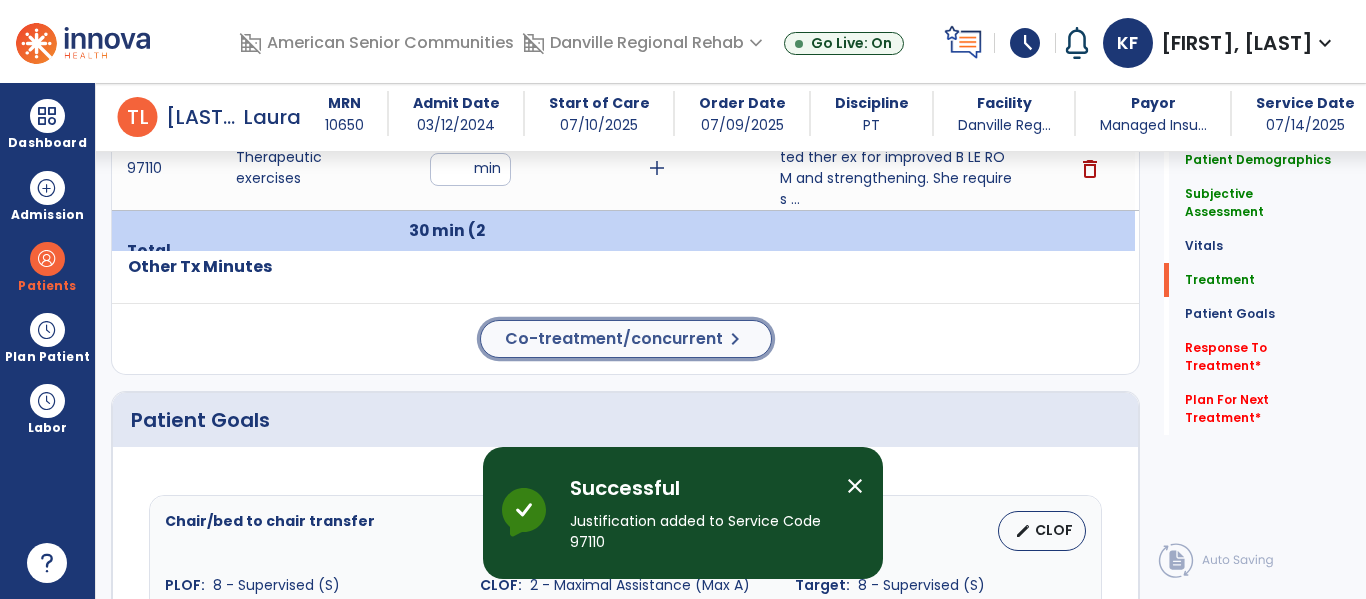 click on "chevron_right" 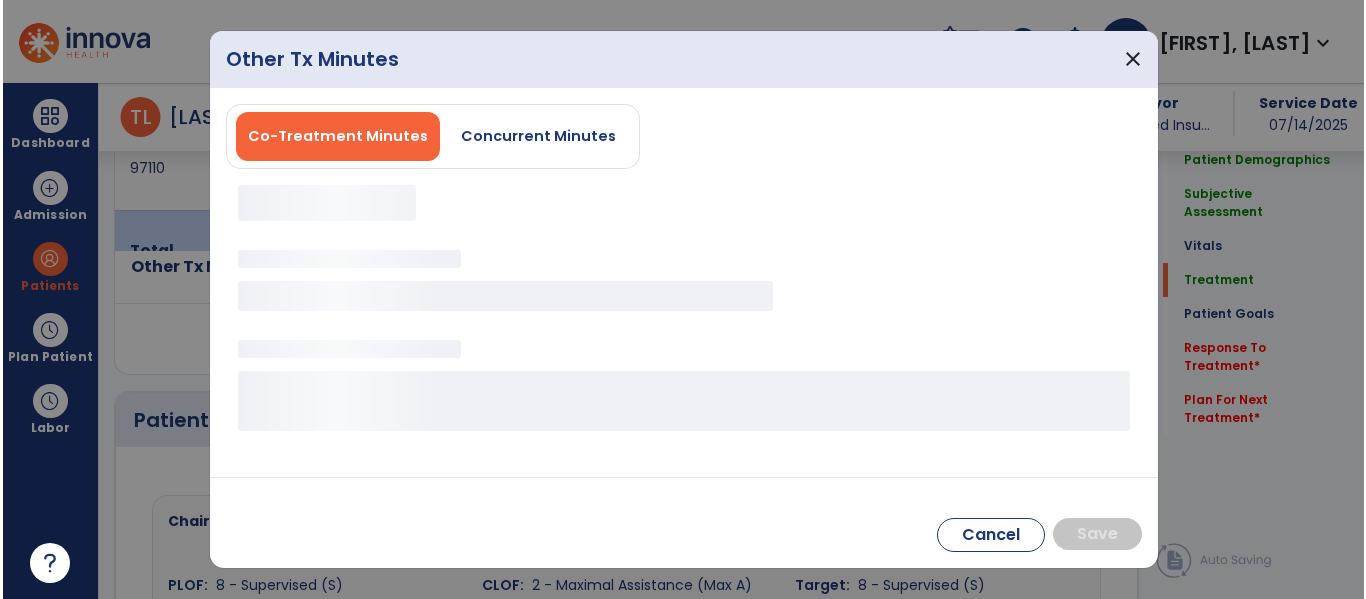 scroll, scrollTop: 1434, scrollLeft: 0, axis: vertical 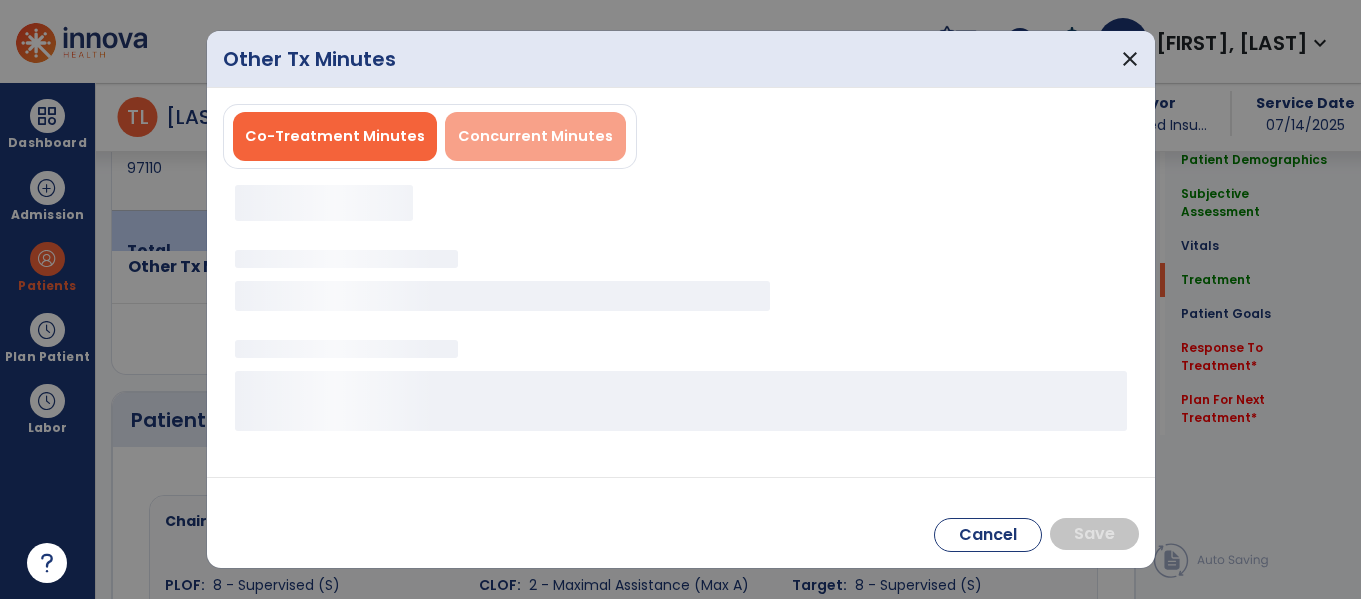 click on "Concurrent Minutes" at bounding box center (535, 136) 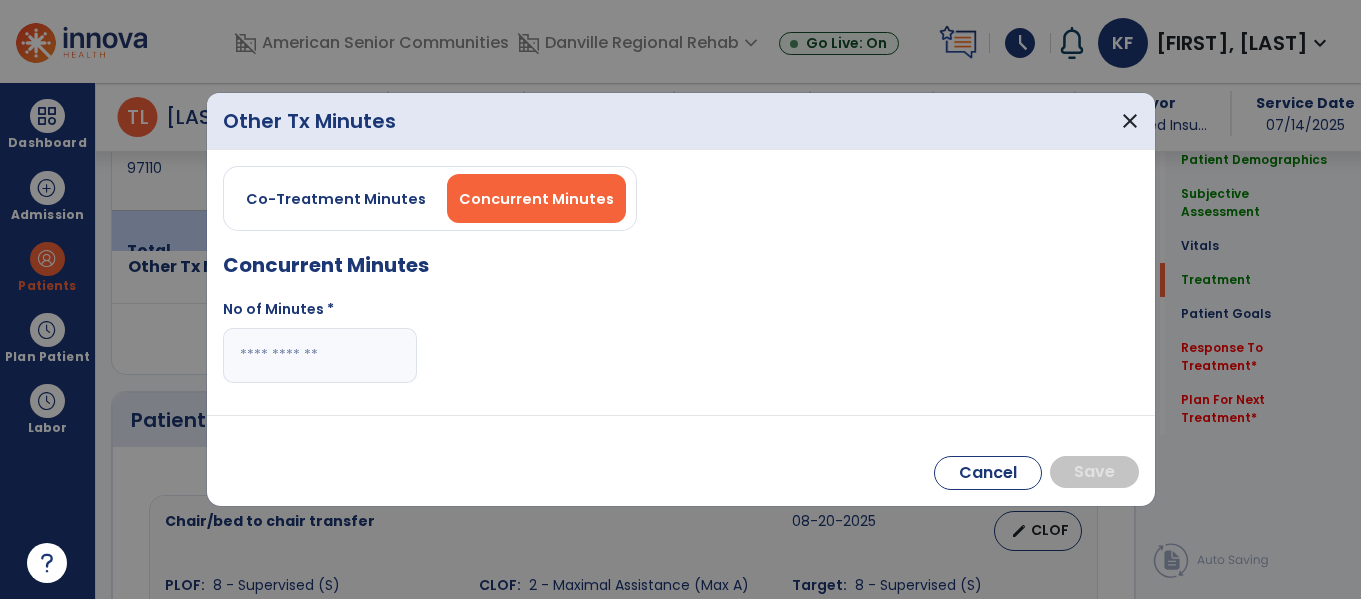click at bounding box center [320, 355] 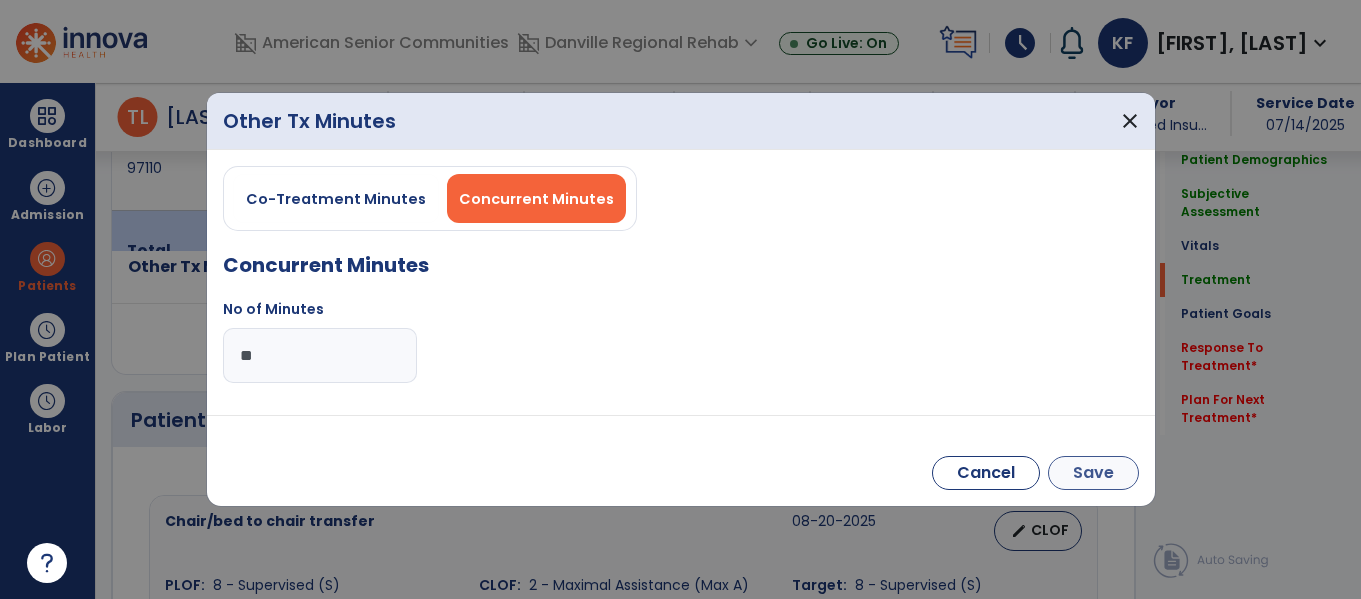 type on "**" 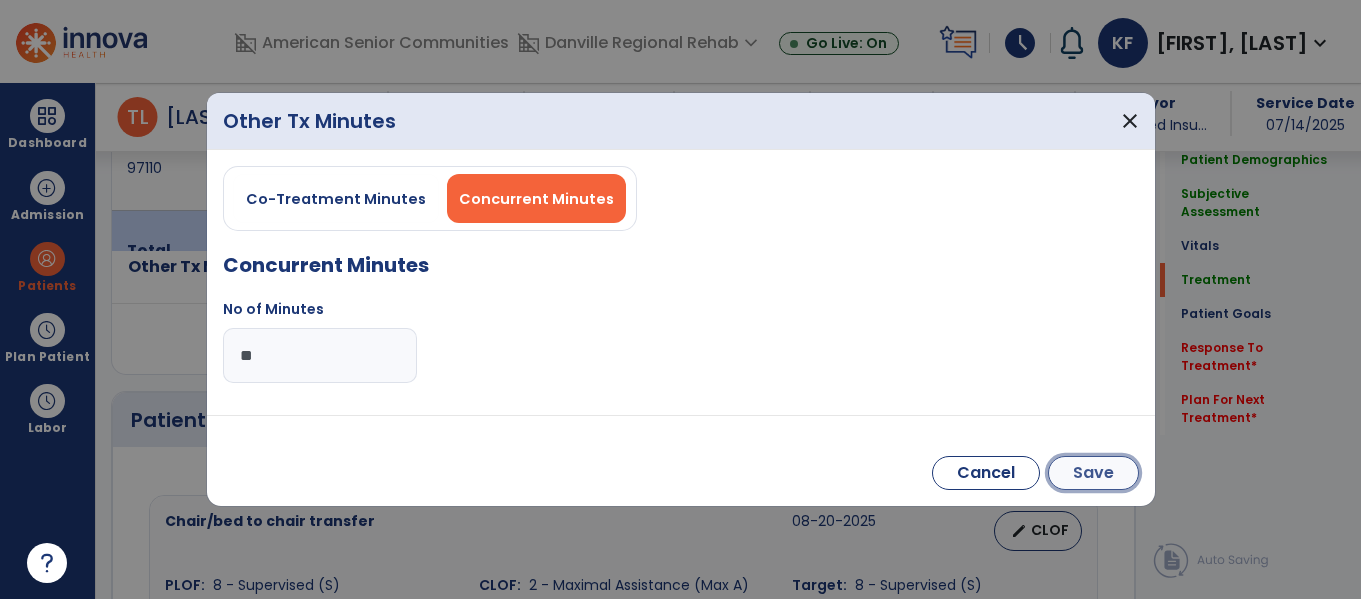 click on "Save" at bounding box center (1093, 473) 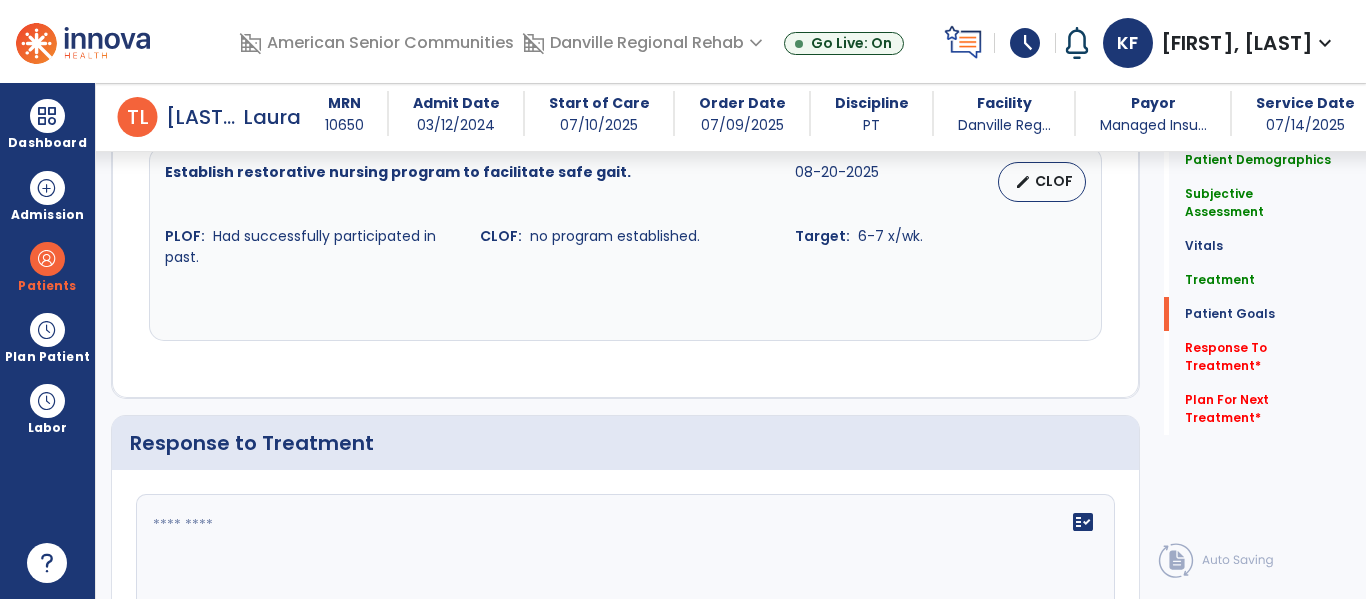scroll, scrollTop: 2896, scrollLeft: 0, axis: vertical 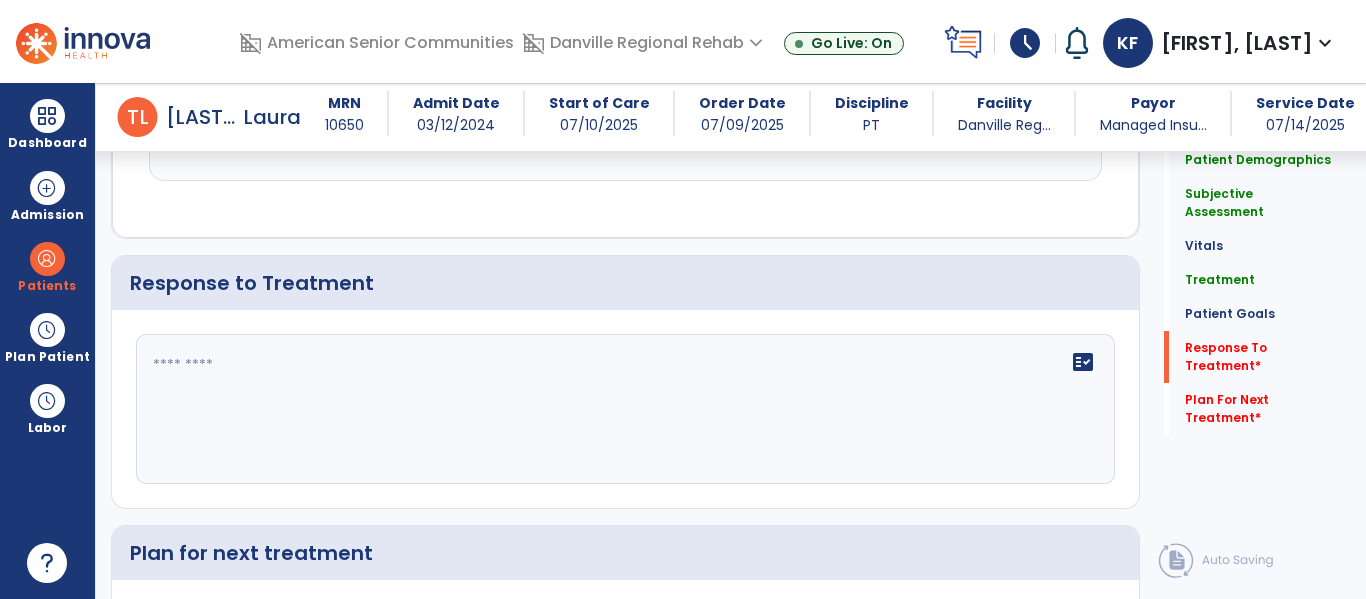 click 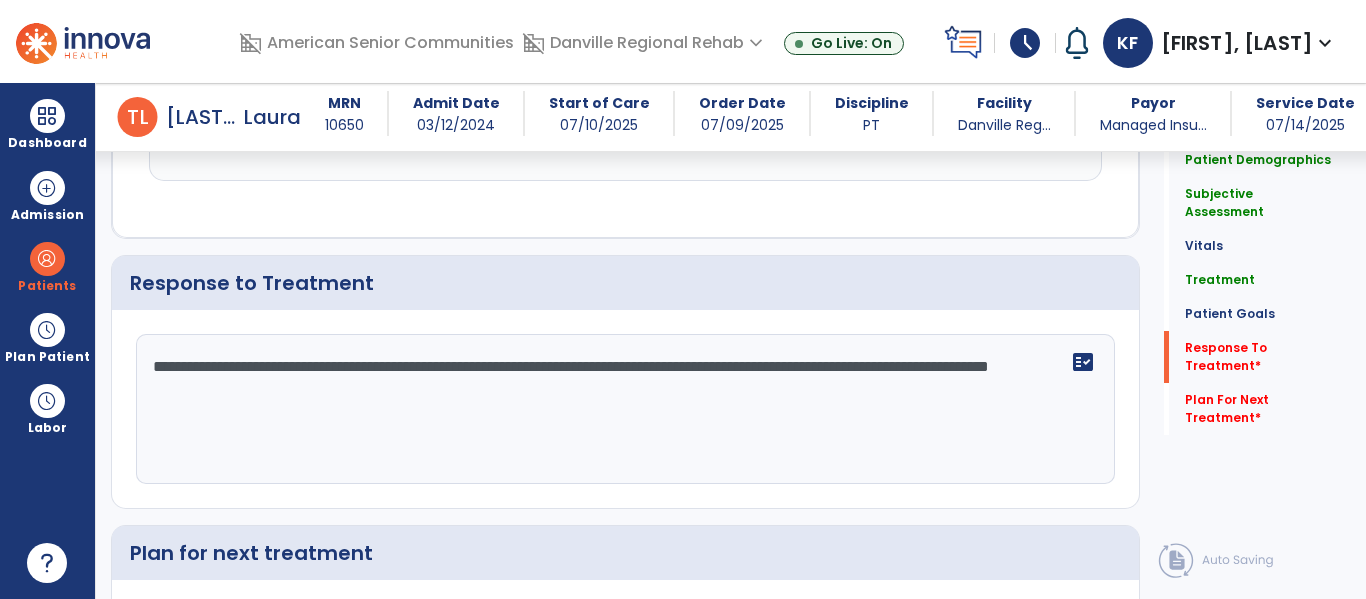 type on "**********" 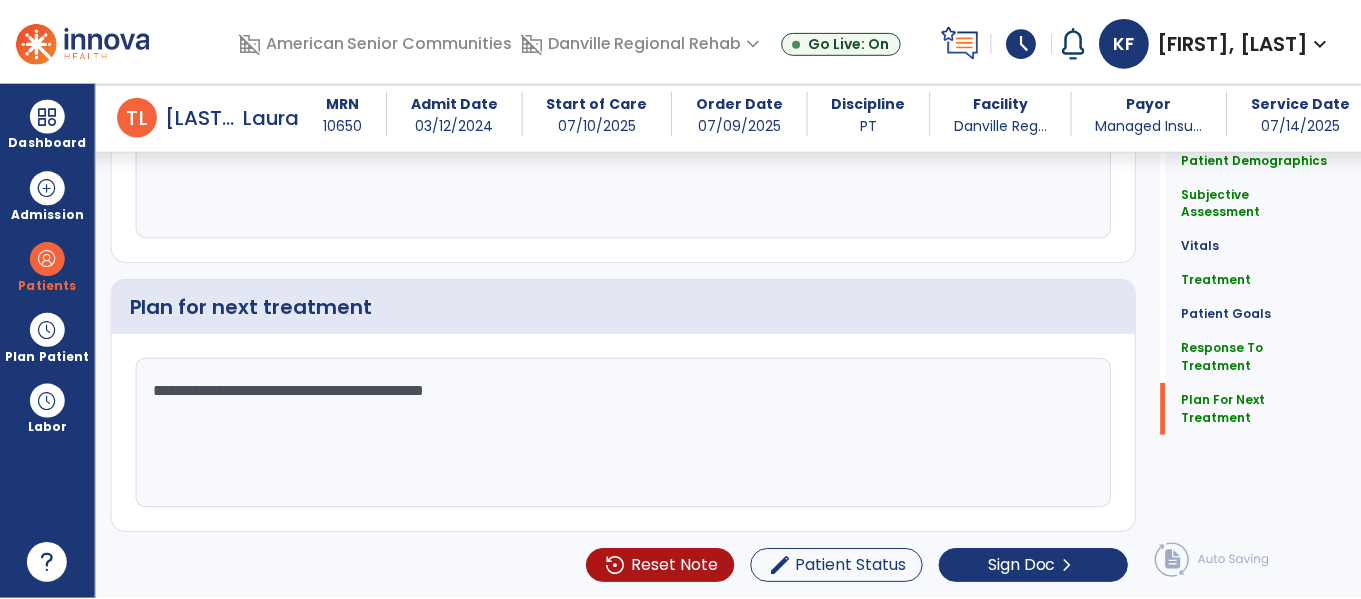 scroll, scrollTop: 3014, scrollLeft: 0, axis: vertical 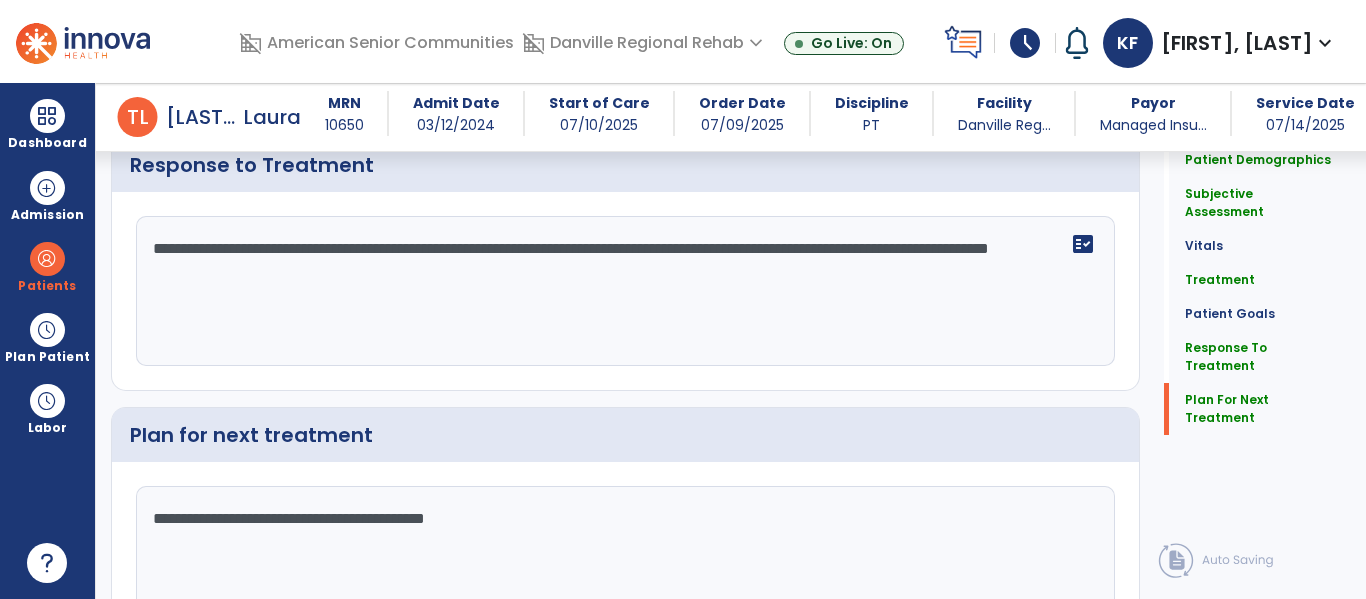 type on "**********" 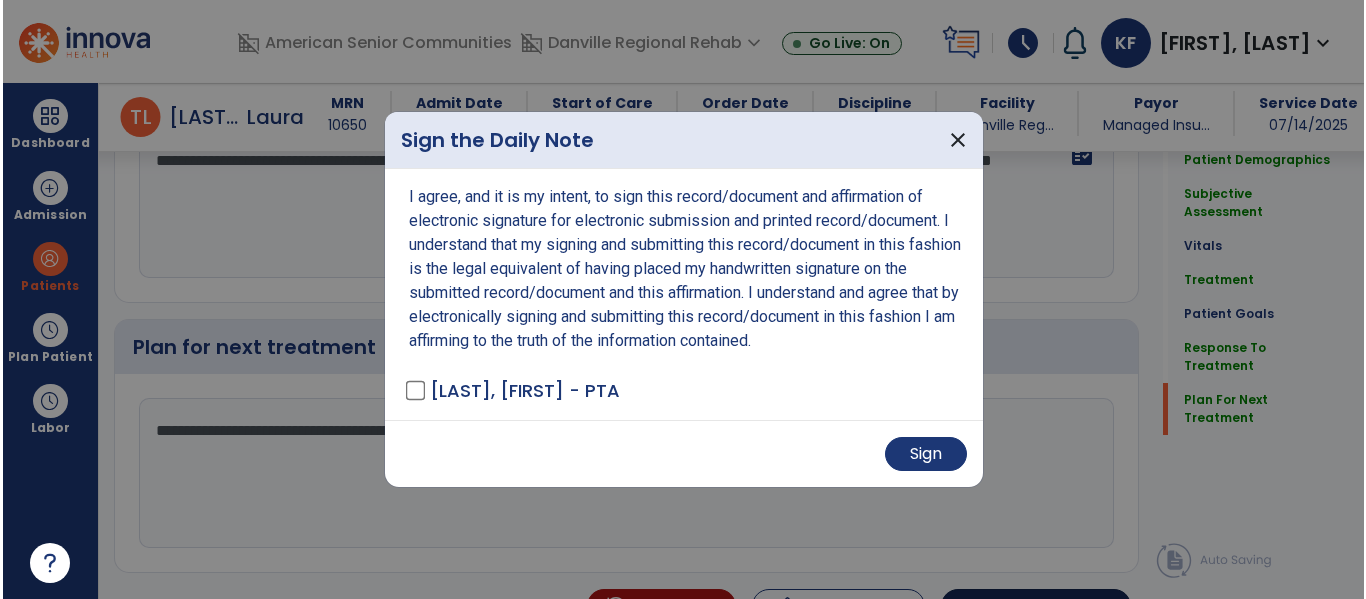 scroll, scrollTop: 3182, scrollLeft: 0, axis: vertical 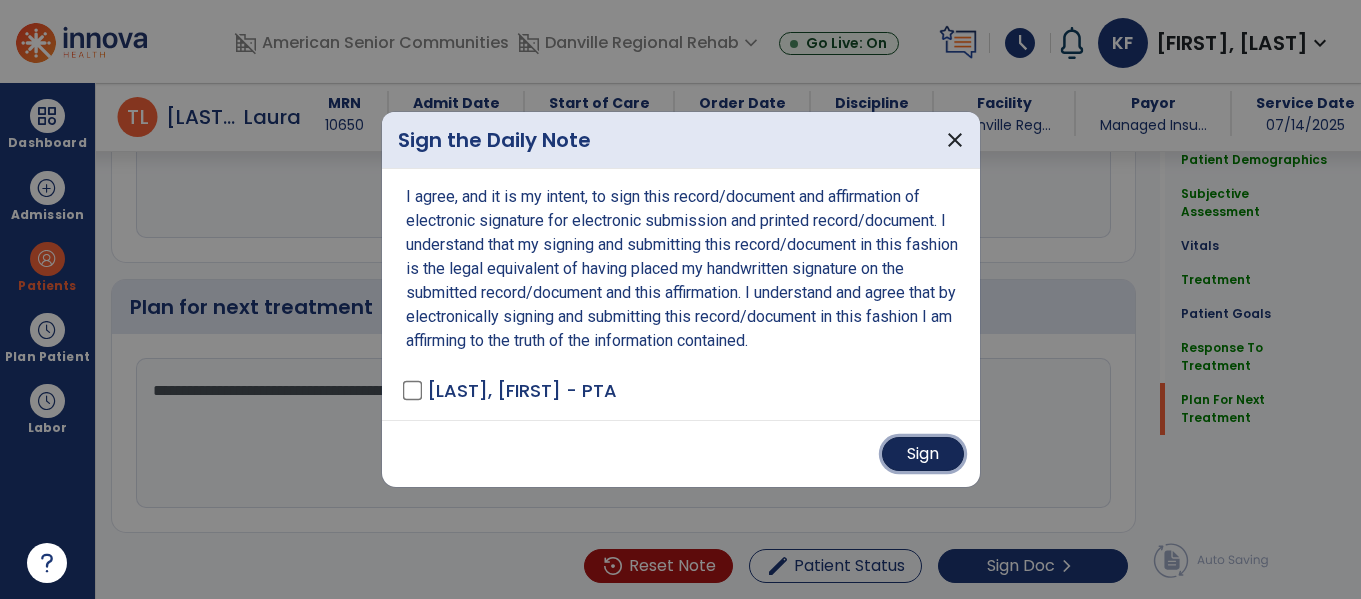 click on "Sign" at bounding box center [923, 454] 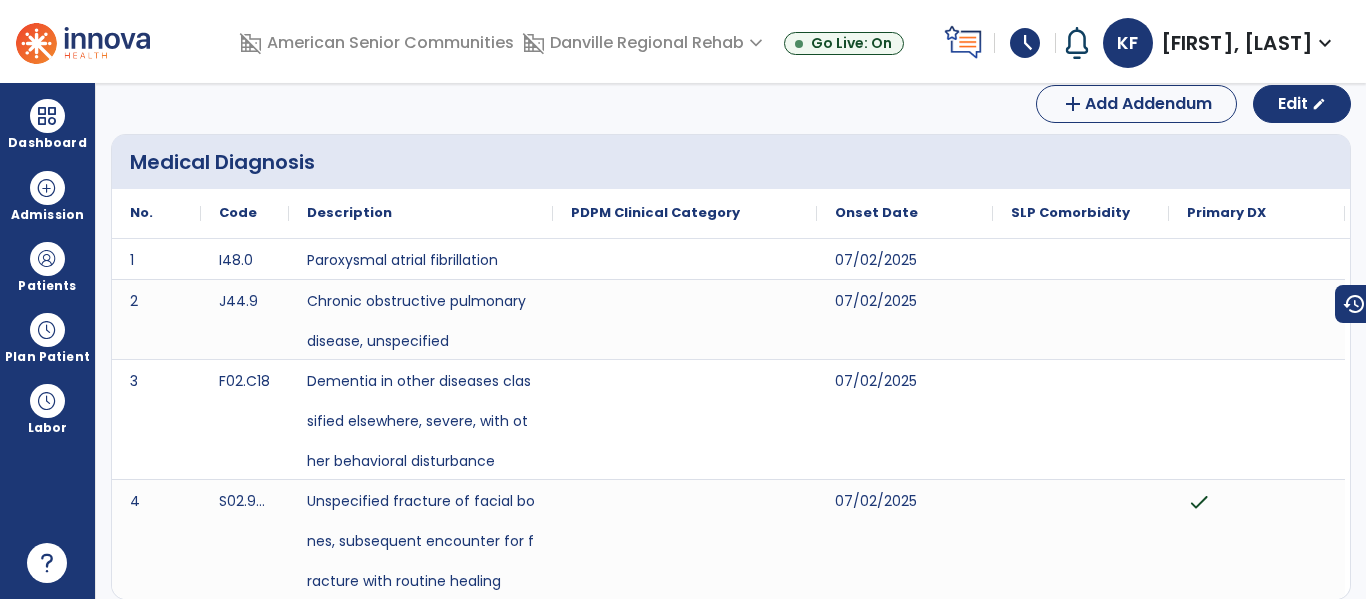 scroll, scrollTop: 0, scrollLeft: 0, axis: both 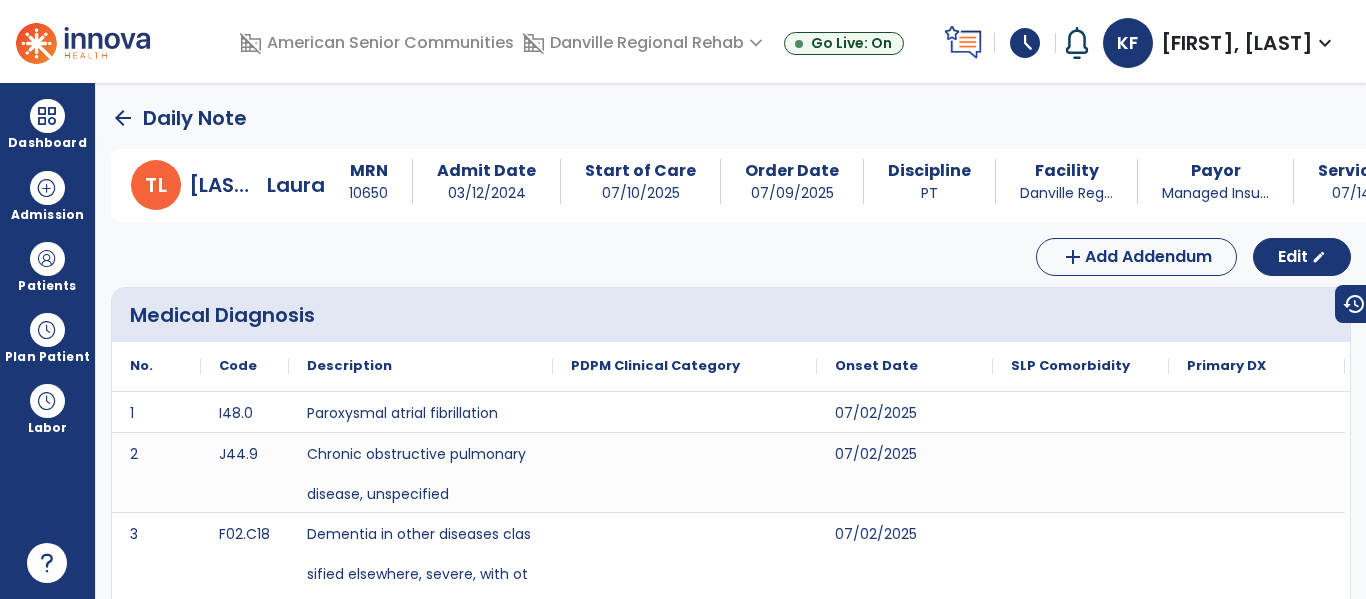 click on "arrow_back" 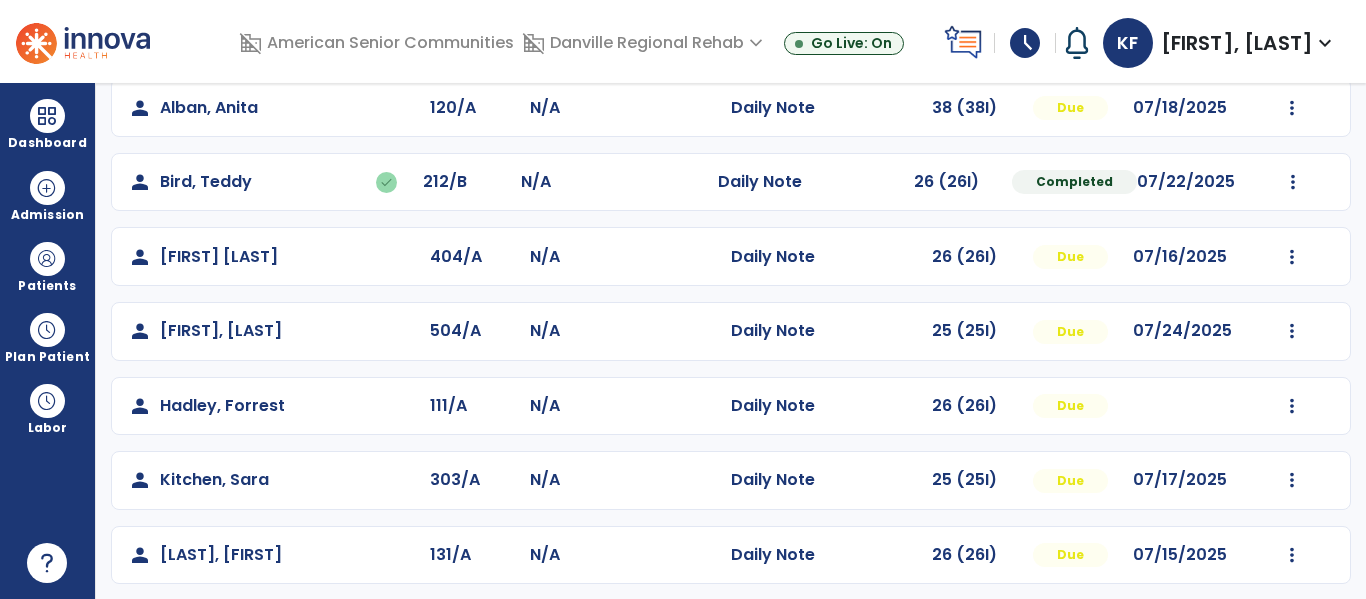 scroll, scrollTop: 258, scrollLeft: 0, axis: vertical 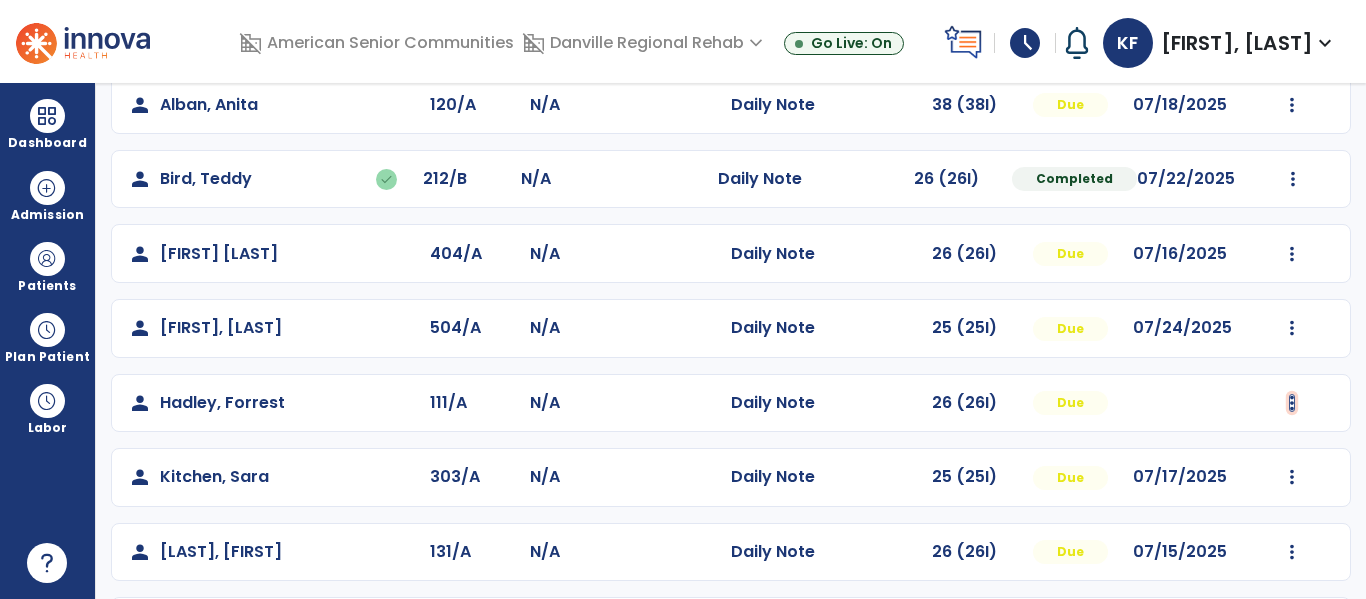 click at bounding box center [1293, 30] 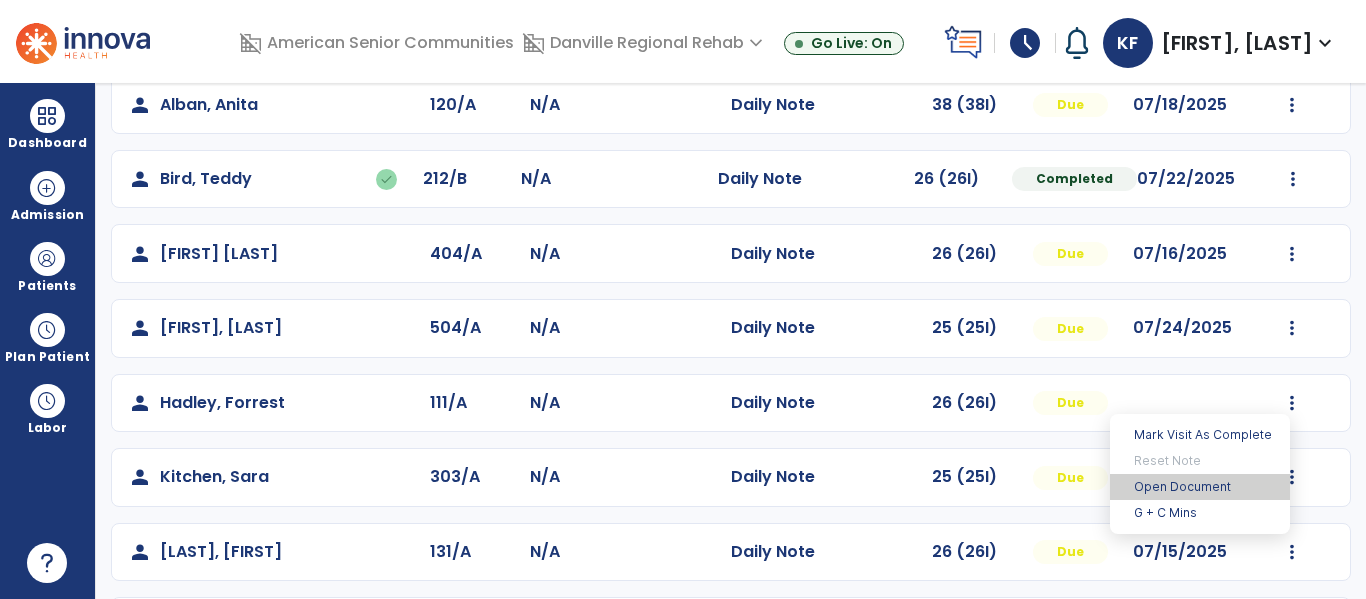 click on "Open Document" at bounding box center [1200, 487] 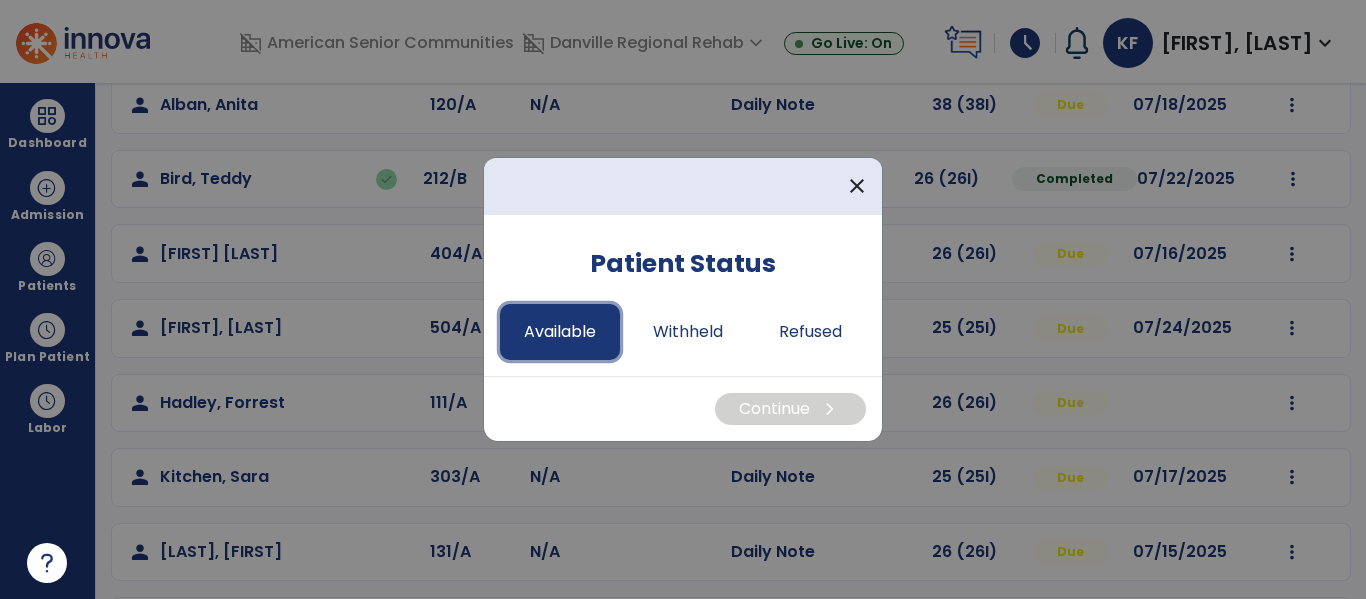 click on "Available" at bounding box center (560, 332) 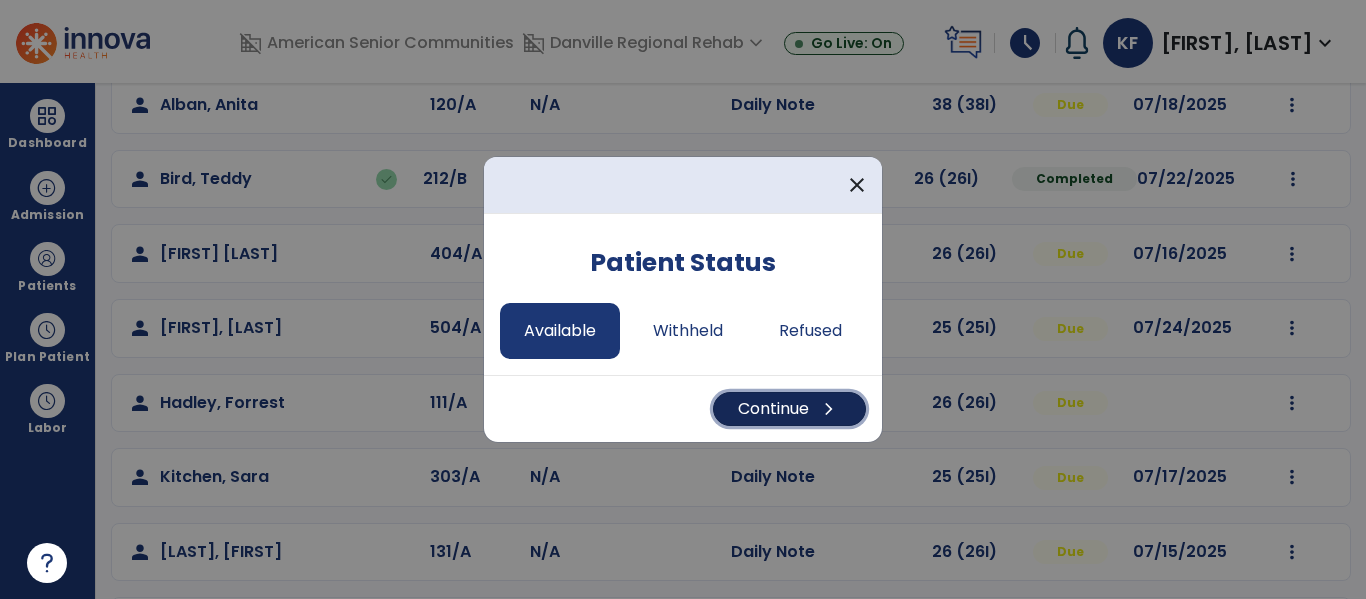 click on "Continue   chevron_right" at bounding box center [789, 409] 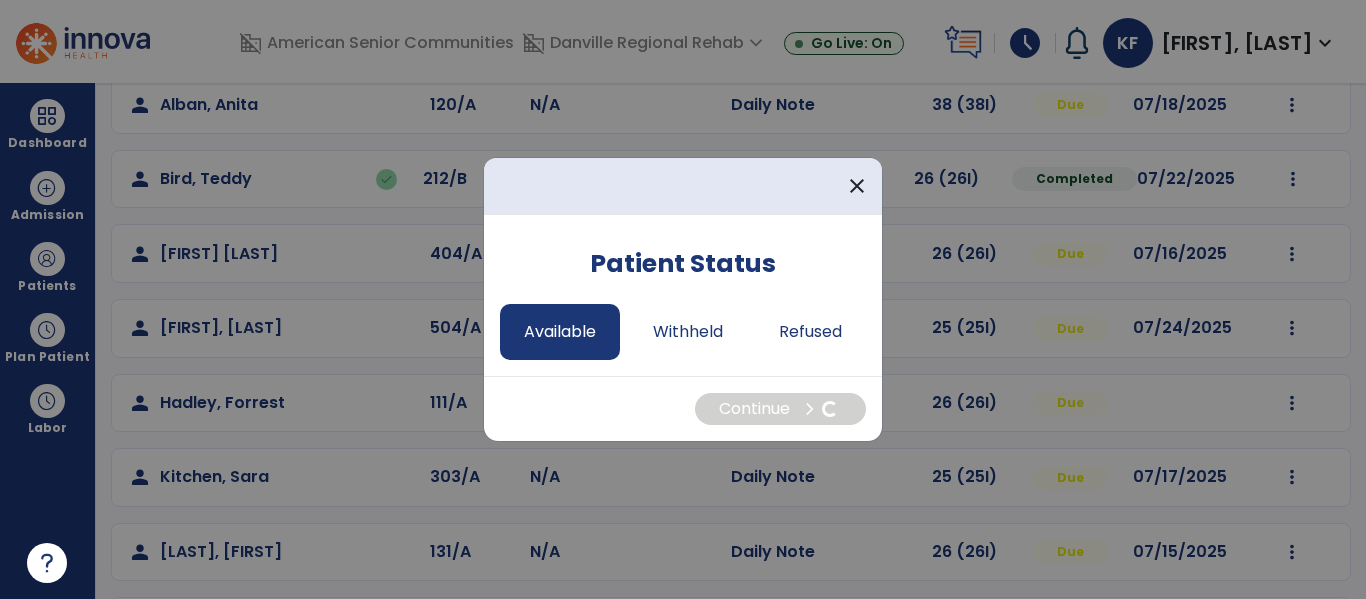 select on "*" 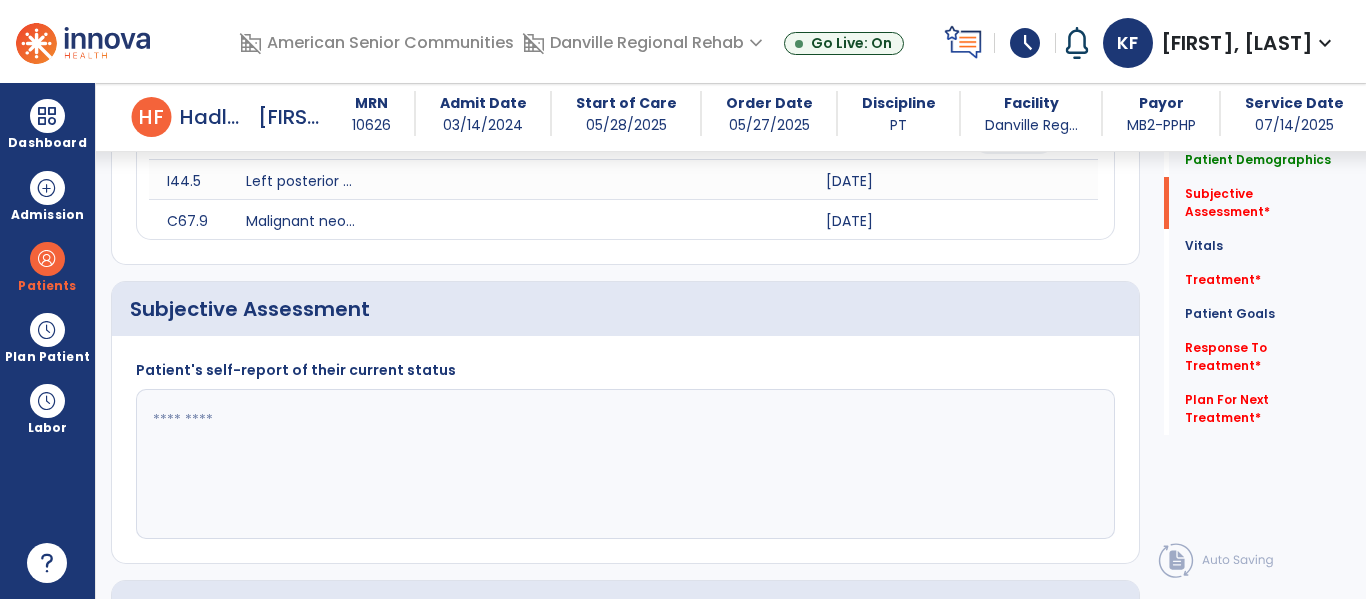 scroll, scrollTop: 346, scrollLeft: 0, axis: vertical 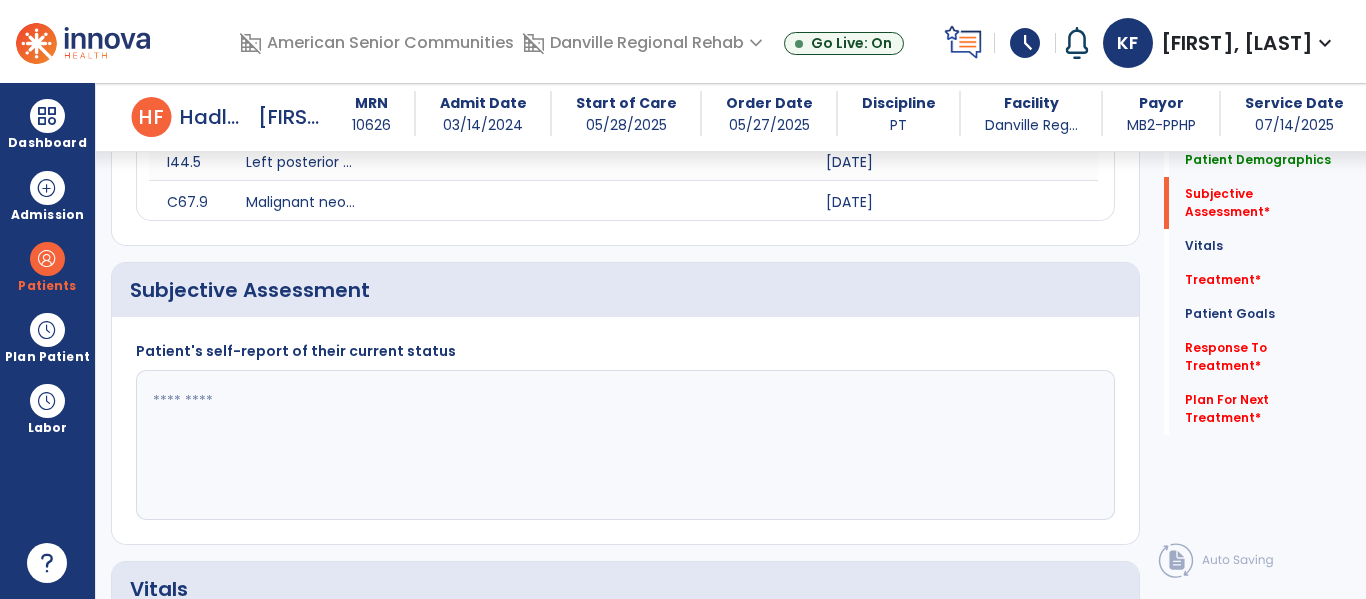 click 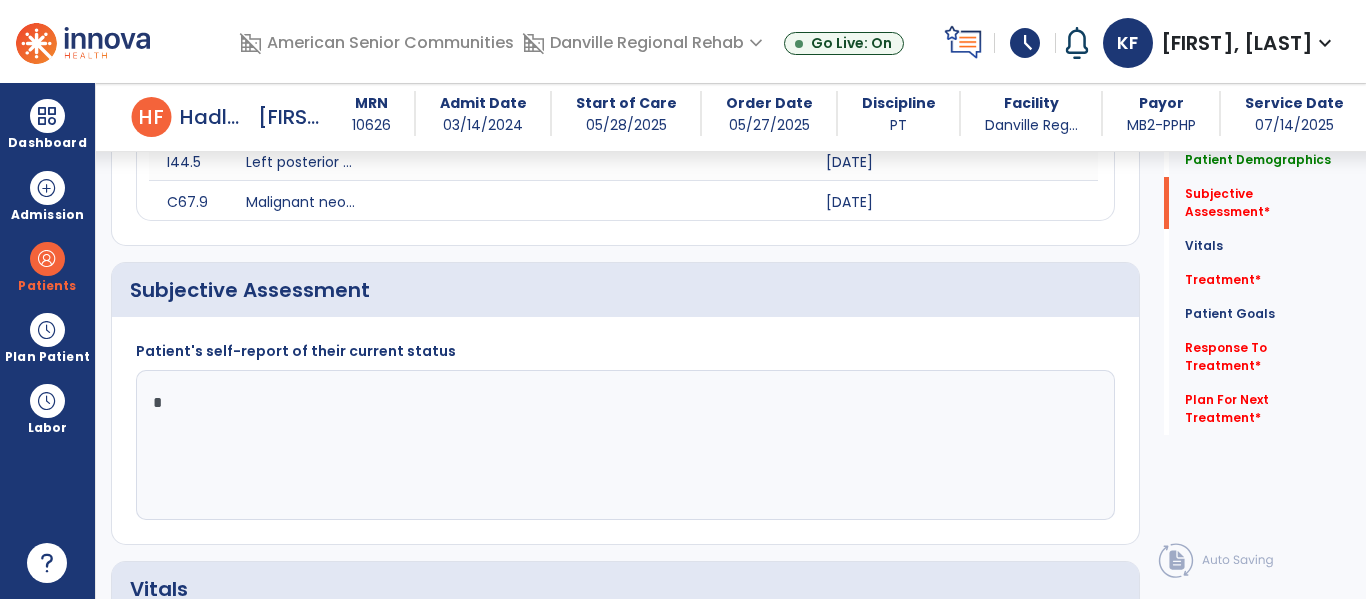 type on "**" 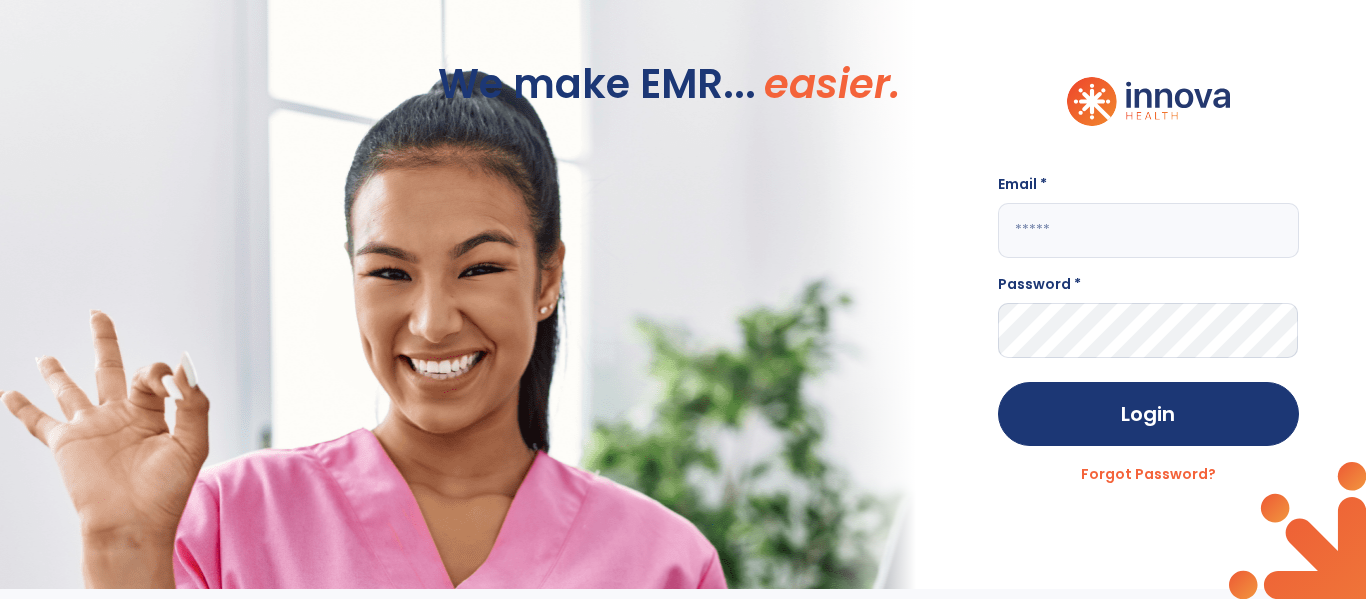 scroll, scrollTop: -10, scrollLeft: 0, axis: vertical 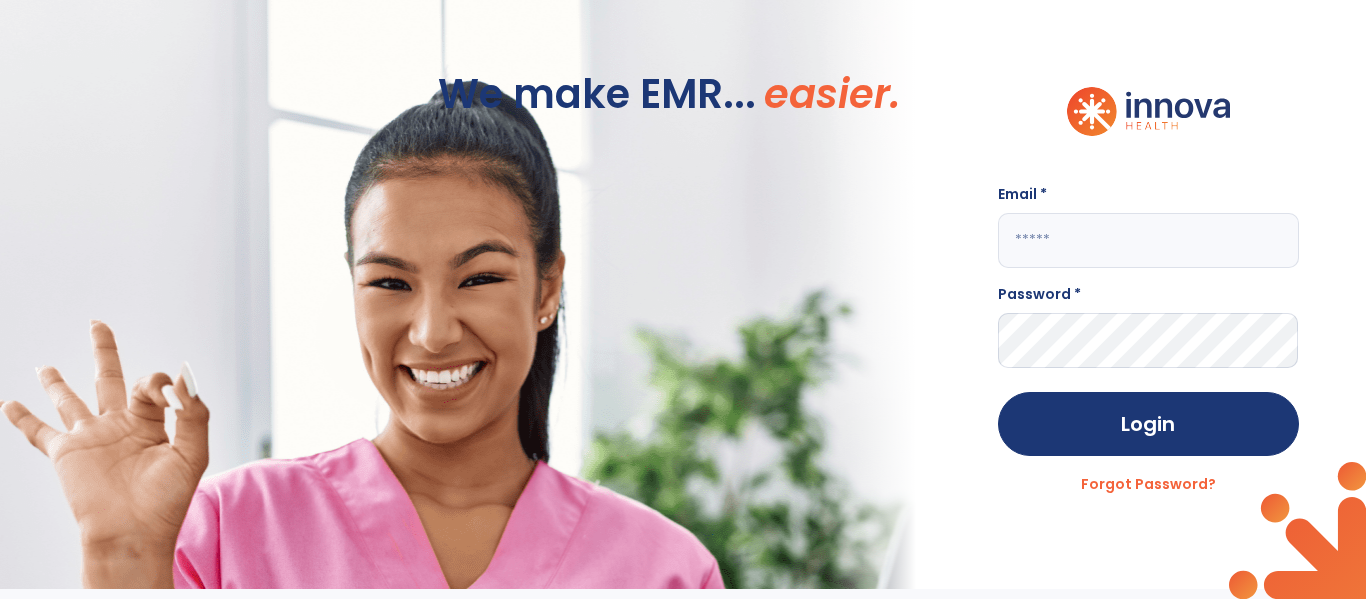 click 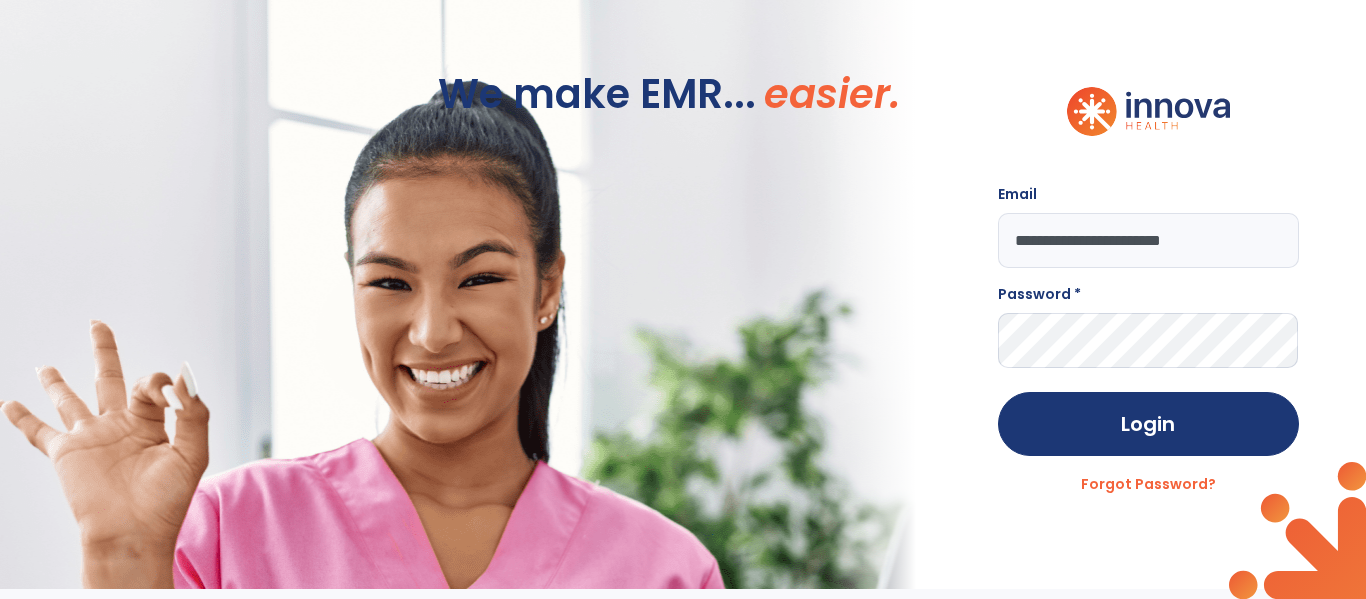type on "**********" 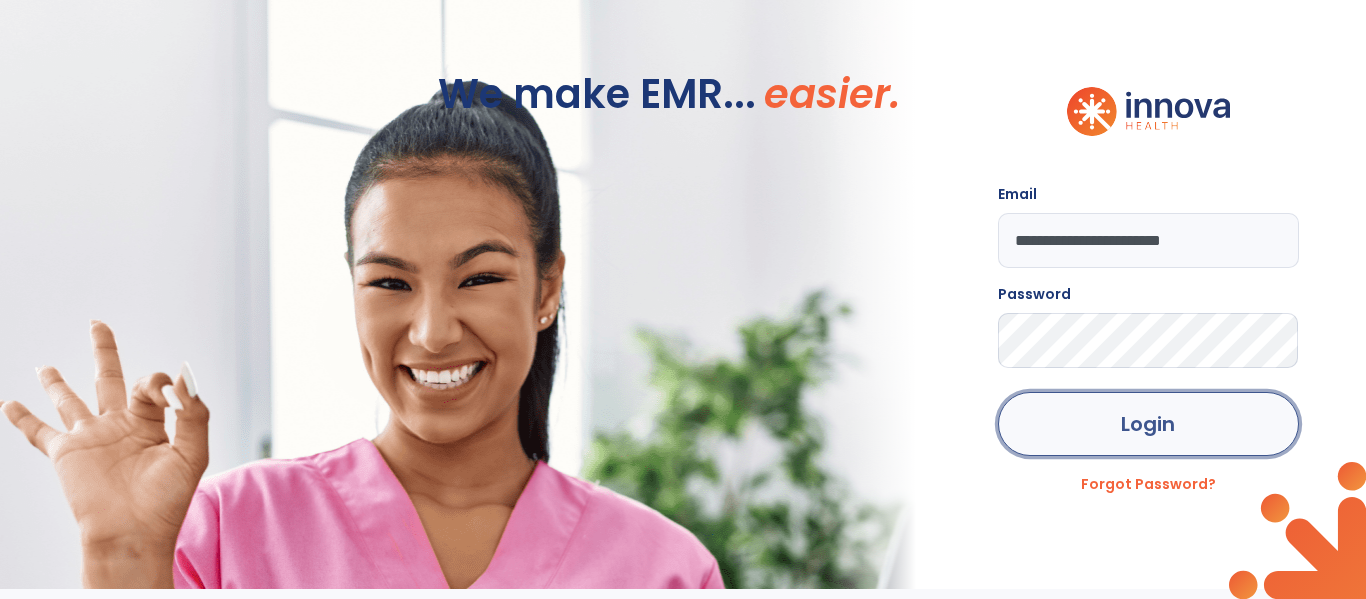 click on "Login" 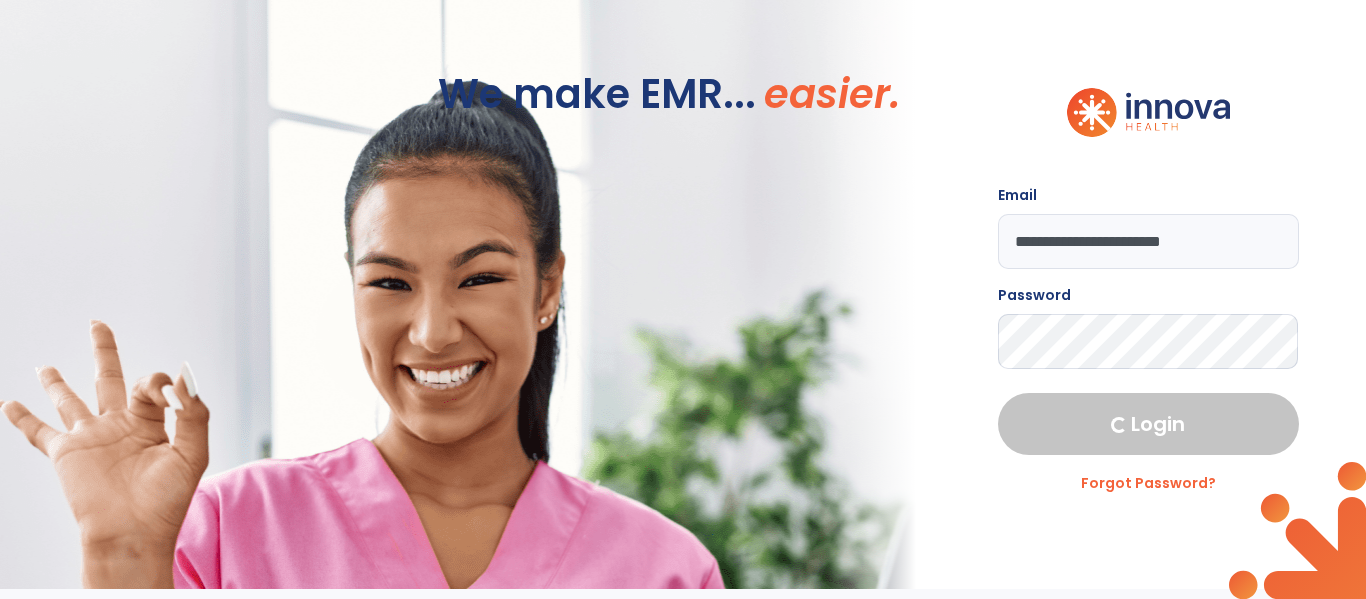 select on "****" 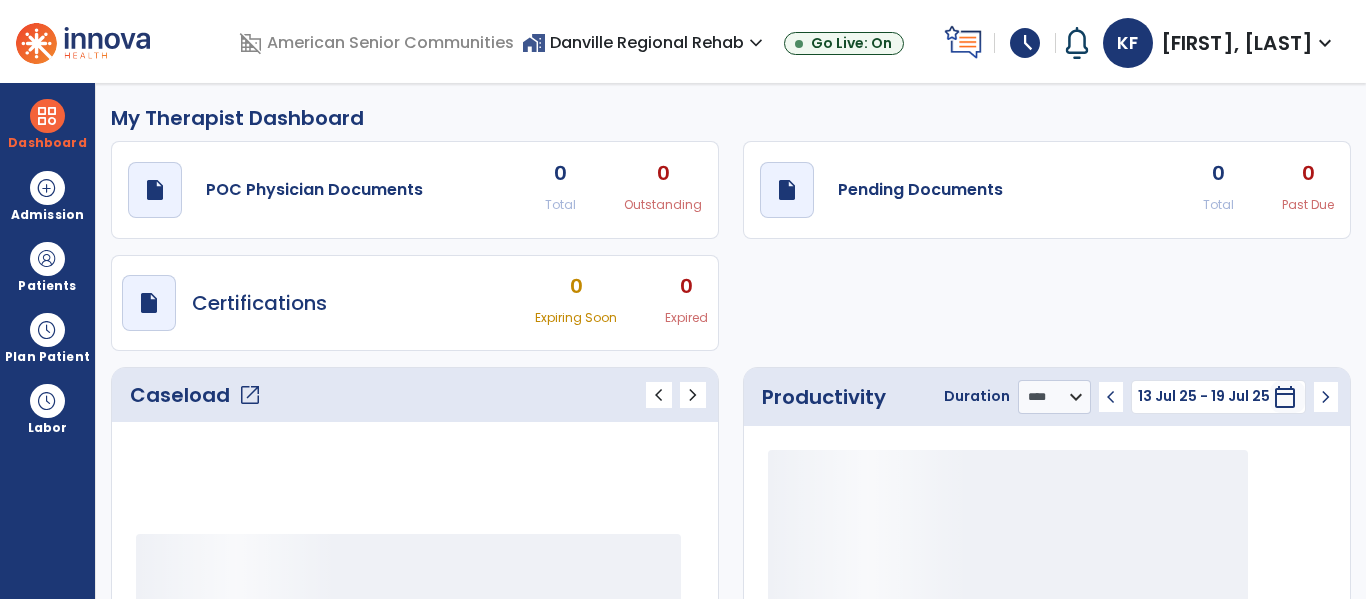 scroll, scrollTop: 0, scrollLeft: 0, axis: both 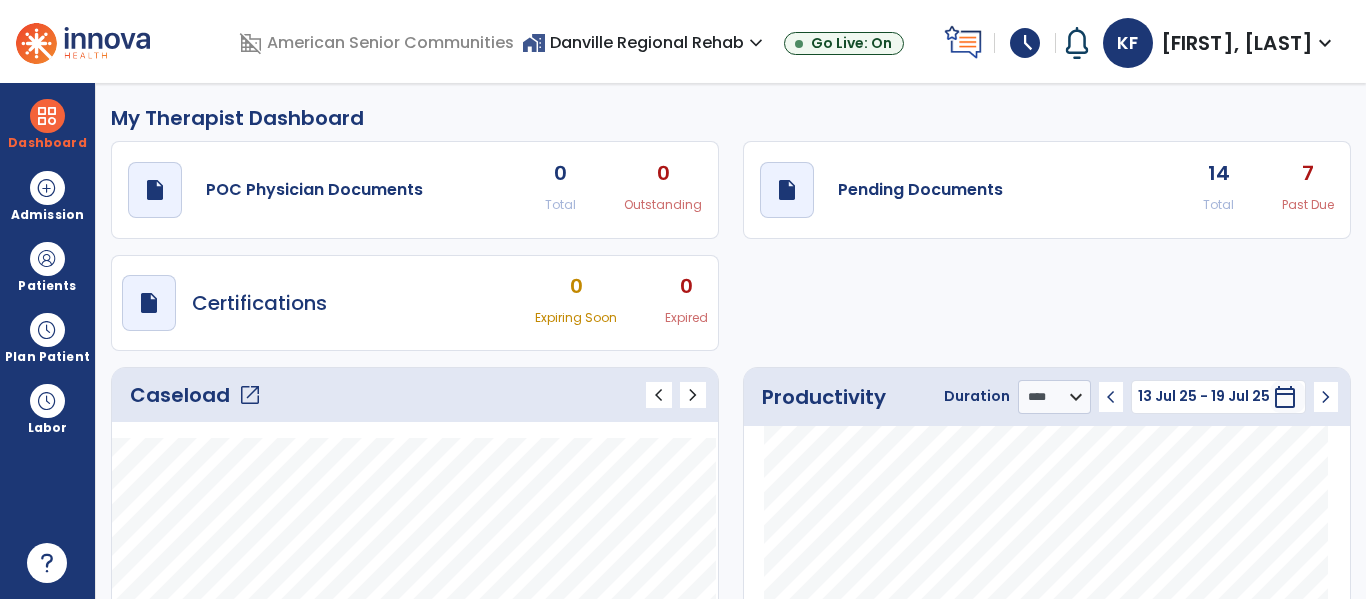 click on "open_in_new" 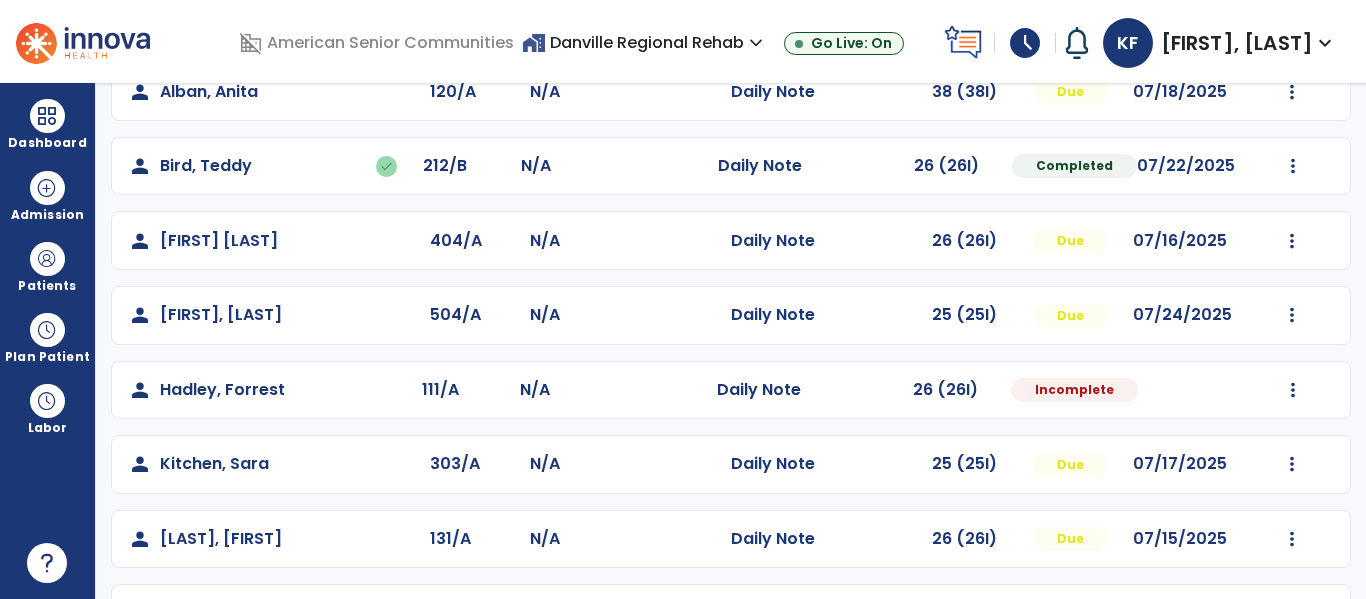 scroll, scrollTop: 274, scrollLeft: 0, axis: vertical 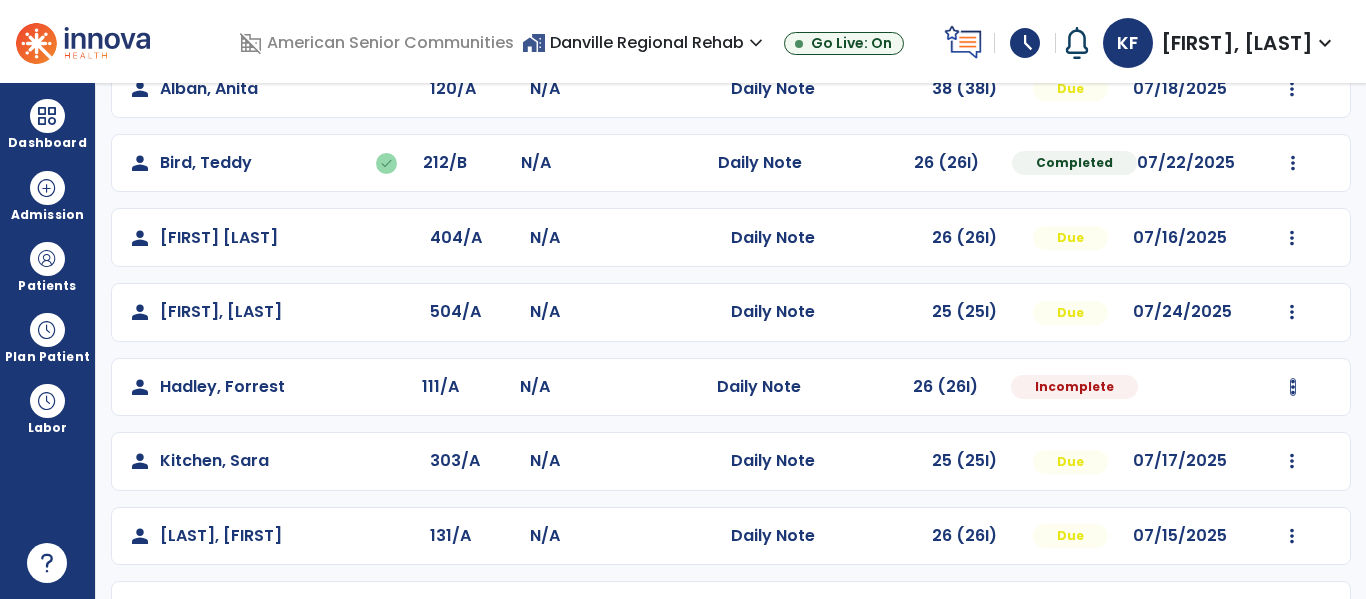 click at bounding box center (1293, 14) 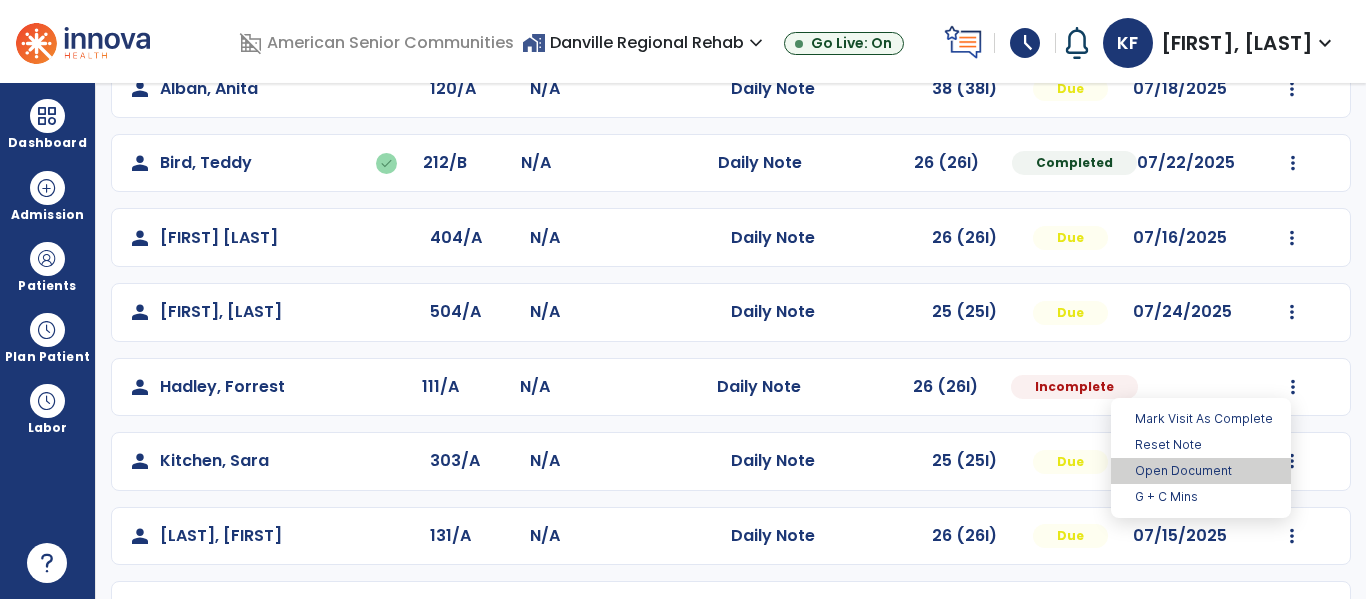 click on "Open Document" at bounding box center [1201, 471] 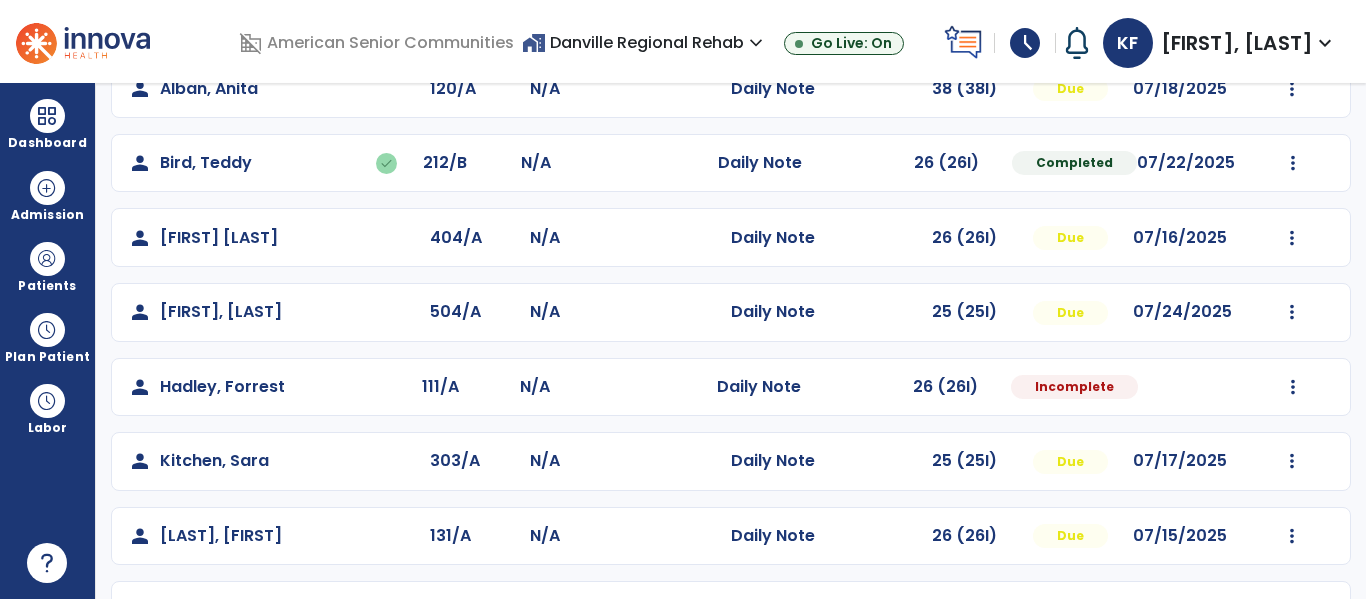 select on "*" 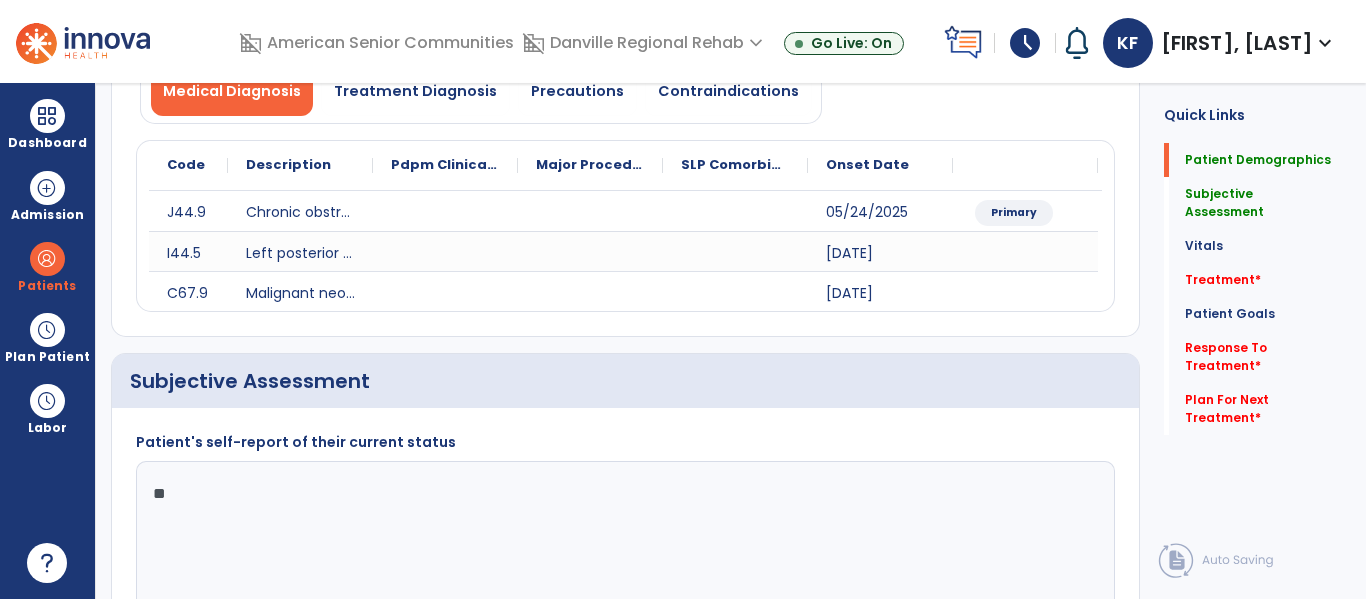 click on "**" 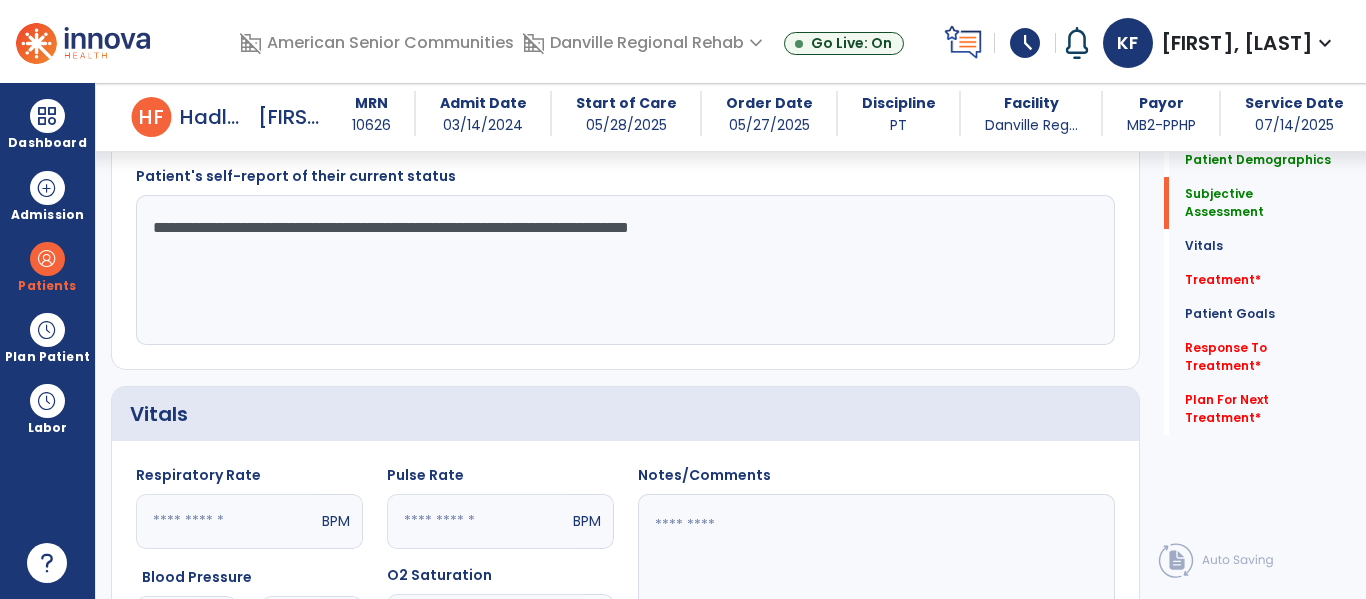 scroll, scrollTop: 519, scrollLeft: 0, axis: vertical 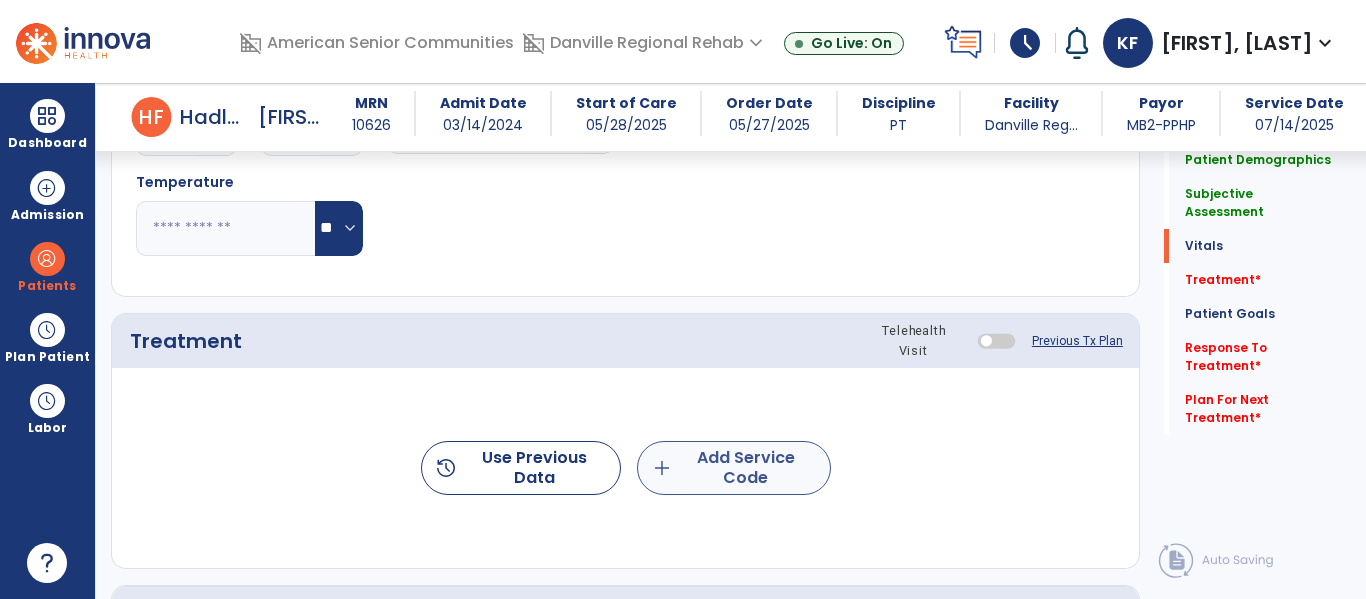 type on "**********" 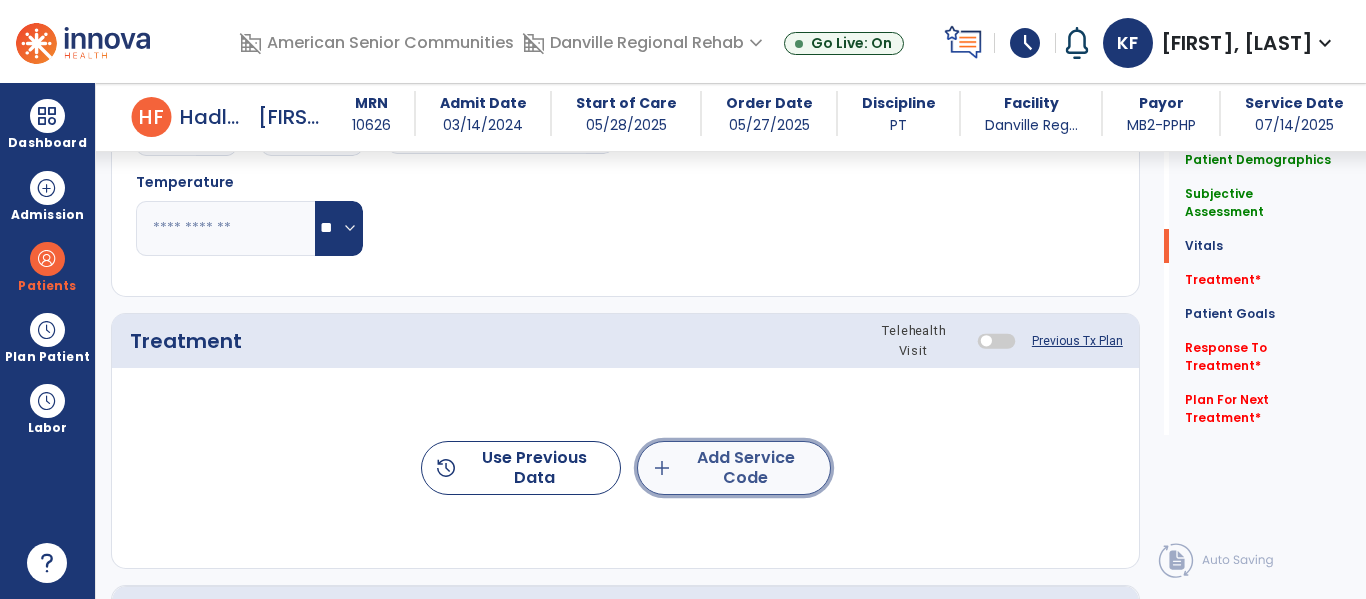 click on "add  Add Service Code" 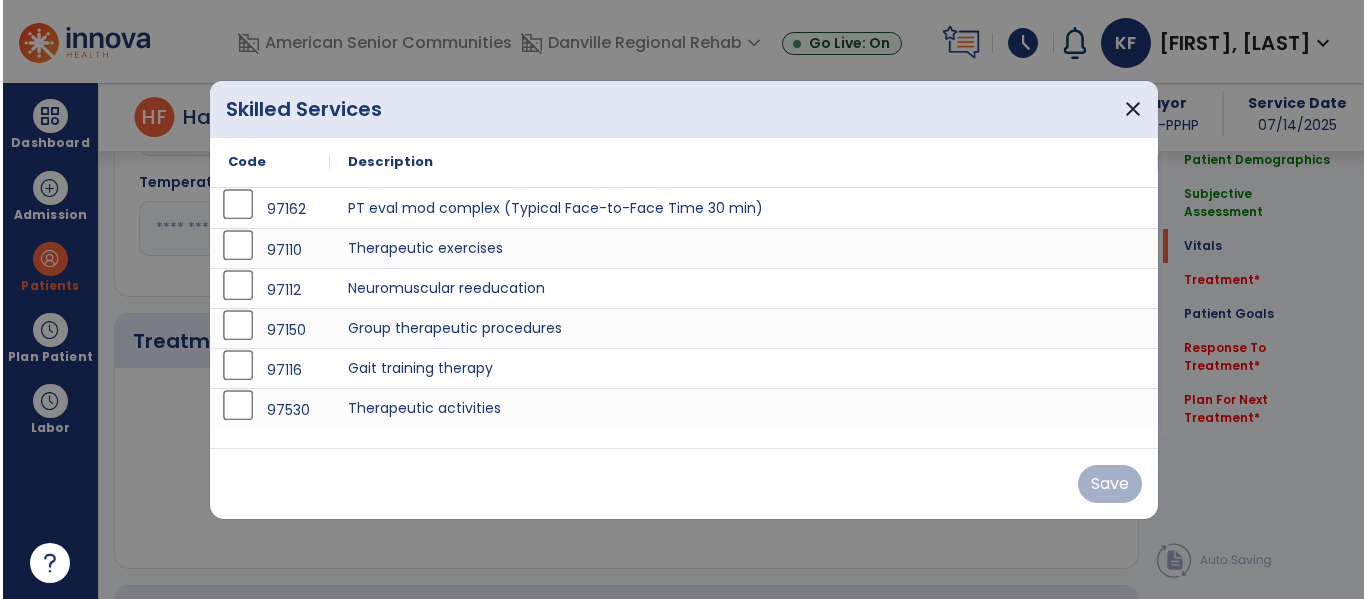 scroll, scrollTop: 1016, scrollLeft: 0, axis: vertical 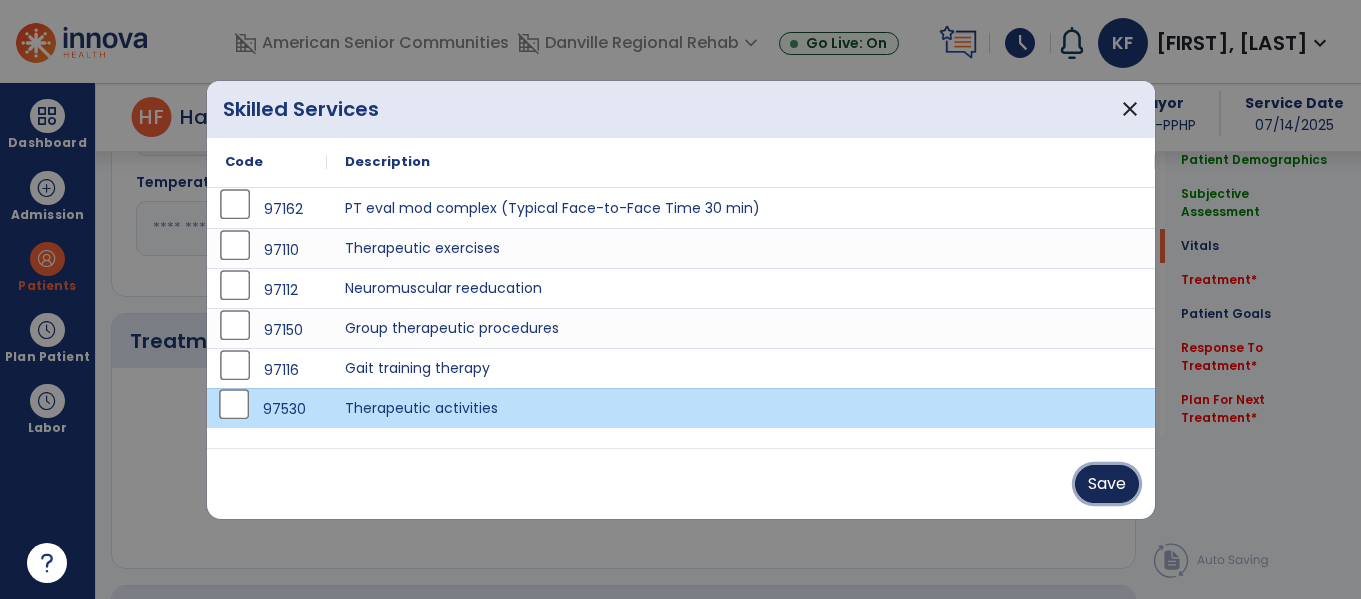 click on "Save" at bounding box center [1107, 484] 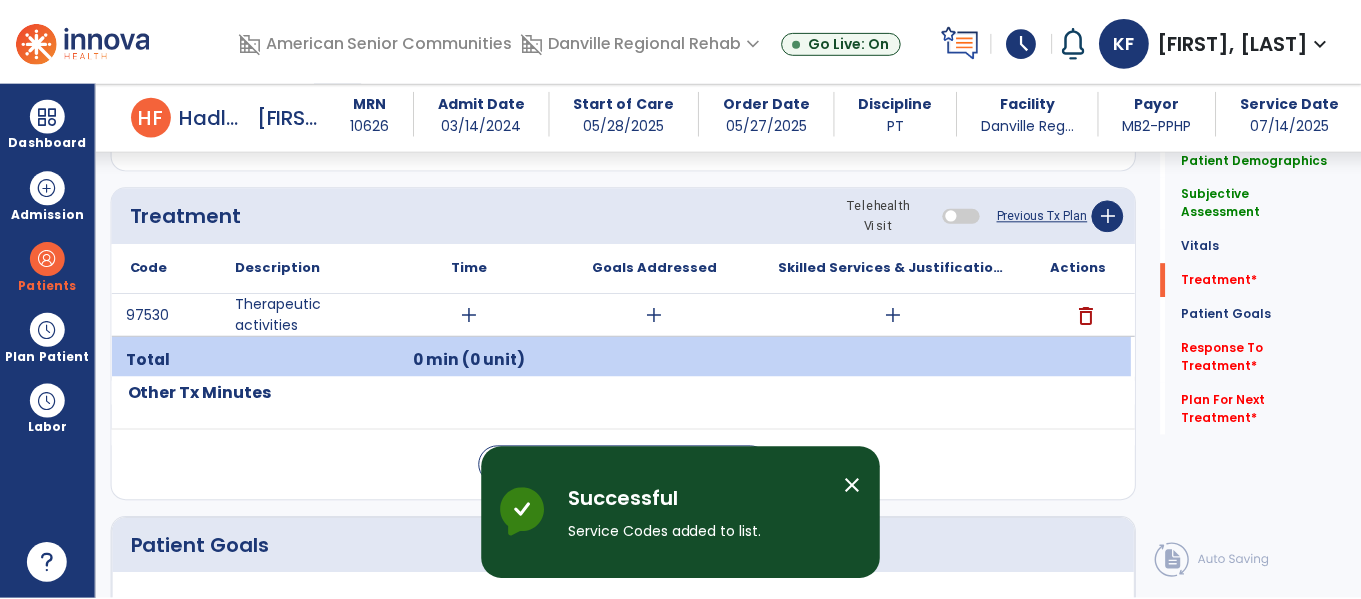 scroll, scrollTop: 1147, scrollLeft: 0, axis: vertical 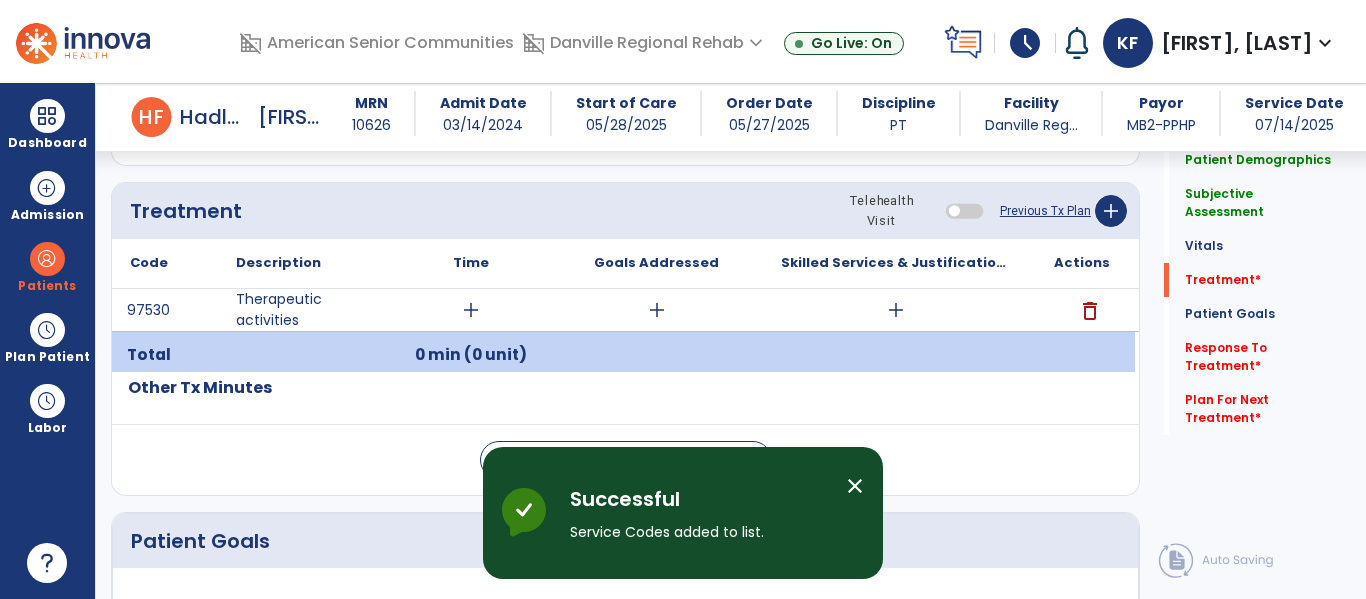 click on "add" at bounding box center (471, 310) 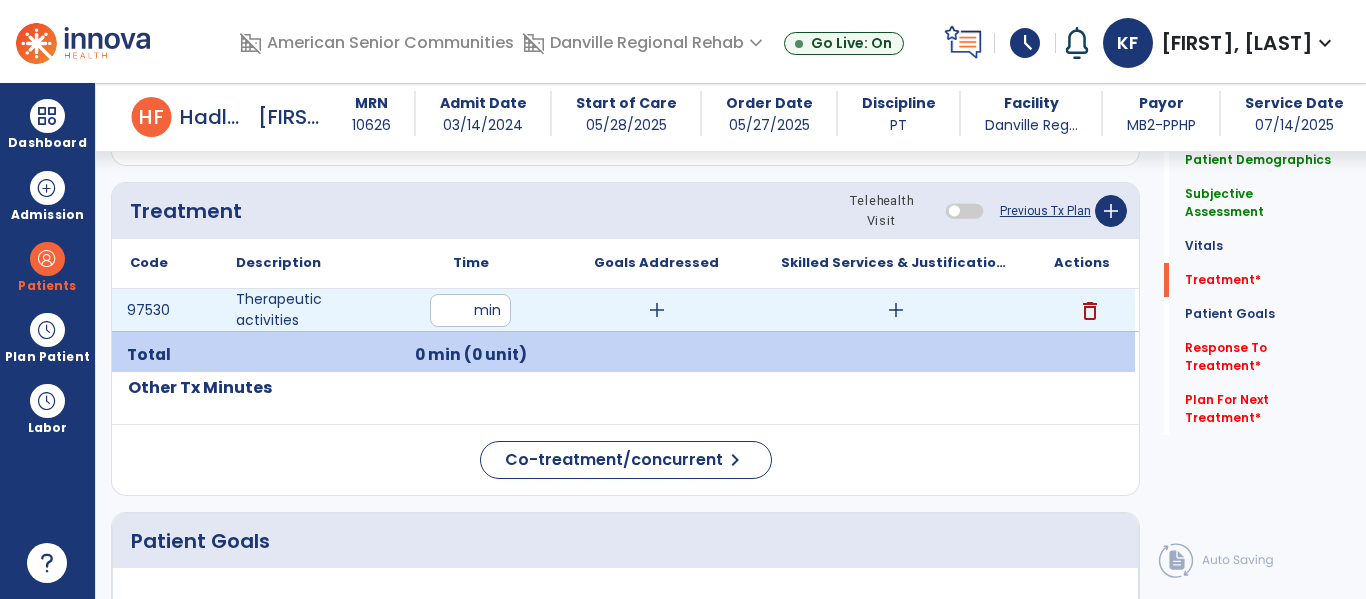 type on "**" 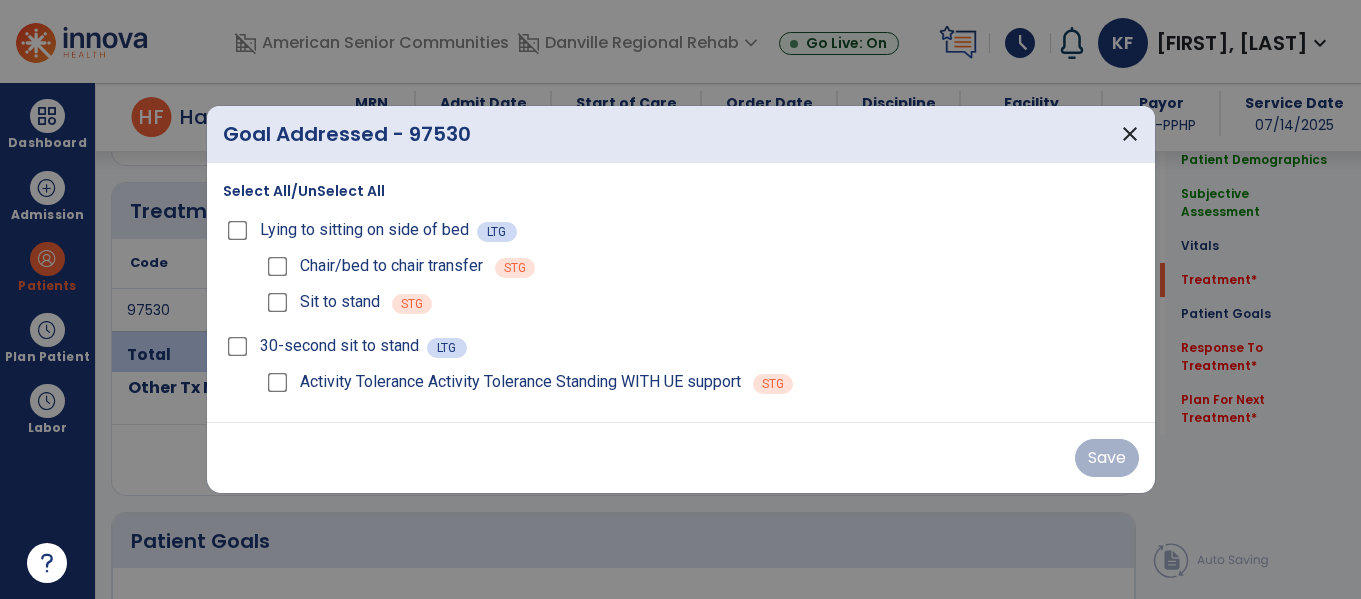scroll, scrollTop: 1147, scrollLeft: 0, axis: vertical 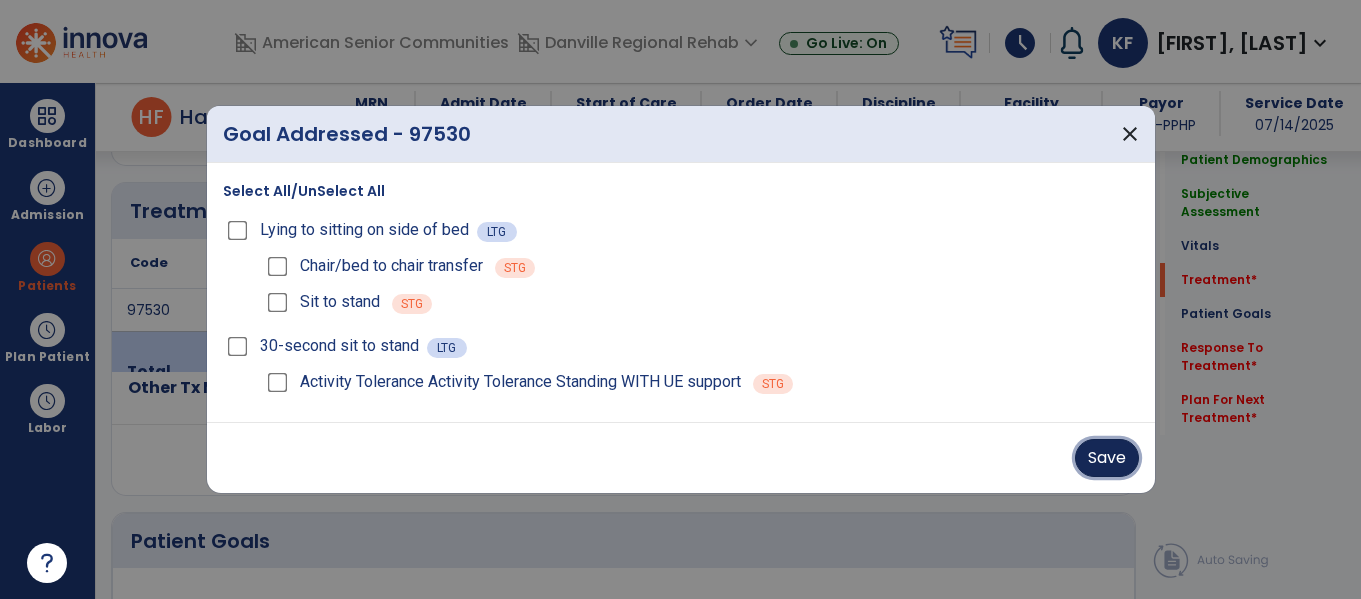 click on "Save" at bounding box center (1107, 458) 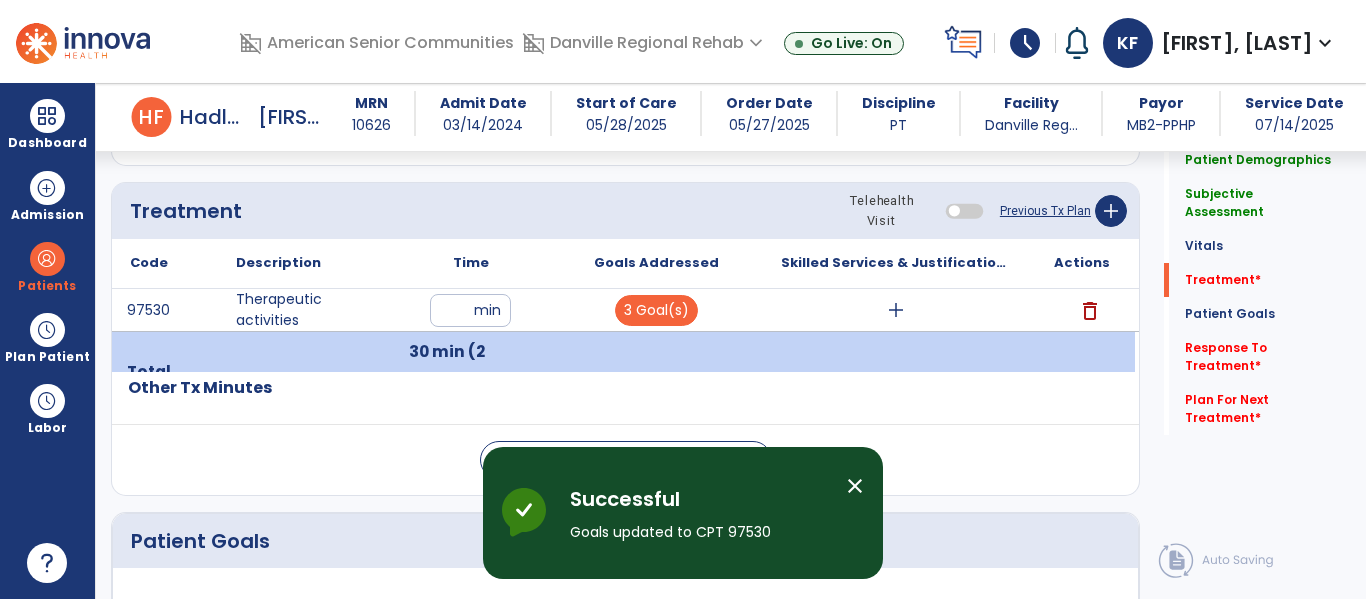 click on "add" at bounding box center [896, 310] 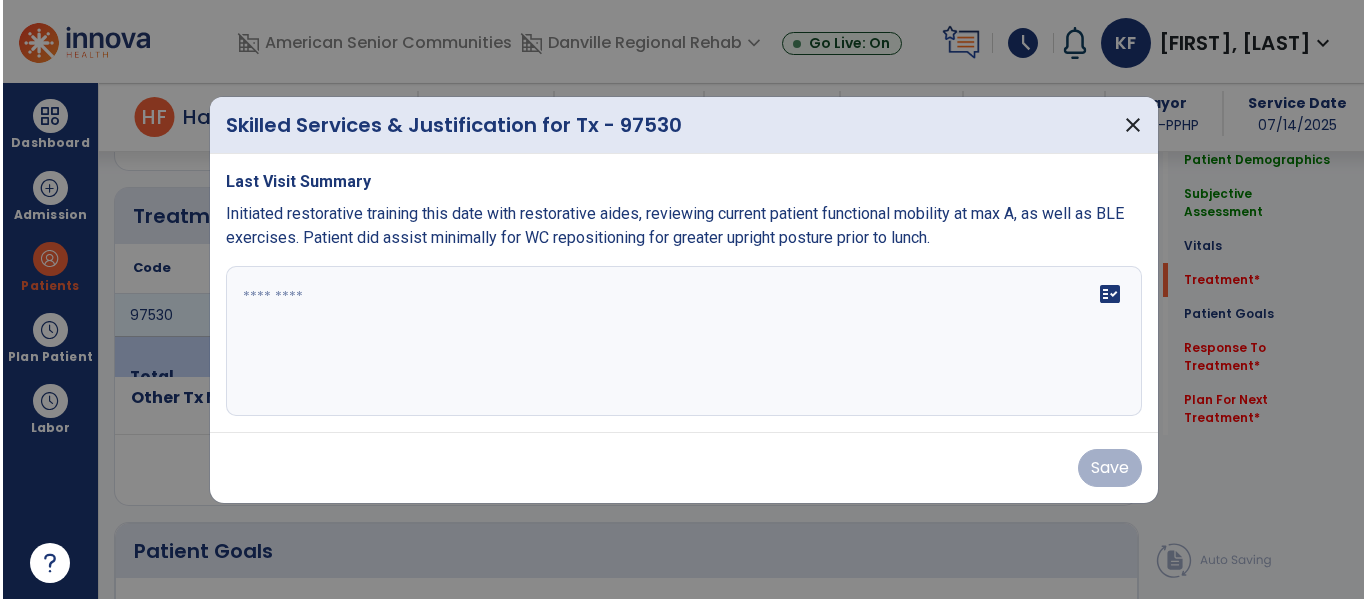 scroll, scrollTop: 1147, scrollLeft: 0, axis: vertical 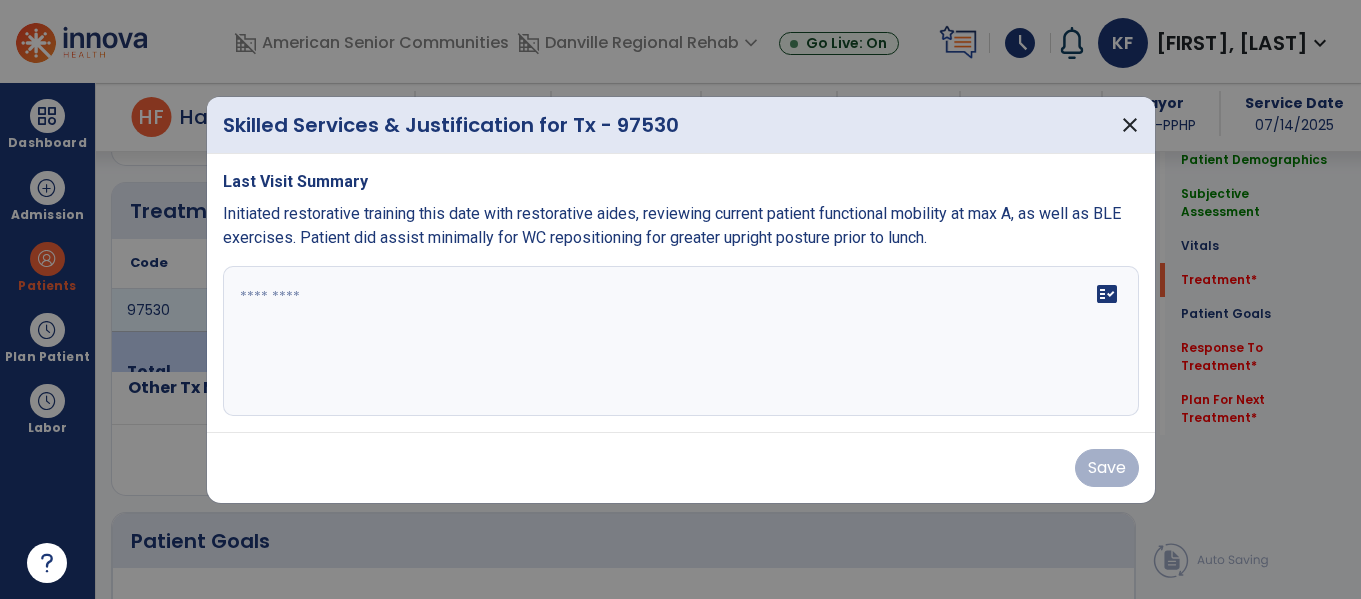 click on "fact_check" at bounding box center [681, 341] 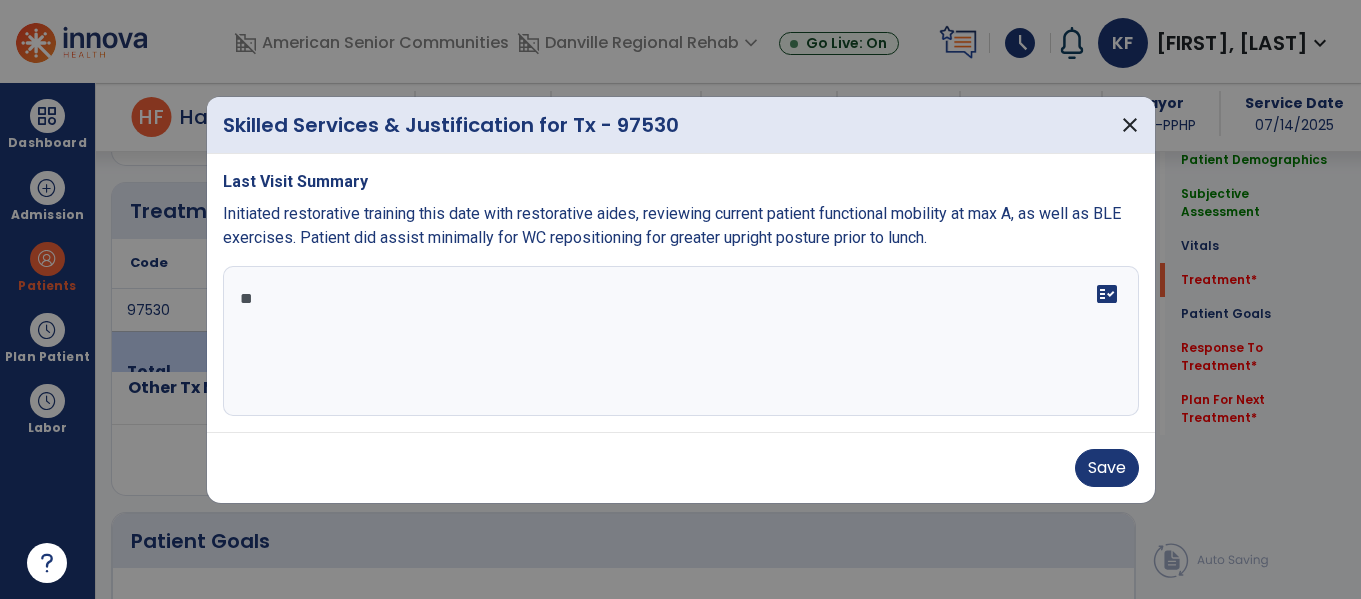 type on "*" 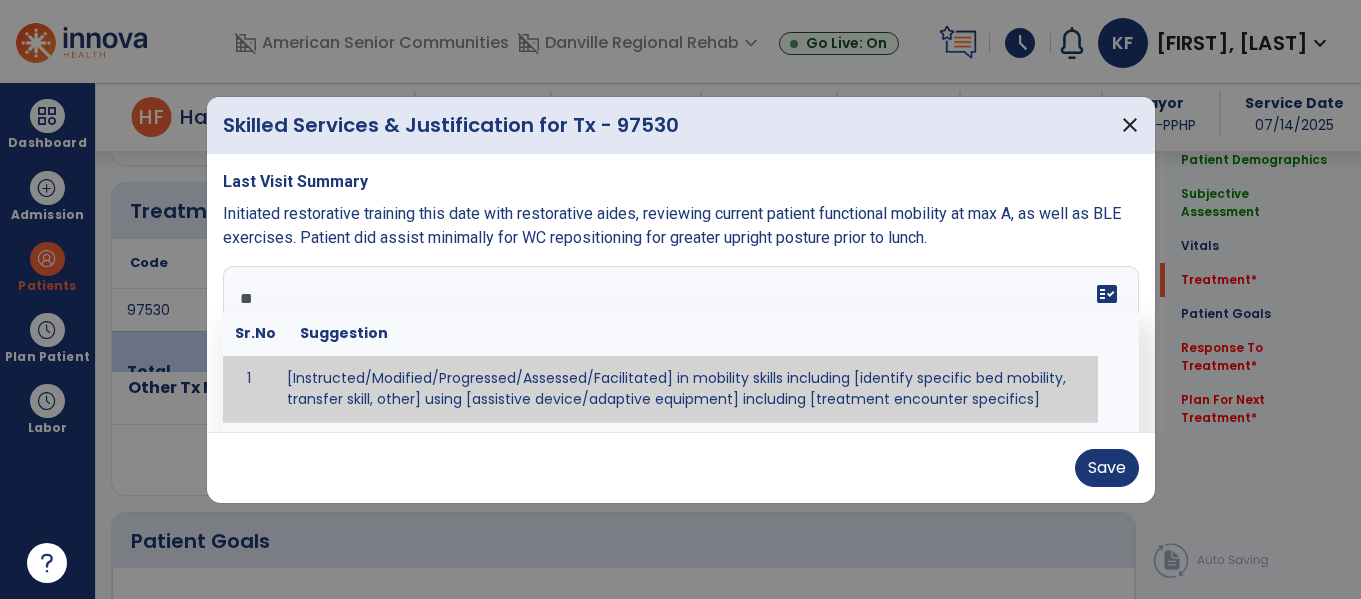 type on "*" 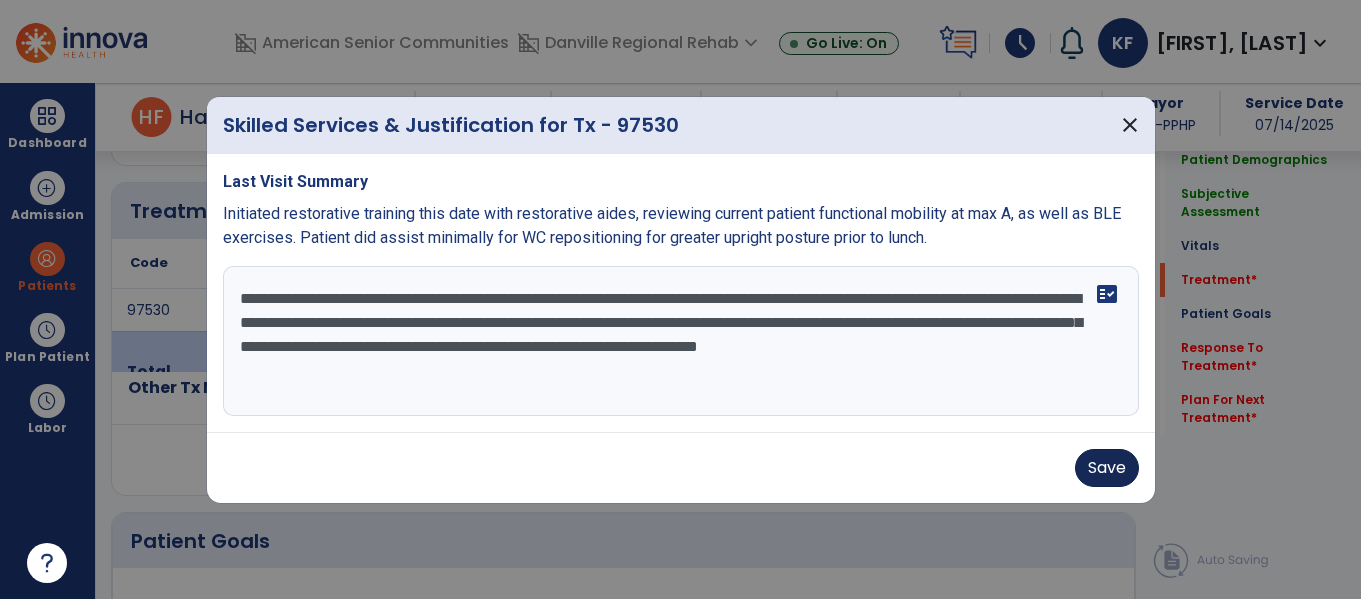 type on "**********" 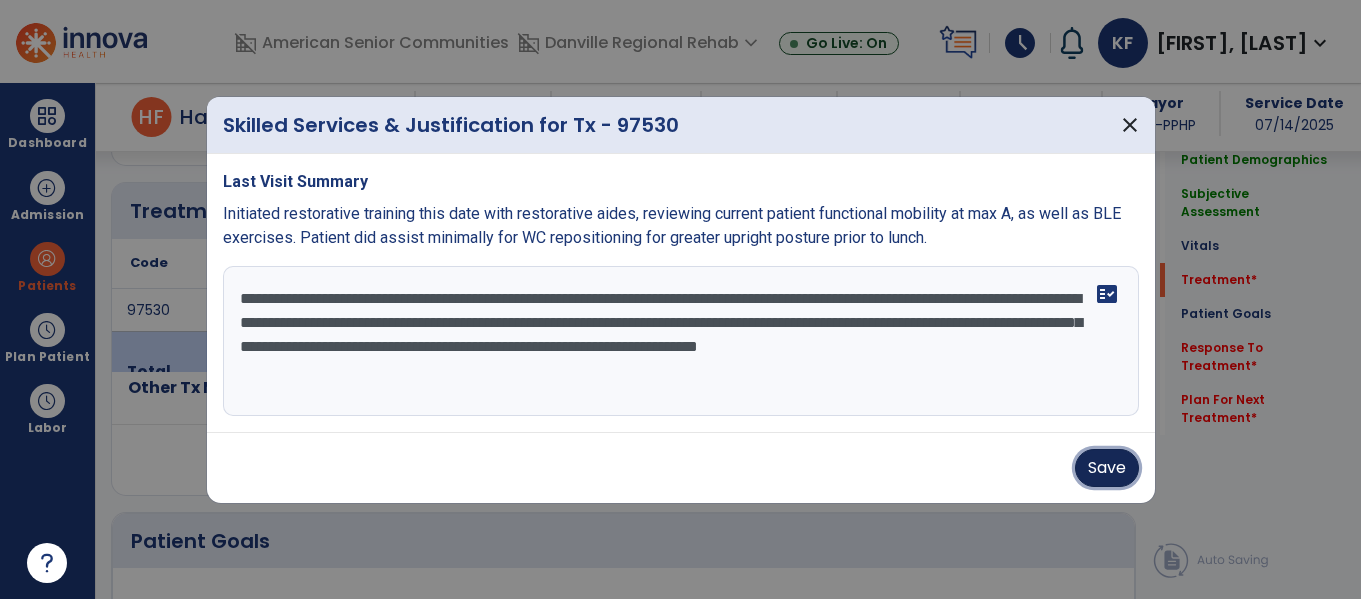 click on "Save" at bounding box center [1107, 468] 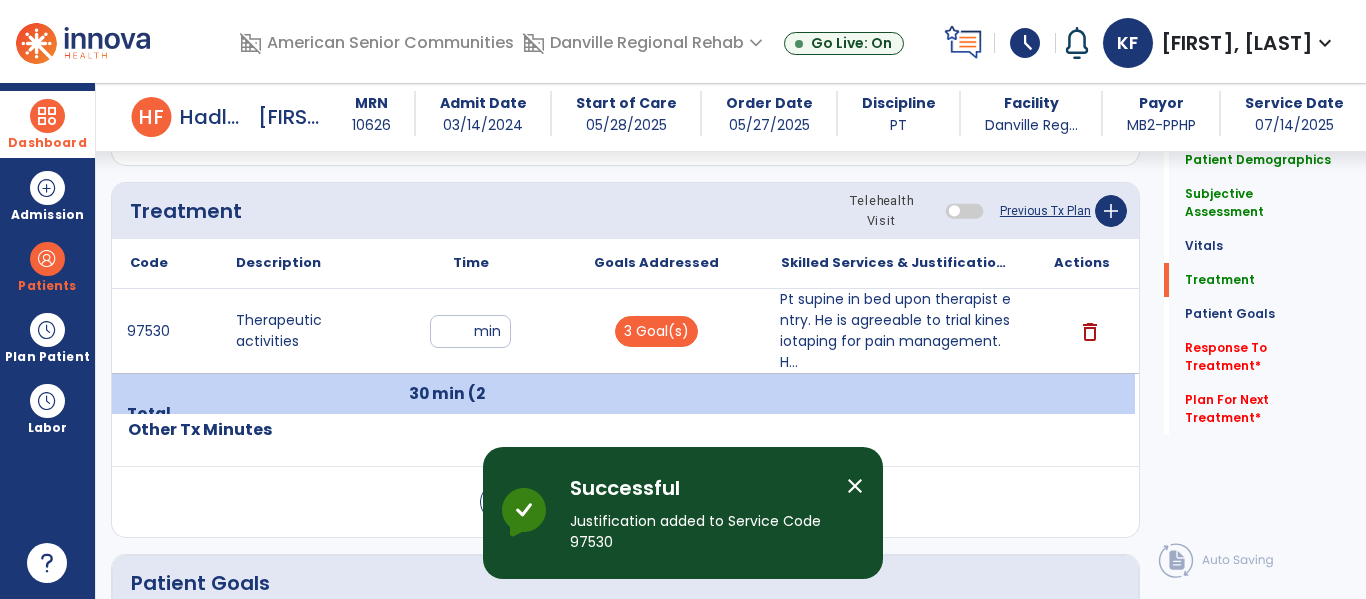 click at bounding box center (47, 116) 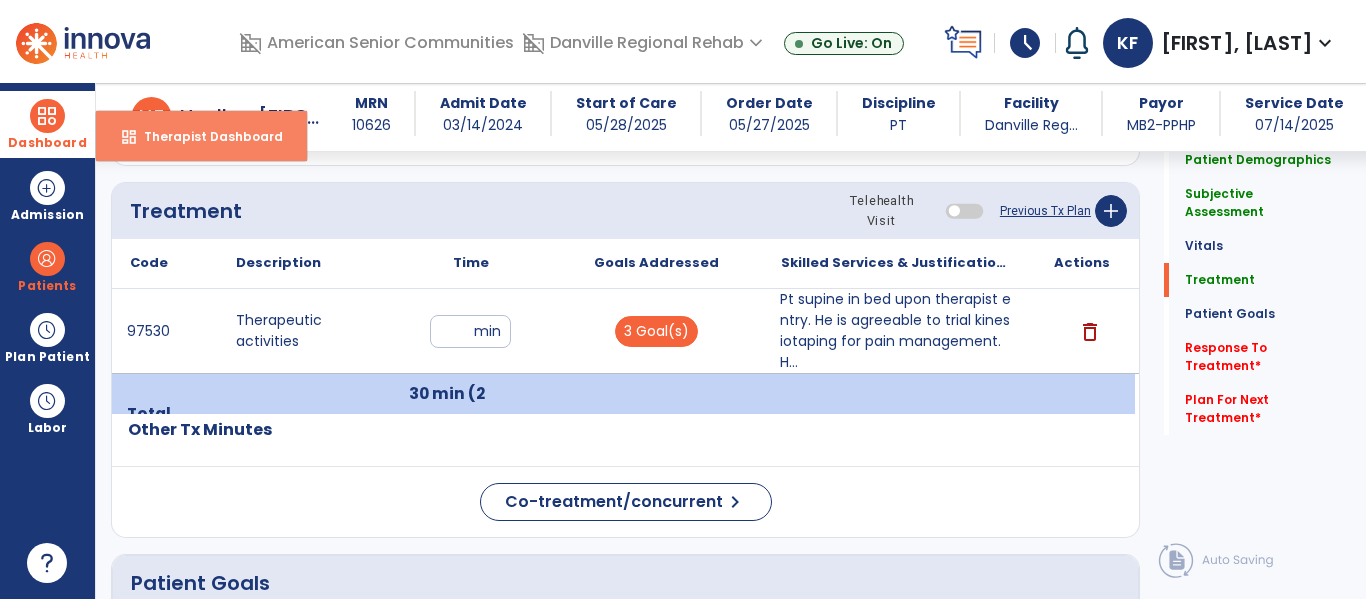click on "Therapist Dashboard" at bounding box center [205, 136] 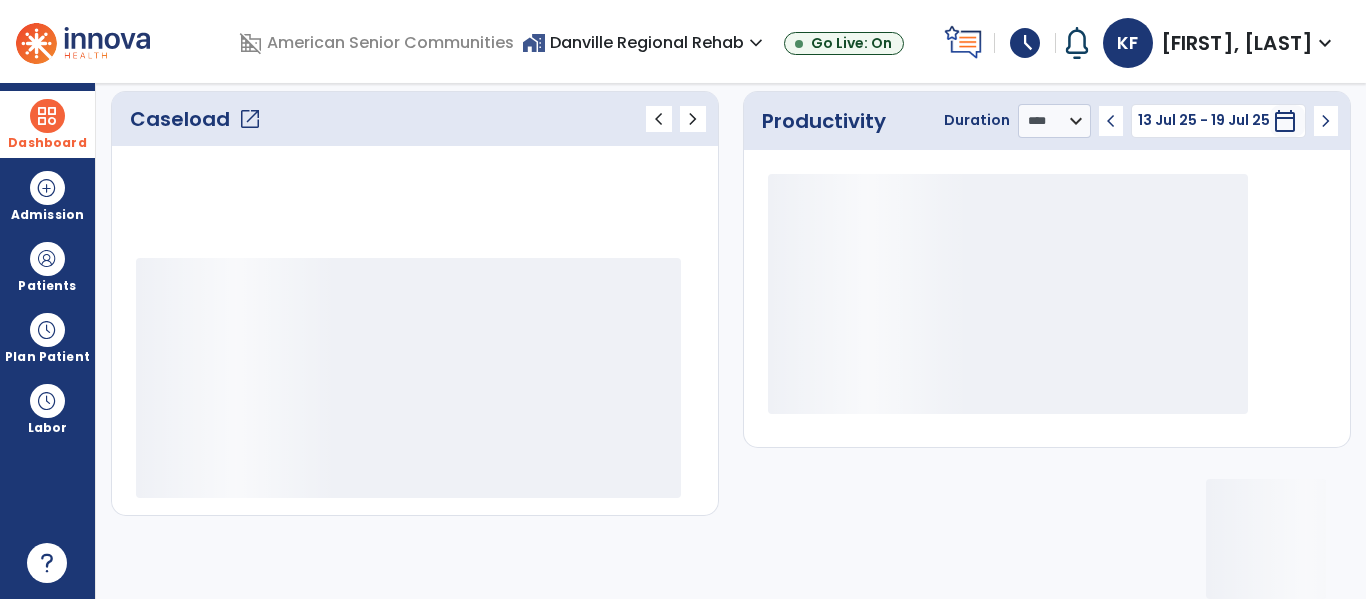 scroll, scrollTop: 276, scrollLeft: 0, axis: vertical 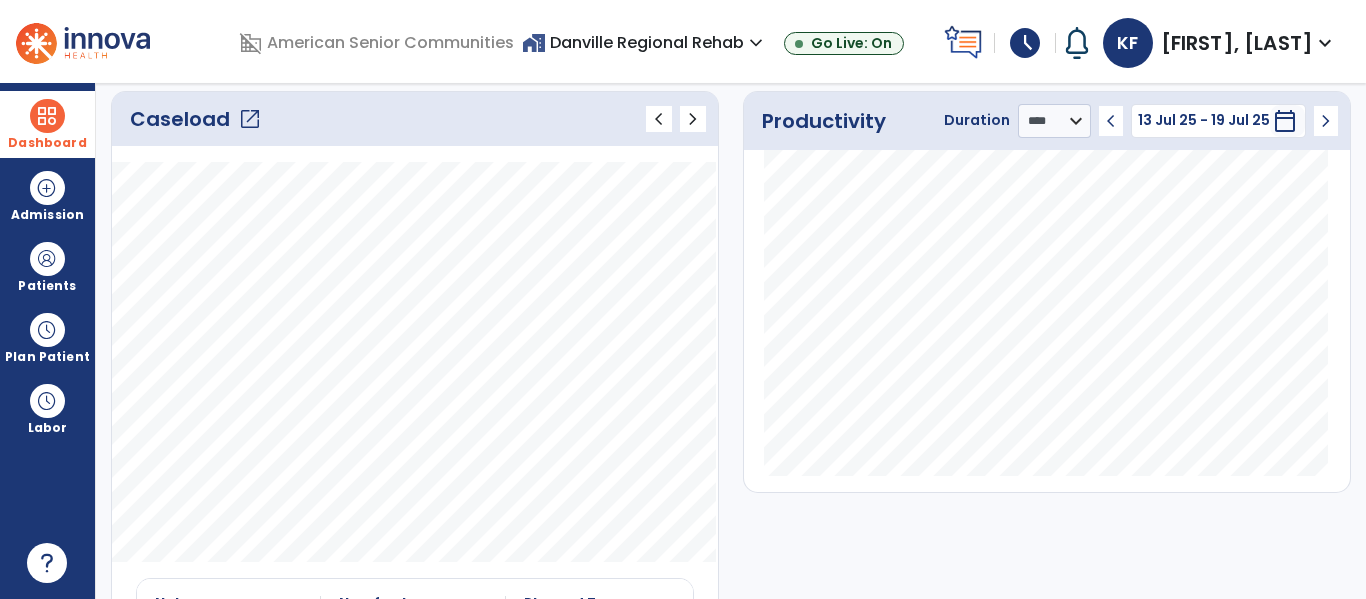 click on "open_in_new" 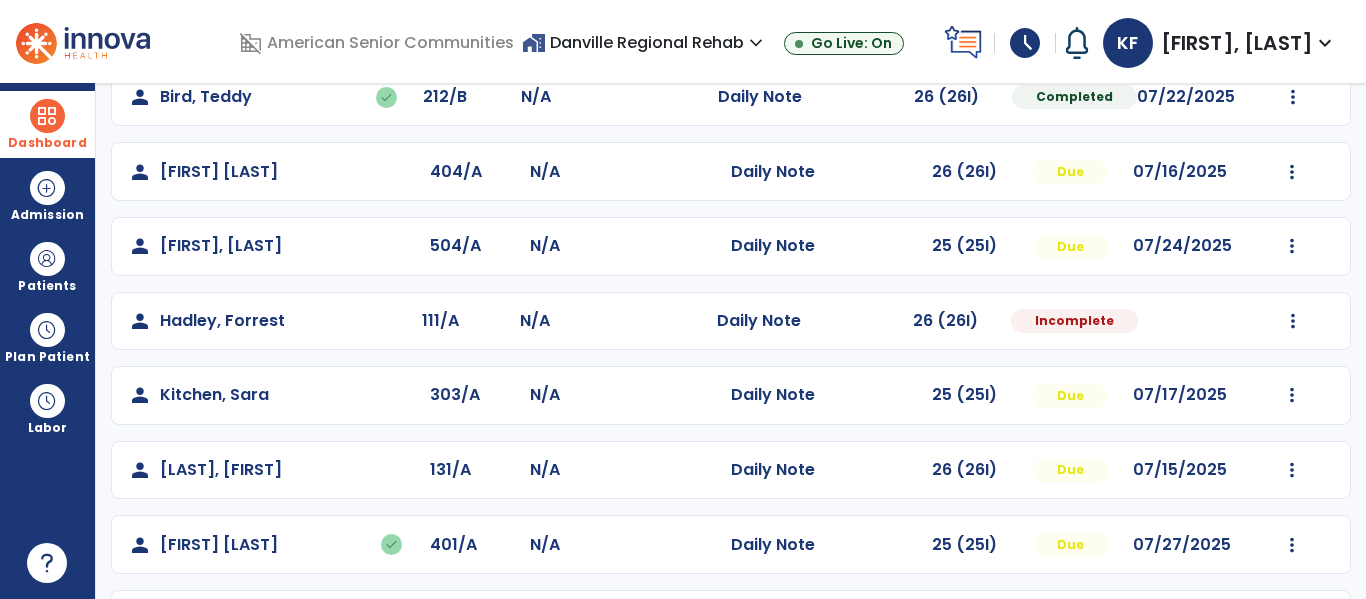 scroll, scrollTop: 451, scrollLeft: 0, axis: vertical 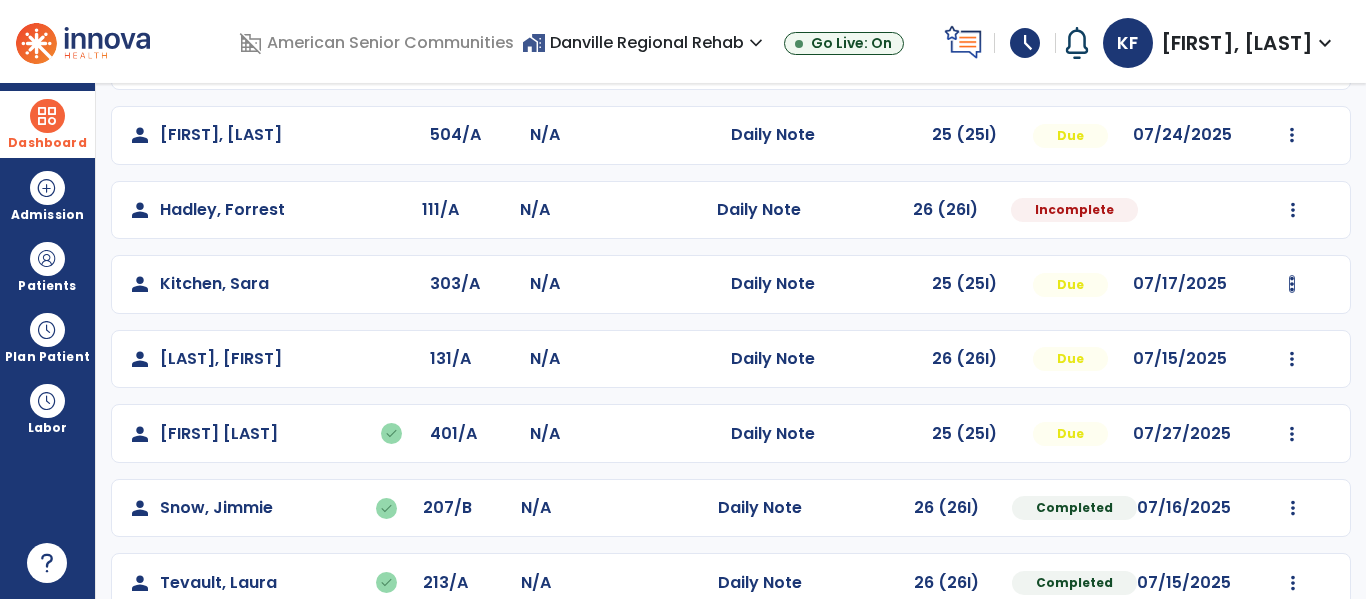 click at bounding box center (1293, -163) 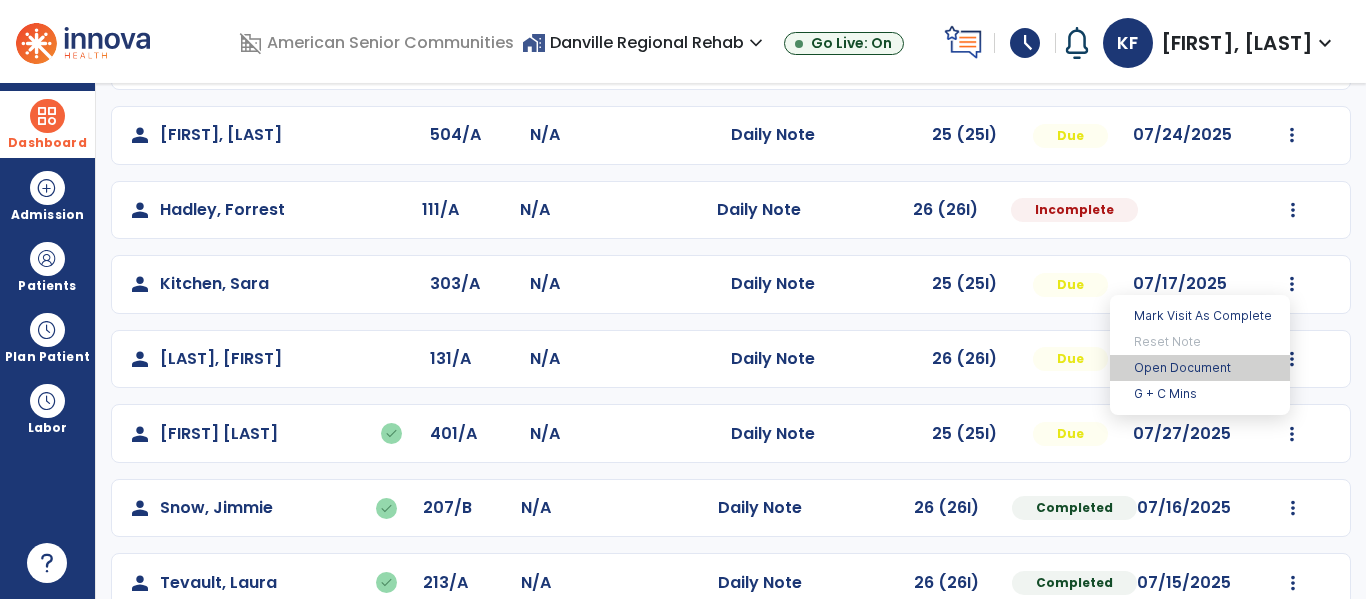 click on "Open Document" at bounding box center [1200, 368] 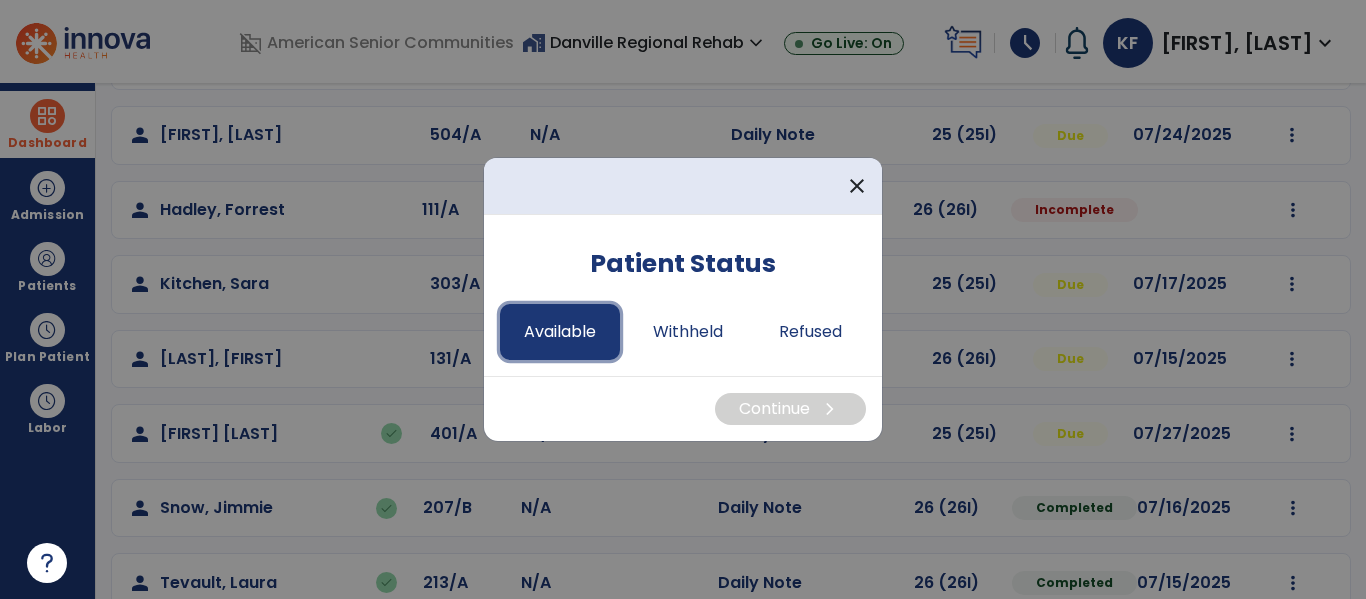 click on "Available" at bounding box center [560, 332] 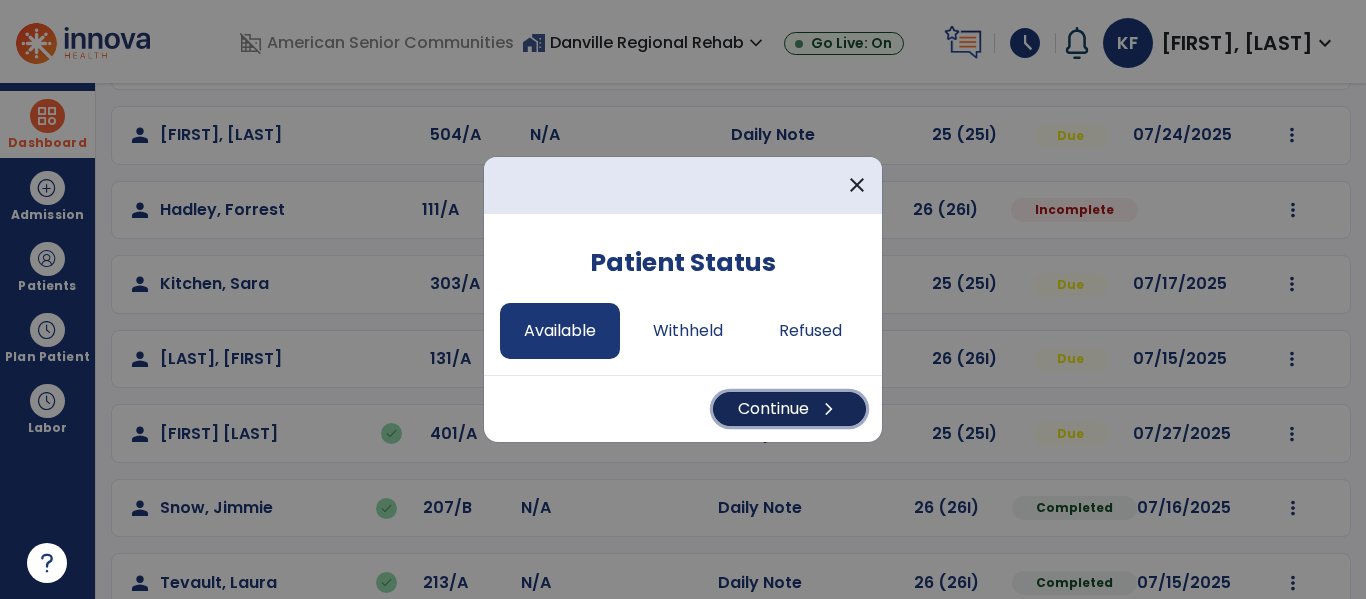 click on "Continue   chevron_right" at bounding box center [789, 409] 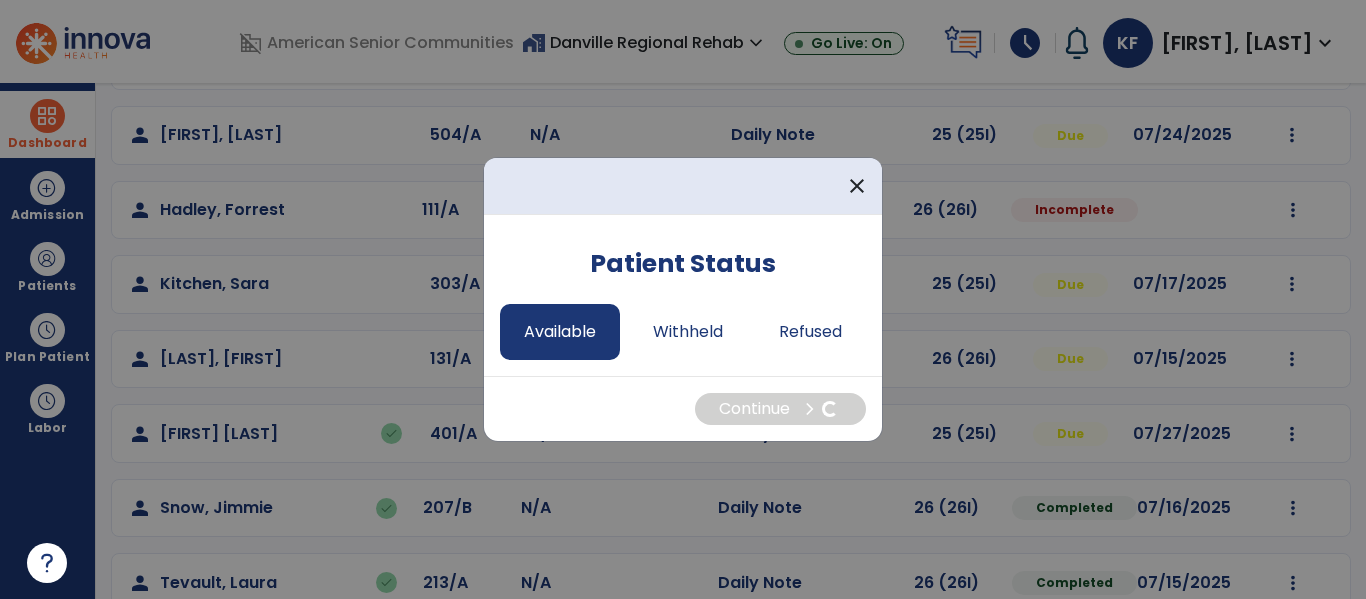 select on "*" 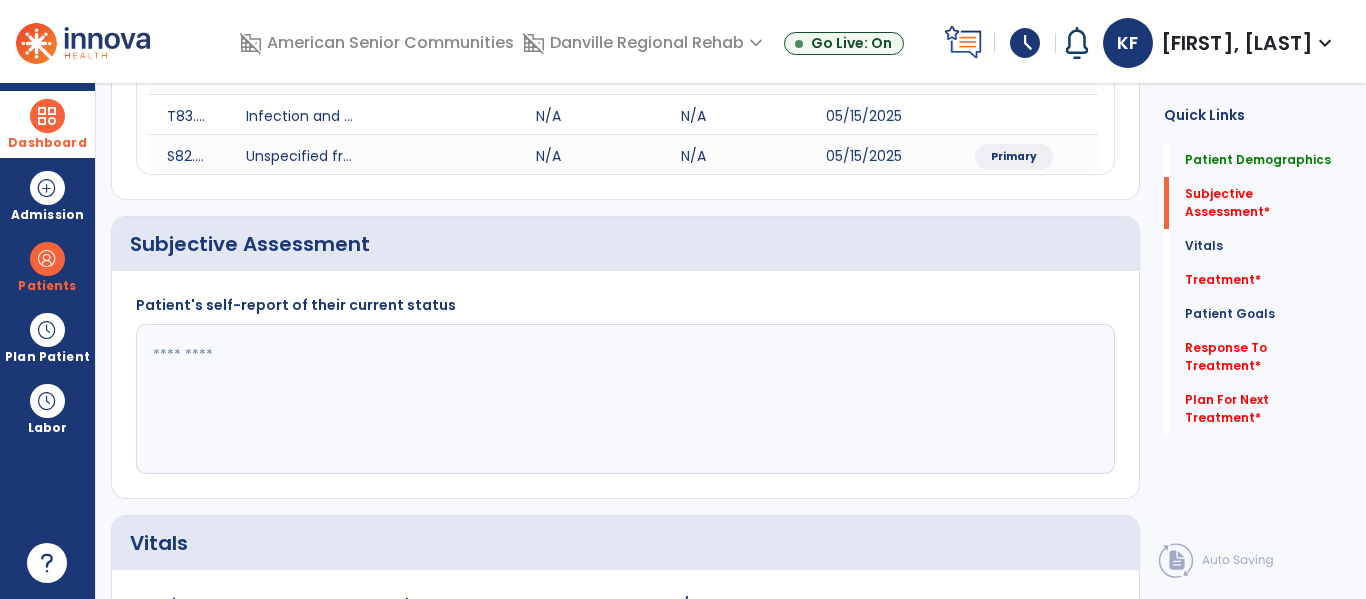 click 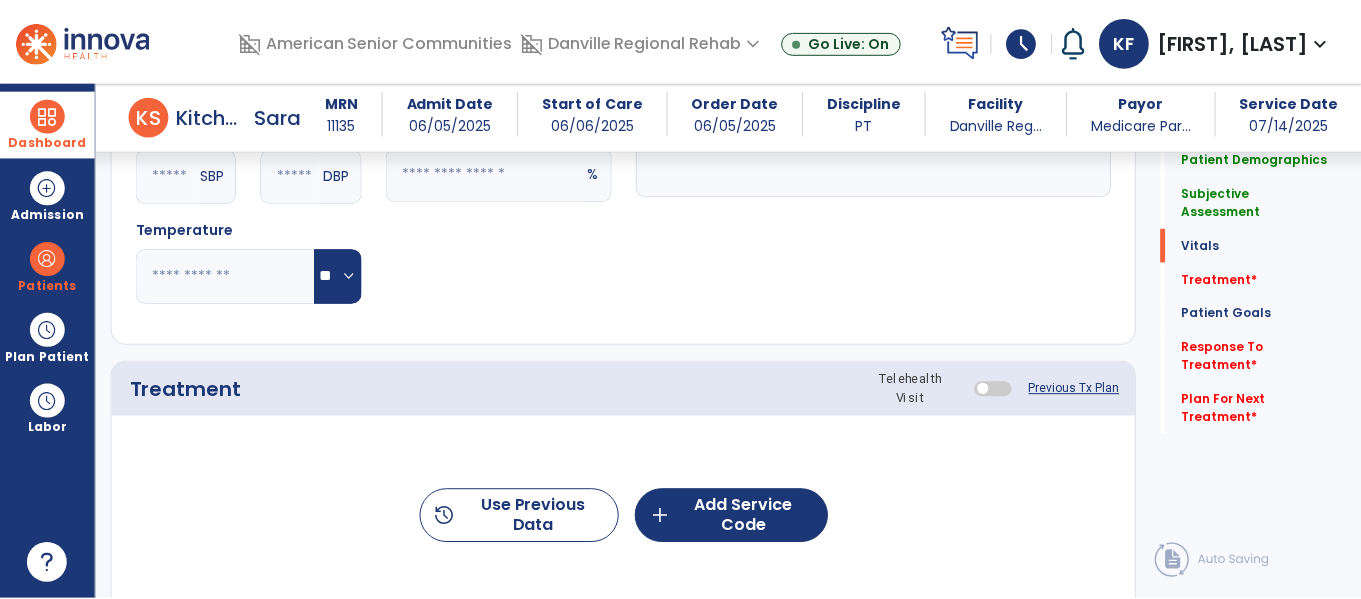 scroll, scrollTop: 1019, scrollLeft: 0, axis: vertical 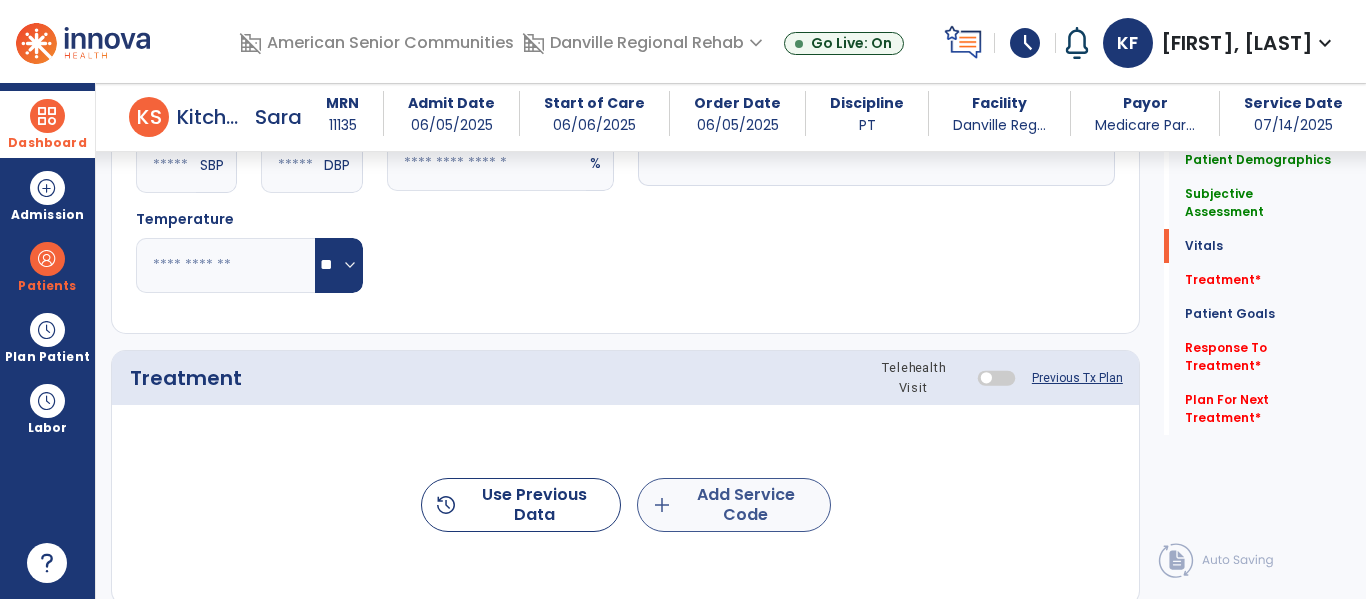 type on "**********" 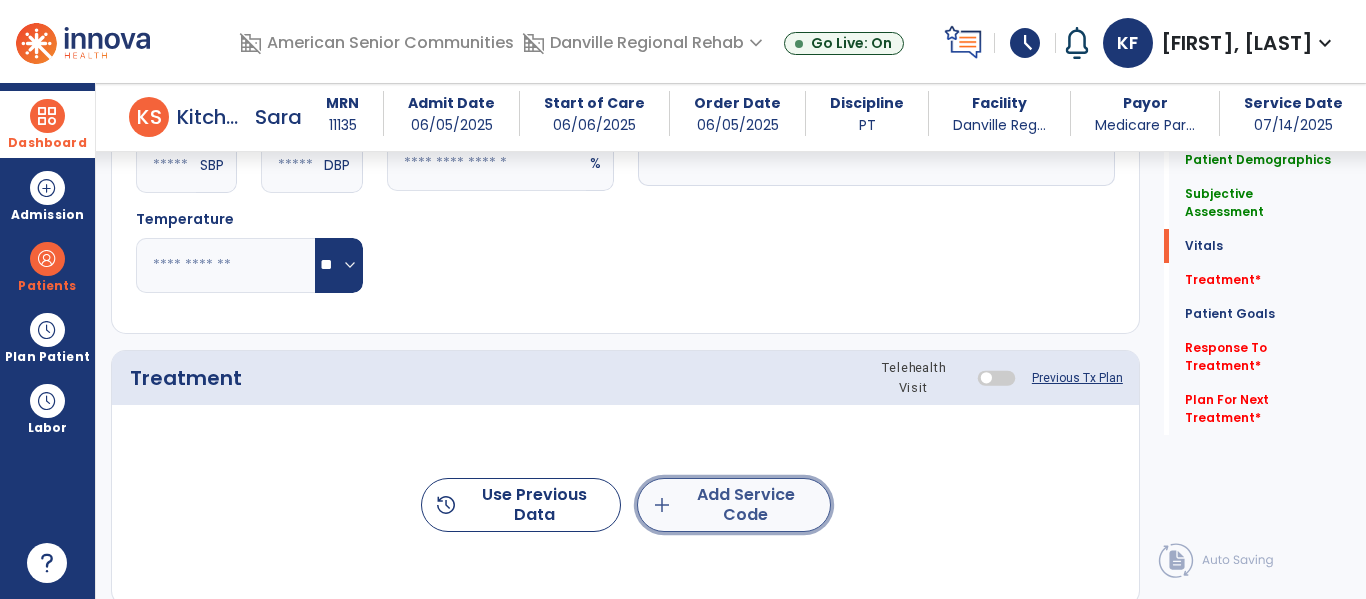 click on "add  Add Service Code" 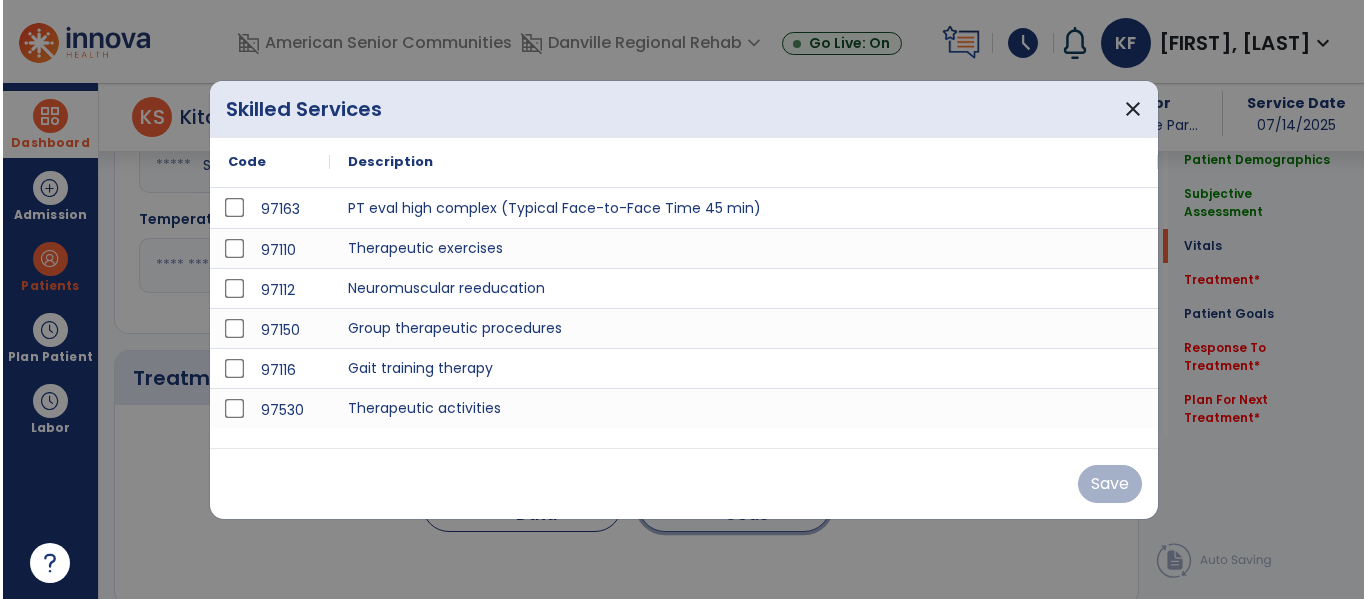 scroll, scrollTop: 1019, scrollLeft: 0, axis: vertical 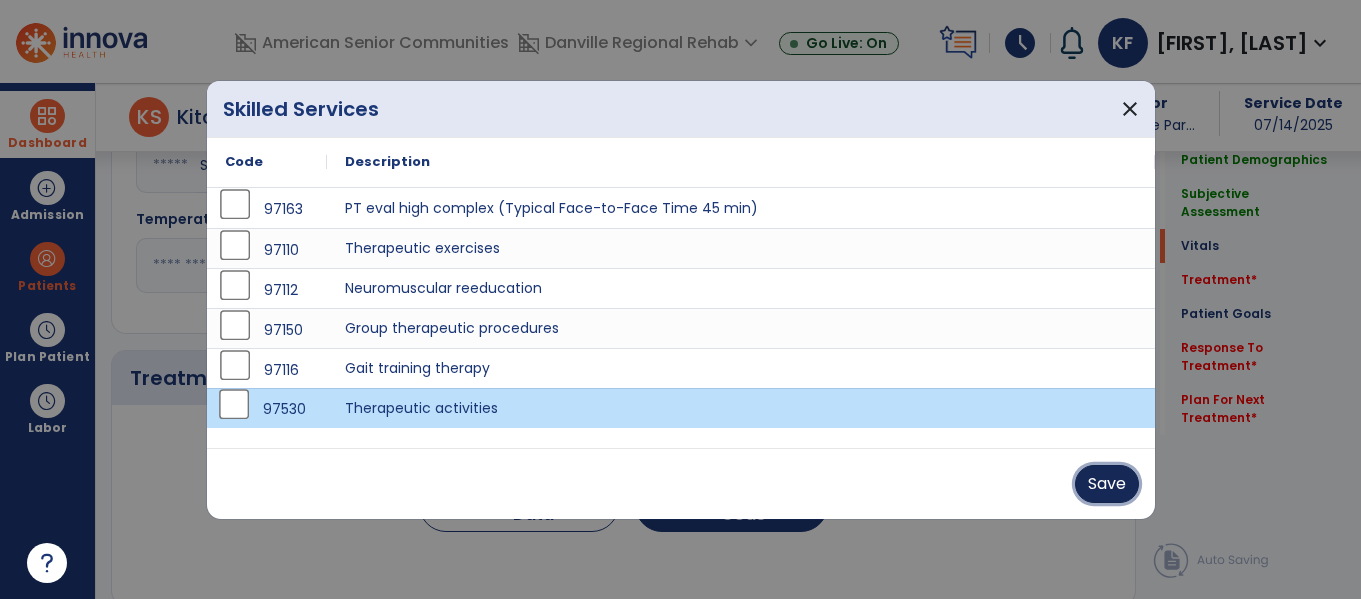 click on "Save" at bounding box center (1107, 484) 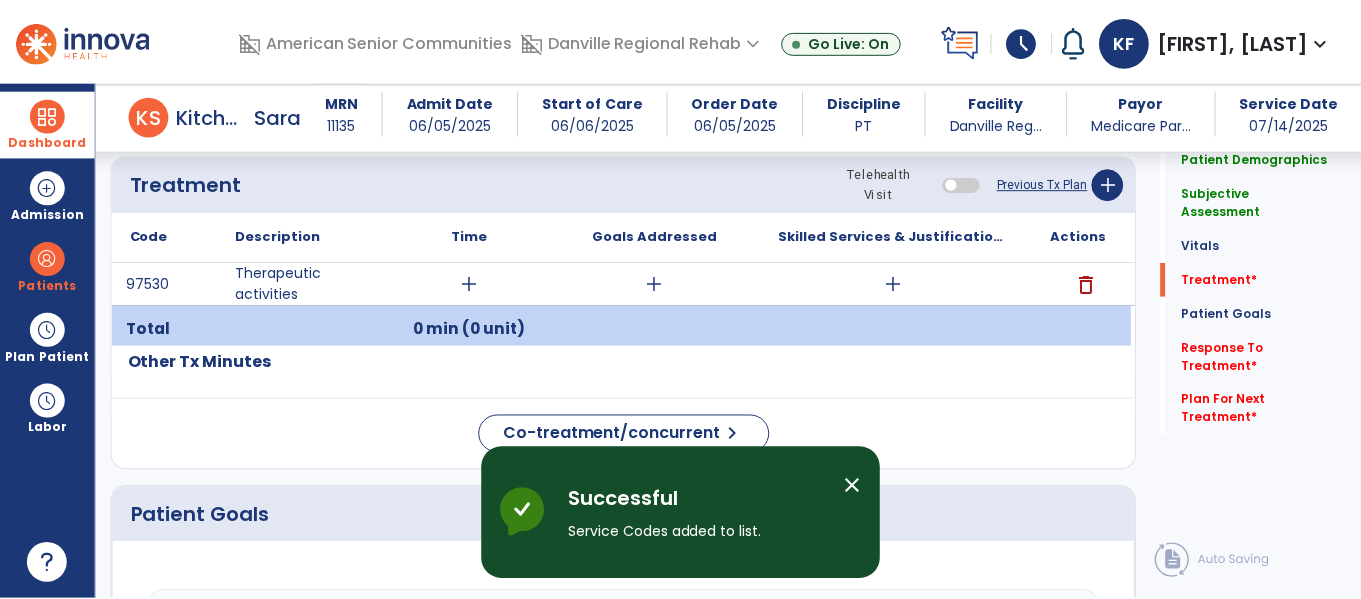 scroll, scrollTop: 1212, scrollLeft: 0, axis: vertical 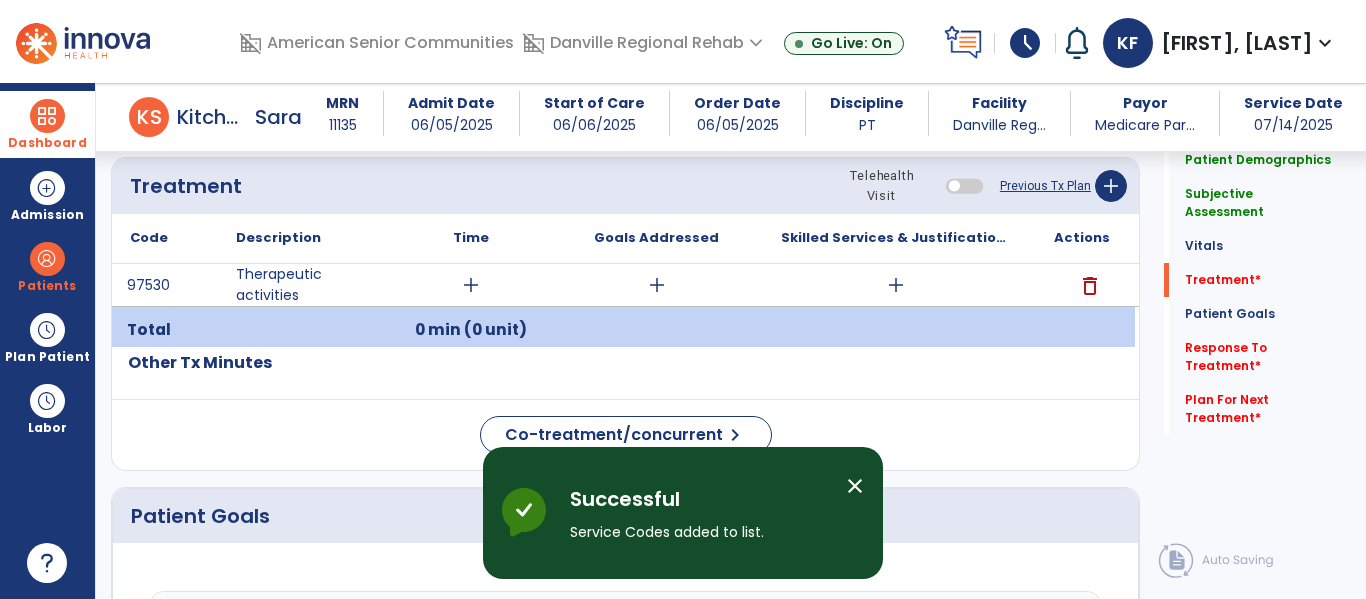 click on "add" at bounding box center [656, 285] 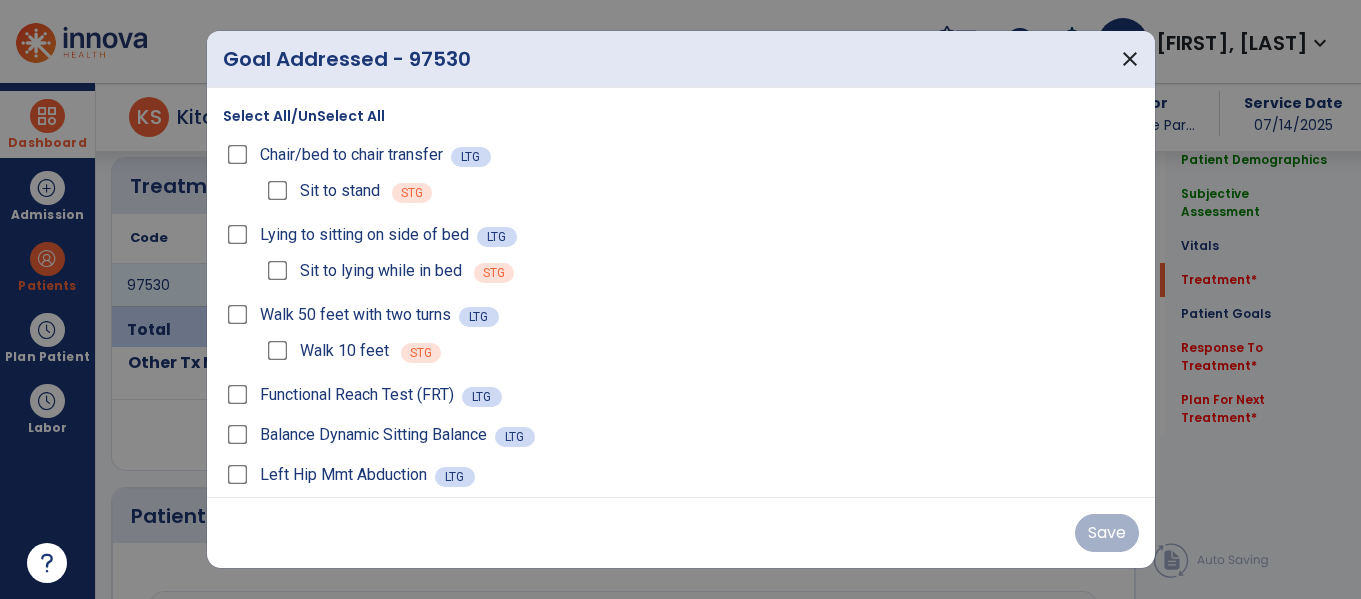 scroll, scrollTop: 1212, scrollLeft: 0, axis: vertical 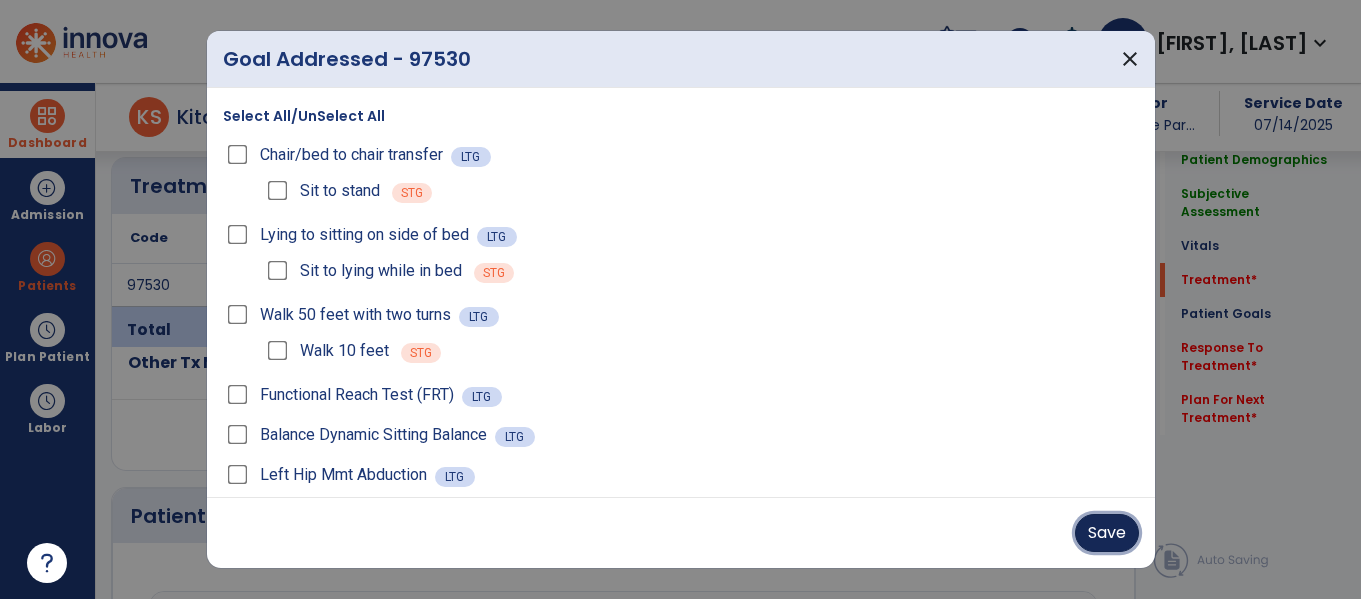 click on "Save" at bounding box center (1107, 533) 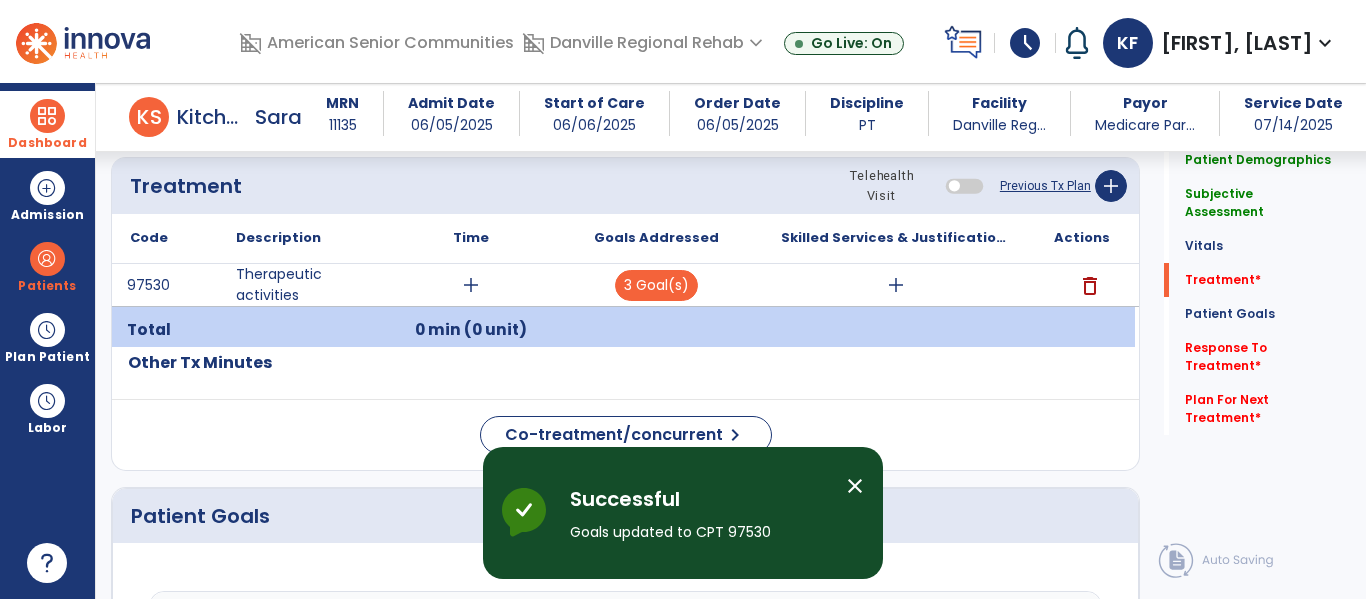 click on "add" at bounding box center [896, 285] 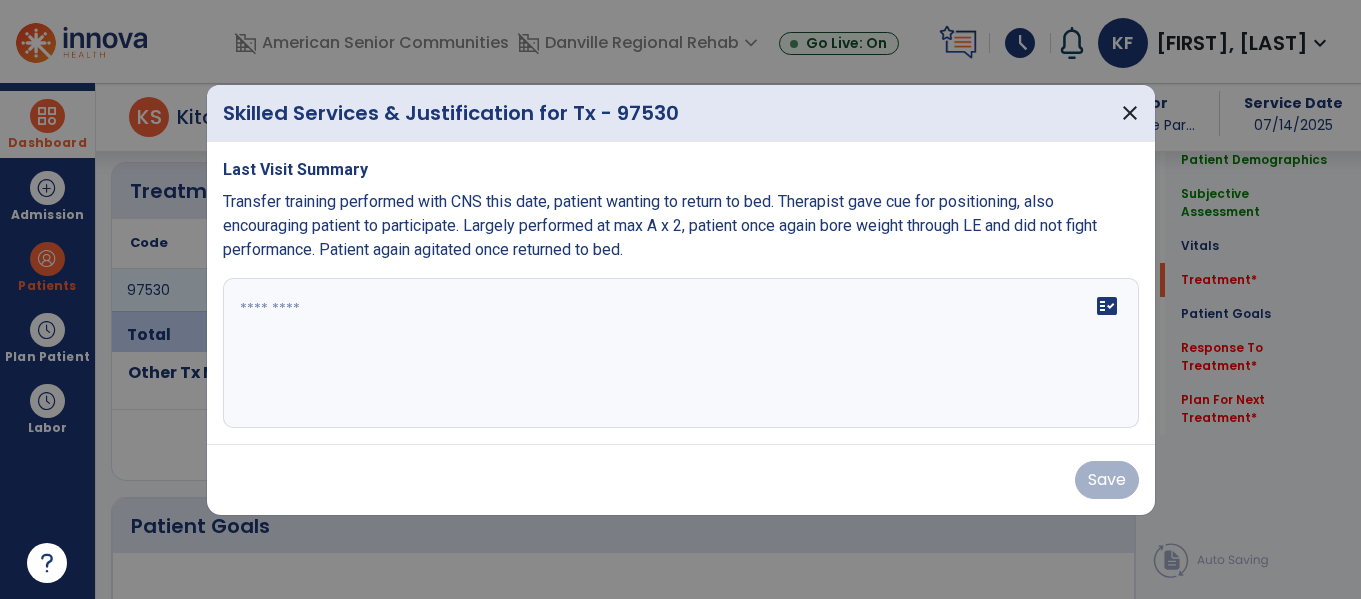 scroll, scrollTop: 1212, scrollLeft: 0, axis: vertical 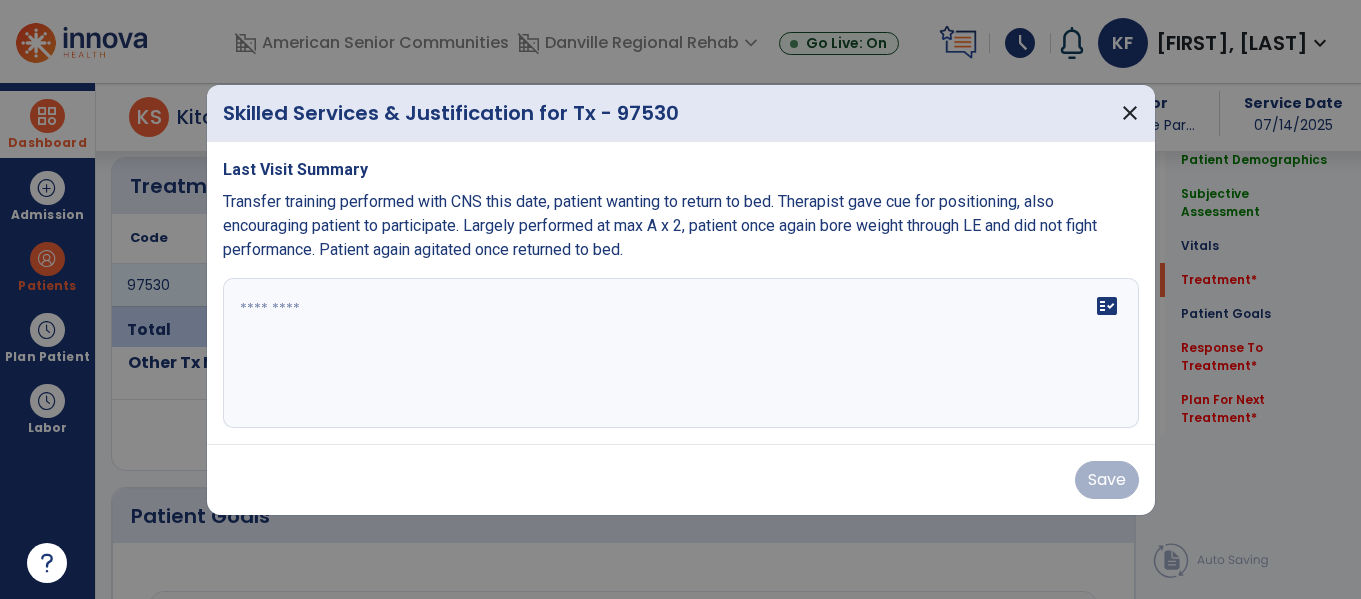 click on "fact_check" at bounding box center (681, 353) 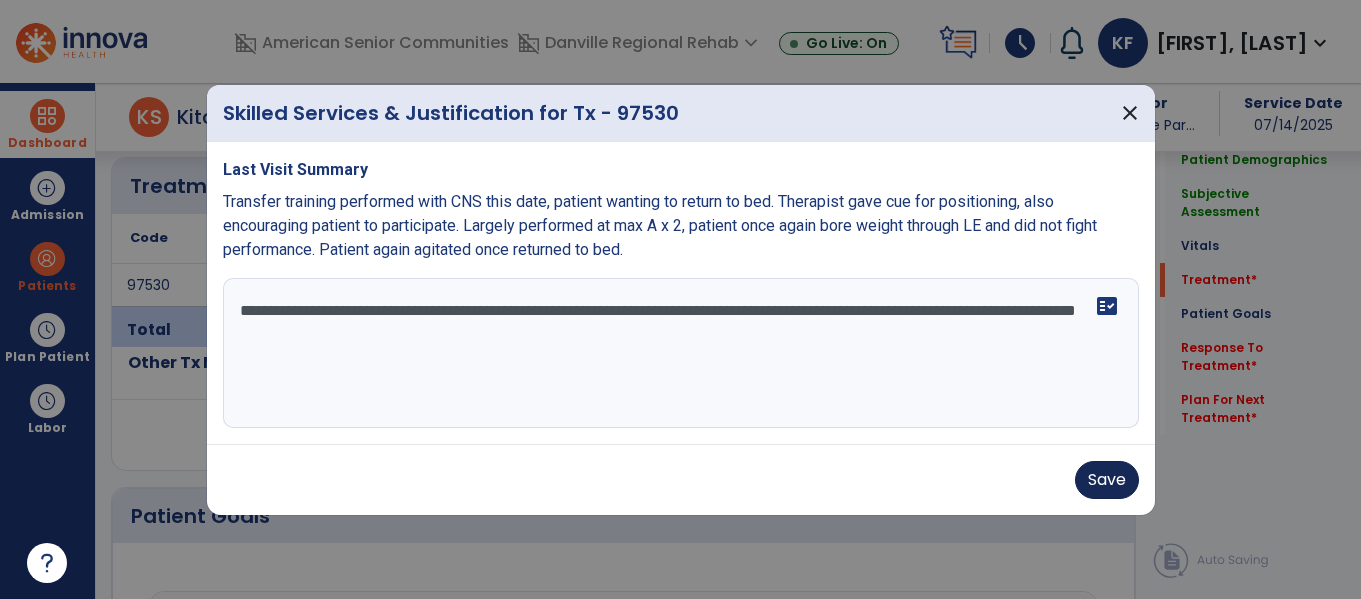 type on "**********" 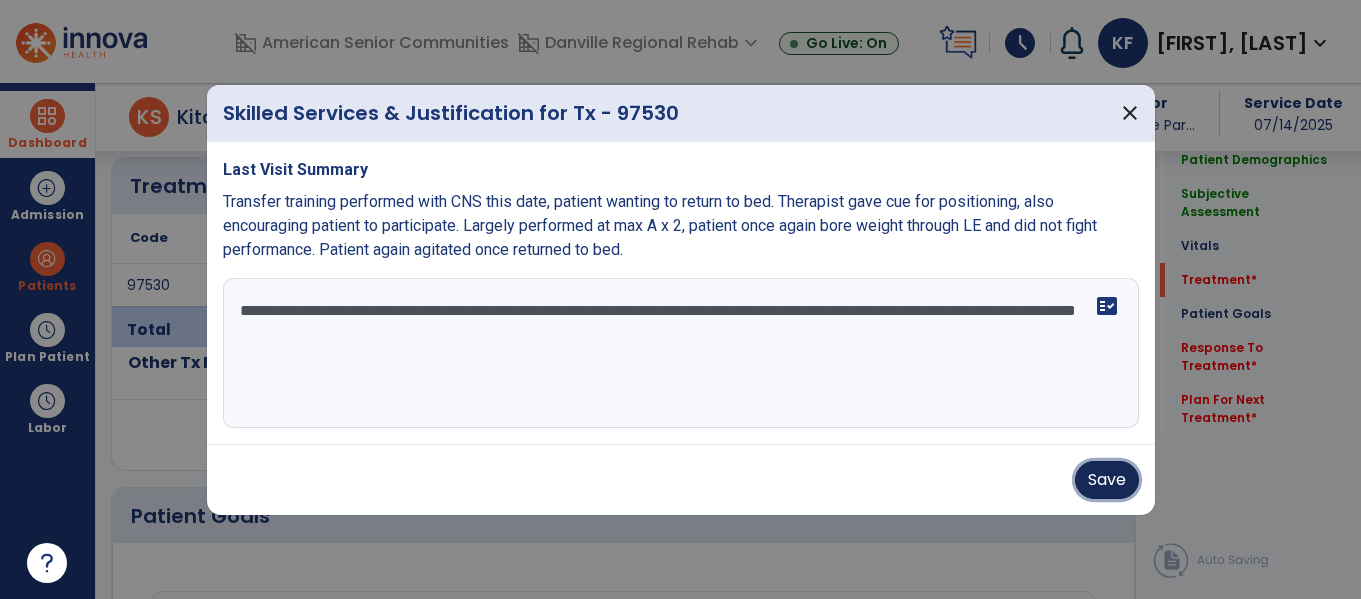 click on "Save" at bounding box center [1107, 480] 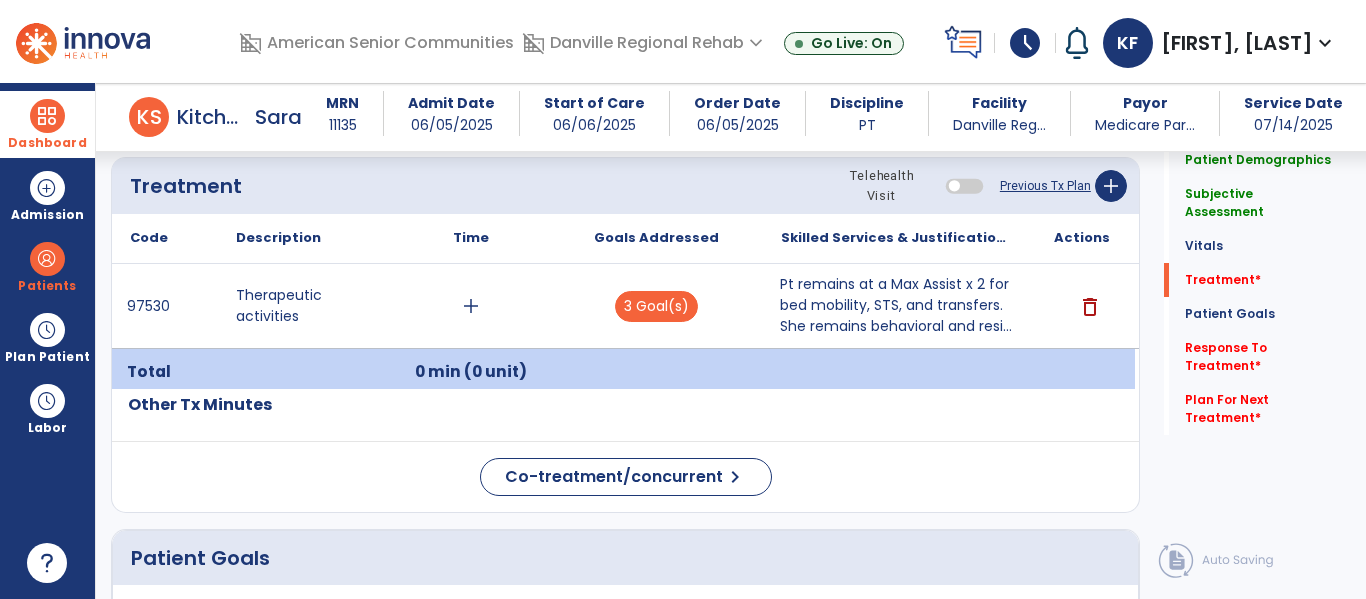click on "Pt remains at a Max Assist x 2 for bed mobility, STS, and transfers. She remains behavioral and resi..." at bounding box center [896, 305] 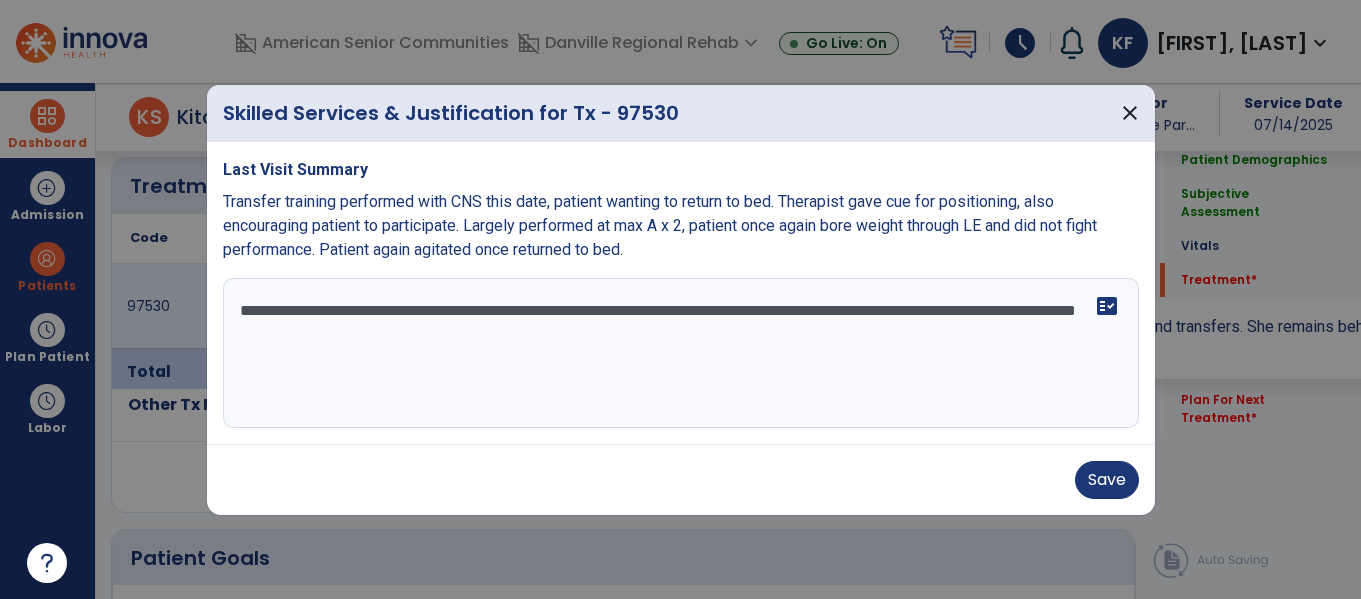 scroll, scrollTop: 1212, scrollLeft: 0, axis: vertical 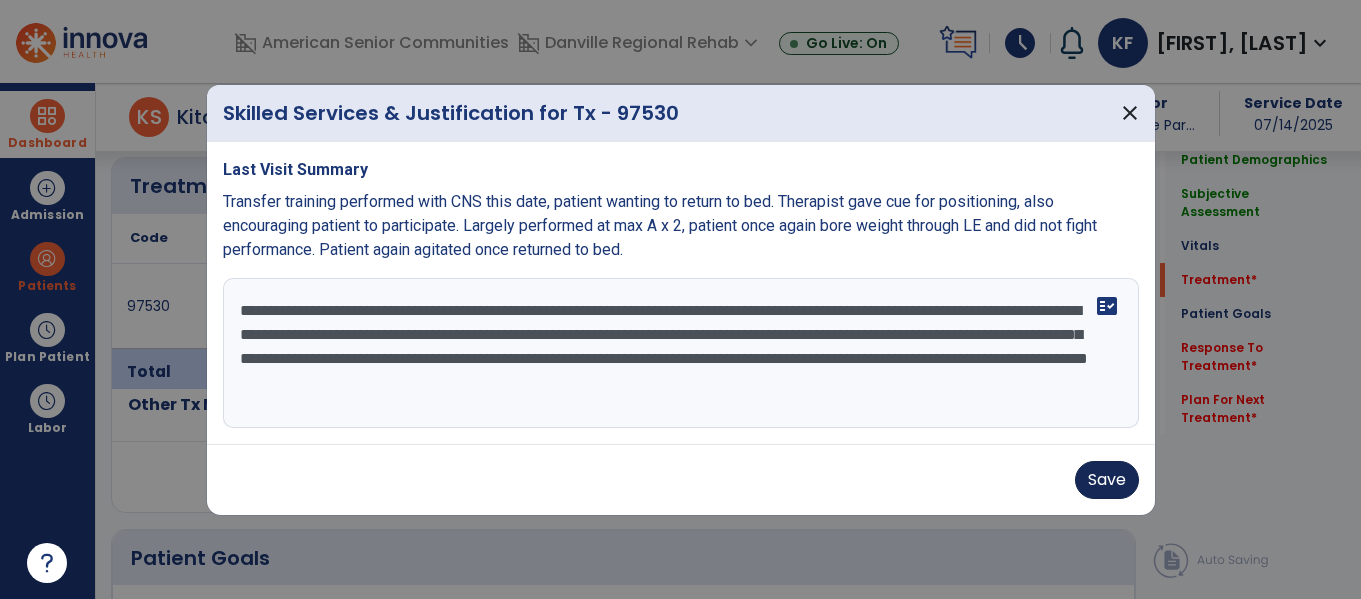type on "**********" 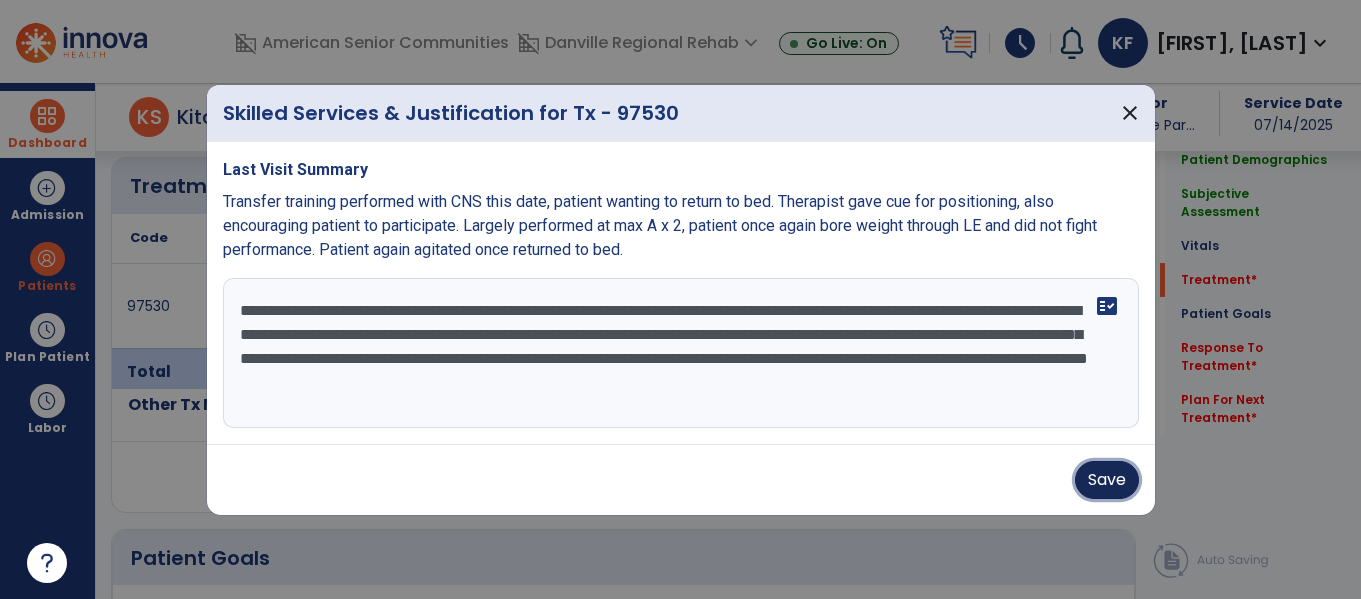 click on "Save" at bounding box center (1107, 480) 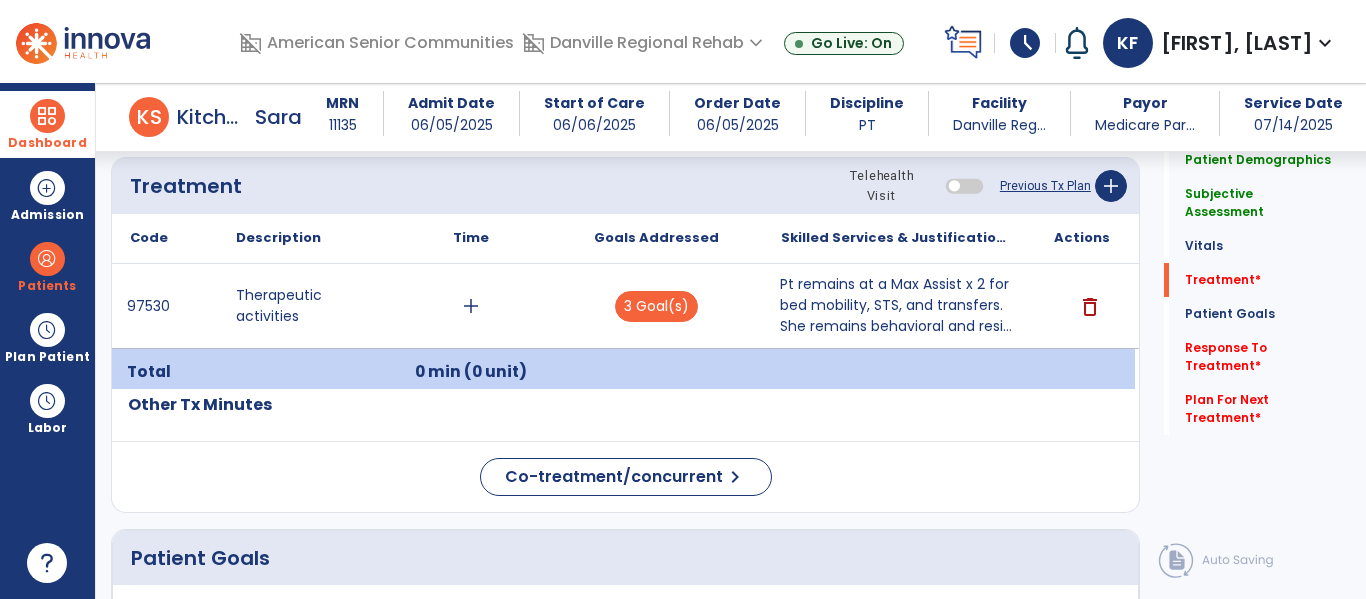 click on "Pt remains at a Max Assist x 2 for bed mobility, STS, and transfers. She remains behavioral and resi..." at bounding box center (896, 305) 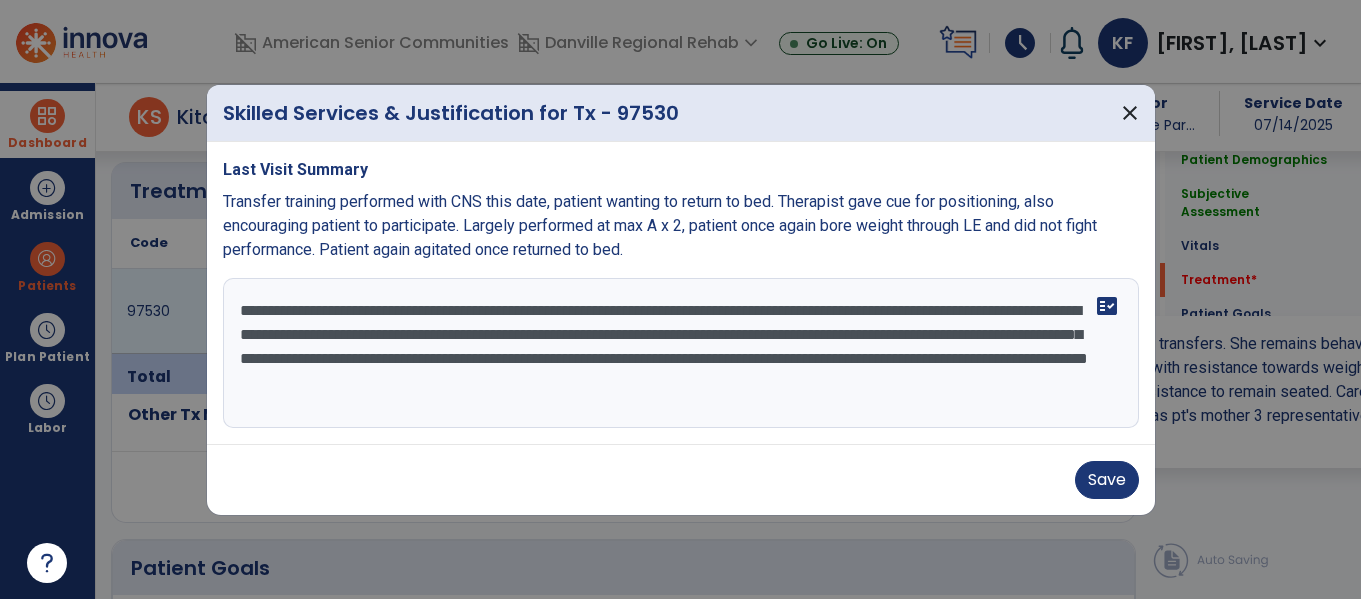 scroll, scrollTop: 1212, scrollLeft: 0, axis: vertical 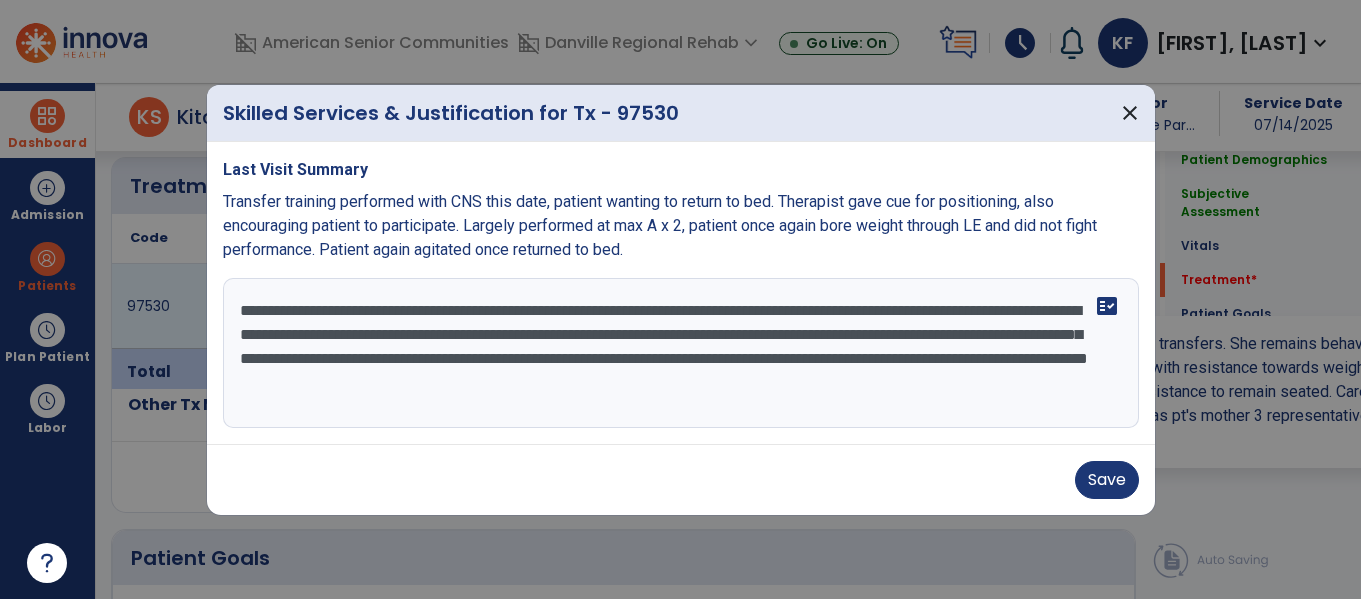 click on "**********" at bounding box center [681, 353] 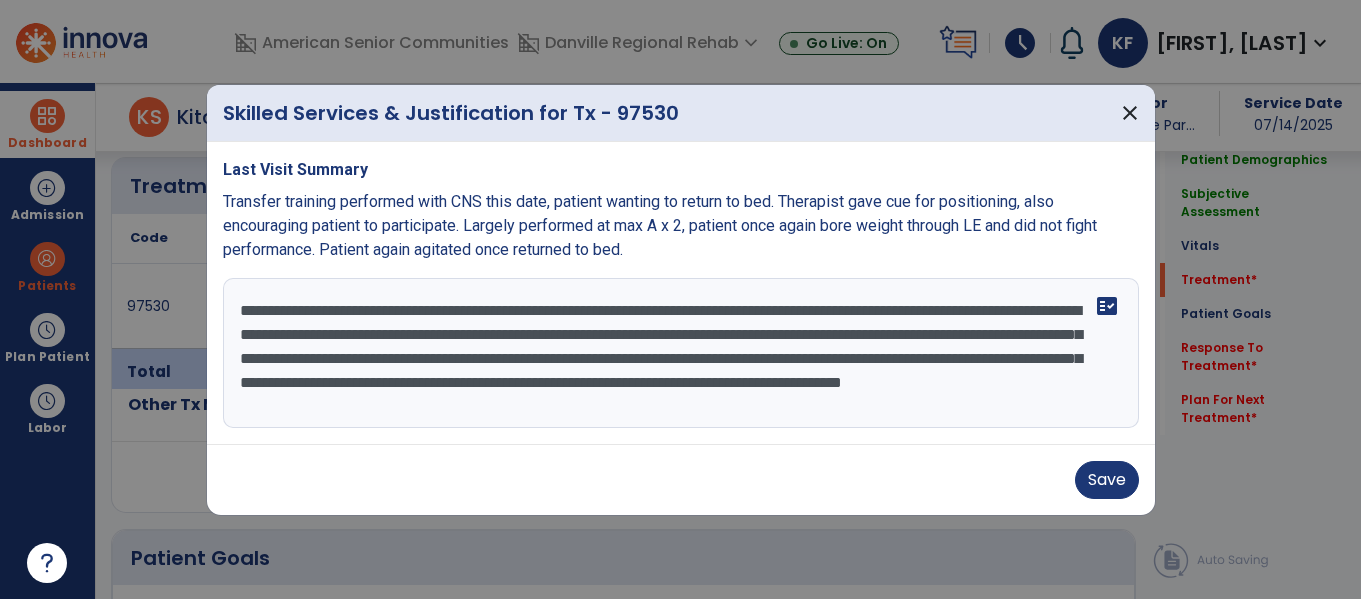 scroll, scrollTop: 16, scrollLeft: 0, axis: vertical 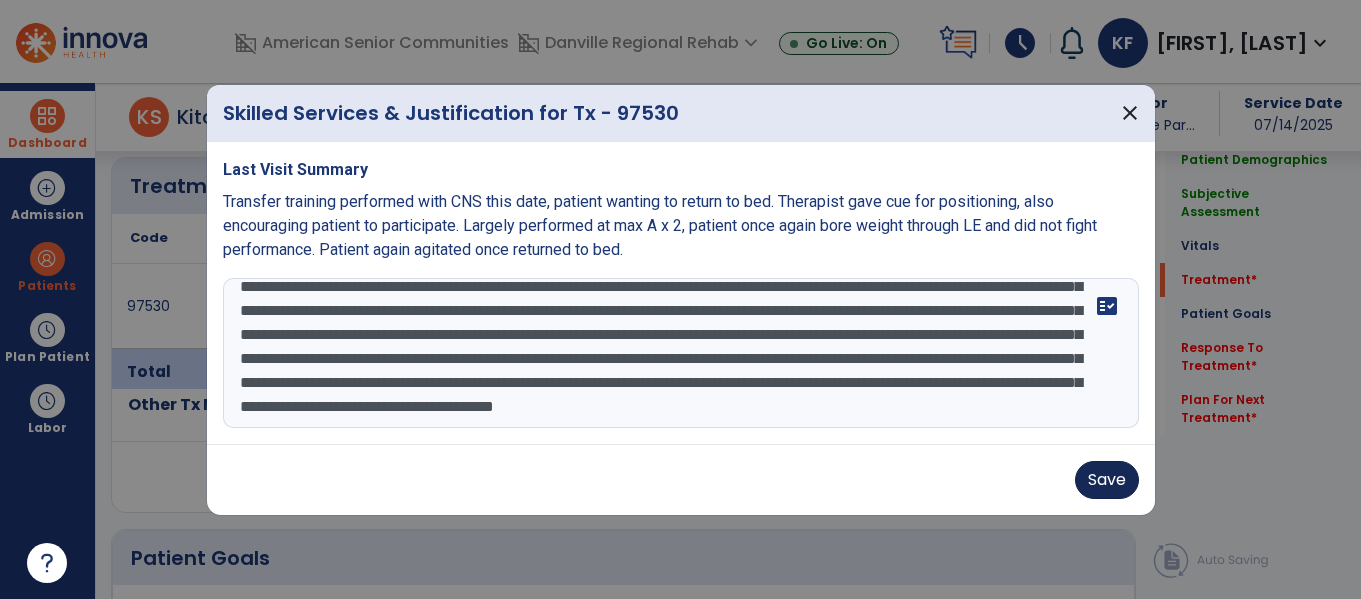 type on "**********" 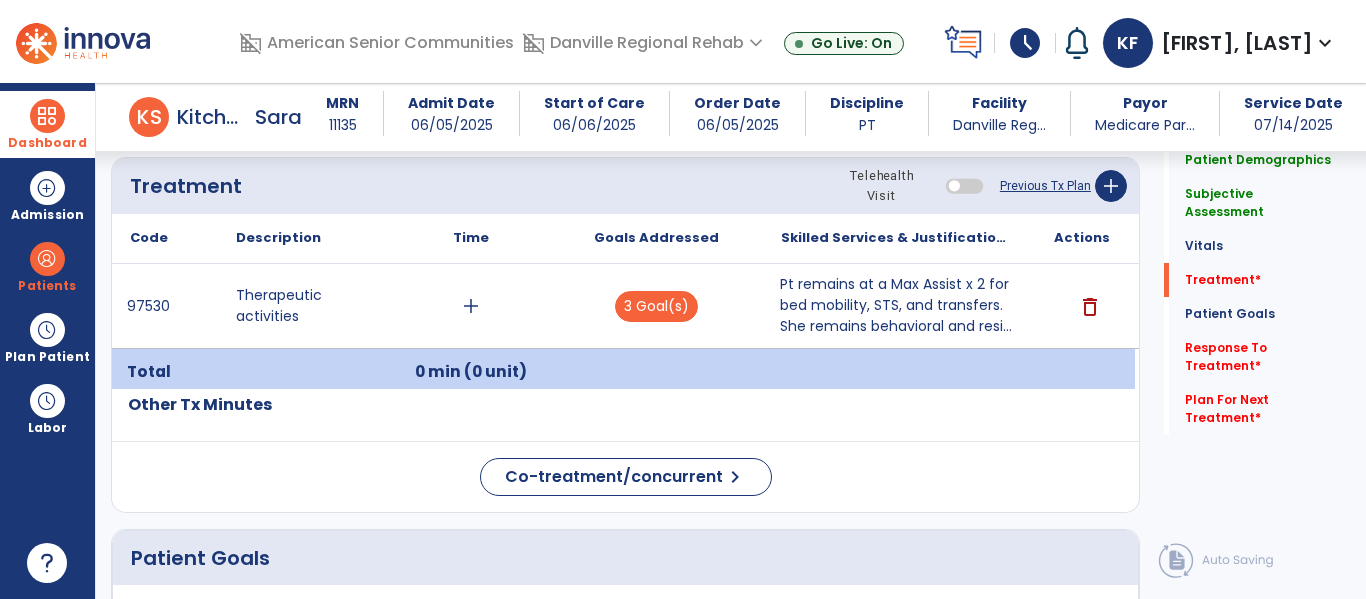 click on "Pt remains at a Max Assist x 2 for bed mobility, STS, and transfers. She remains behavioral and resi..." at bounding box center (896, 305) 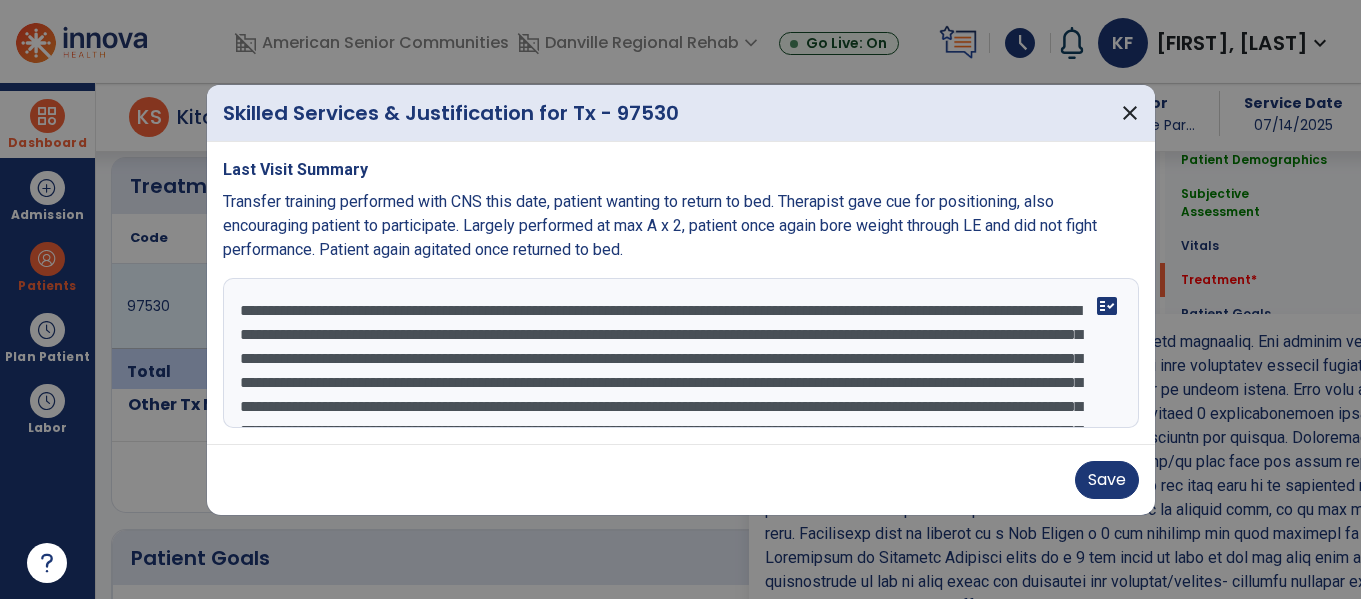 scroll, scrollTop: 1212, scrollLeft: 0, axis: vertical 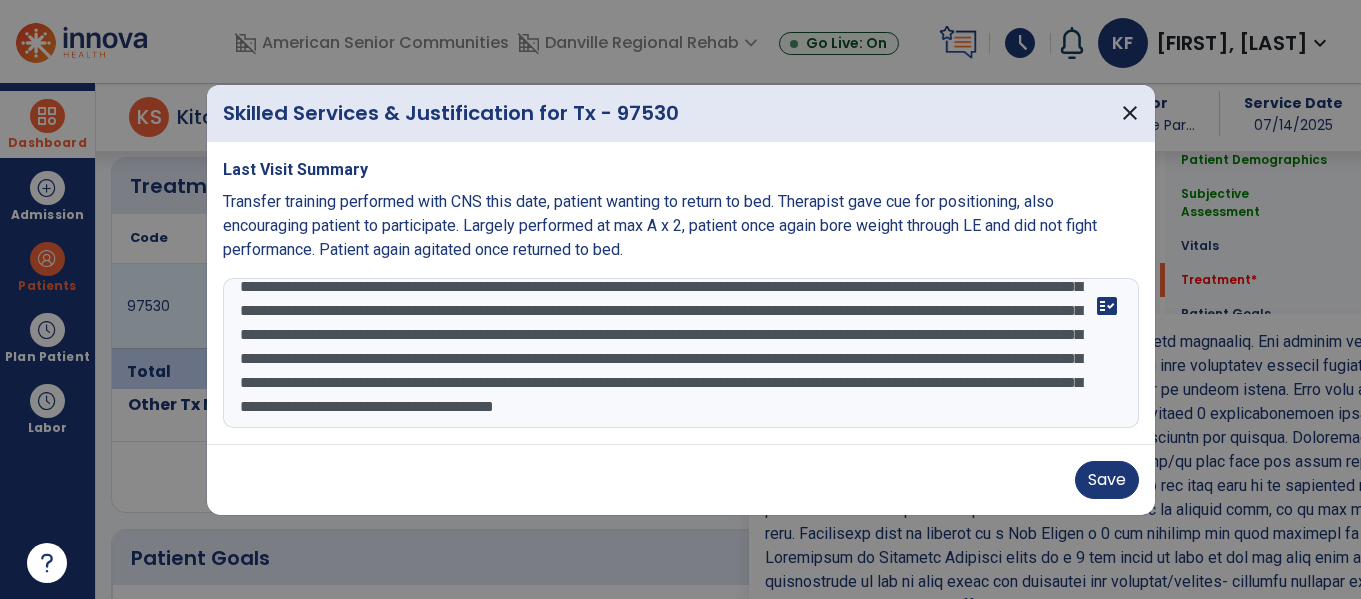 click at bounding box center (681, 353) 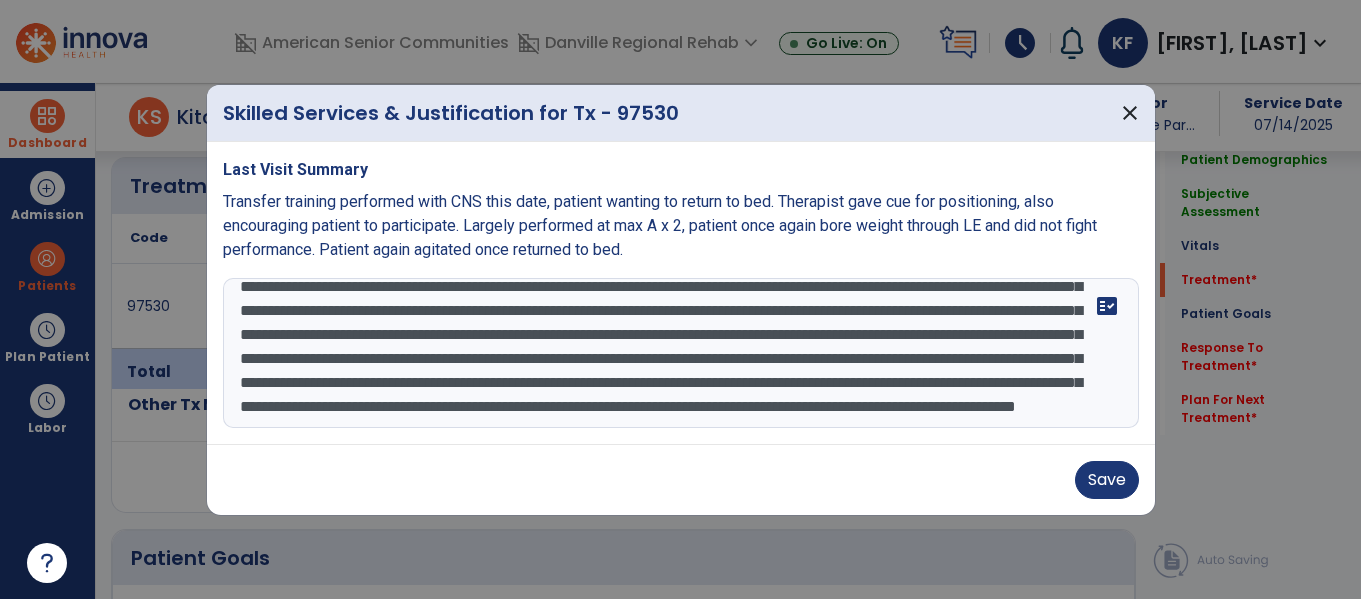 scroll, scrollTop: 184, scrollLeft: 0, axis: vertical 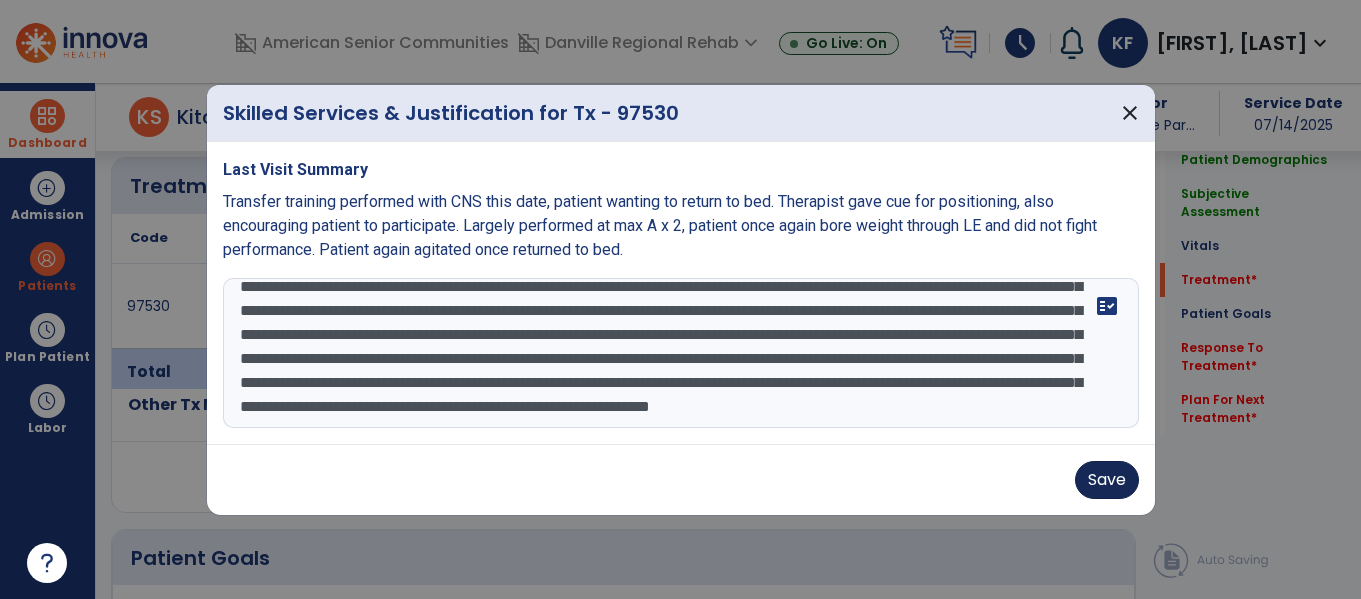 type on "**********" 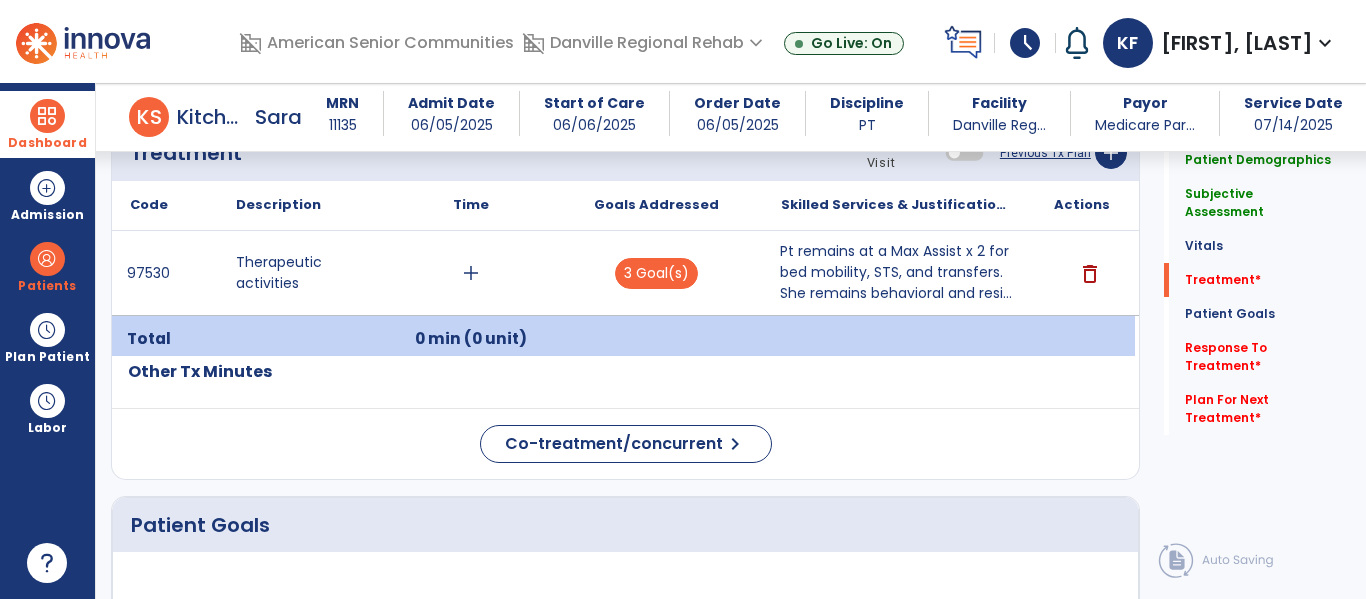scroll, scrollTop: 1244, scrollLeft: 0, axis: vertical 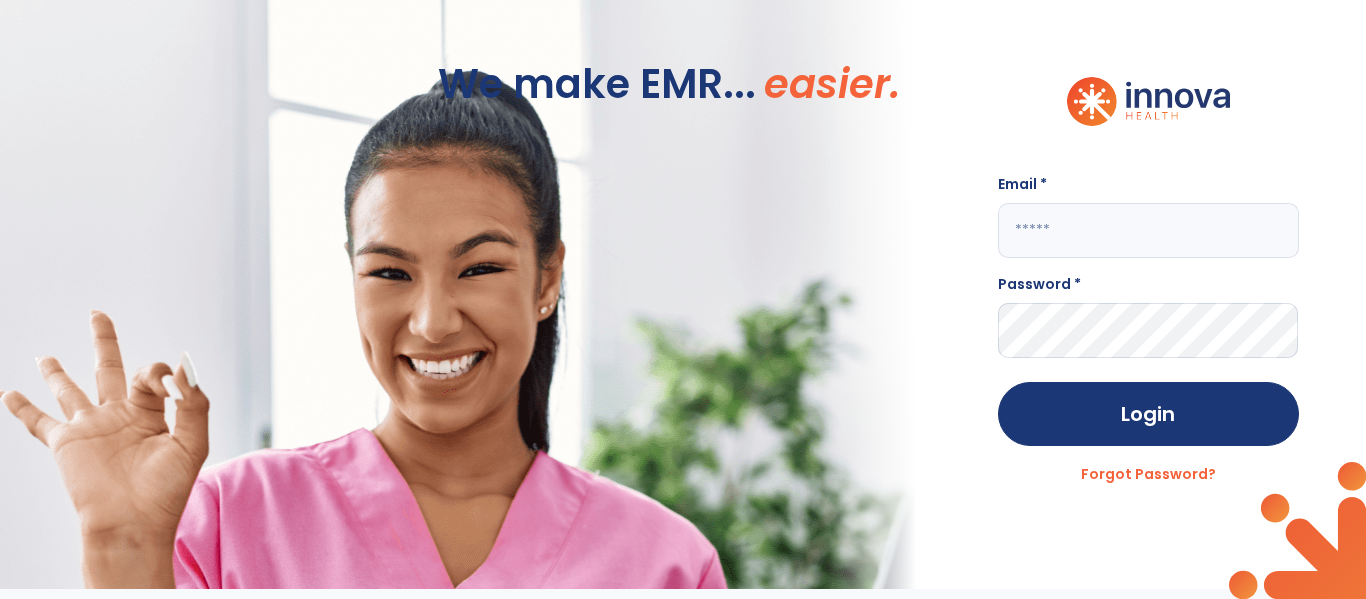 click 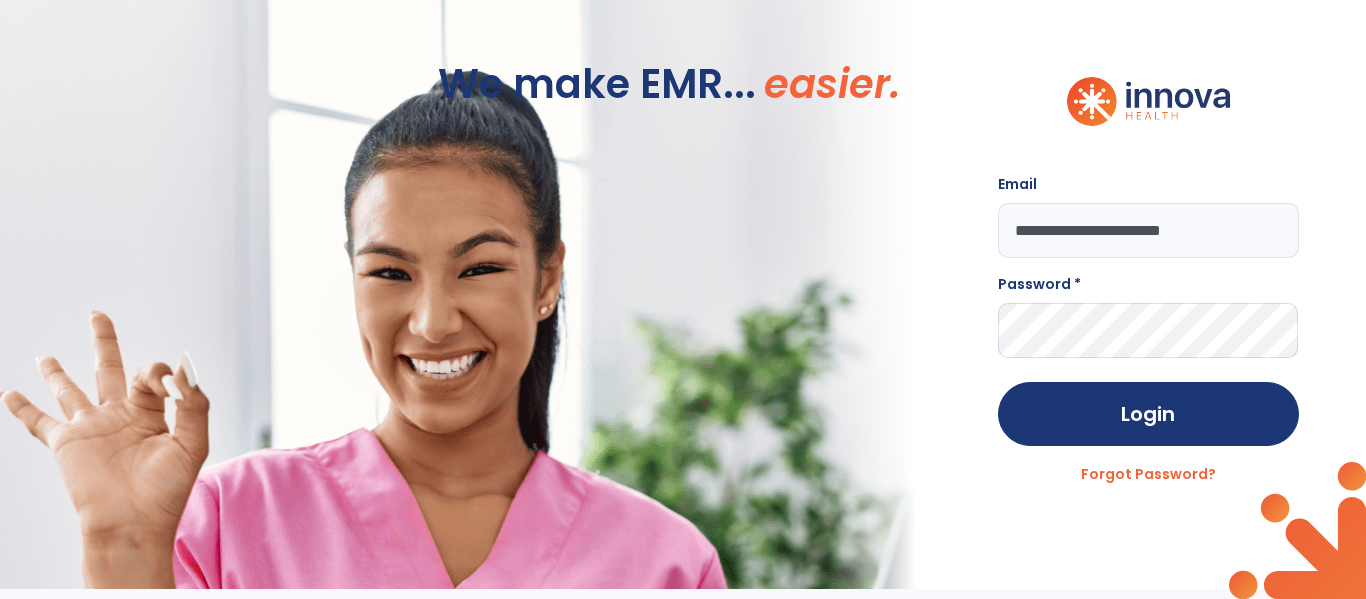 type on "**********" 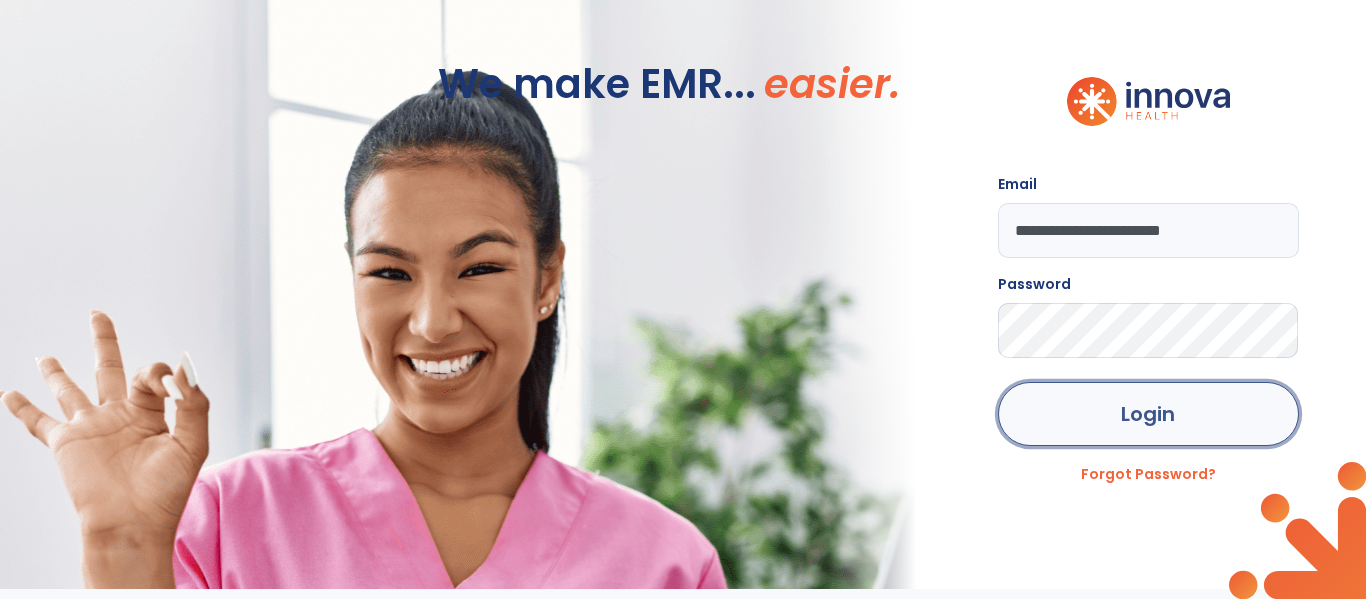 click on "Login" 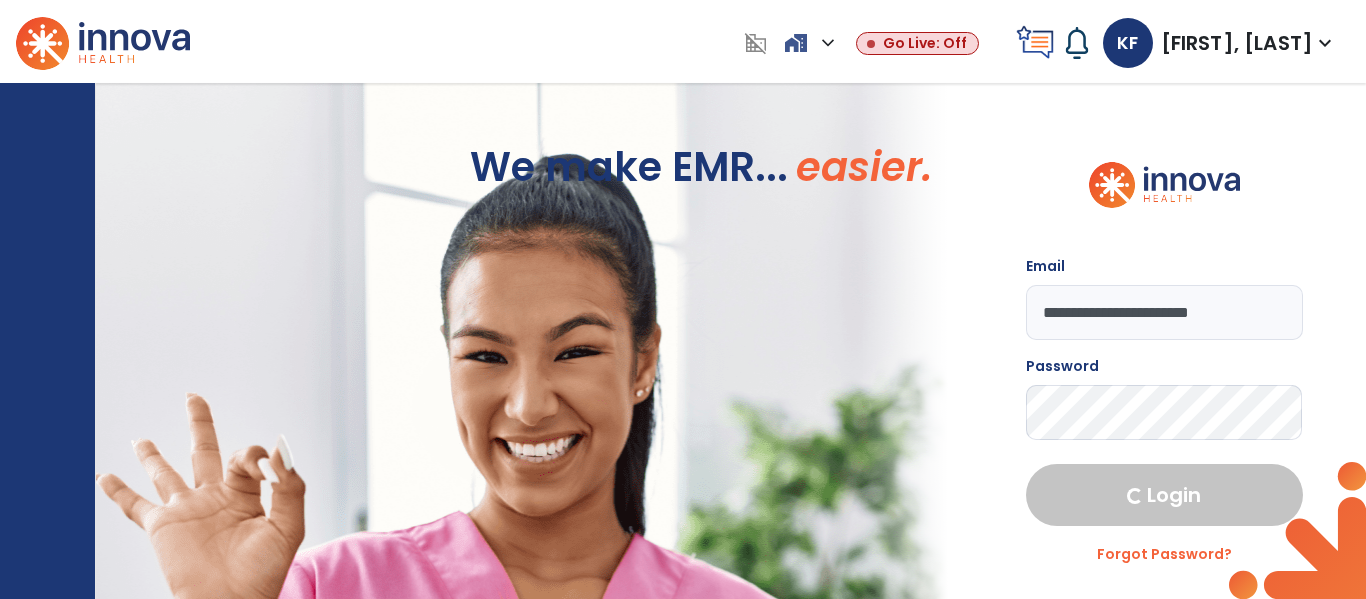 select on "****" 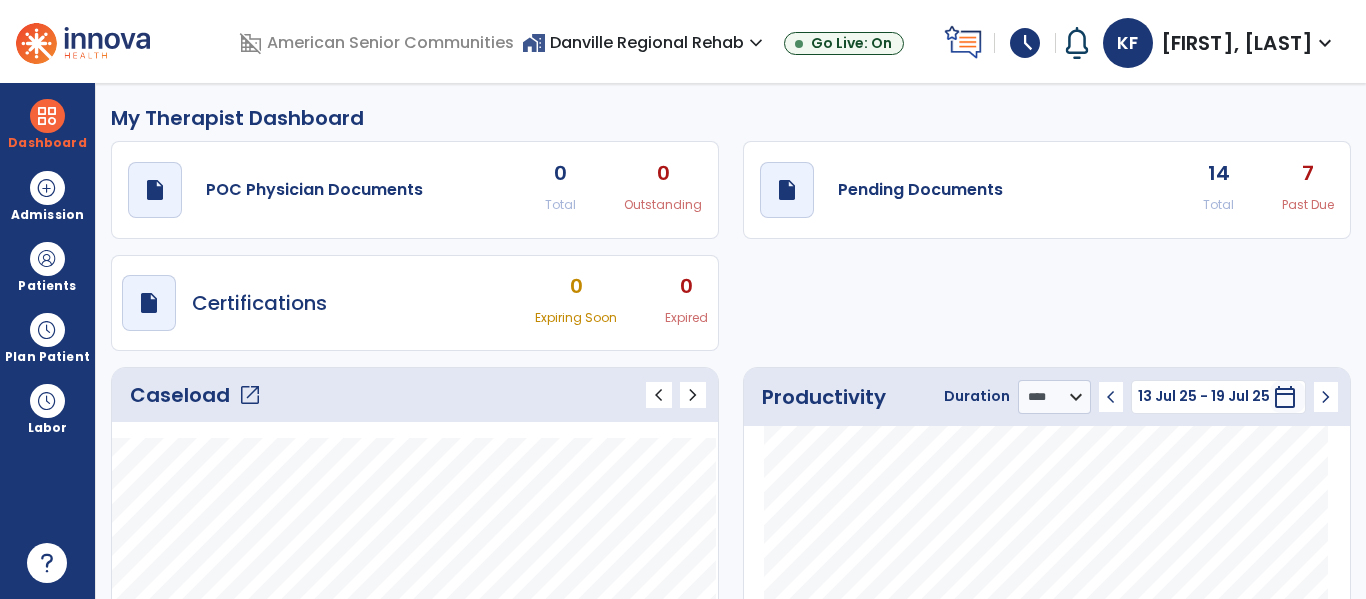 click on "open_in_new" 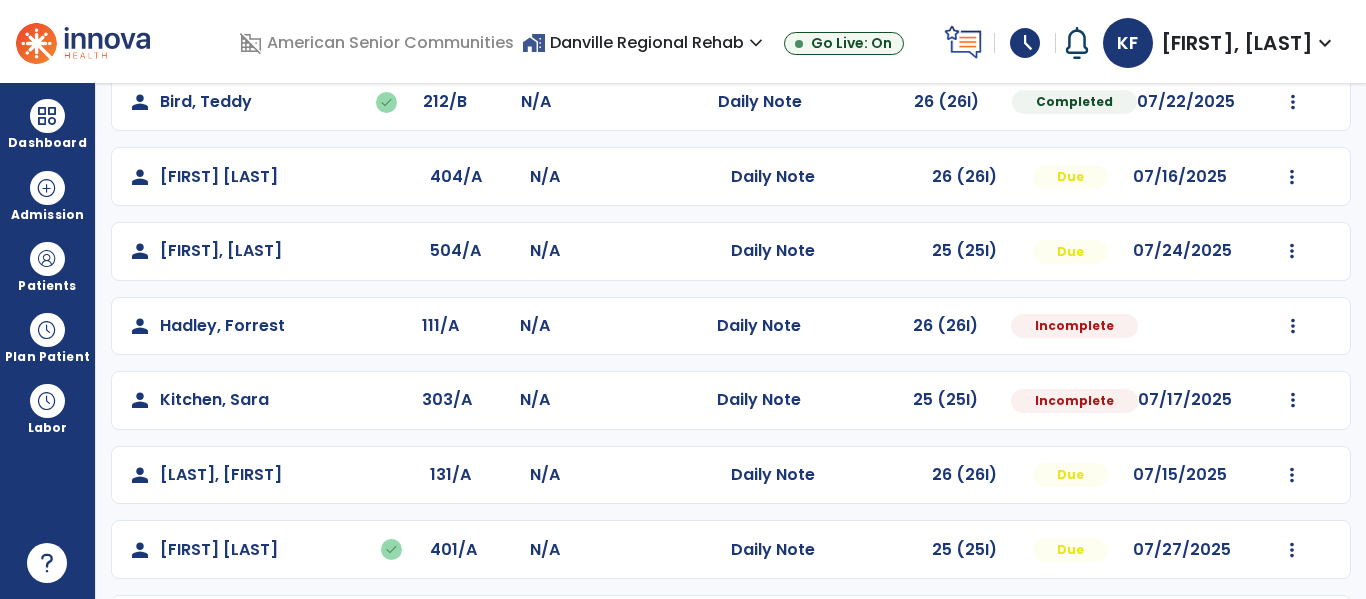 scroll, scrollTop: 337, scrollLeft: 0, axis: vertical 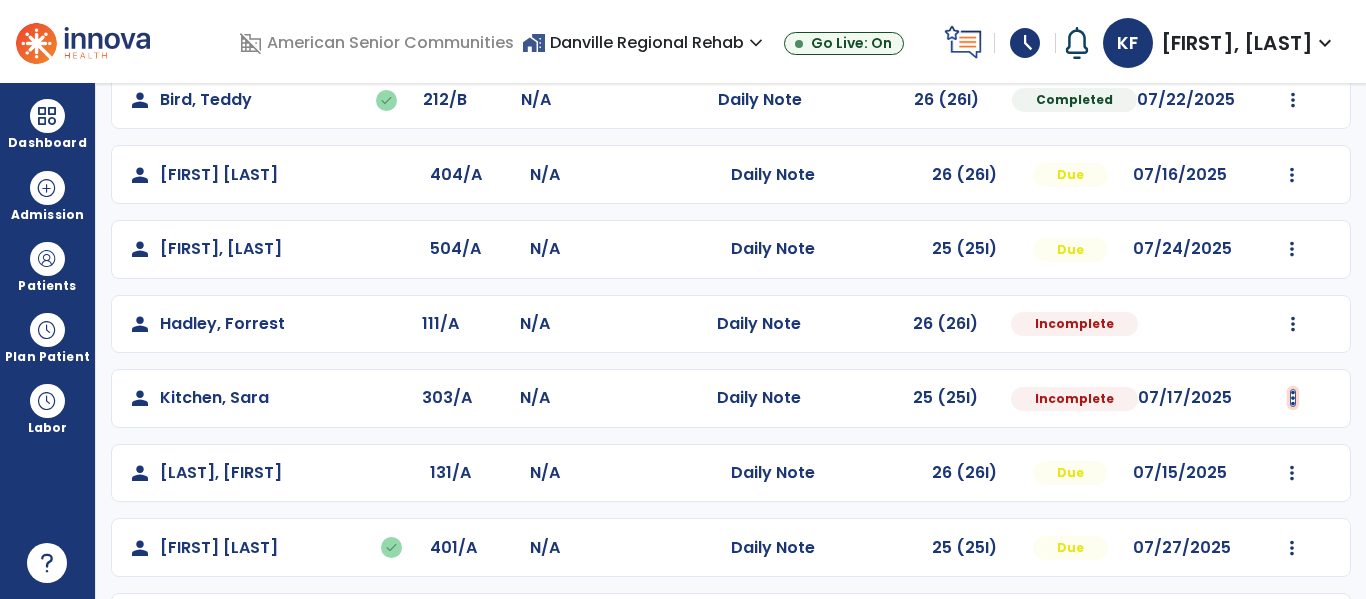 click at bounding box center (1293, -49) 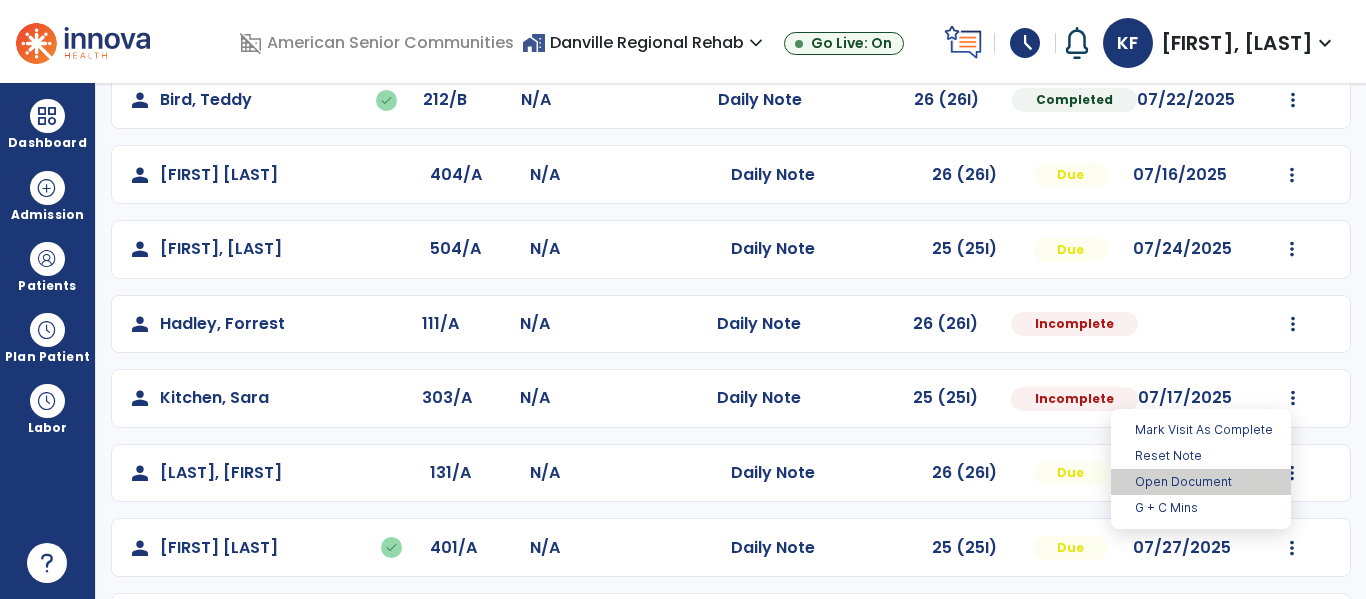 click on "Open Document" at bounding box center (1201, 482) 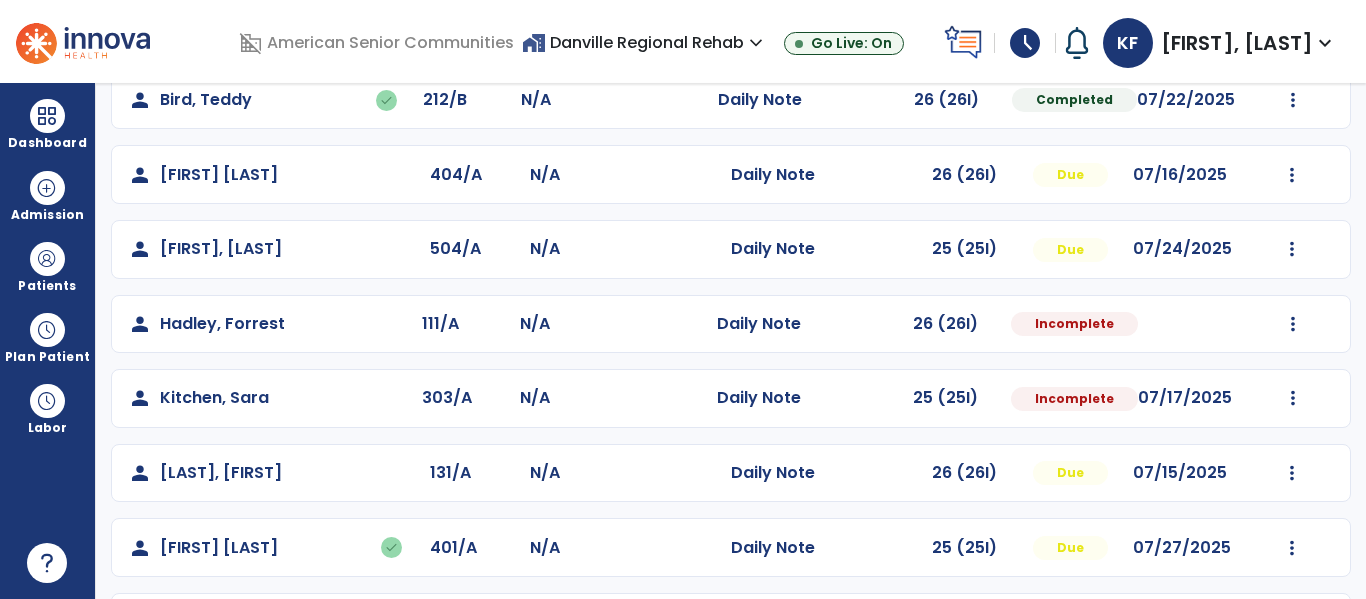 select on "*" 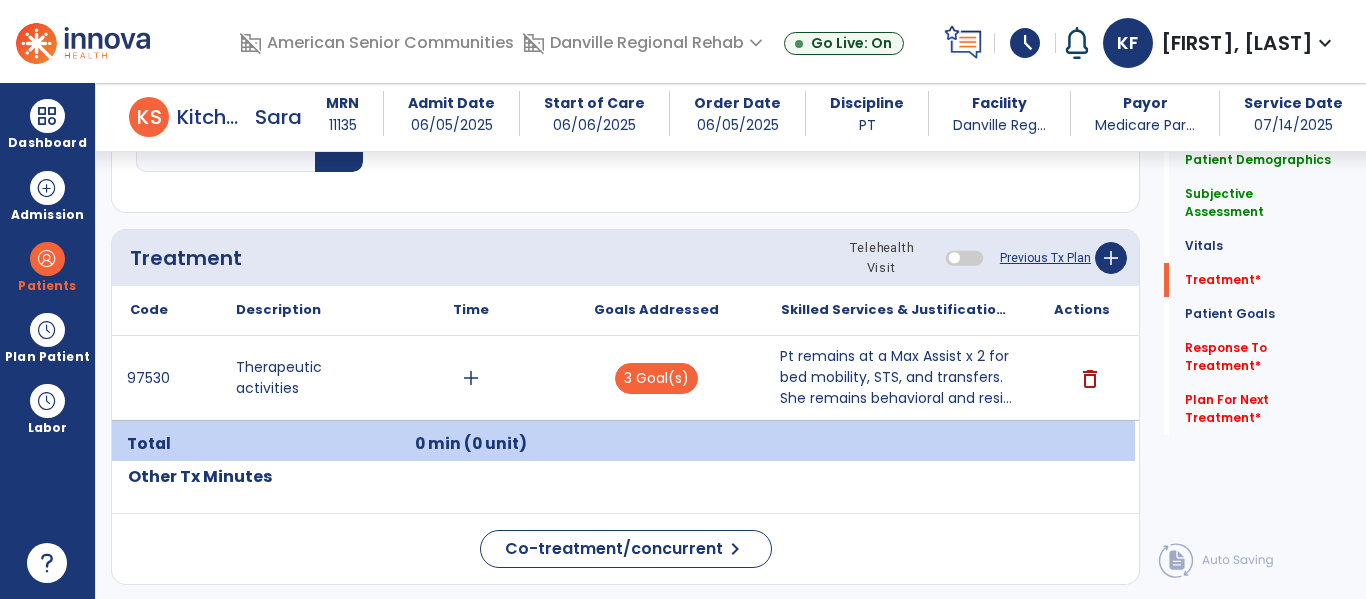 click on "Pt remains at a Max Assist x 2 for bed mobility, STS, and transfers. She remains behavioral and resi..." at bounding box center [896, 377] 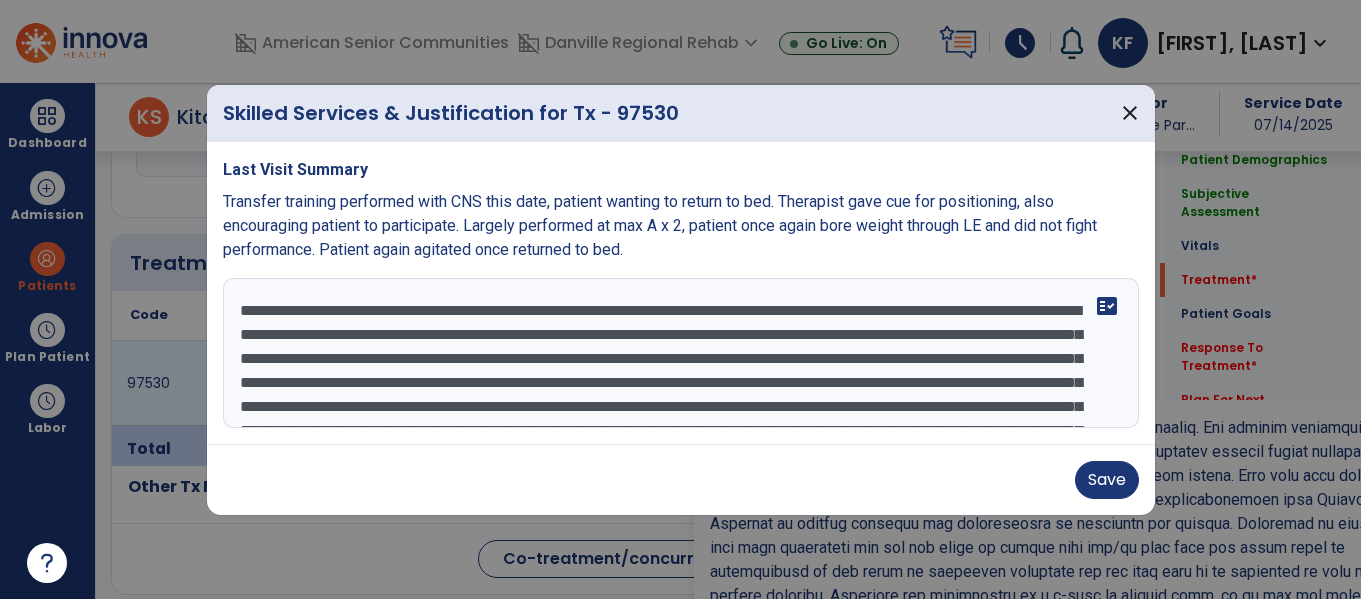 scroll, scrollTop: 1140, scrollLeft: 0, axis: vertical 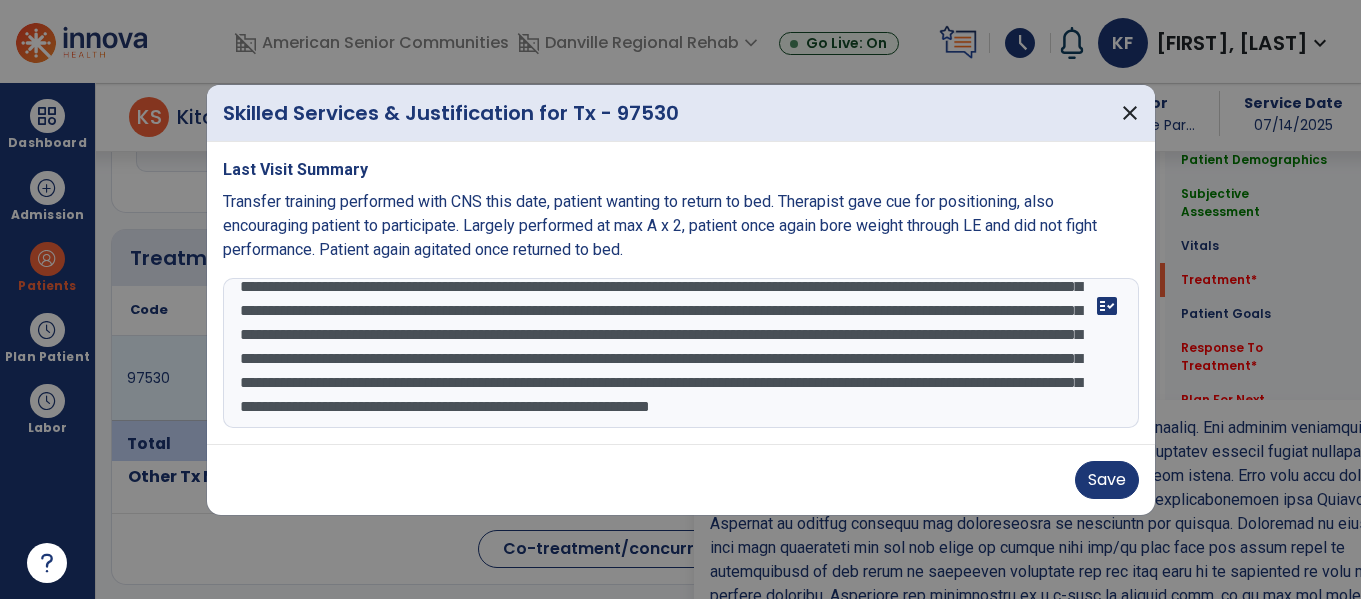 click at bounding box center (681, 353) 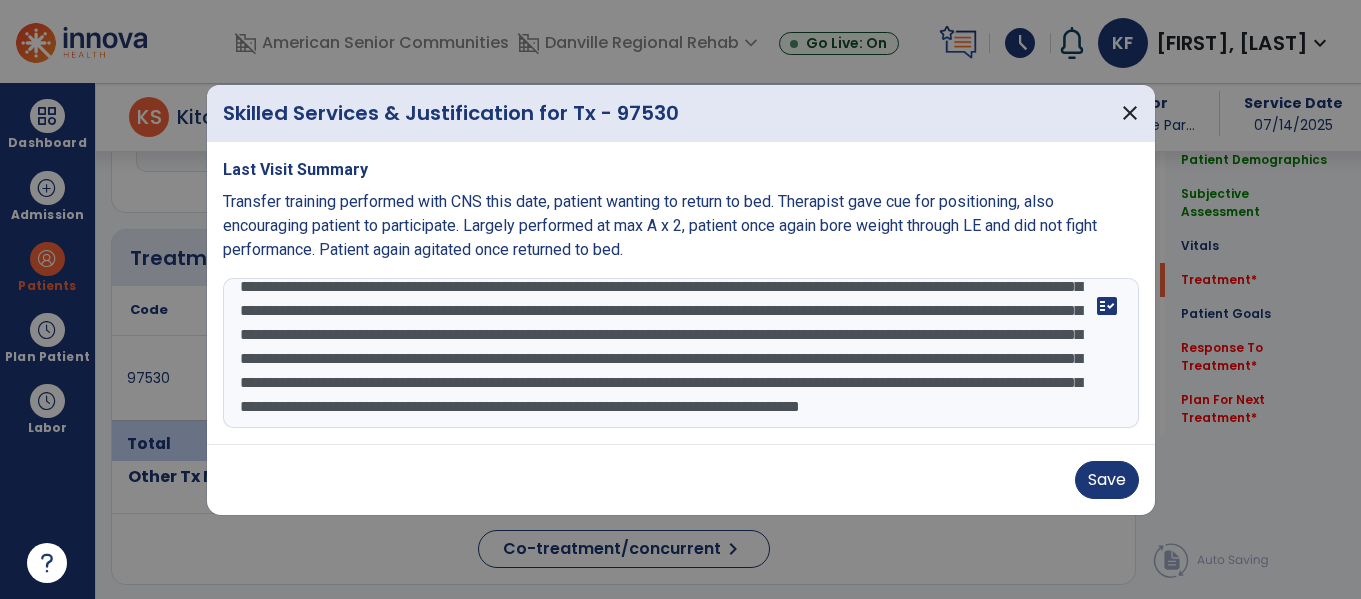 scroll, scrollTop: 208, scrollLeft: 0, axis: vertical 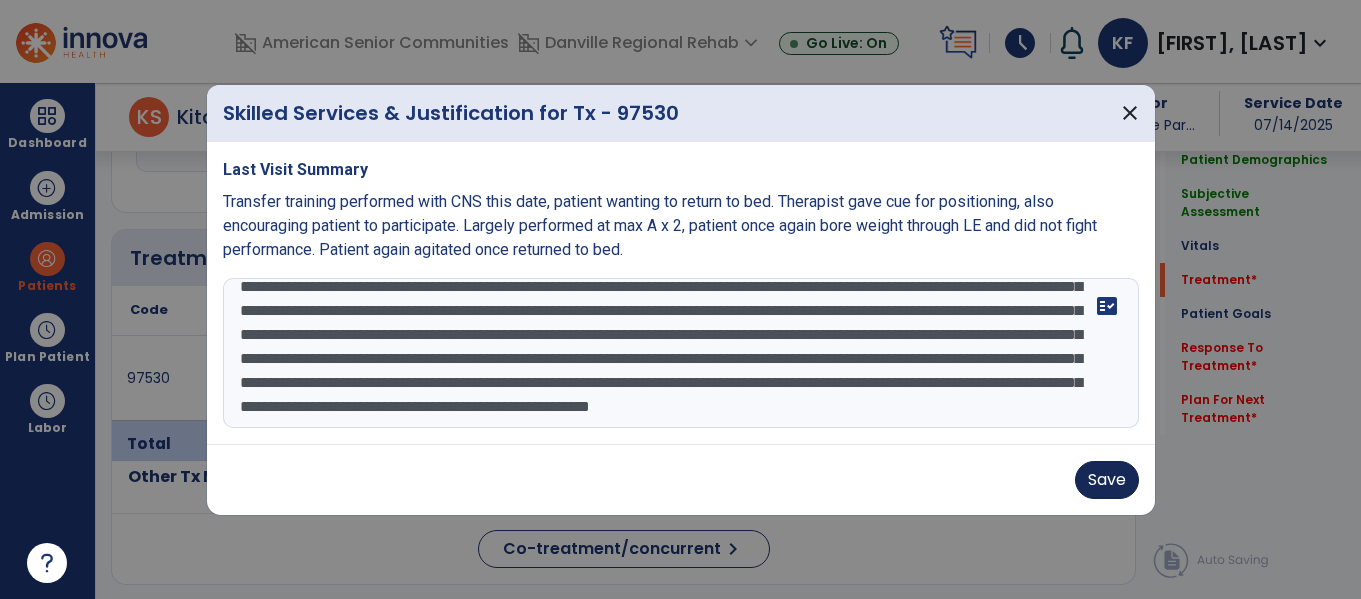 type on "**********" 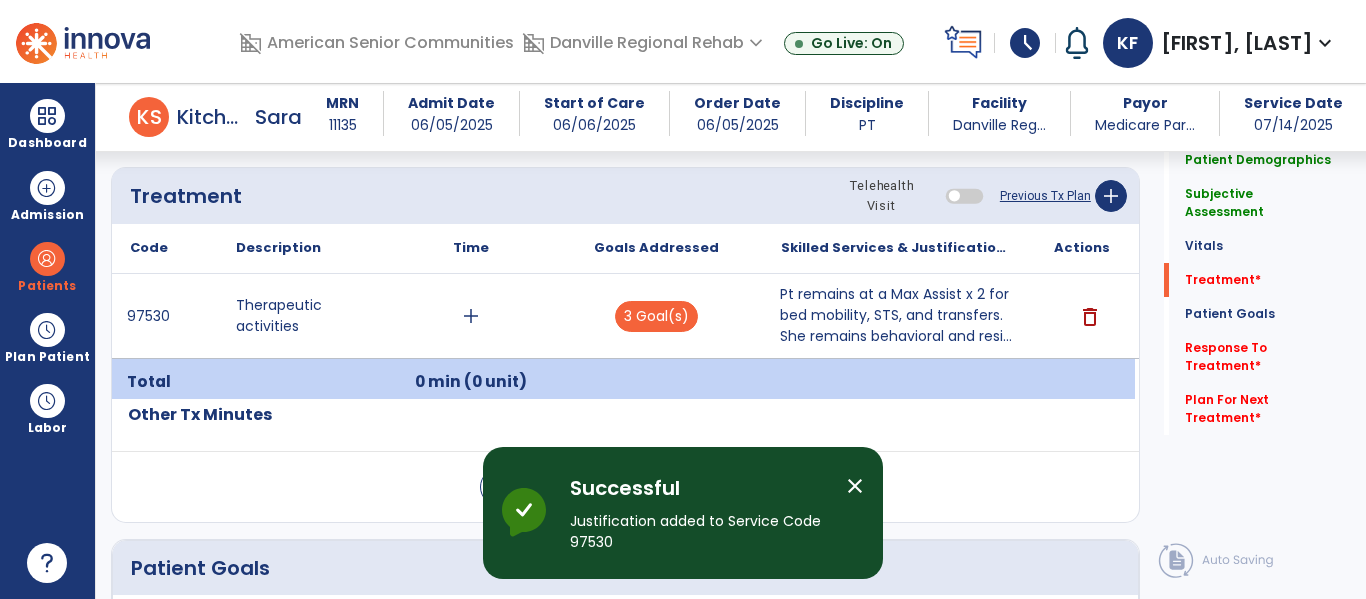 scroll, scrollTop: 1207, scrollLeft: 0, axis: vertical 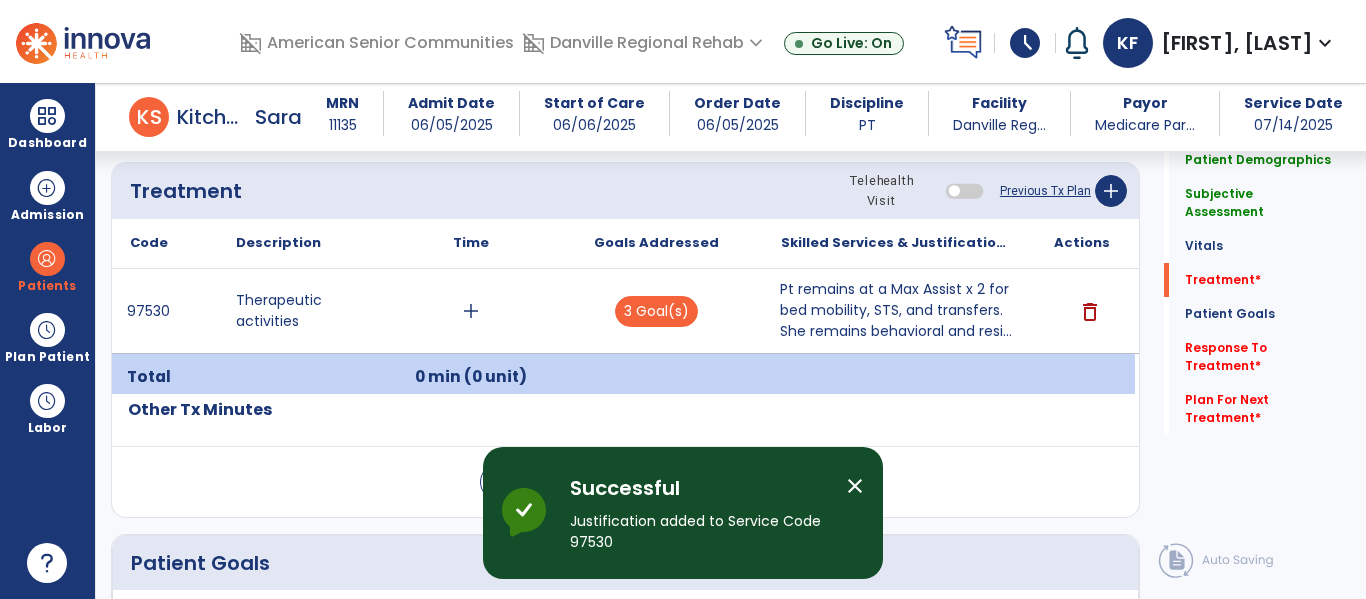 click on "add" at bounding box center (471, 311) 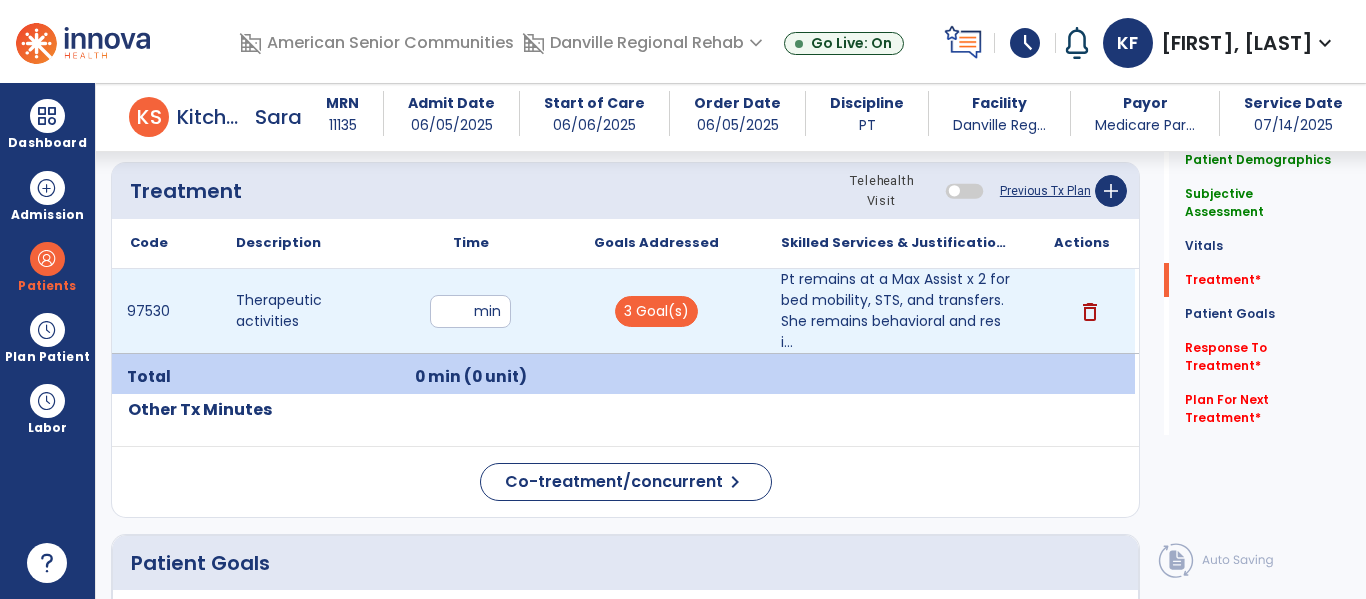 type on "**" 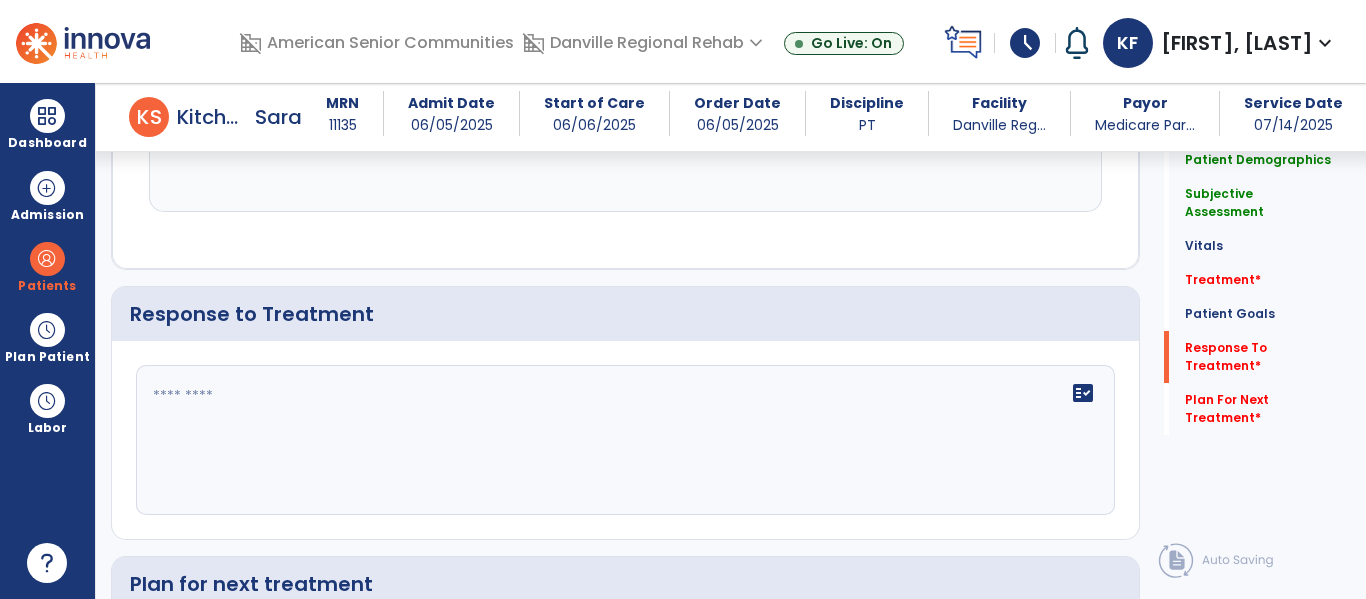 scroll, scrollTop: 3146, scrollLeft: 0, axis: vertical 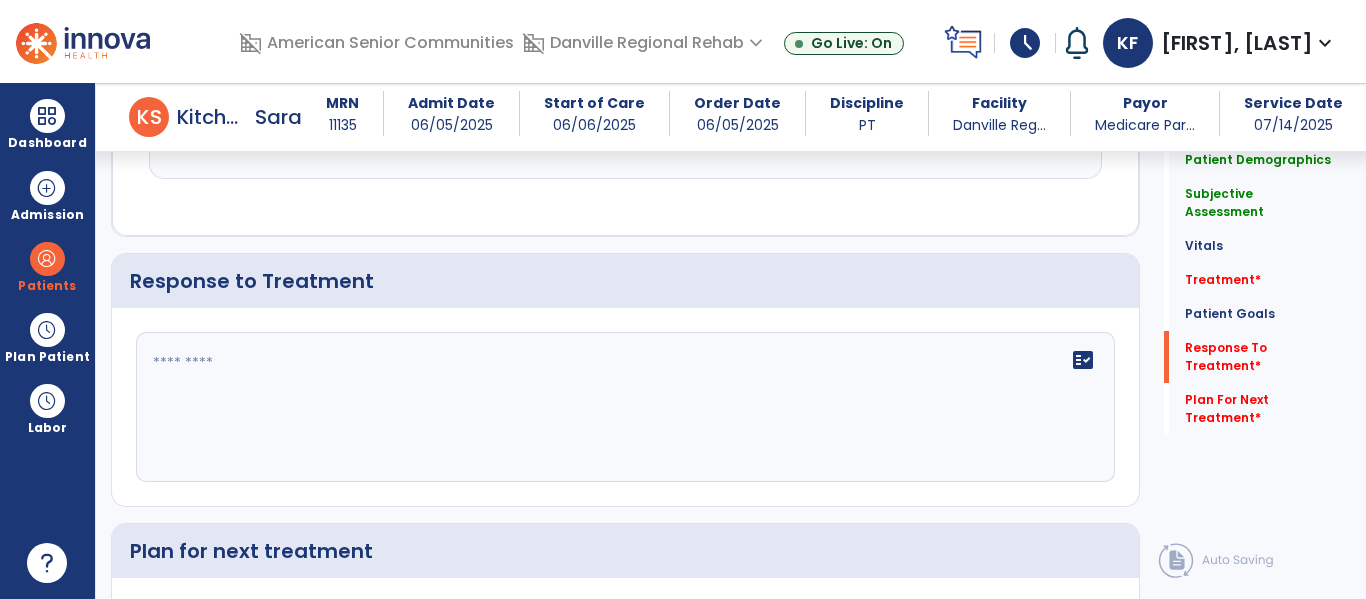 click on "fact_check" 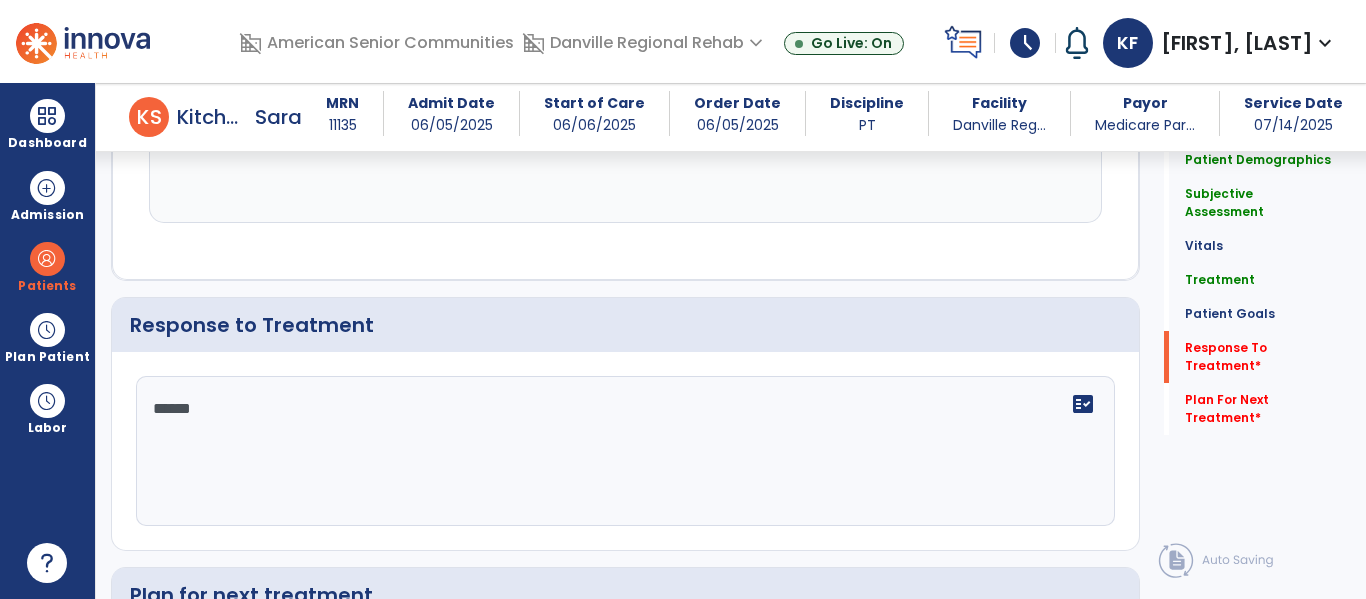 scroll, scrollTop: 3146, scrollLeft: 0, axis: vertical 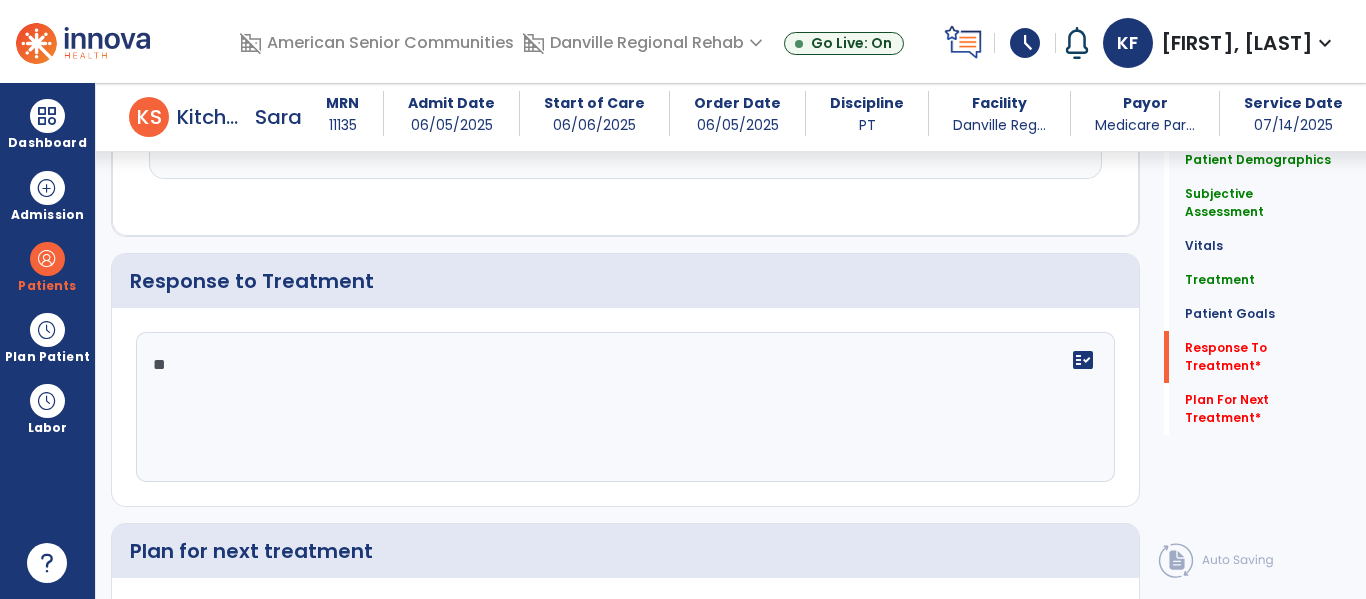 type on "*" 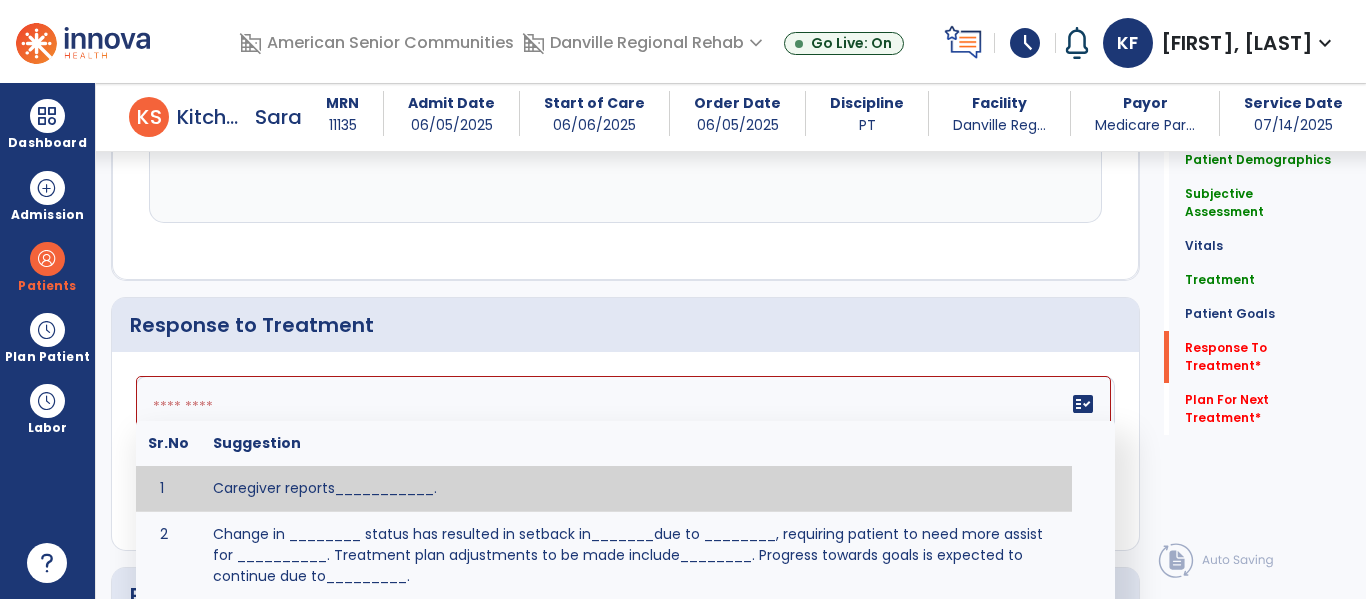scroll, scrollTop: 3146, scrollLeft: 0, axis: vertical 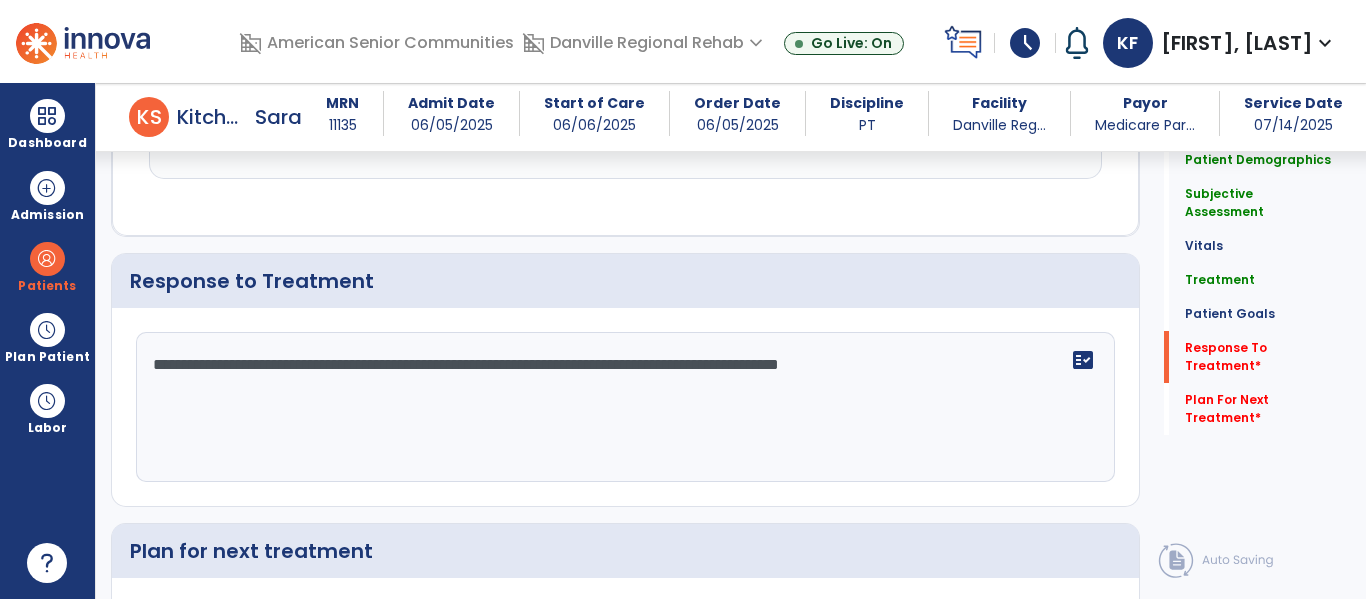 type on "**********" 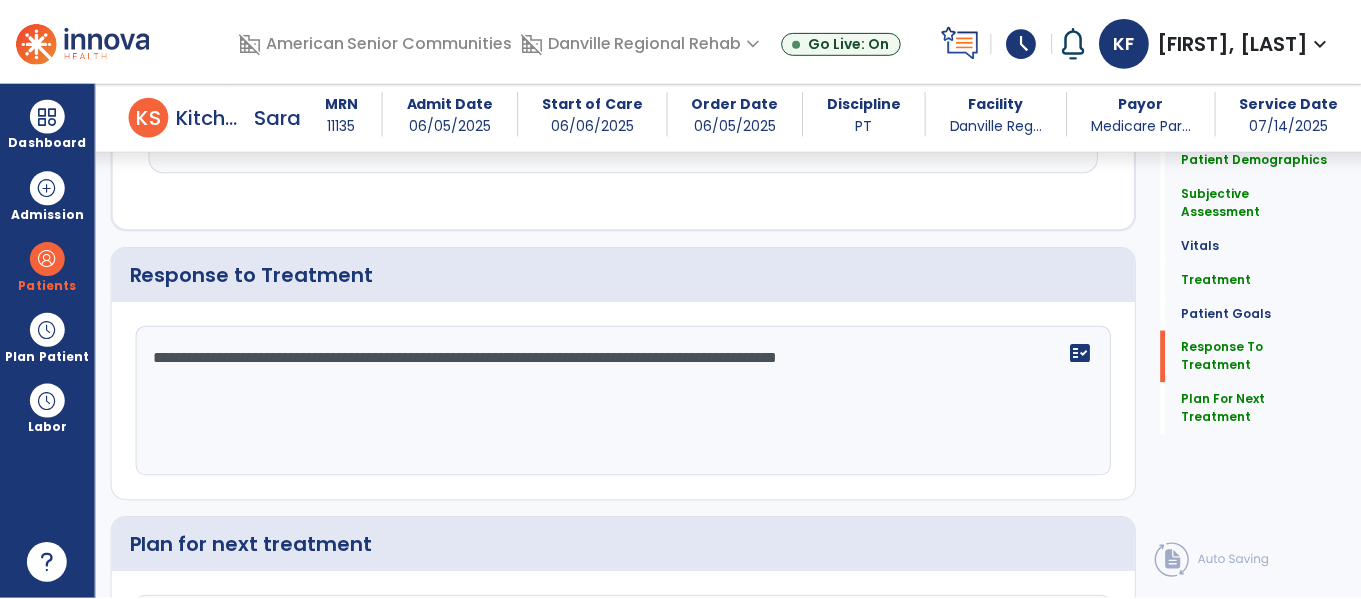 scroll, scrollTop: 3348, scrollLeft: 0, axis: vertical 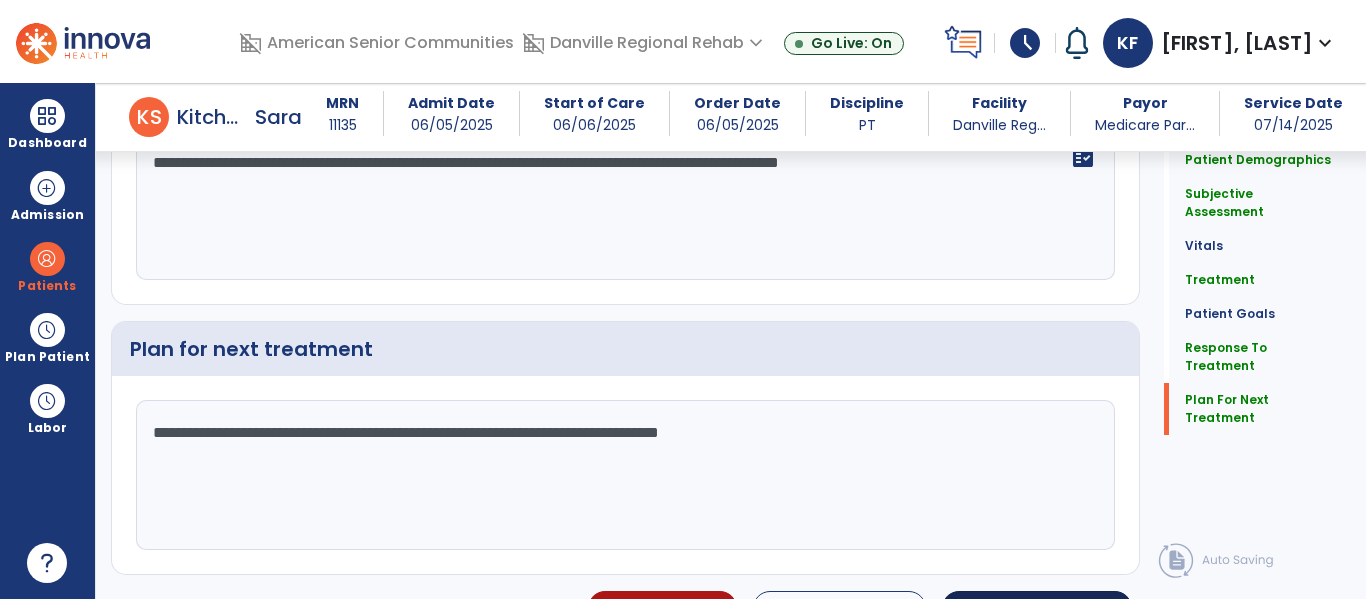 type on "**********" 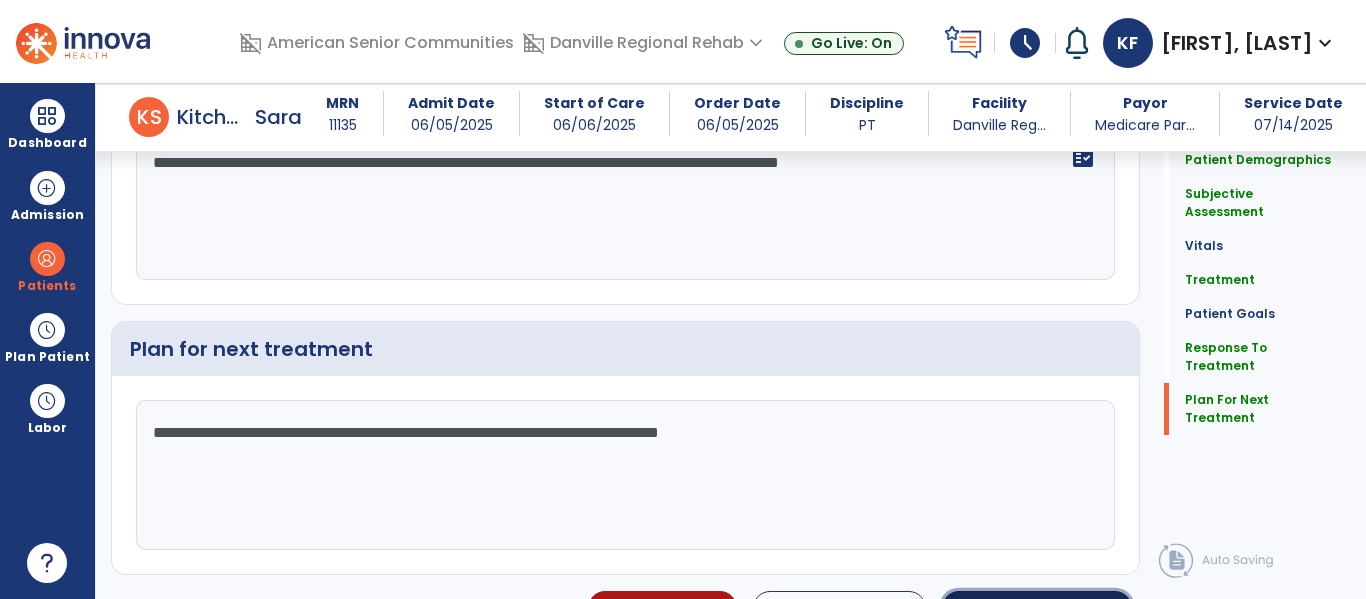 click on "Sign Doc" 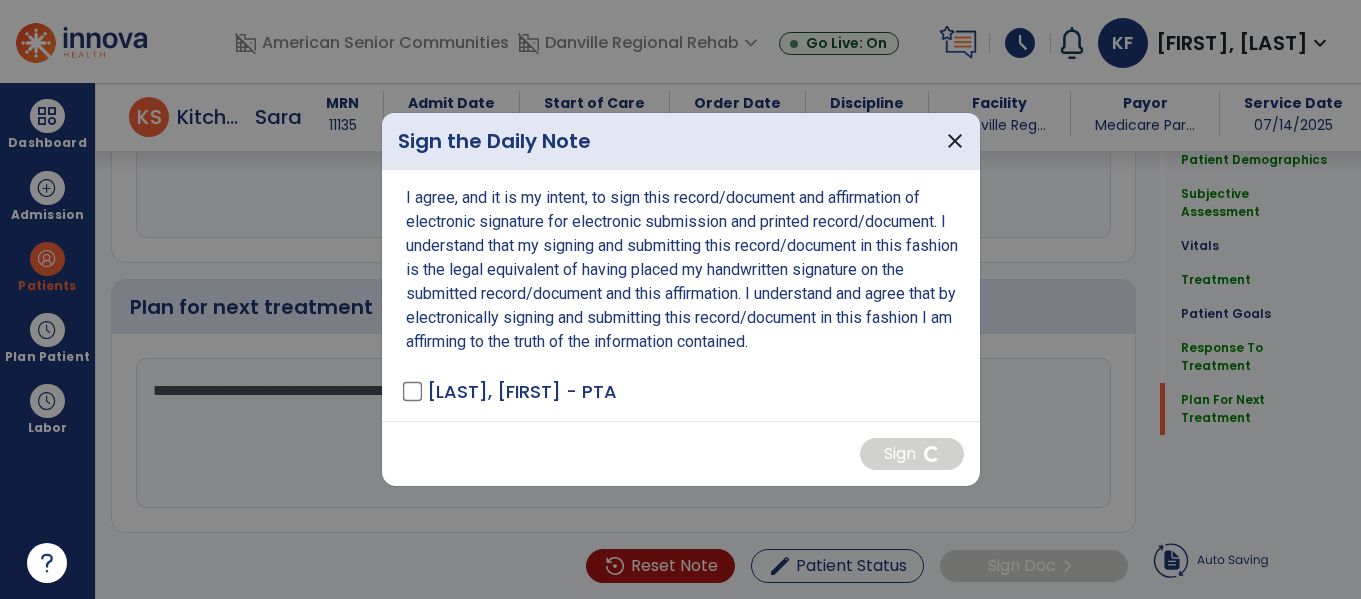 scroll, scrollTop: 3351, scrollLeft: 0, axis: vertical 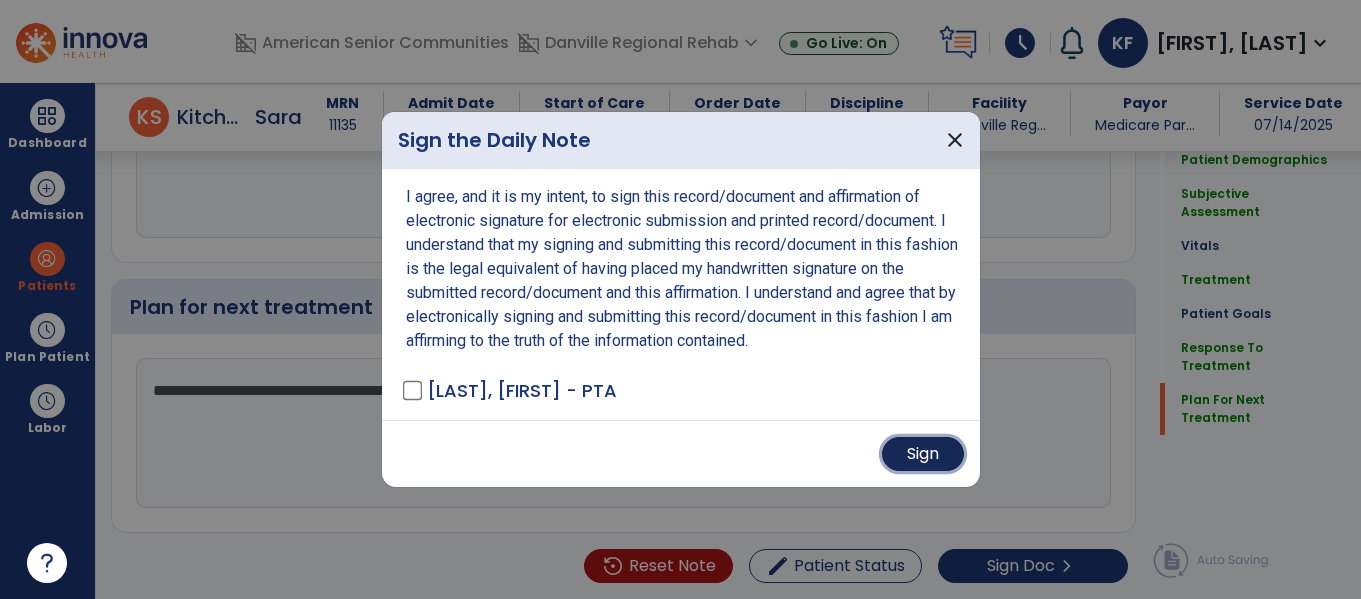 click on "Sign" at bounding box center (923, 454) 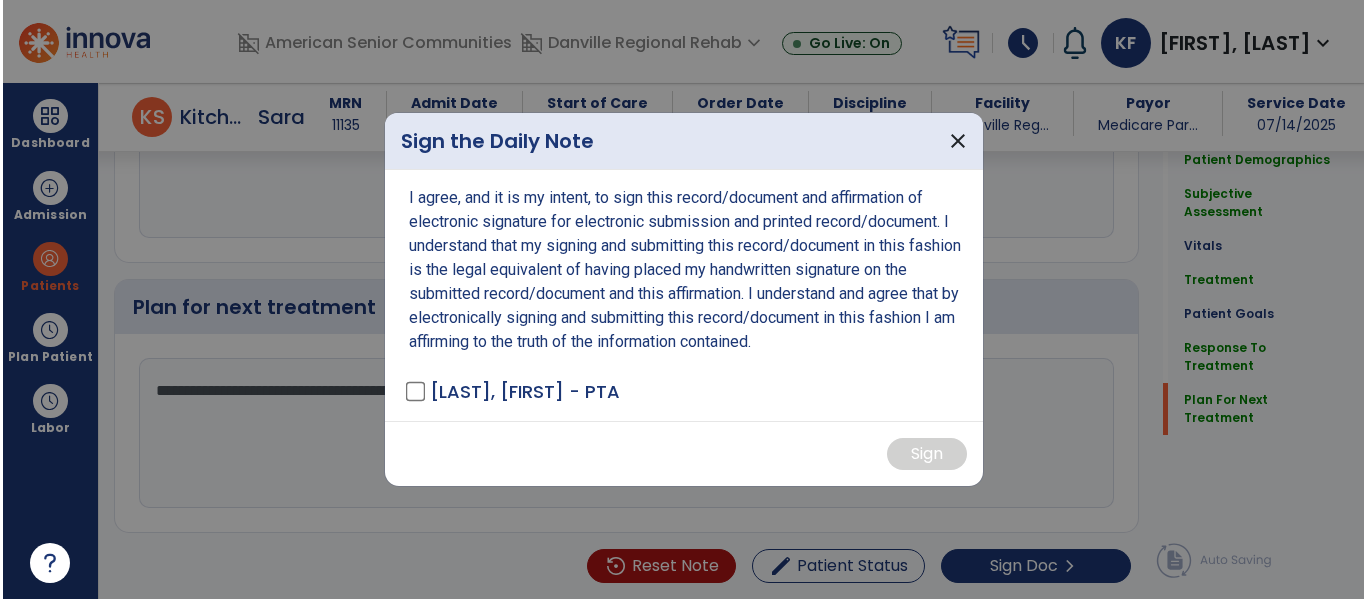 scroll, scrollTop: 3390, scrollLeft: 0, axis: vertical 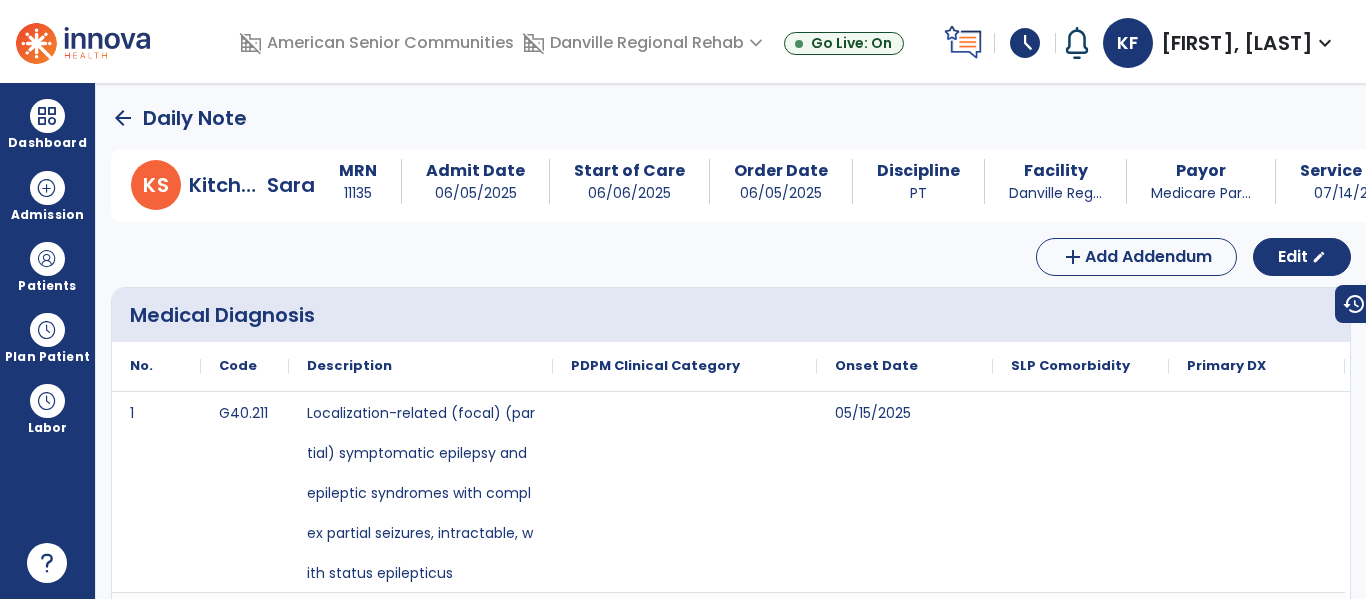 click on "arrow_back" 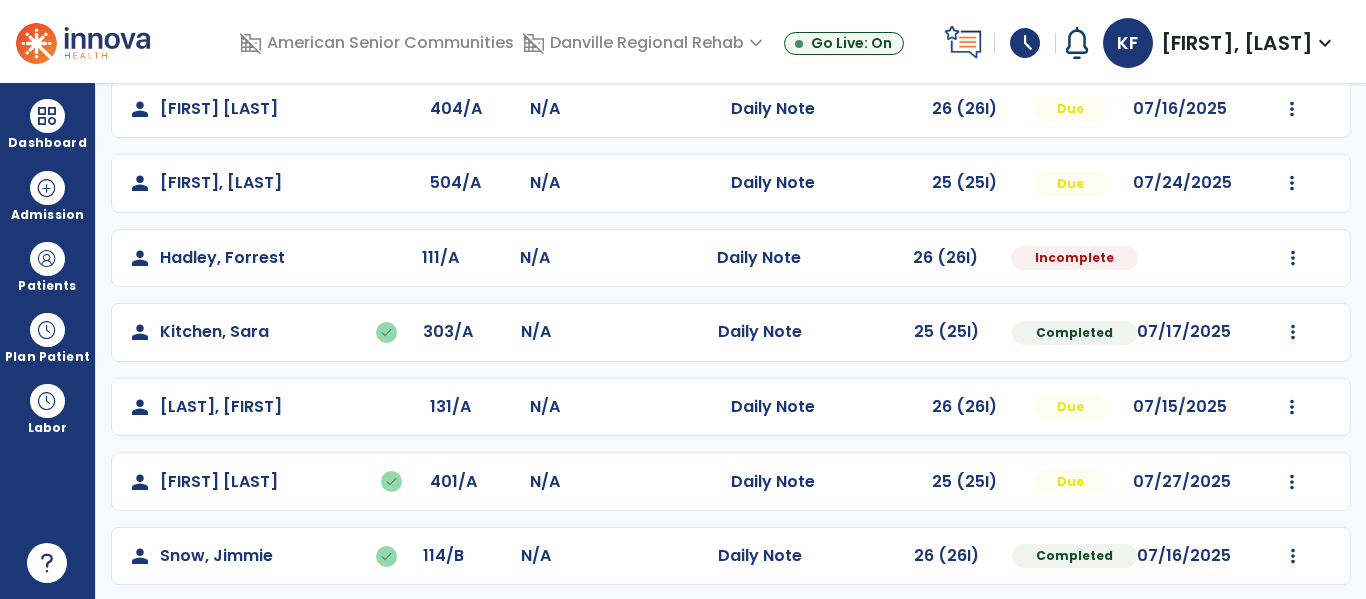 scroll, scrollTop: 488, scrollLeft: 0, axis: vertical 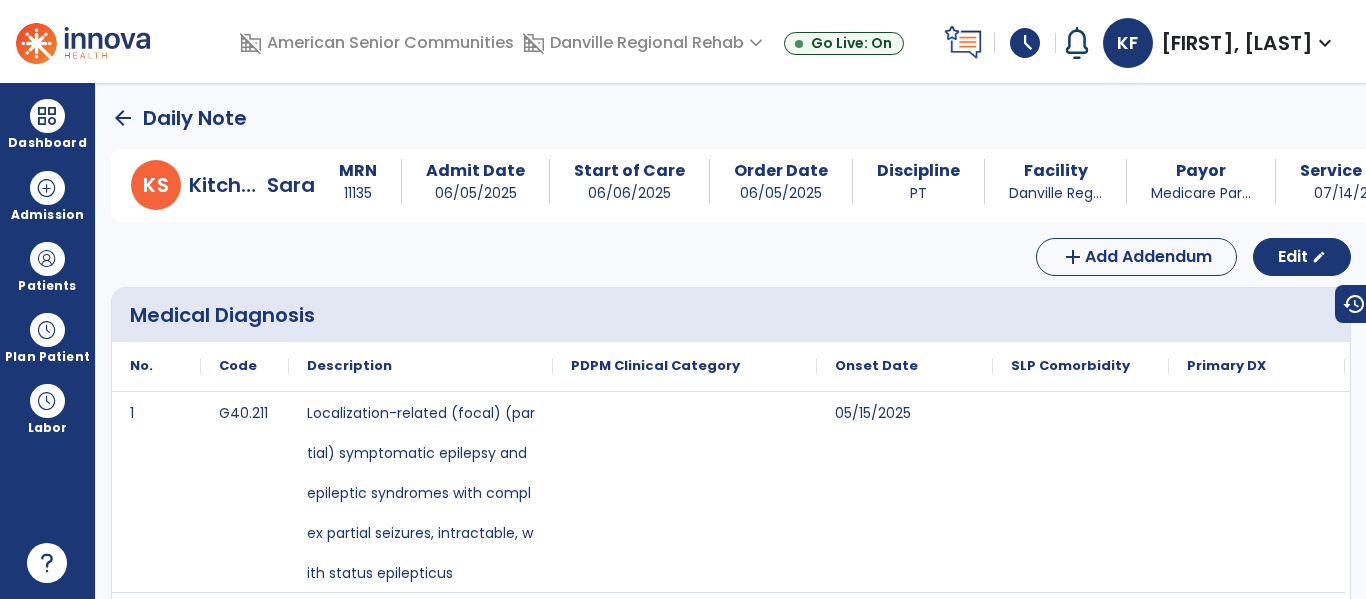 click on "arrow_back" 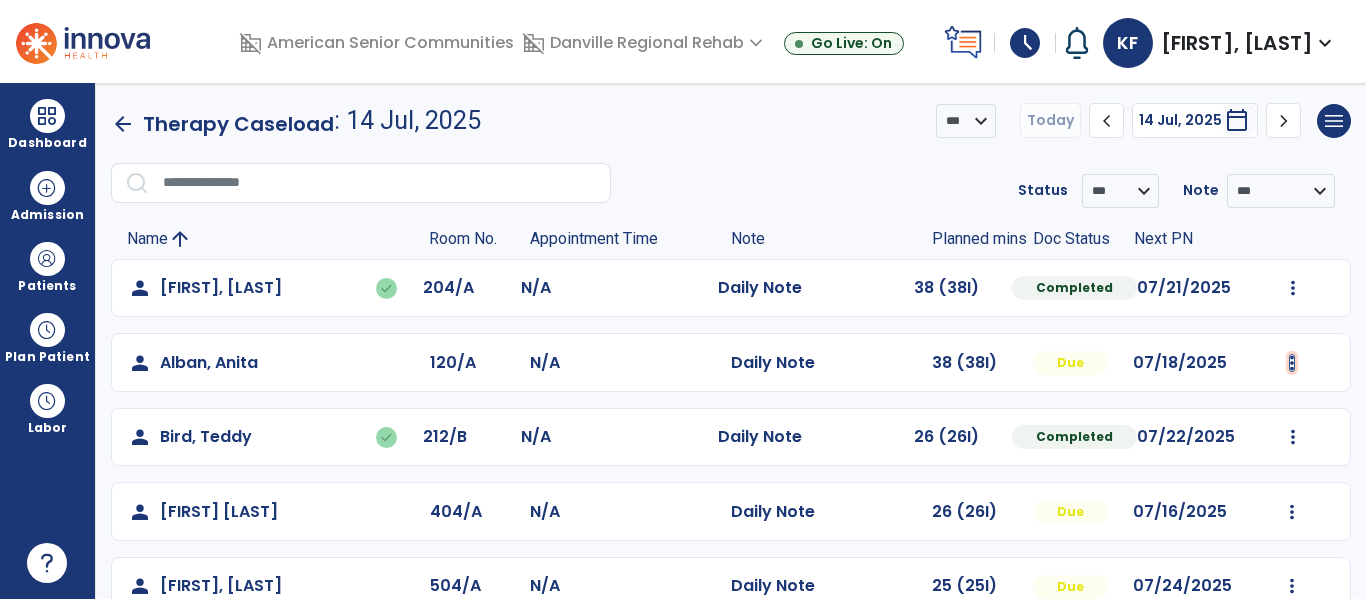 click at bounding box center (1293, 288) 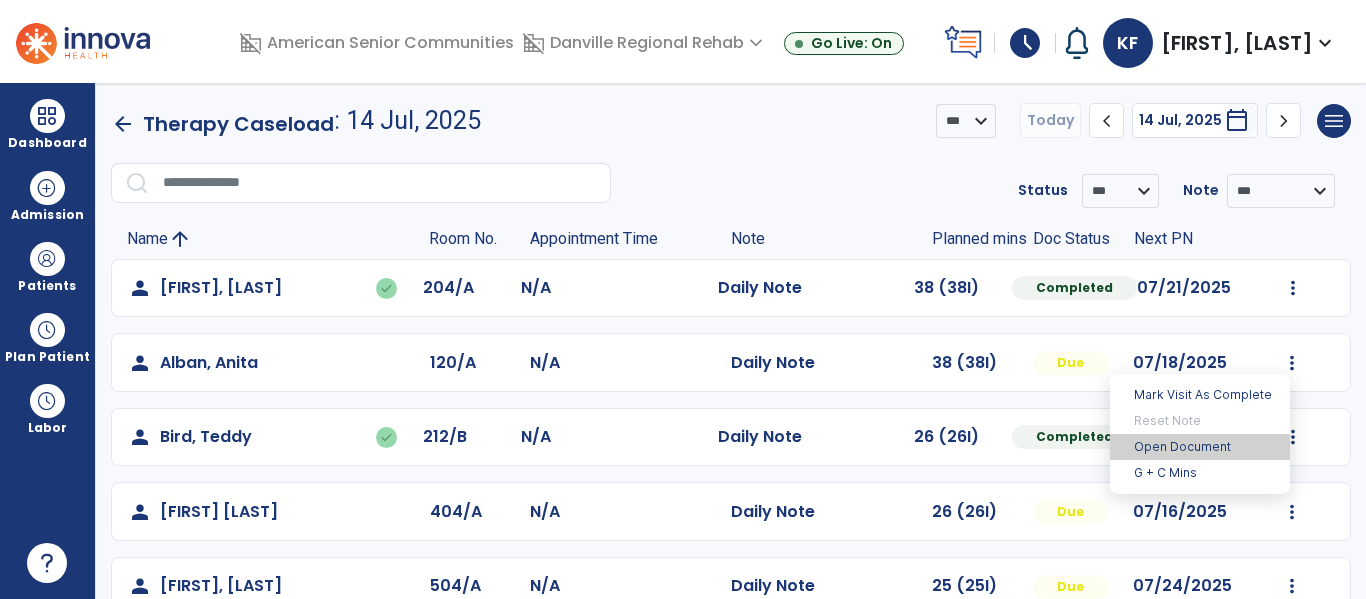 click on "Open Document" at bounding box center [1200, 447] 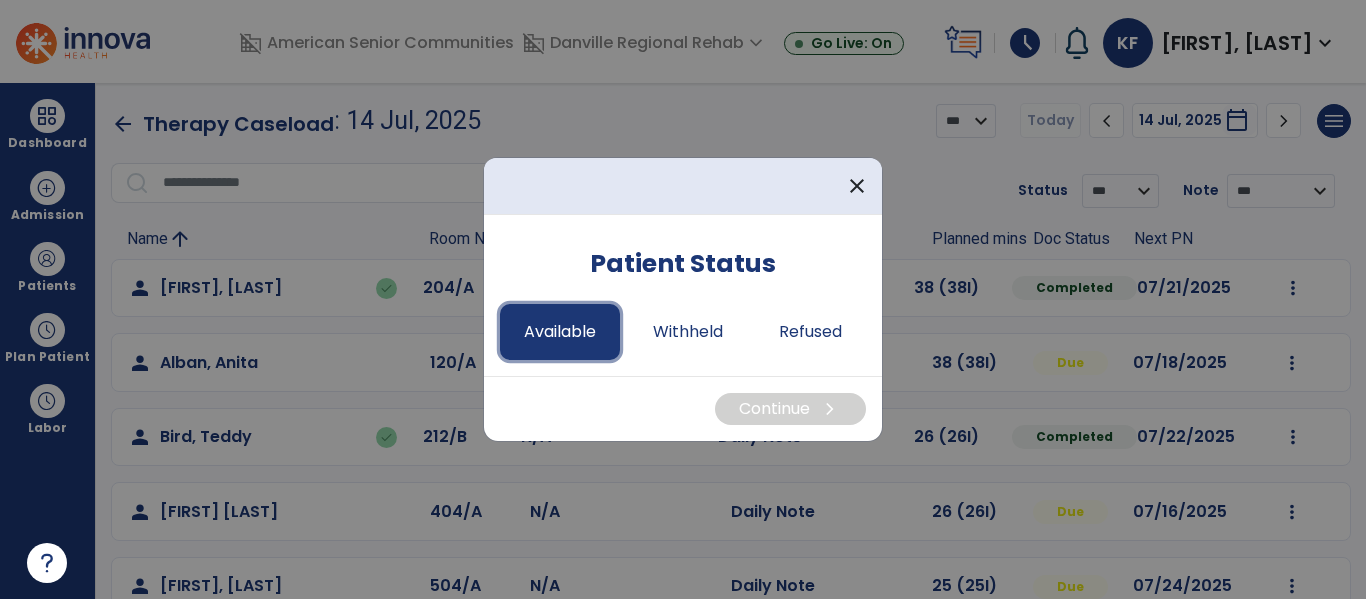 click on "Available" at bounding box center [560, 332] 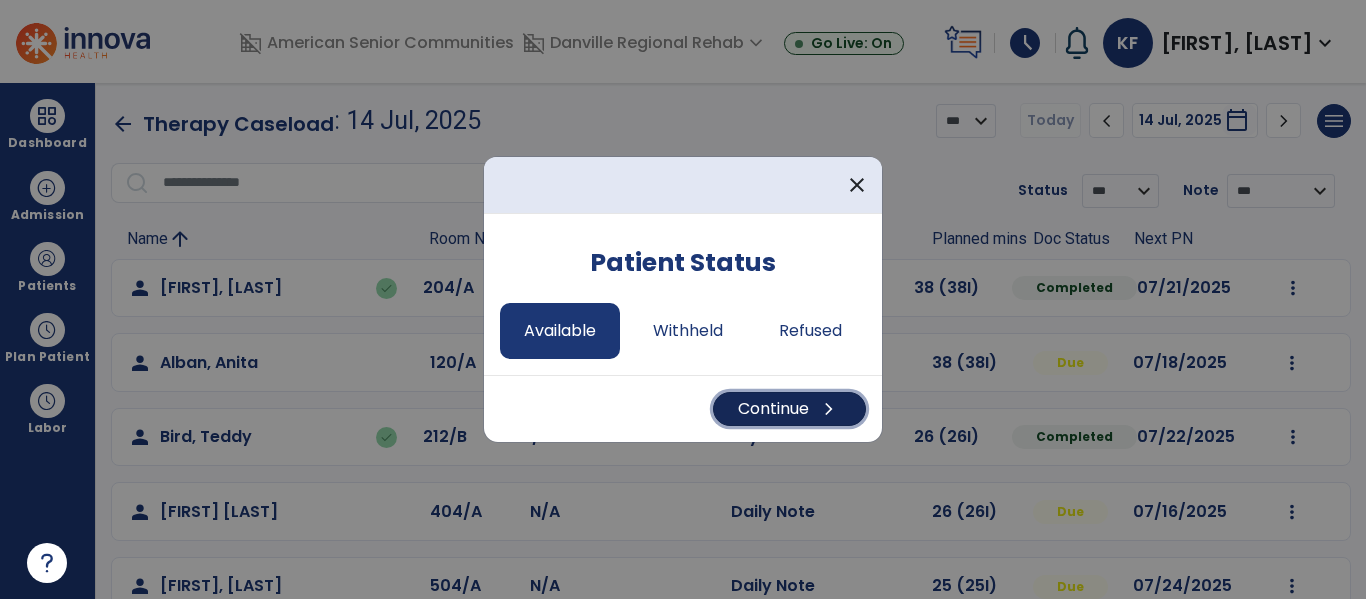 click on "Continue   chevron_right" at bounding box center [789, 409] 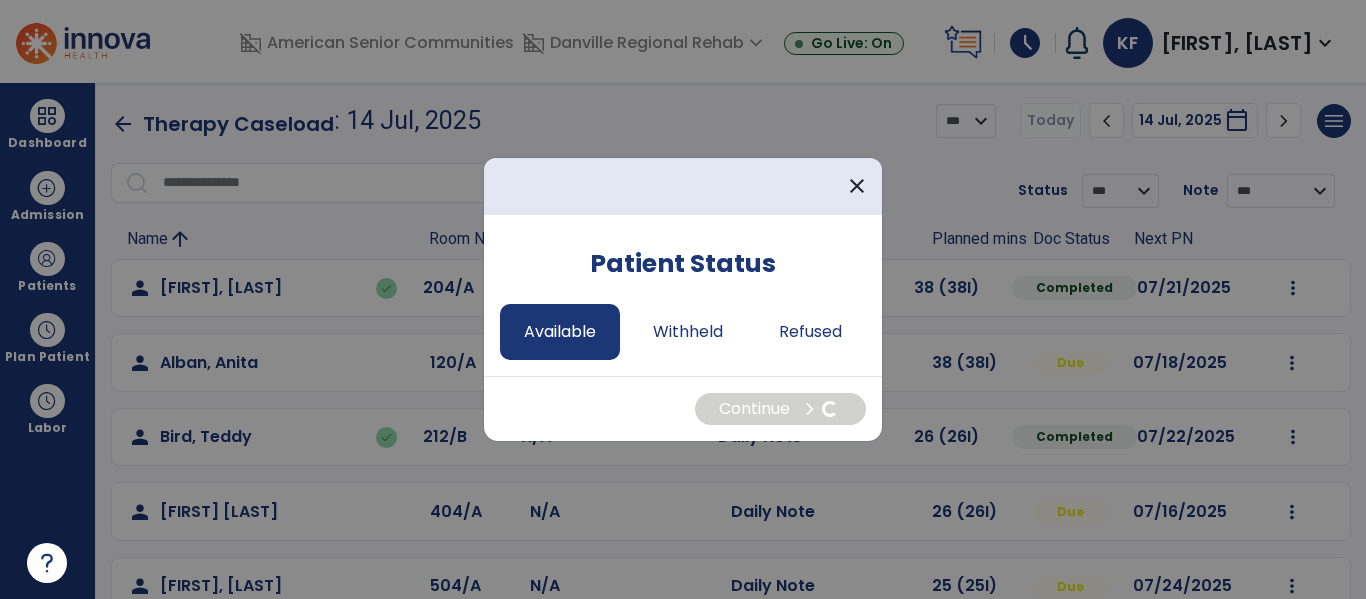 select on "*" 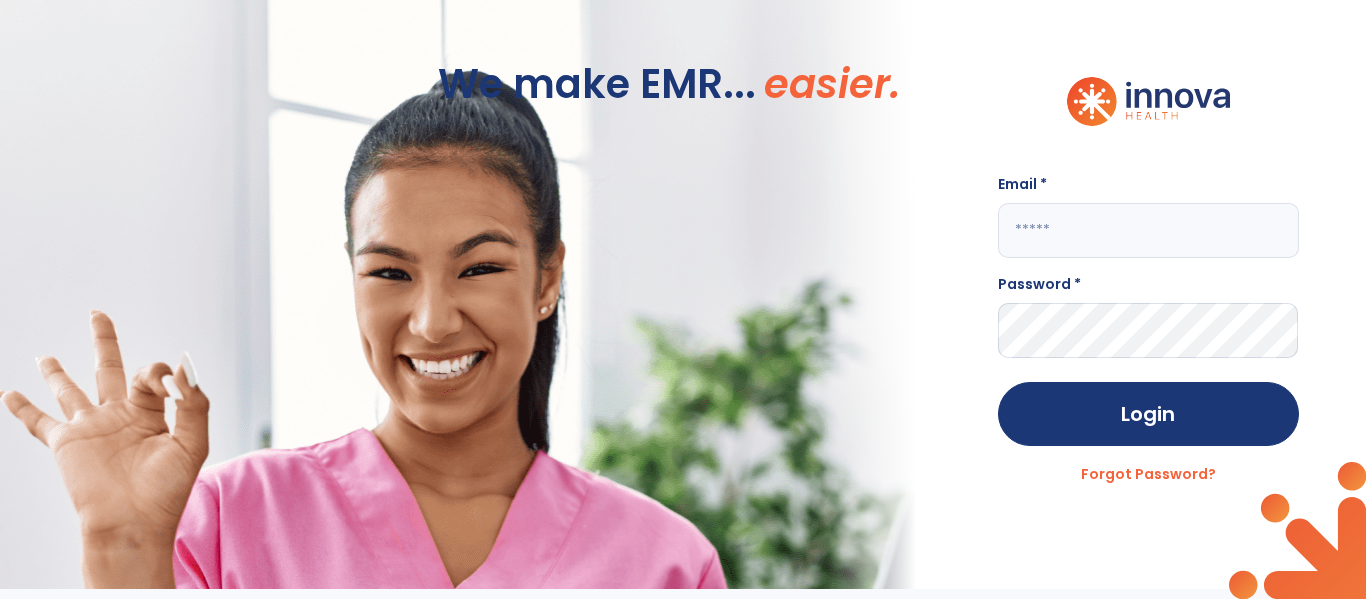 click 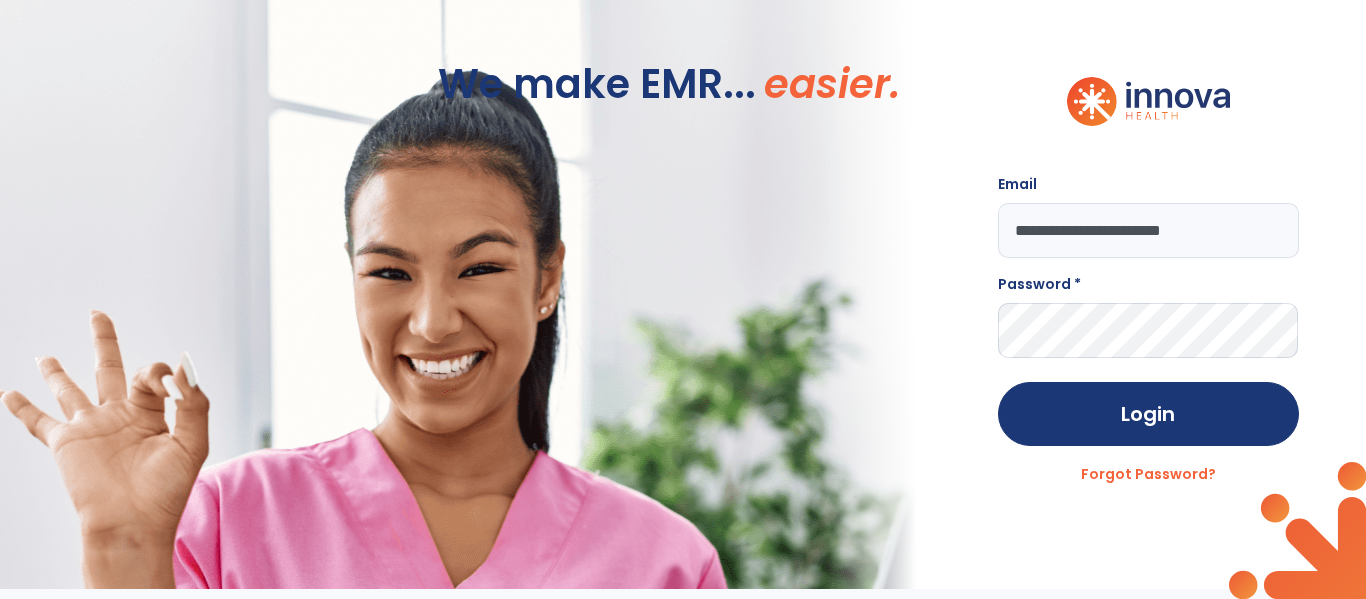 type on "**********" 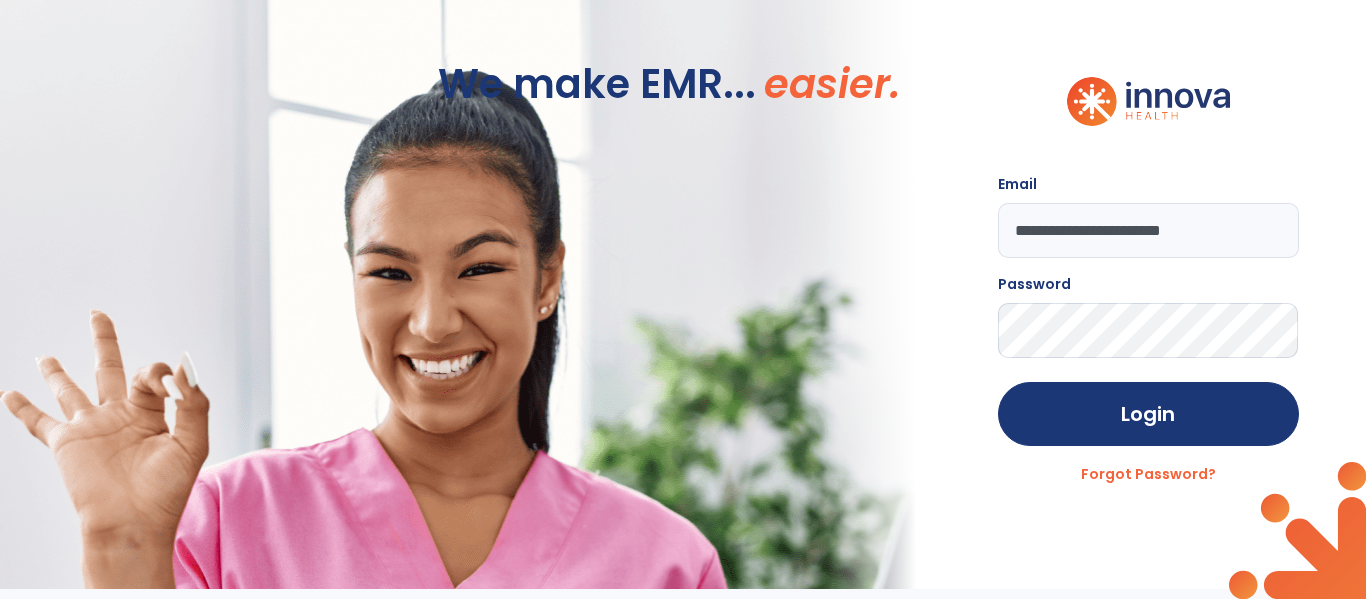 click on "Login" 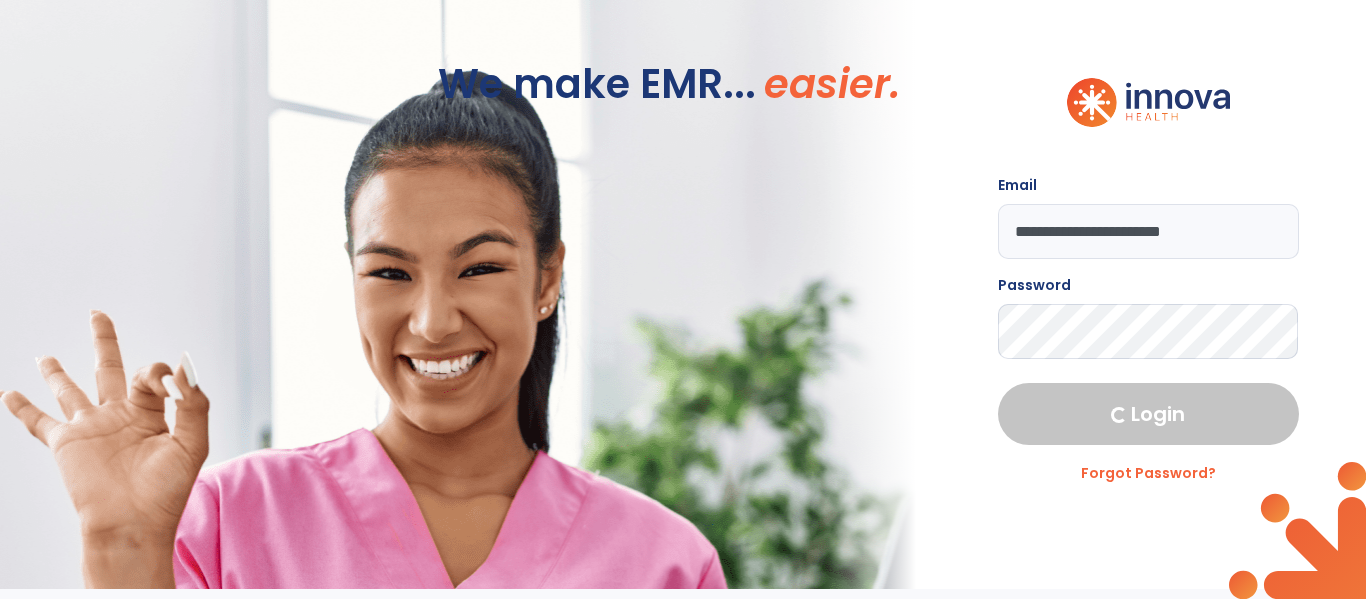 select on "****" 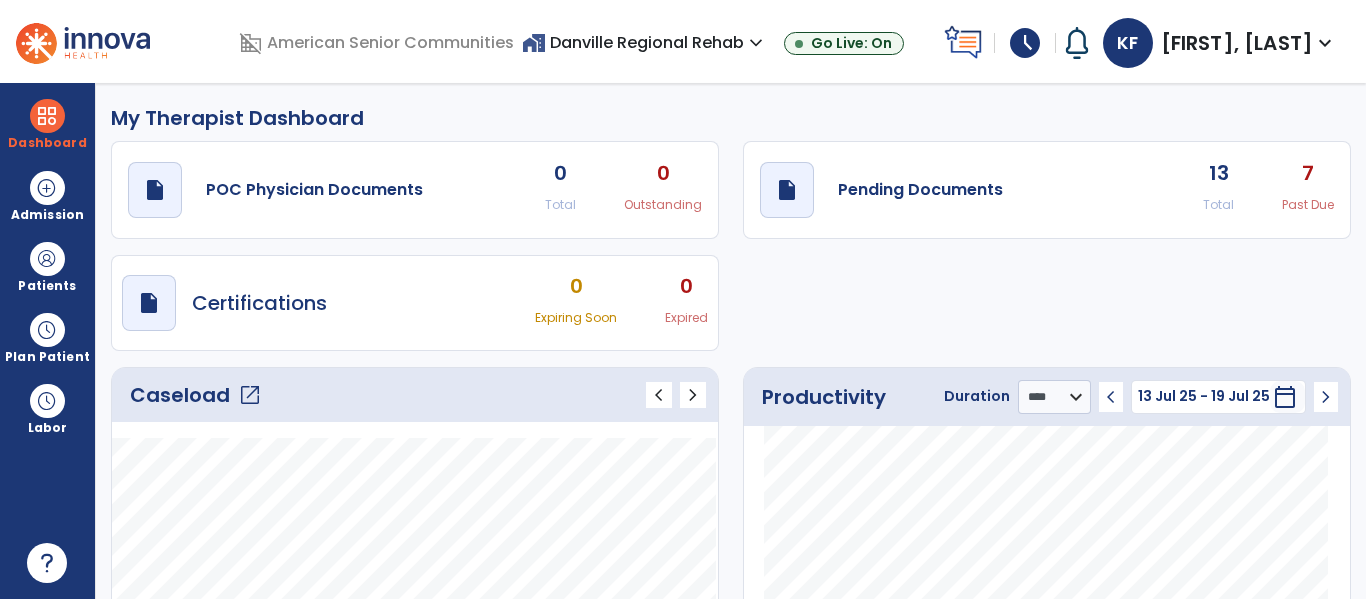 click on "open_in_new" 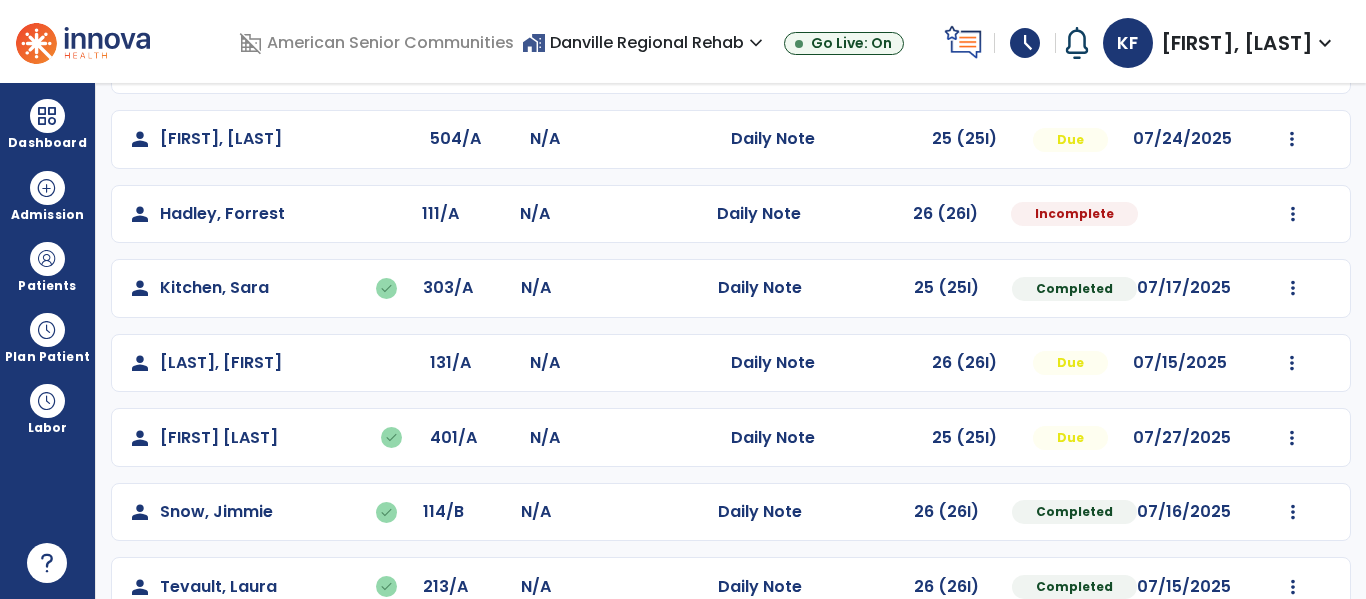 scroll, scrollTop: 451, scrollLeft: 0, axis: vertical 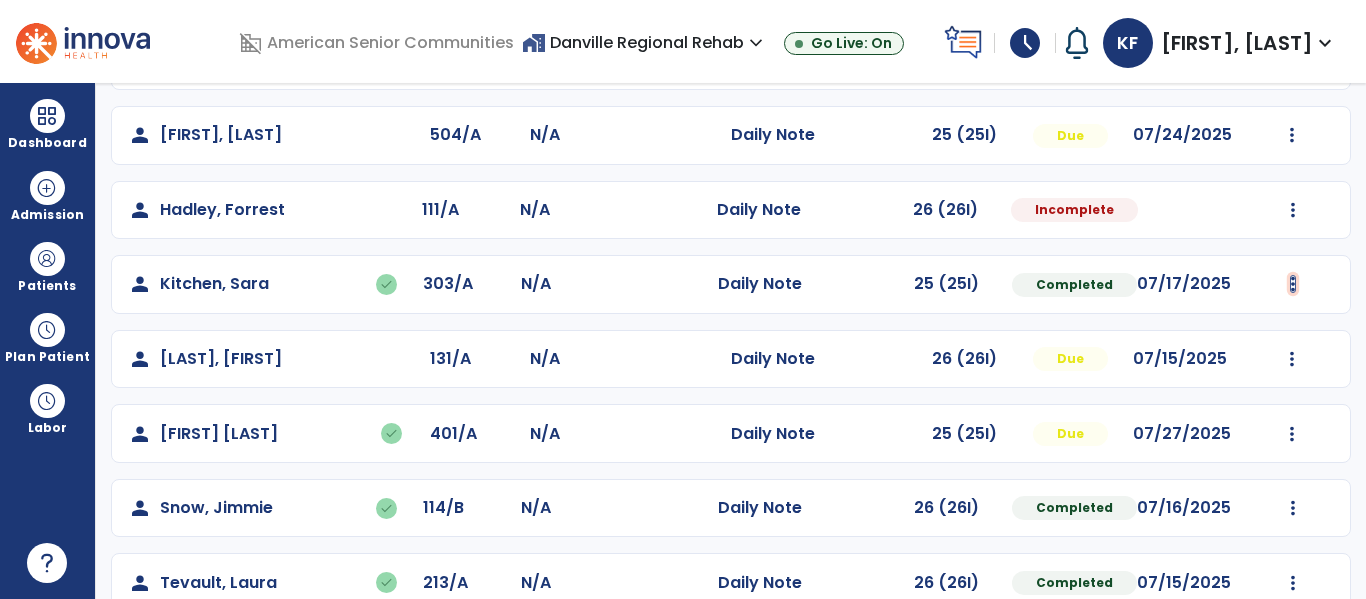 click at bounding box center [1293, -163] 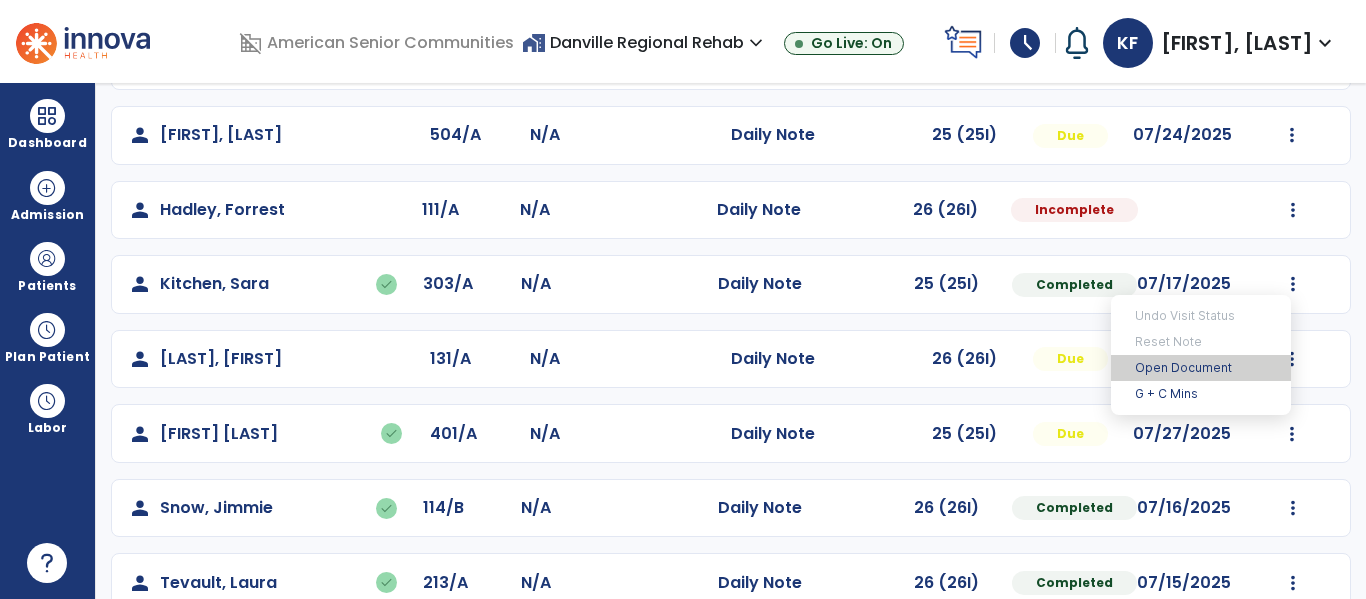click on "Open Document" at bounding box center [1201, 368] 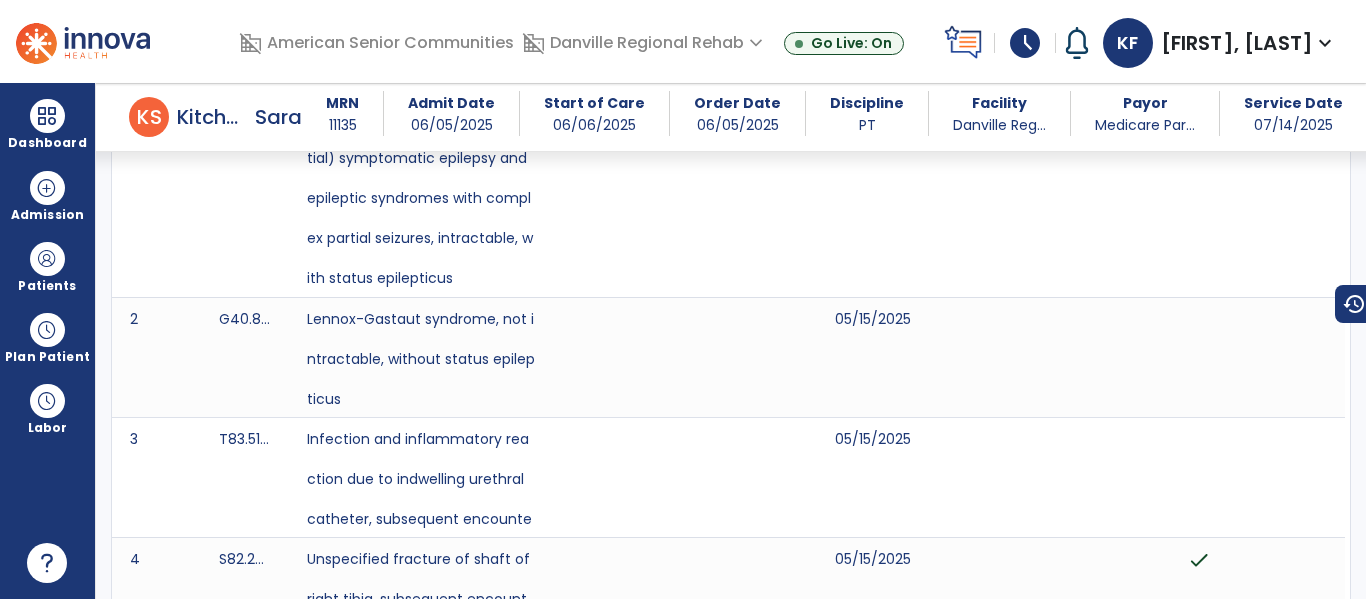 scroll, scrollTop: 0, scrollLeft: 0, axis: both 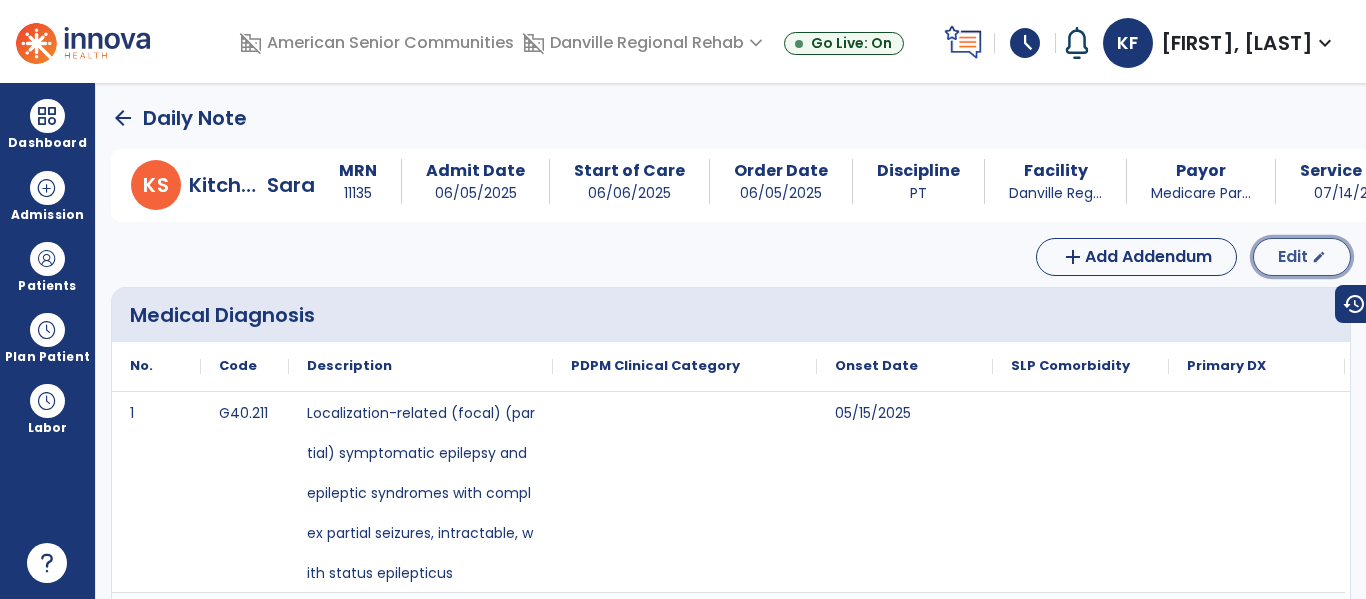 click on "Edit" 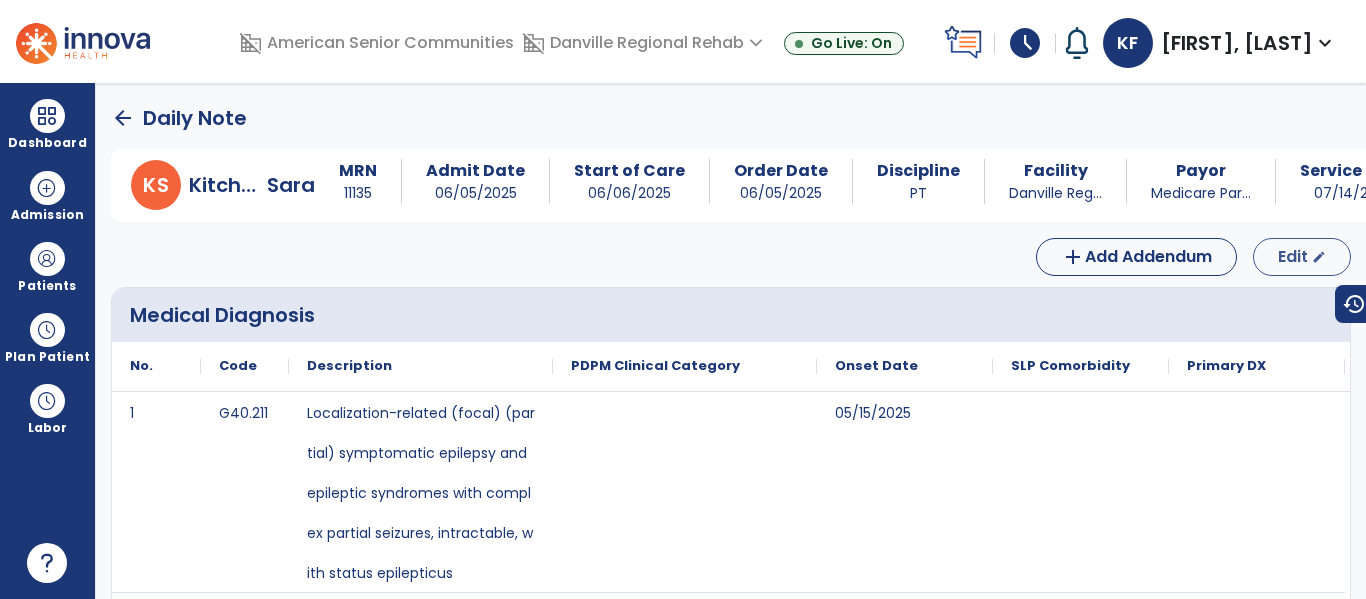 select on "*" 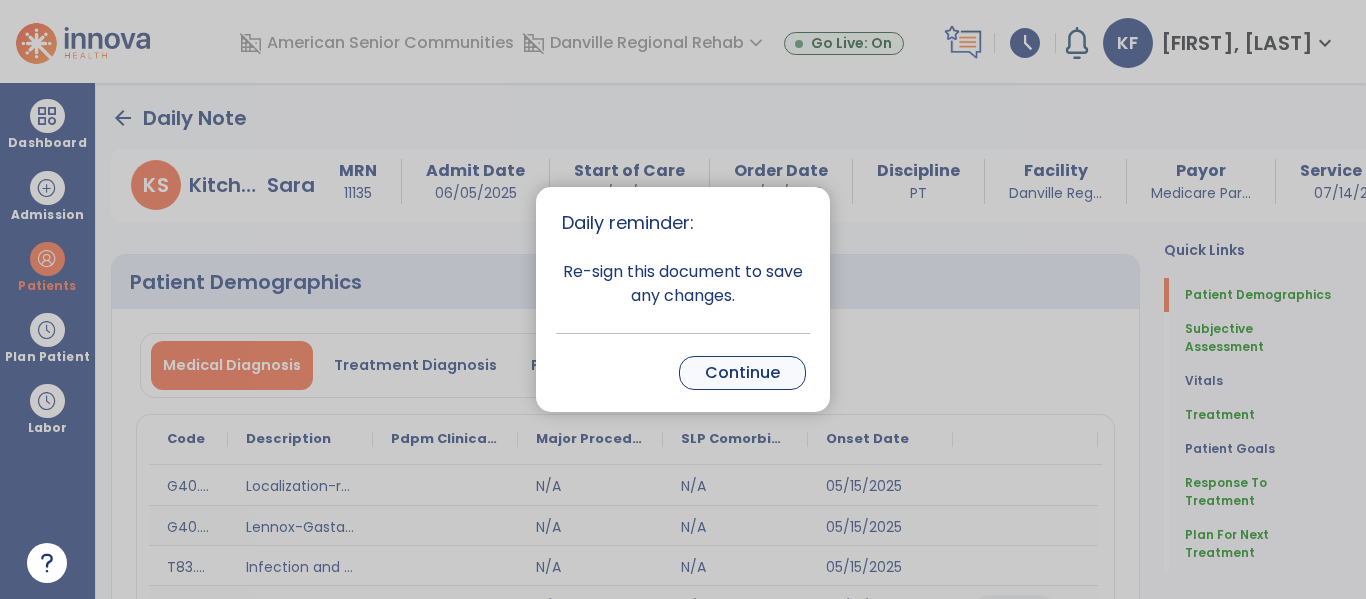 click on "Continue" at bounding box center [742, 373] 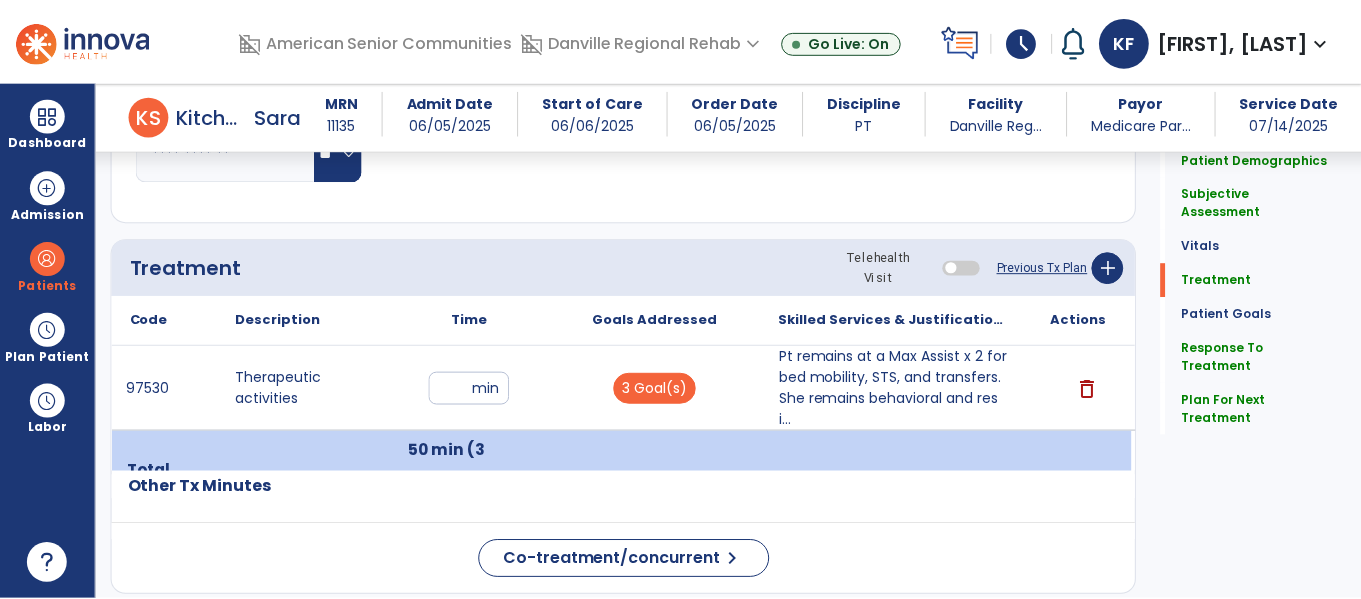 scroll, scrollTop: 1128, scrollLeft: 0, axis: vertical 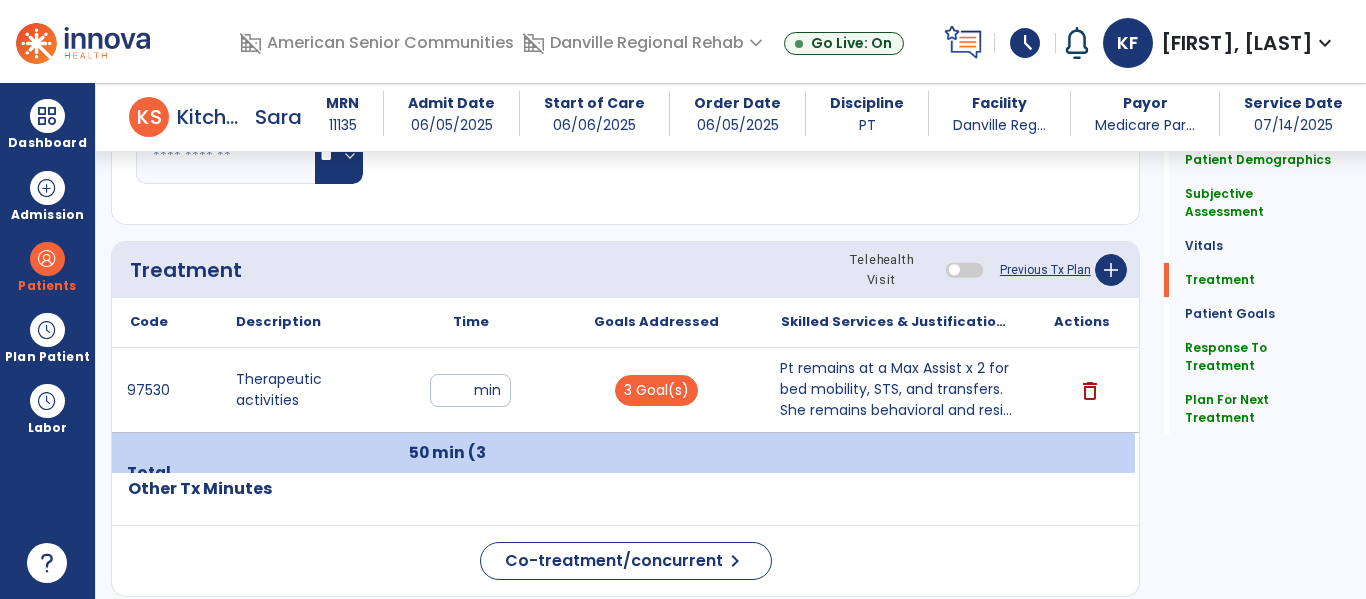 click on "Pt remains at a Max Assist x 2 for bed mobility, STS, and transfers. She remains behavioral and resi..." at bounding box center [896, 389] 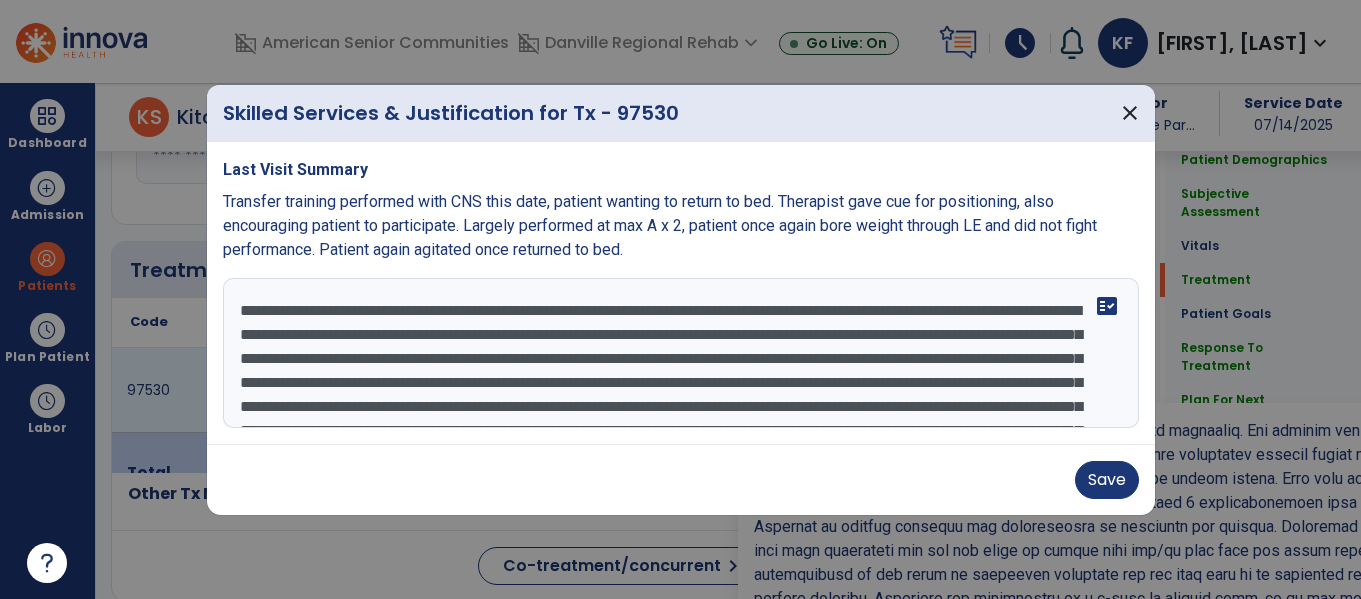scroll, scrollTop: 1128, scrollLeft: 0, axis: vertical 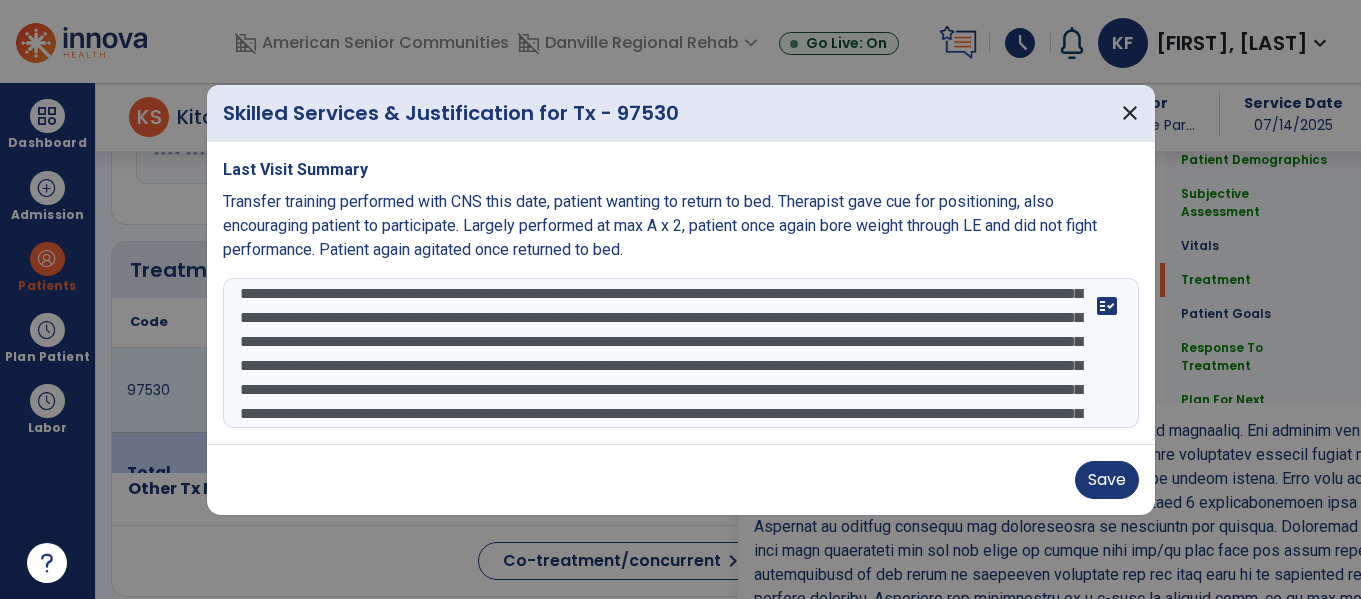 click at bounding box center [681, 353] 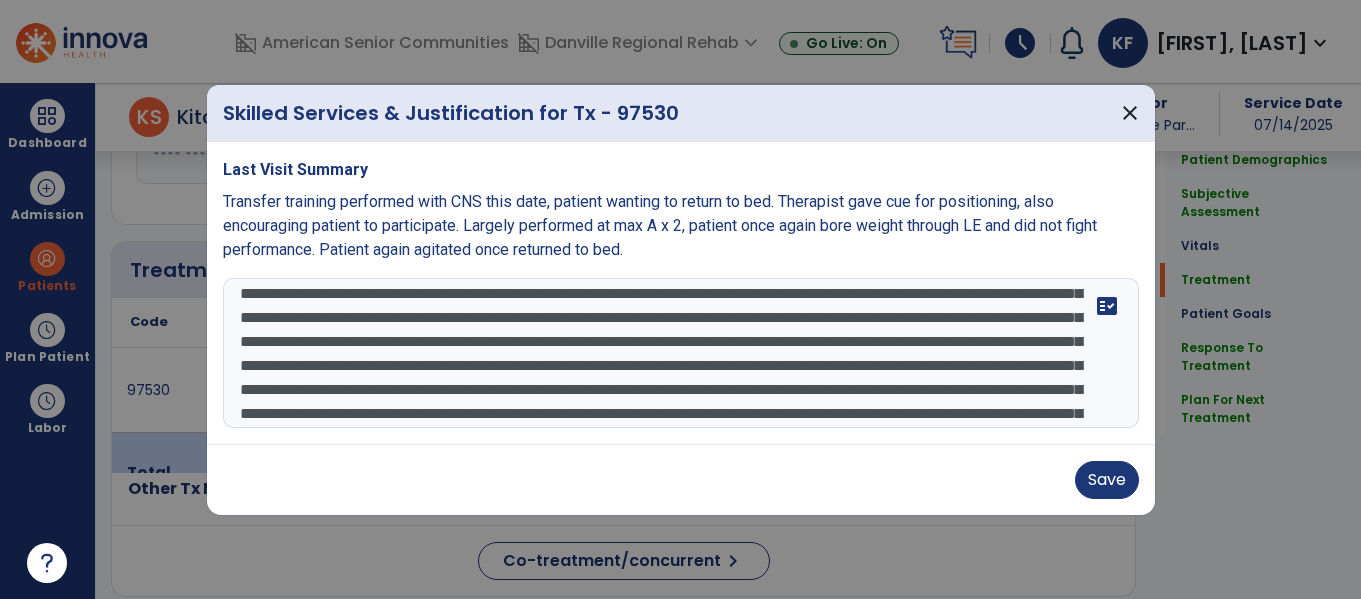 scroll, scrollTop: 77, scrollLeft: 0, axis: vertical 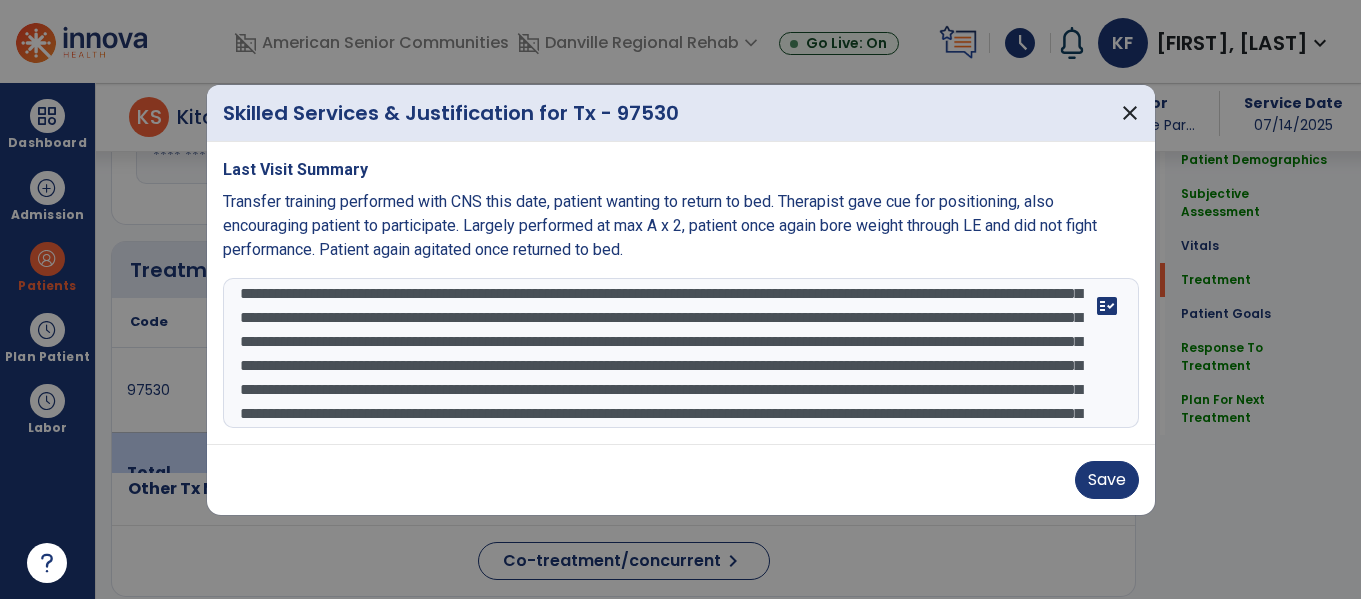 click at bounding box center [681, 353] 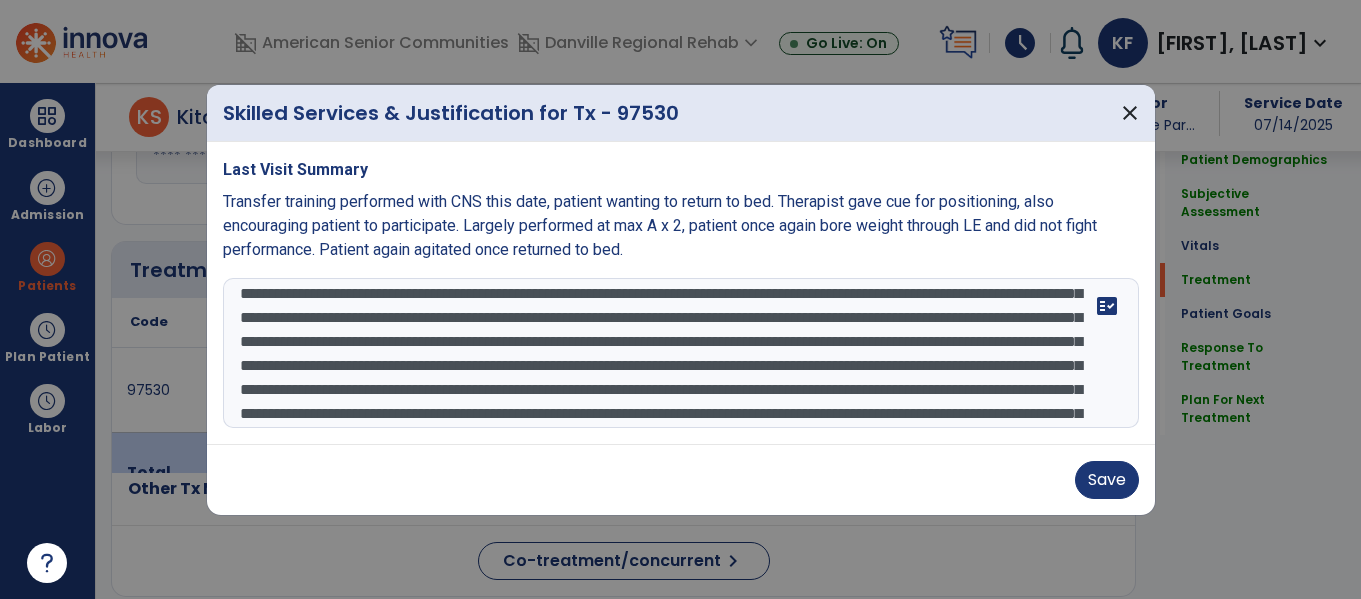 scroll, scrollTop: 136, scrollLeft: 0, axis: vertical 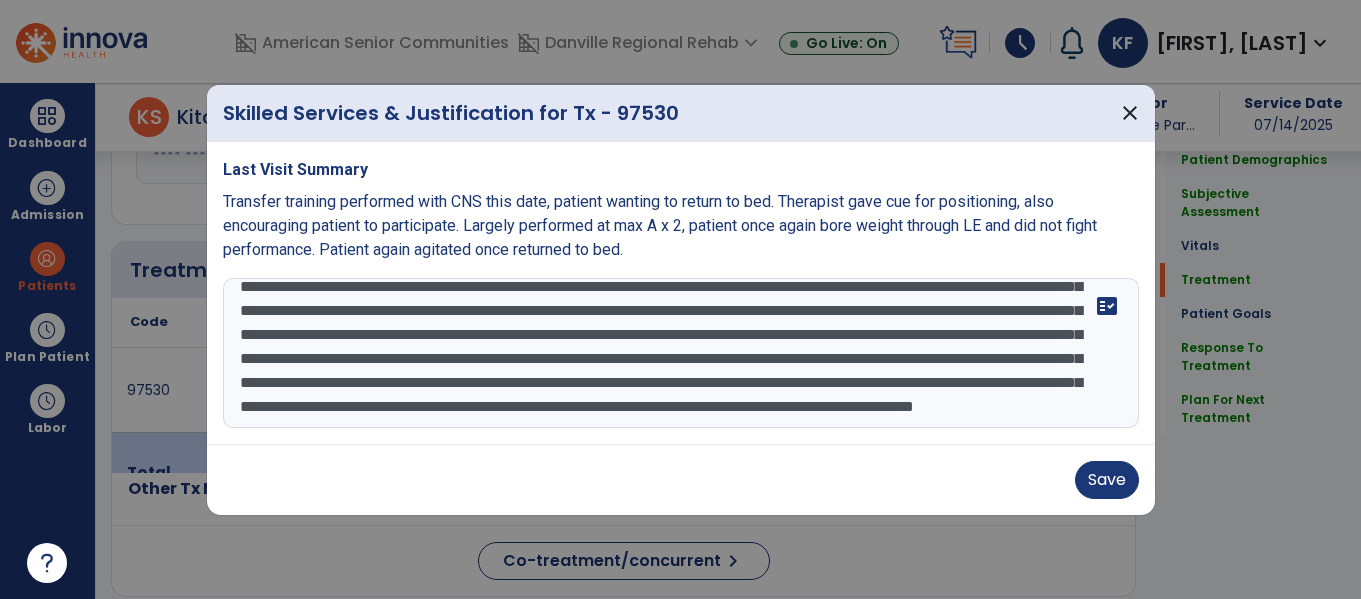 click at bounding box center [681, 353] 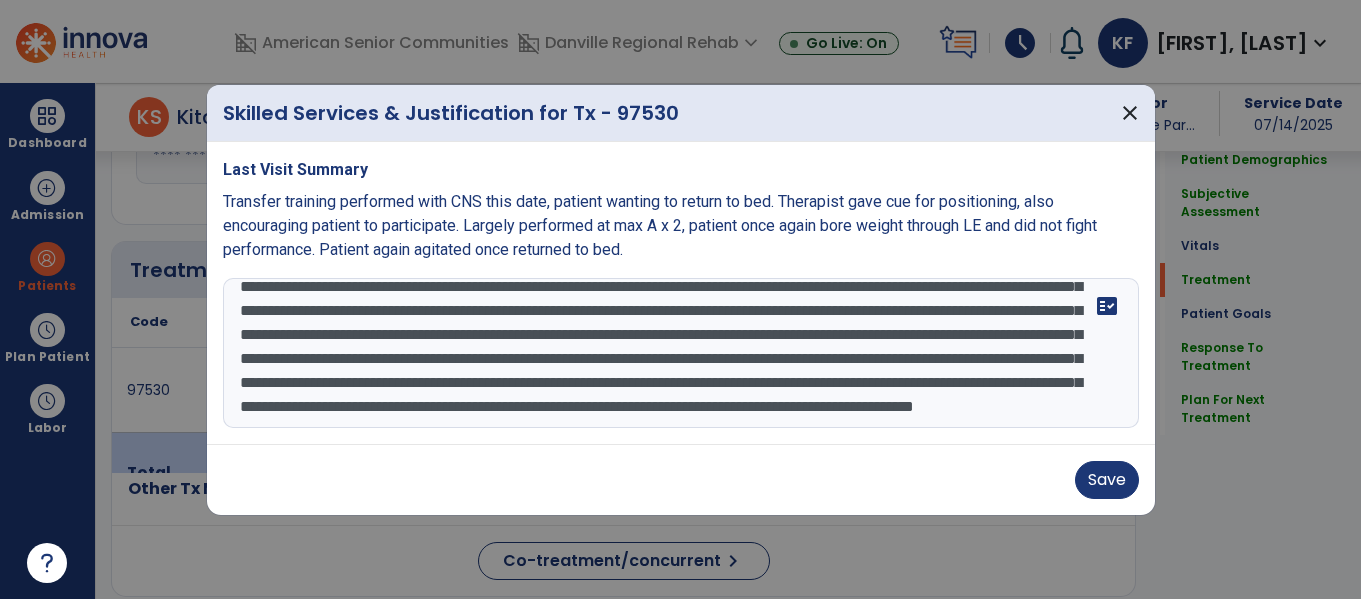 click at bounding box center (681, 353) 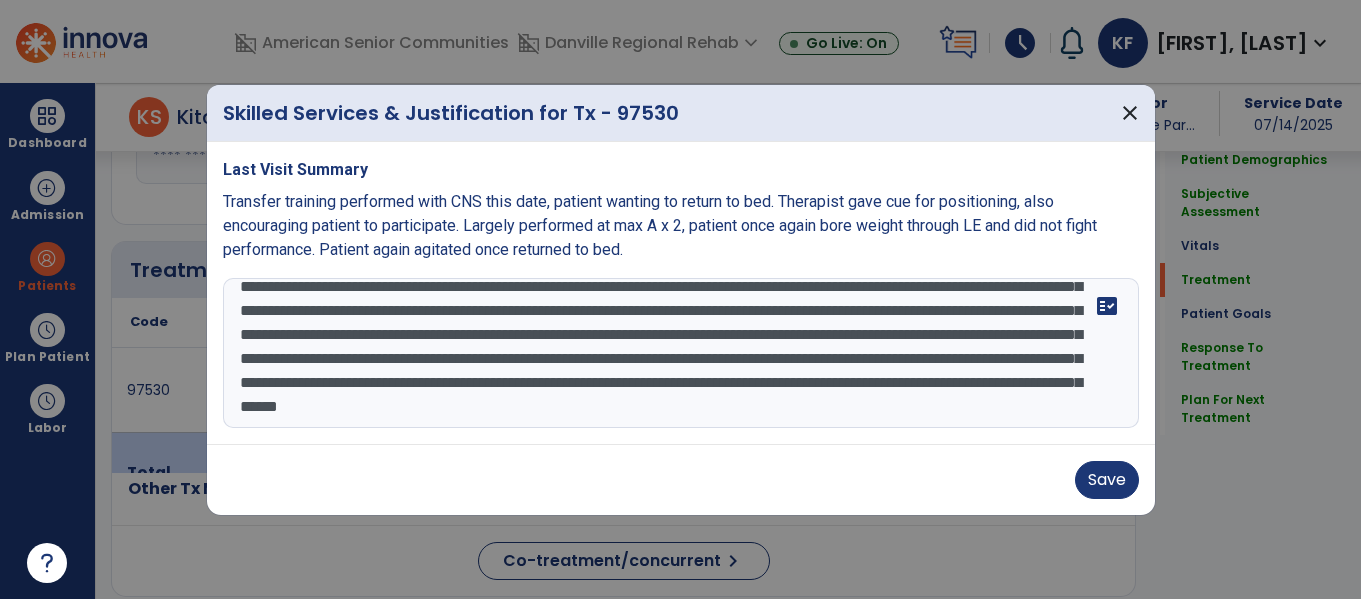 scroll, scrollTop: 333, scrollLeft: 0, axis: vertical 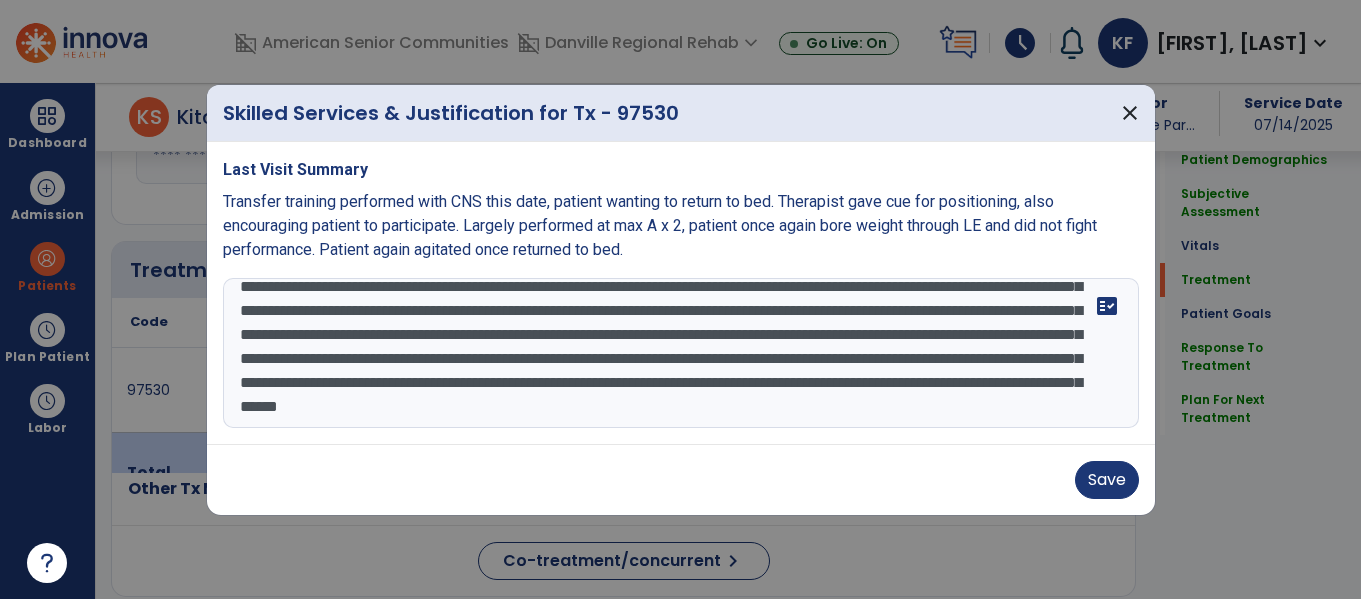 click at bounding box center (681, 353) 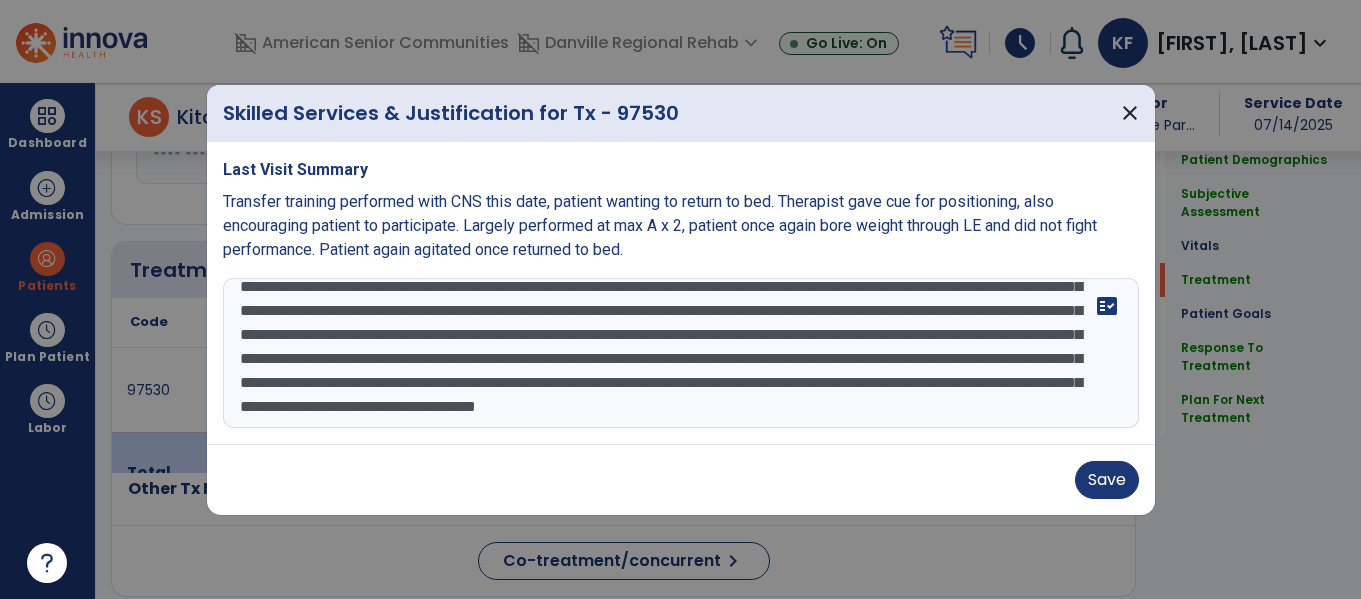 scroll, scrollTop: 360, scrollLeft: 0, axis: vertical 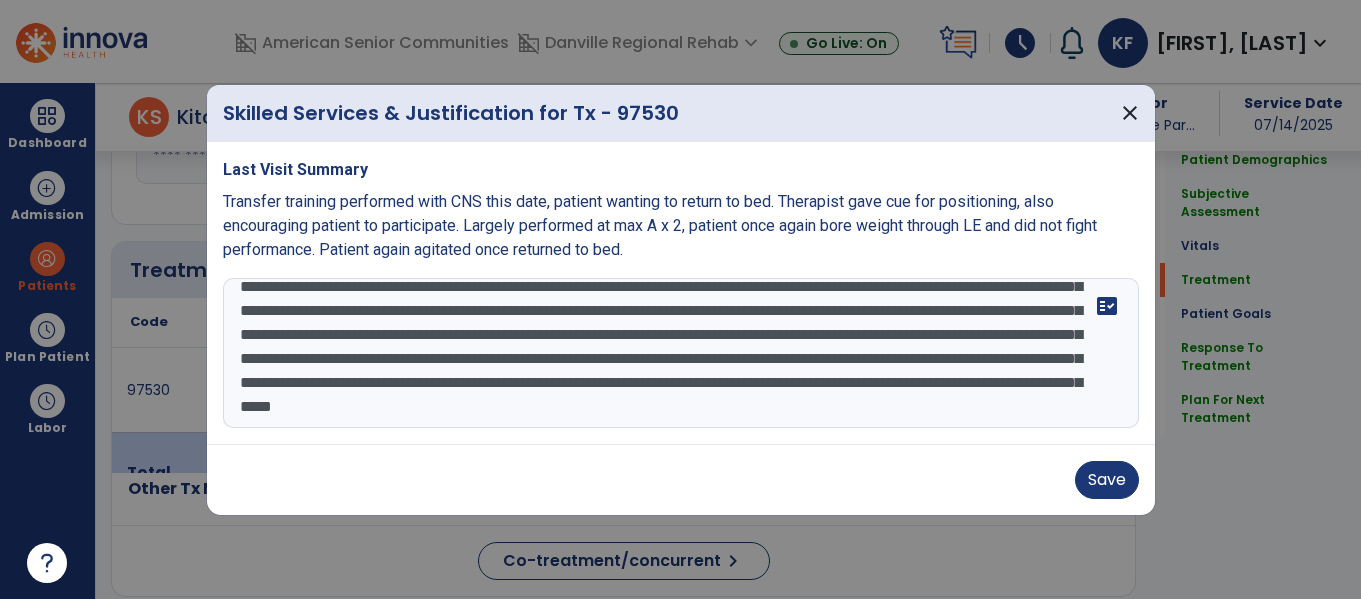 type on "**********" 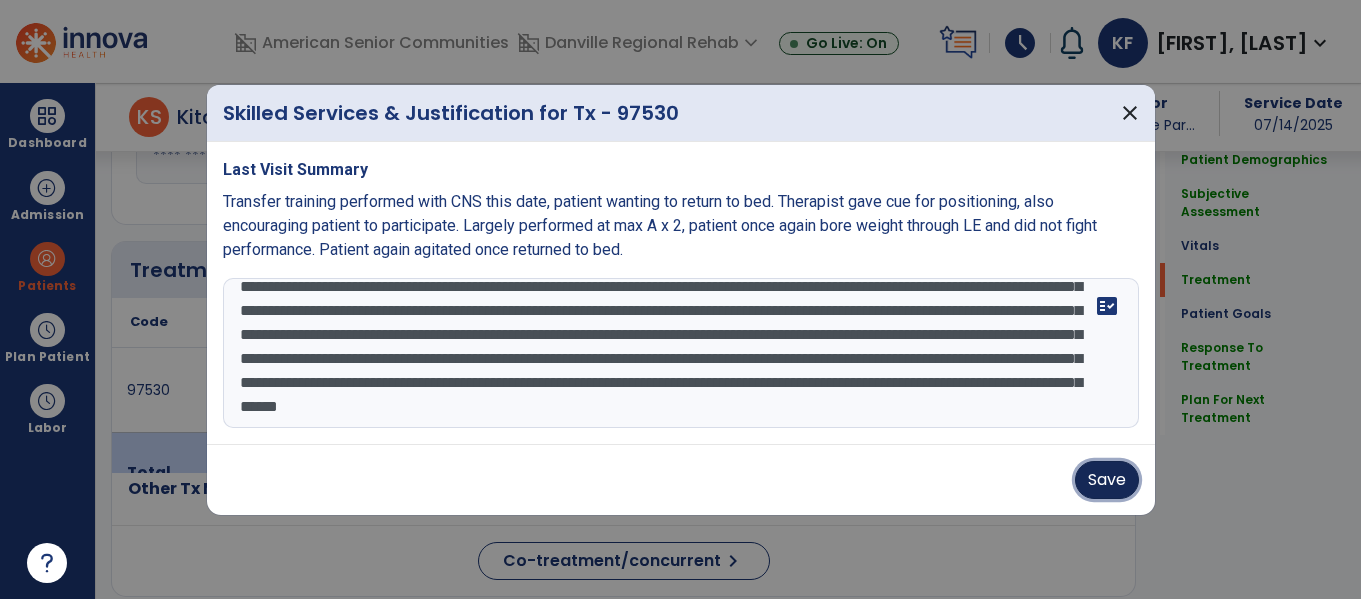 click on "Save" at bounding box center (1107, 480) 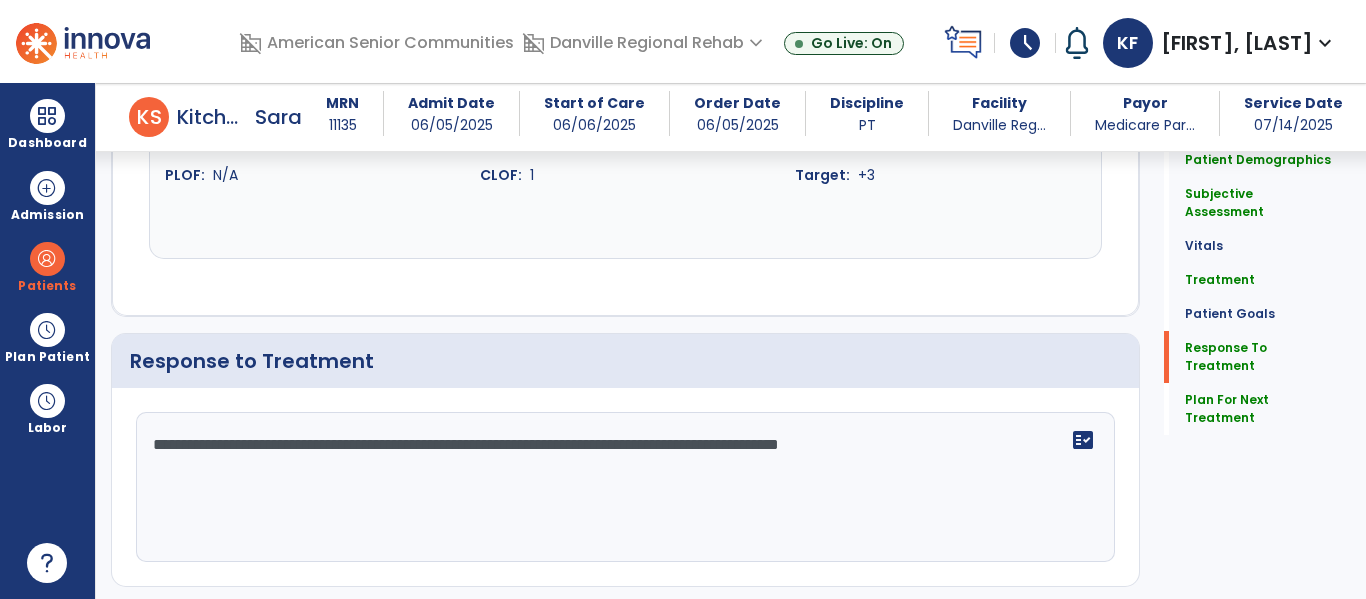 scroll, scrollTop: 3155, scrollLeft: 0, axis: vertical 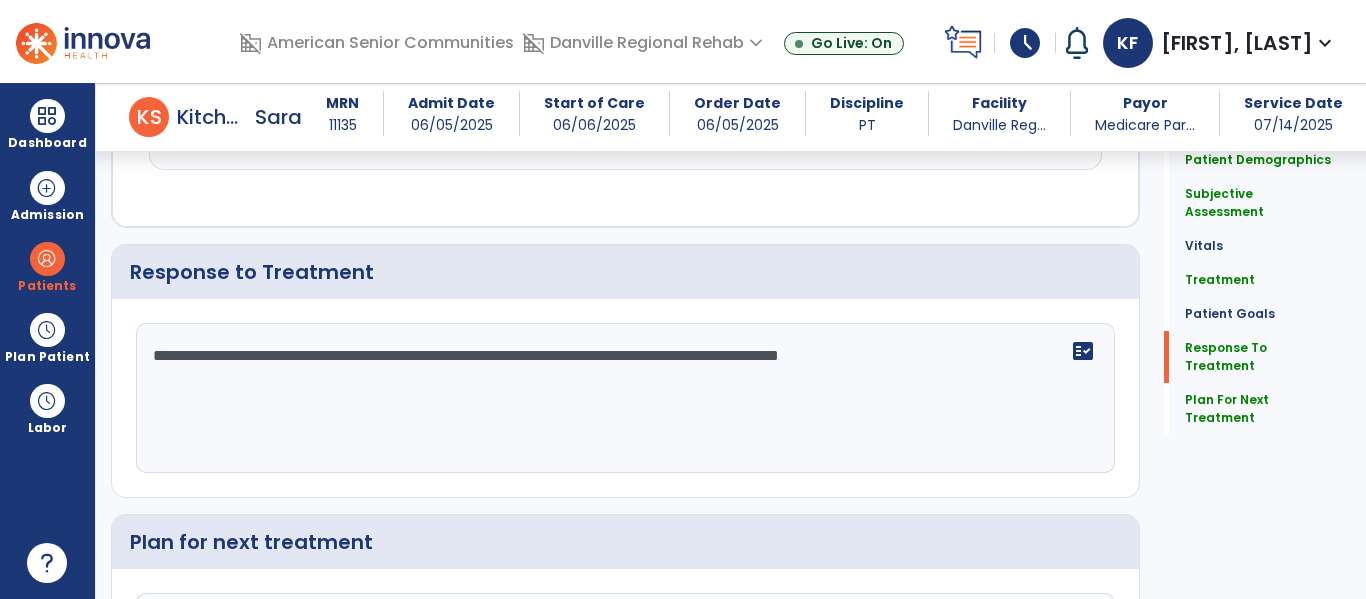 click on "**********" 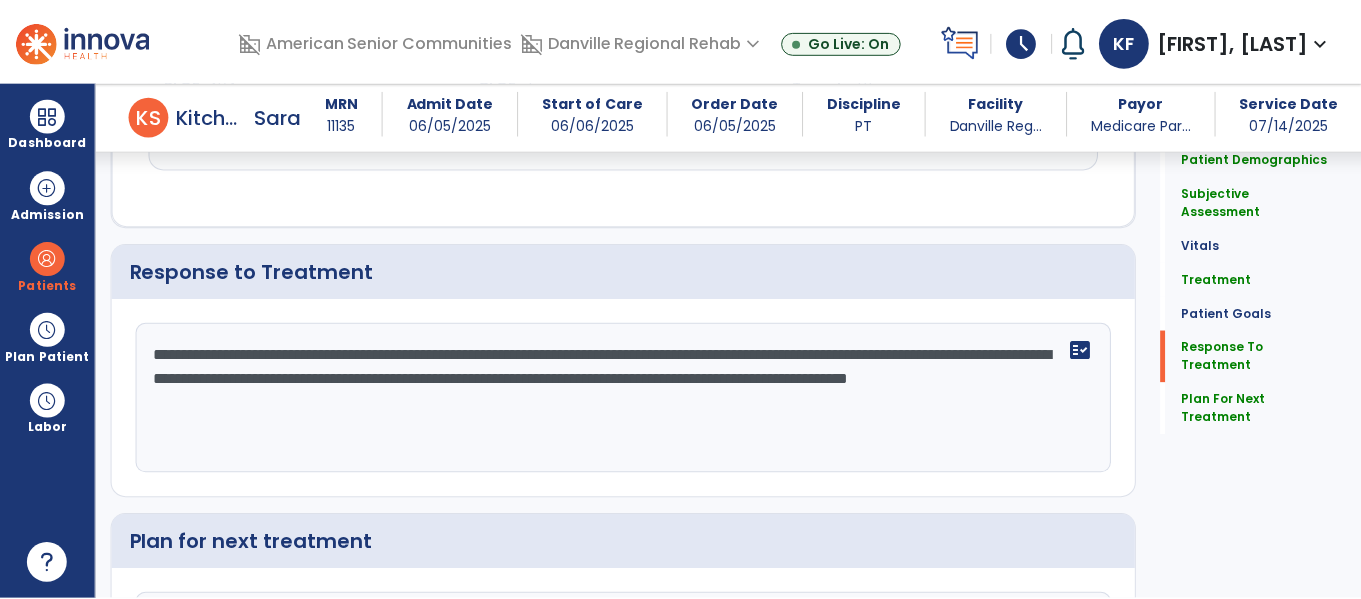 scroll, scrollTop: 3348, scrollLeft: 0, axis: vertical 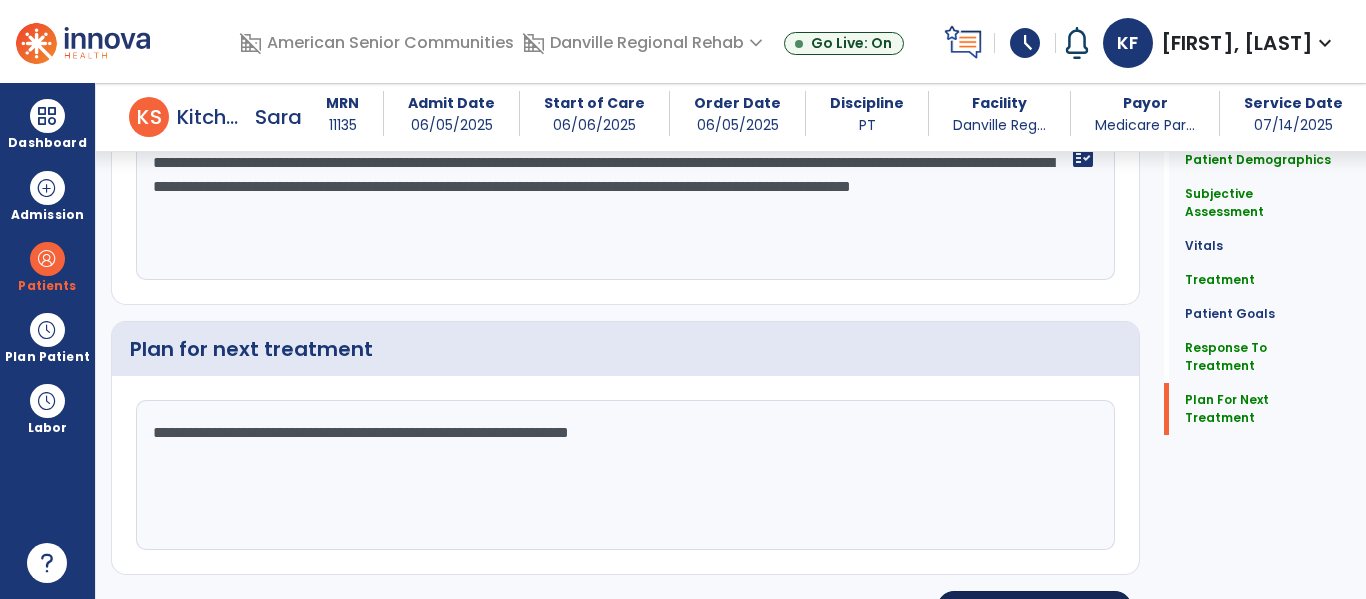 type on "**********" 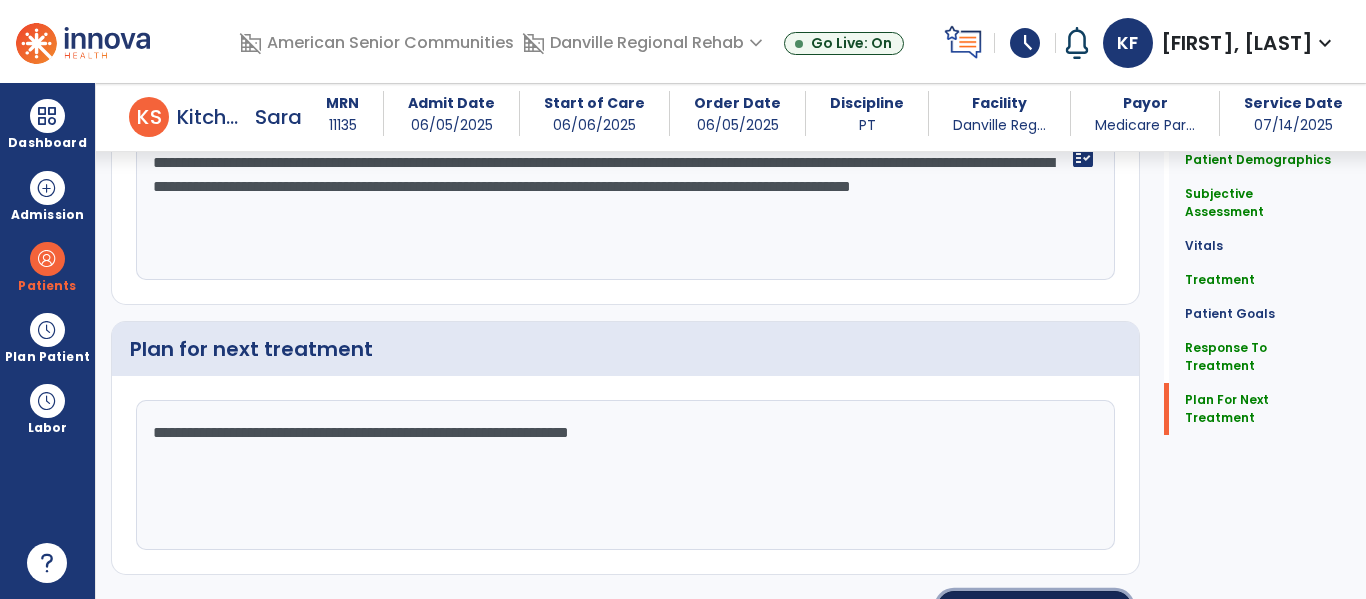 click on "Re-Sign Doc" 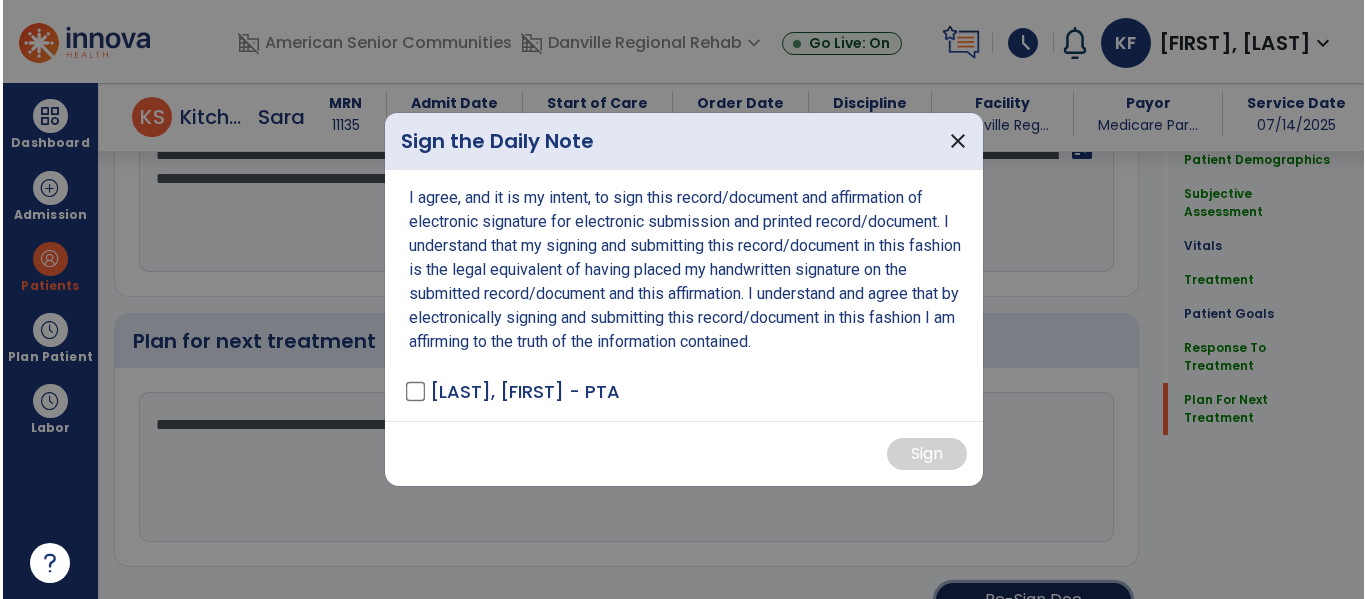 scroll, scrollTop: 3390, scrollLeft: 0, axis: vertical 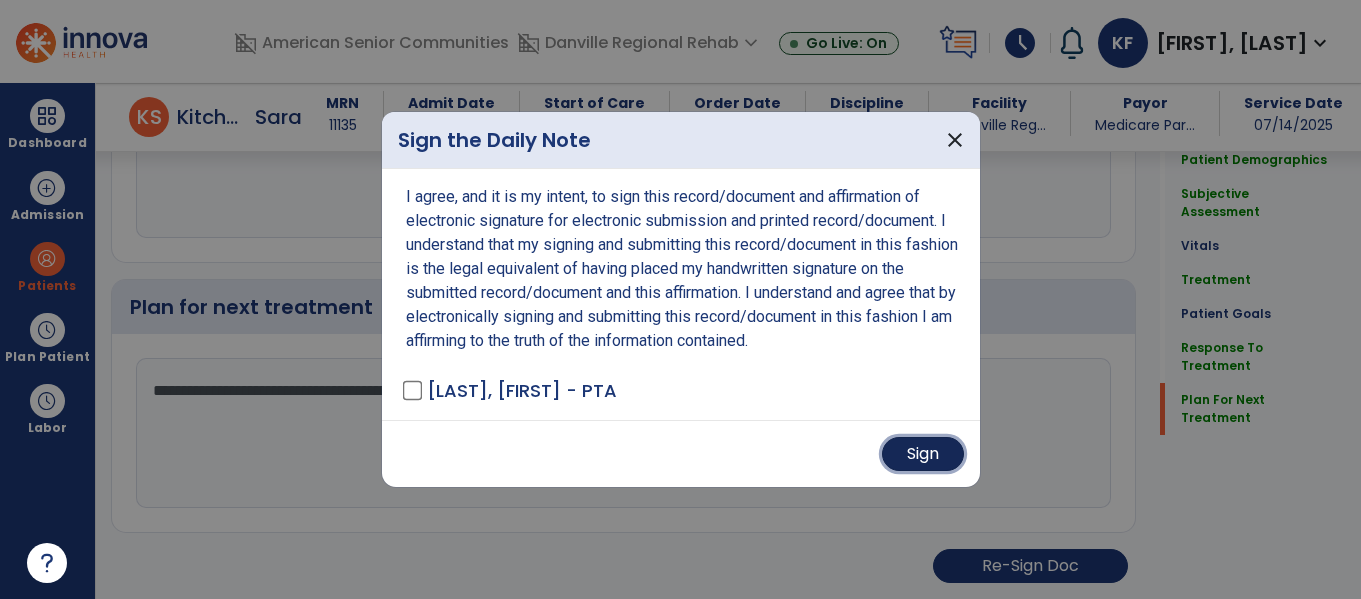 click on "Sign" at bounding box center (923, 454) 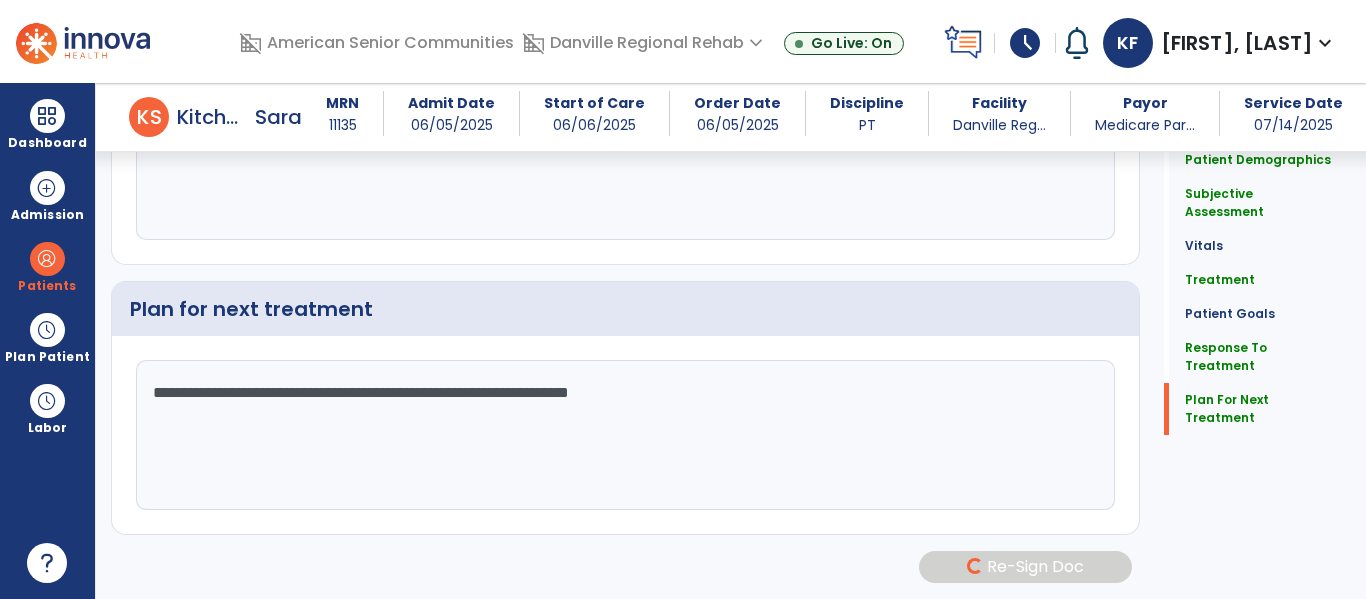 scroll, scrollTop: 3346, scrollLeft: 0, axis: vertical 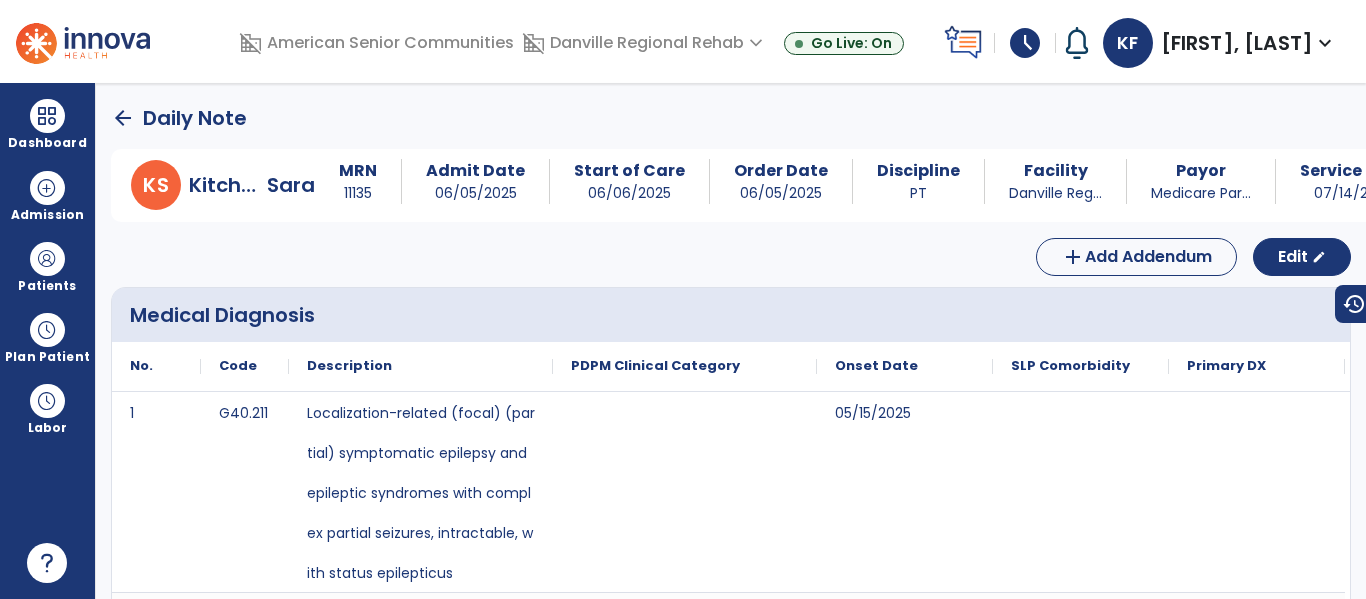 click on "arrow_back" 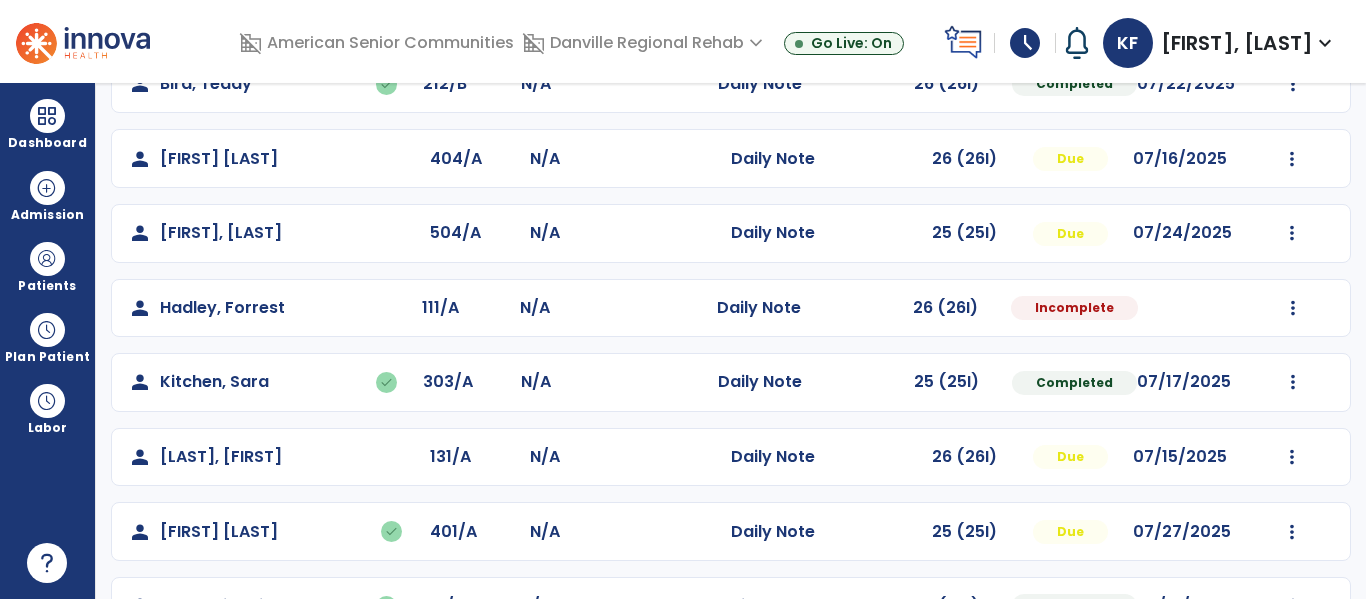 scroll, scrollTop: 350, scrollLeft: 0, axis: vertical 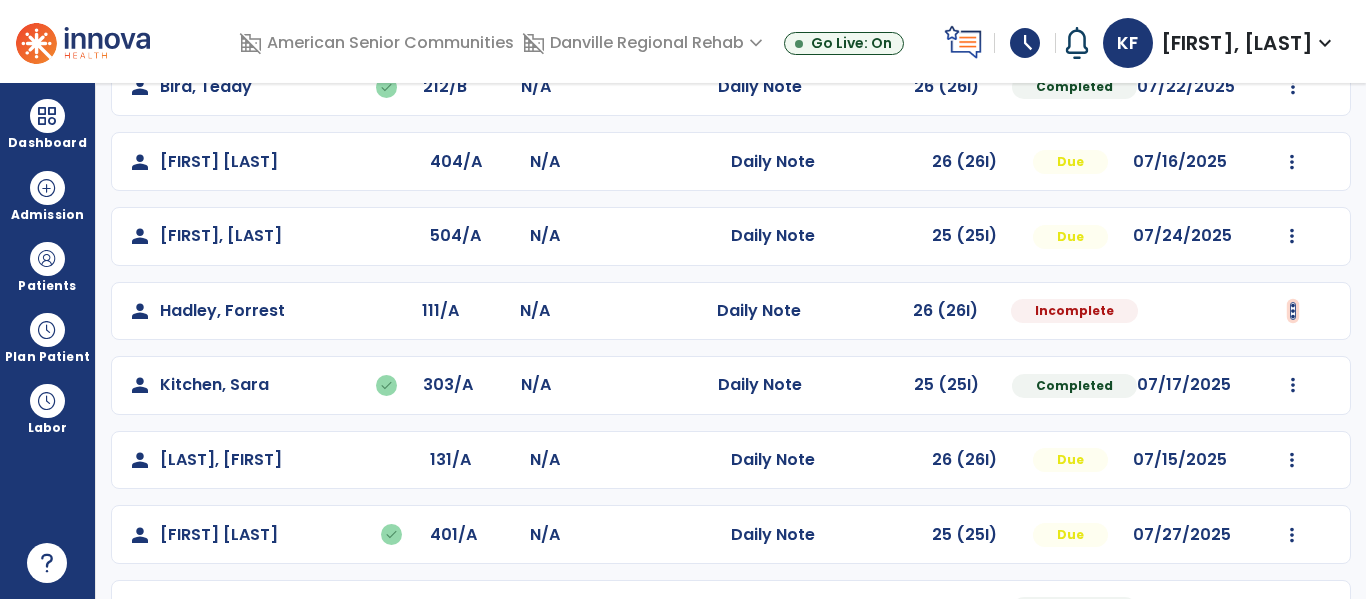 click at bounding box center [1293, -62] 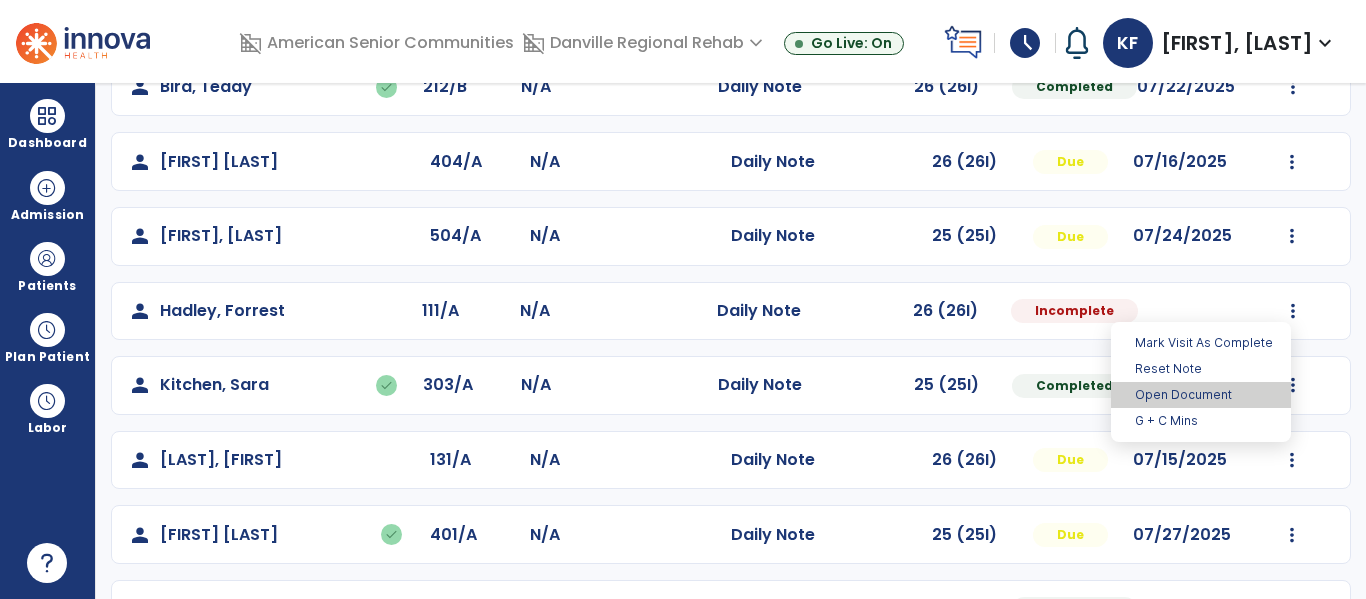 click on "Open Document" at bounding box center (1201, 395) 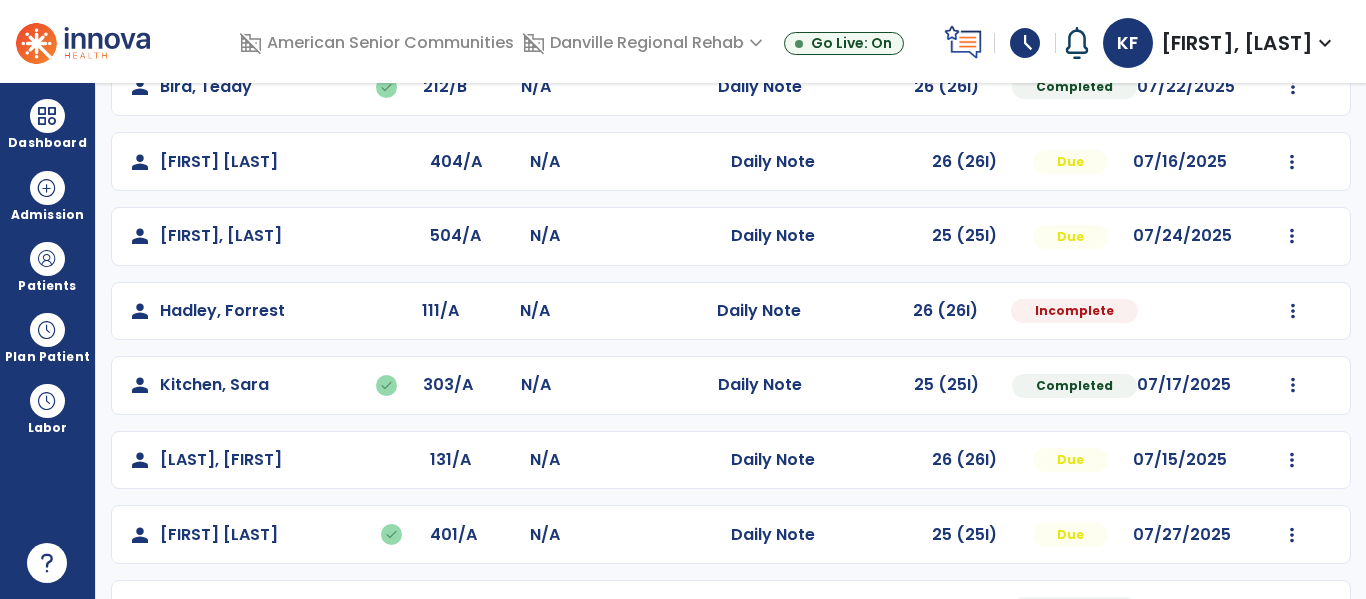 select on "*" 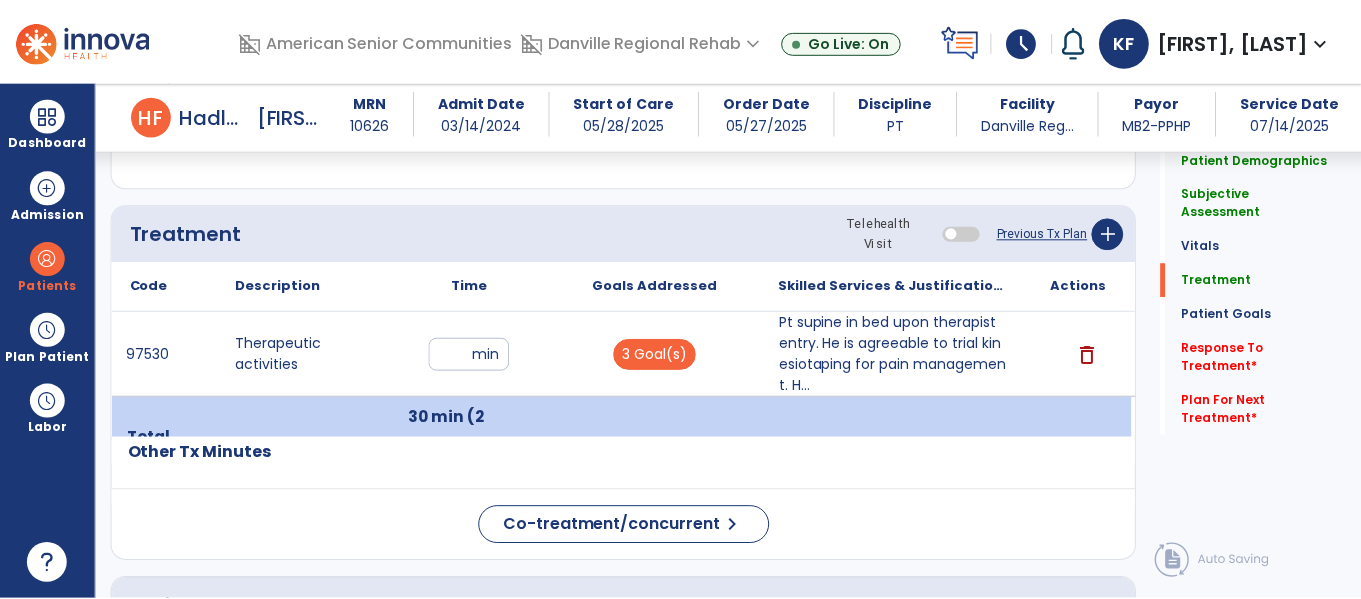 scroll, scrollTop: 1131, scrollLeft: 0, axis: vertical 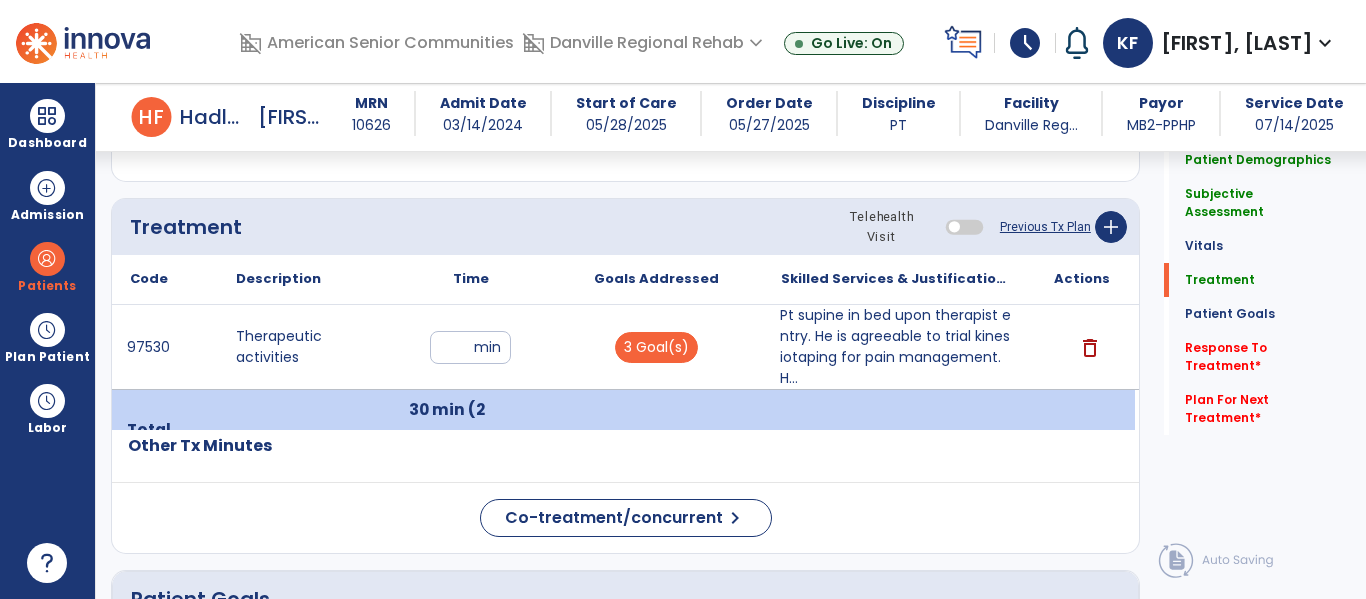 click on "Pt supine in bed upon therapist entry. He is agreeable to trial kinesiotaping for pain management. H..." at bounding box center (896, 347) 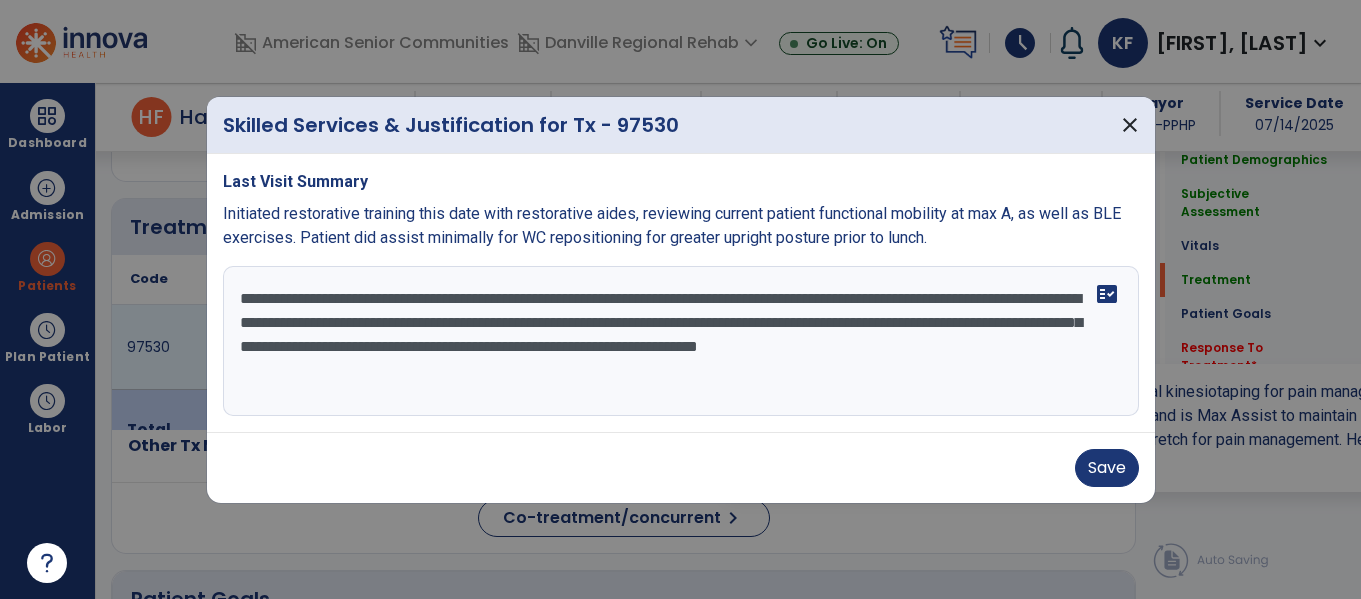scroll, scrollTop: 1131, scrollLeft: 0, axis: vertical 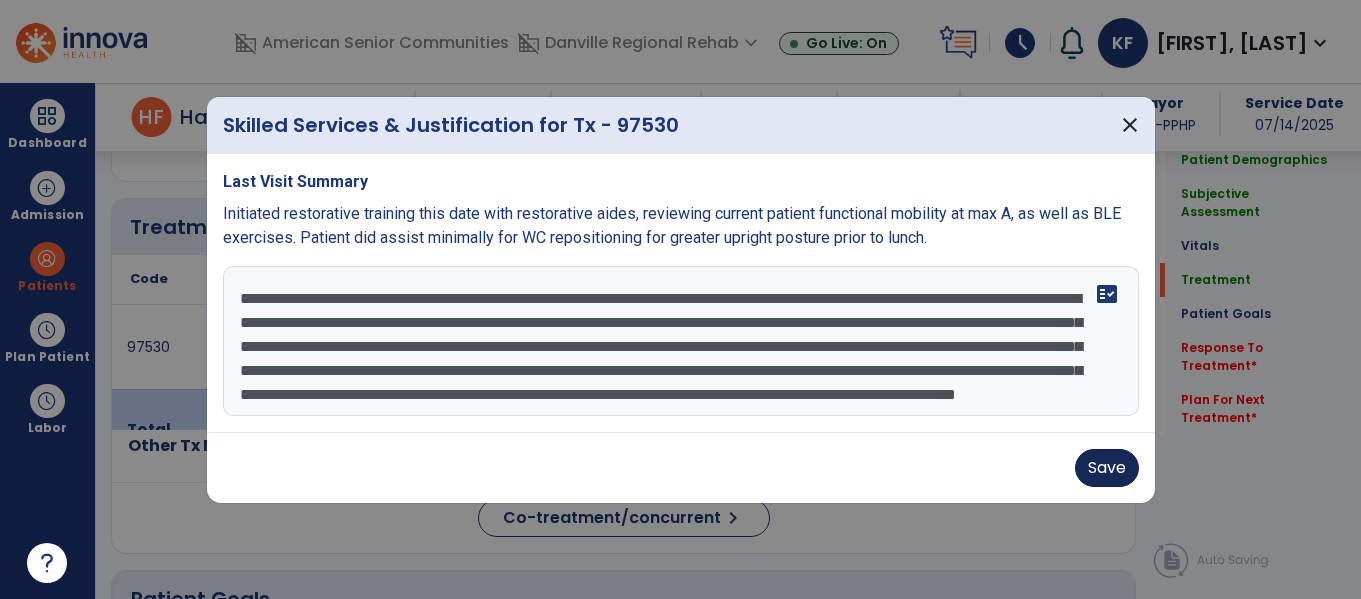 type on "**********" 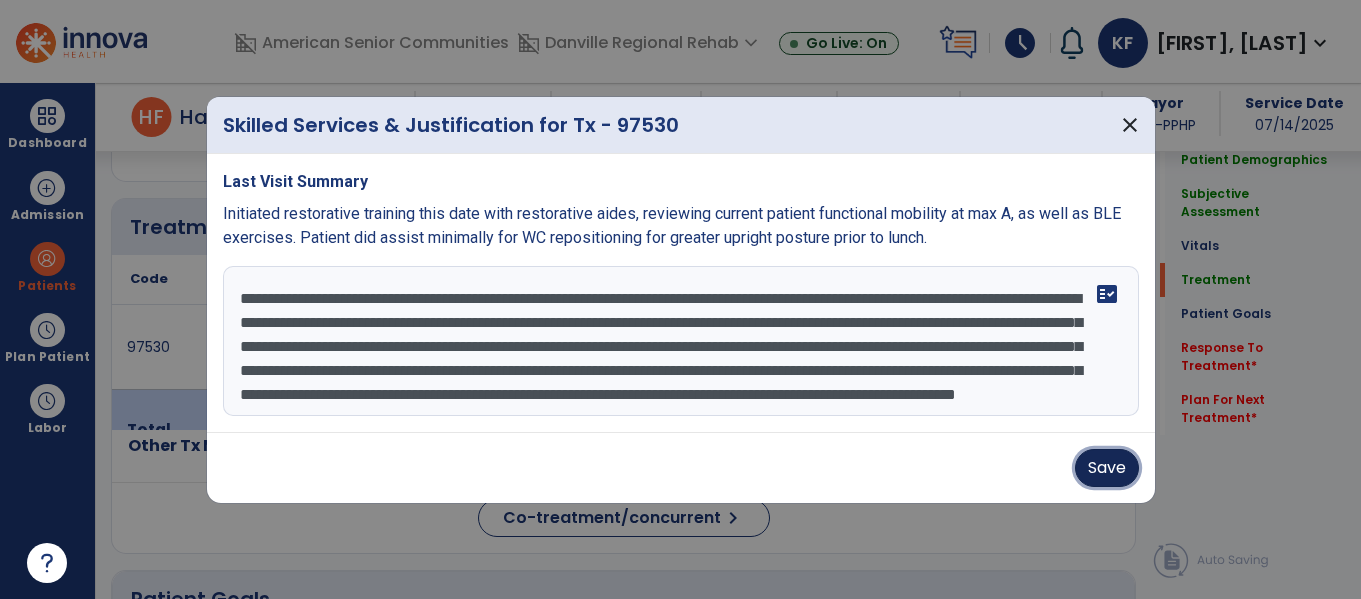 click on "Save" at bounding box center [1107, 468] 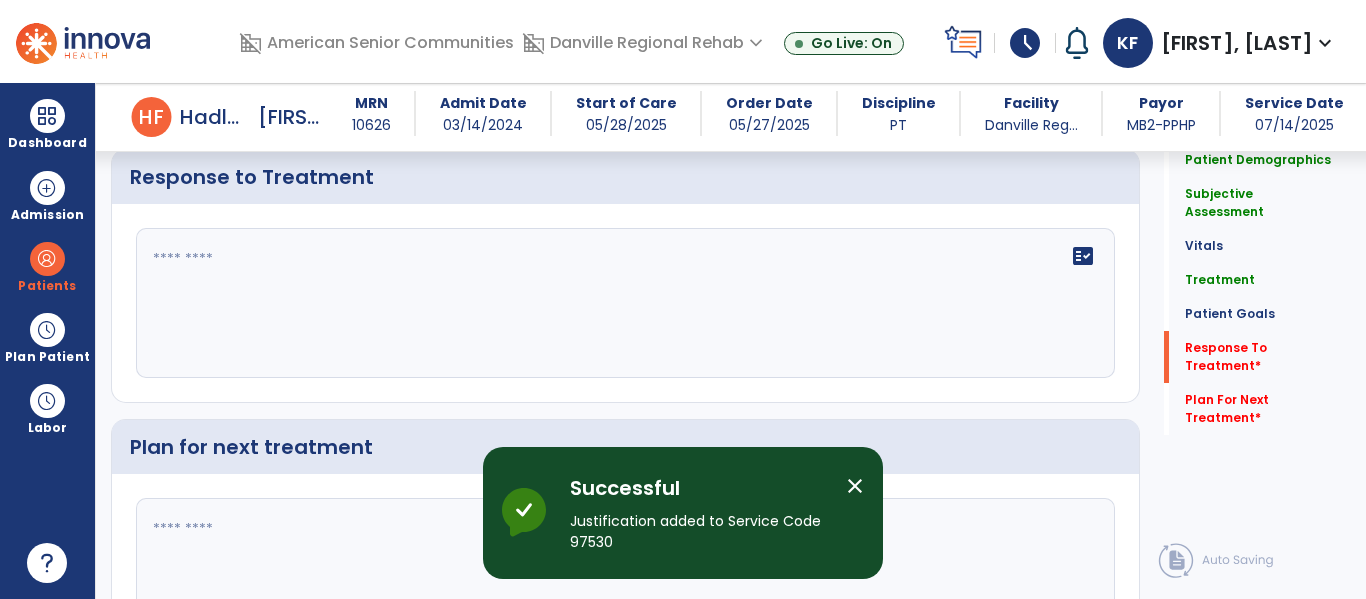 scroll, scrollTop: 2573, scrollLeft: 0, axis: vertical 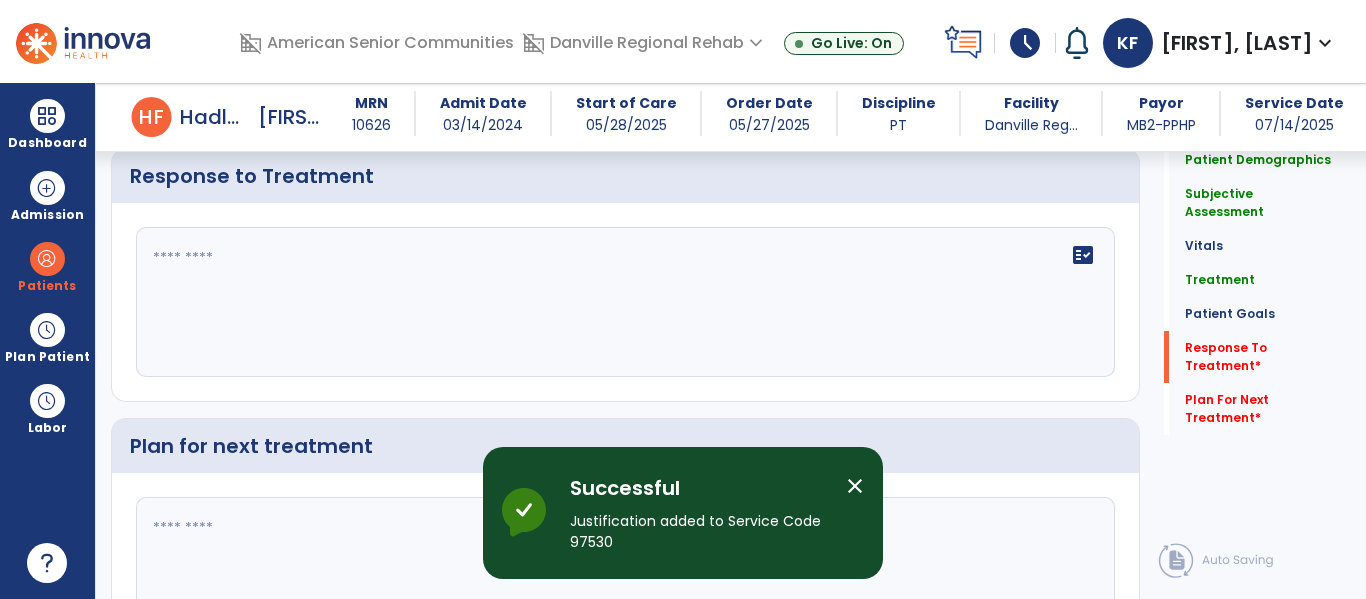 click on "fact_check" 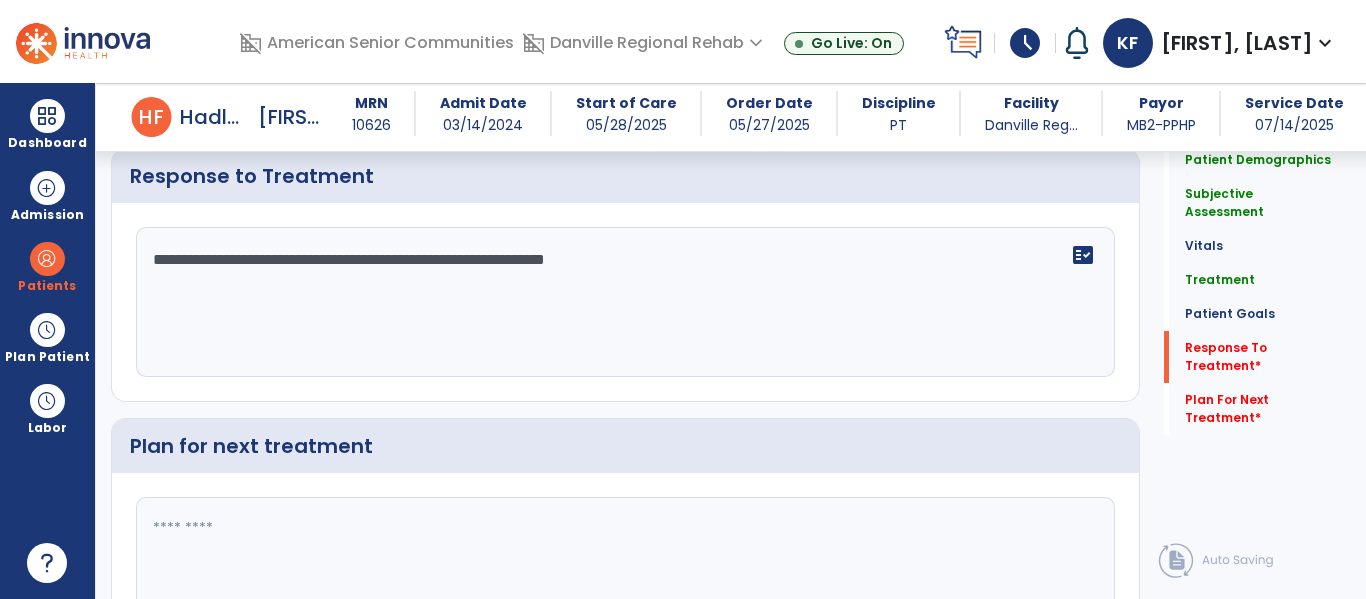 type on "**********" 